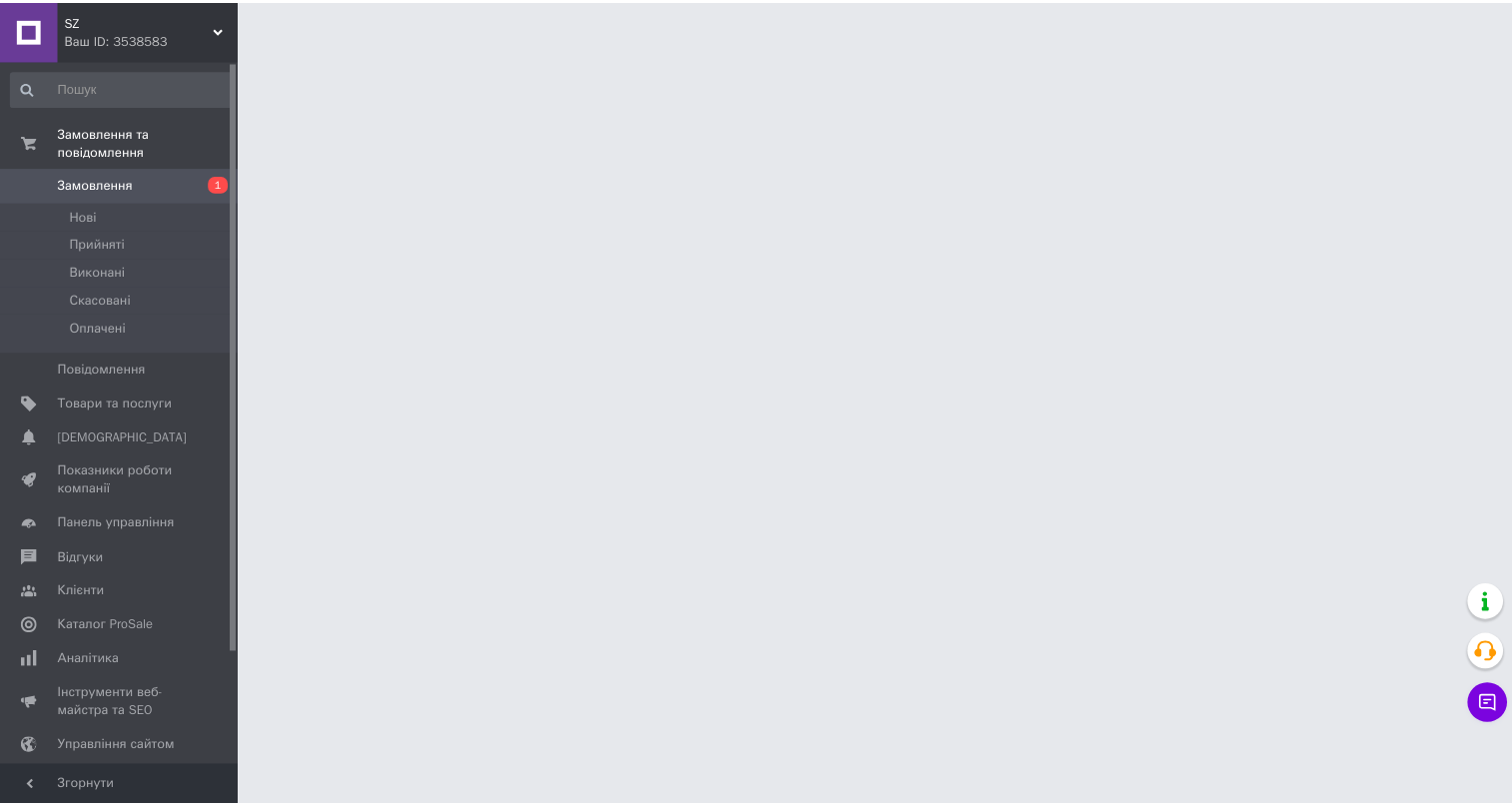 scroll, scrollTop: 0, scrollLeft: 0, axis: both 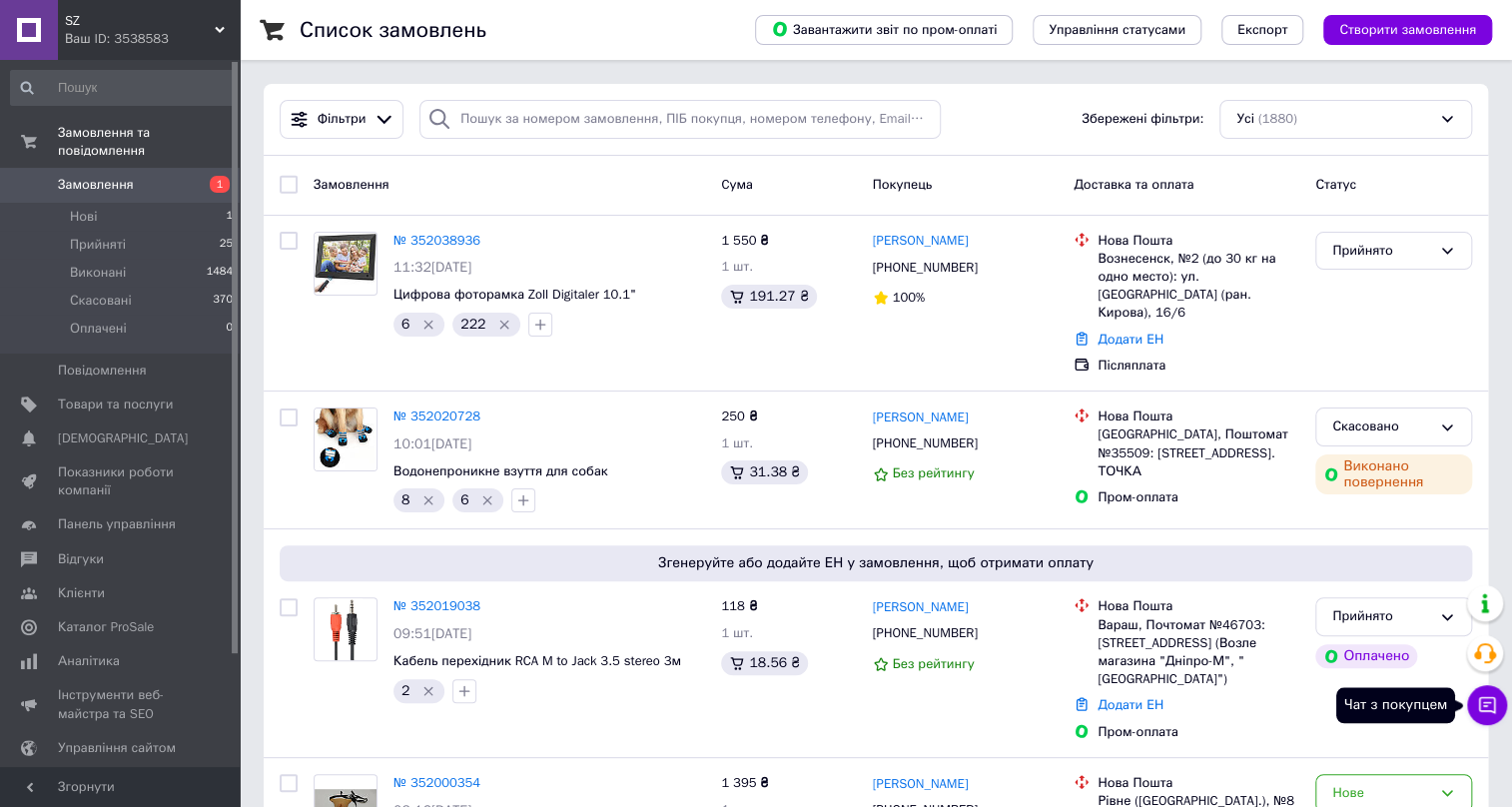 click on "Чат з покупцем" at bounding box center (1487, 705) 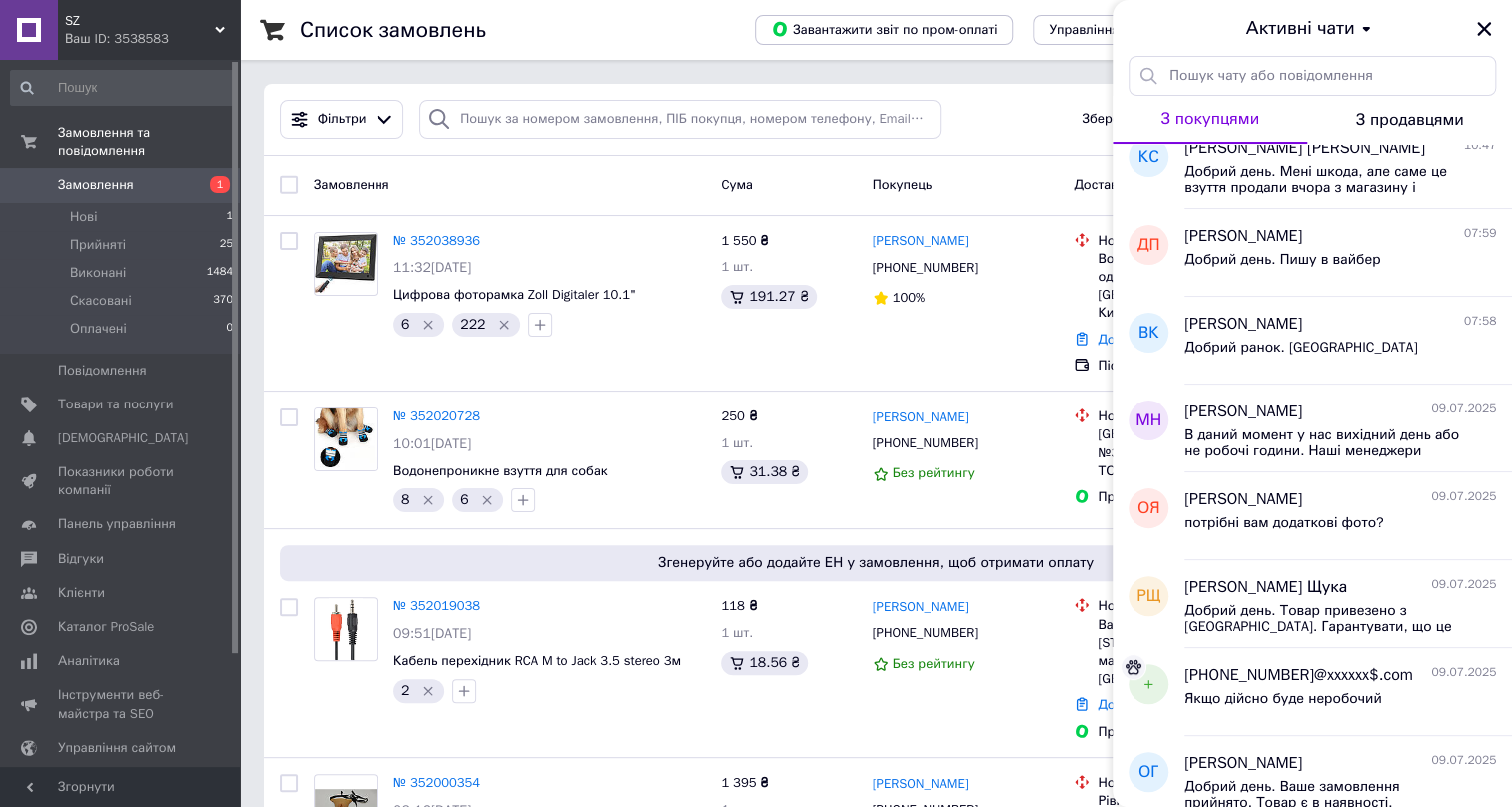 scroll, scrollTop: 0, scrollLeft: 0, axis: both 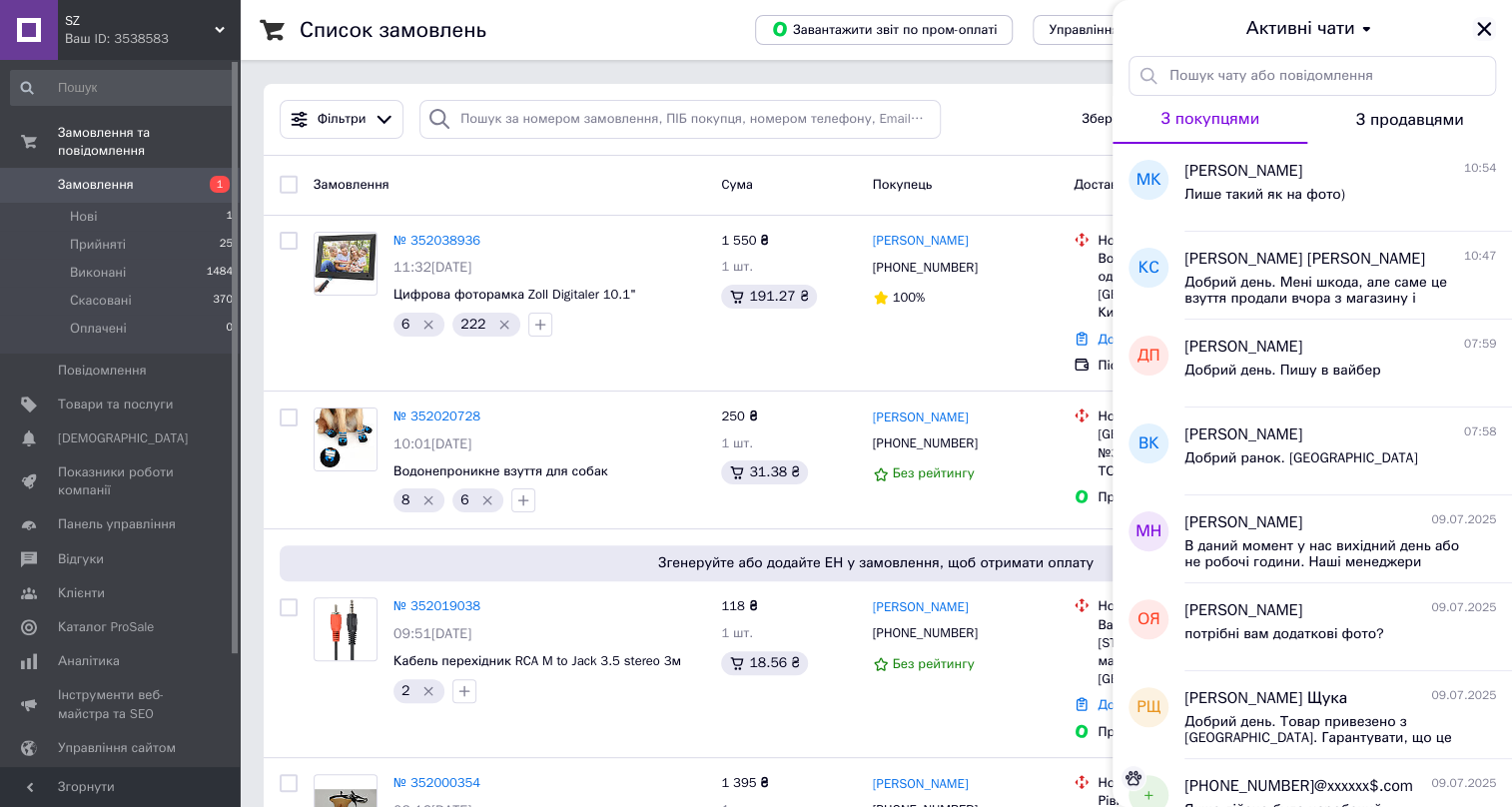 click 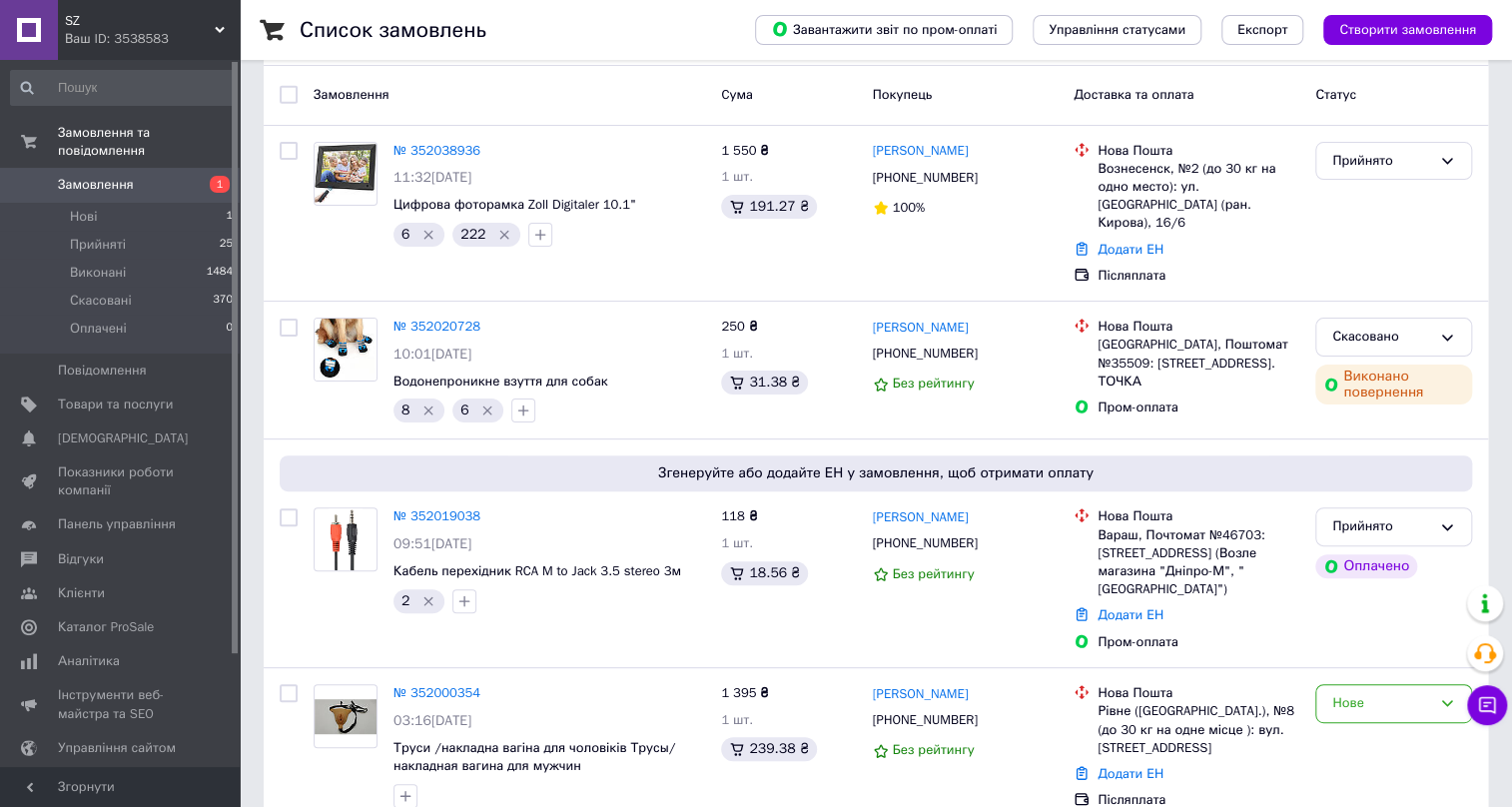 scroll, scrollTop: 0, scrollLeft: 0, axis: both 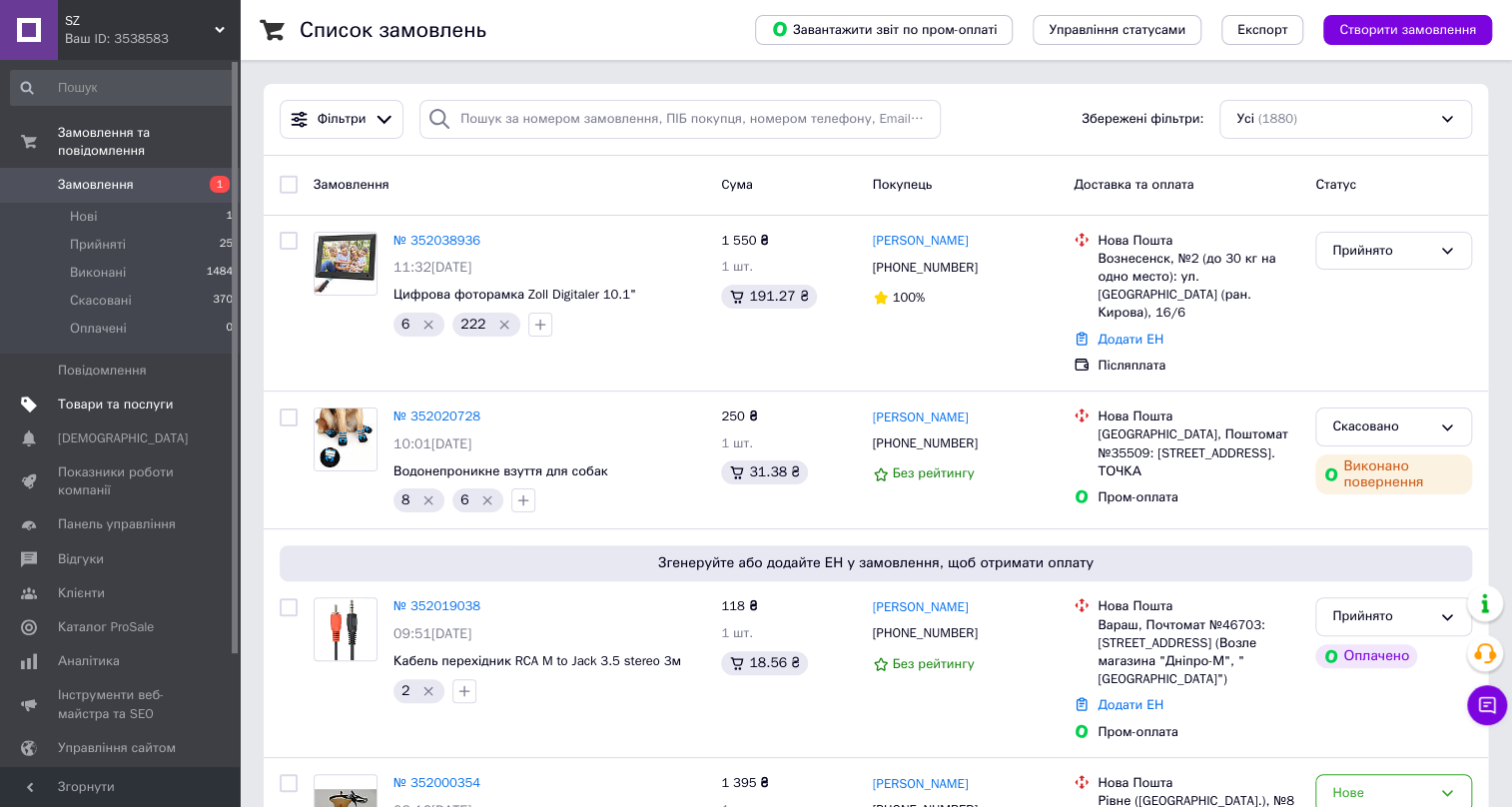 click on "Товари та послуги" at bounding box center (115, 404) 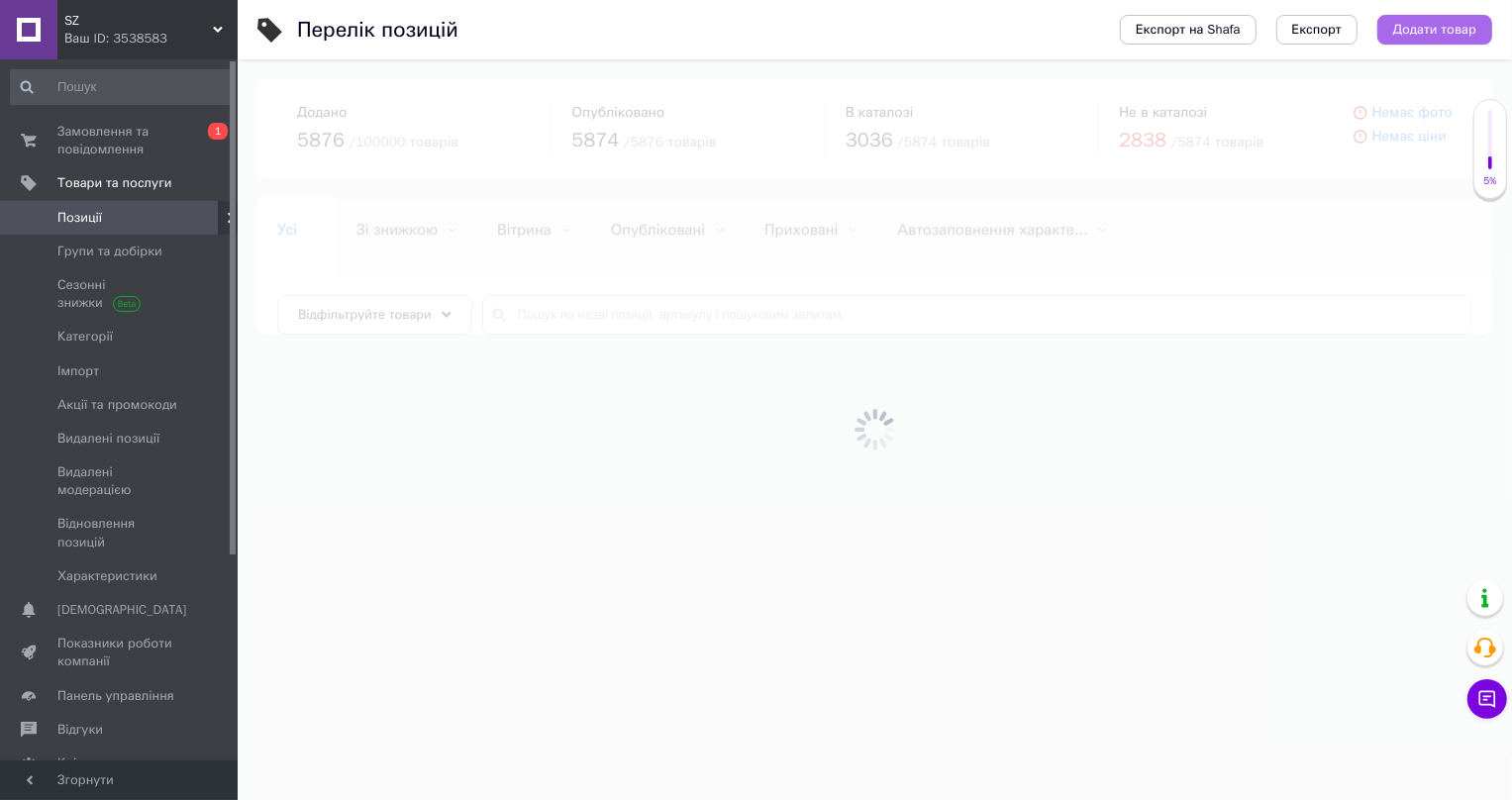 click on "Додати товар" at bounding box center [1435, 30] 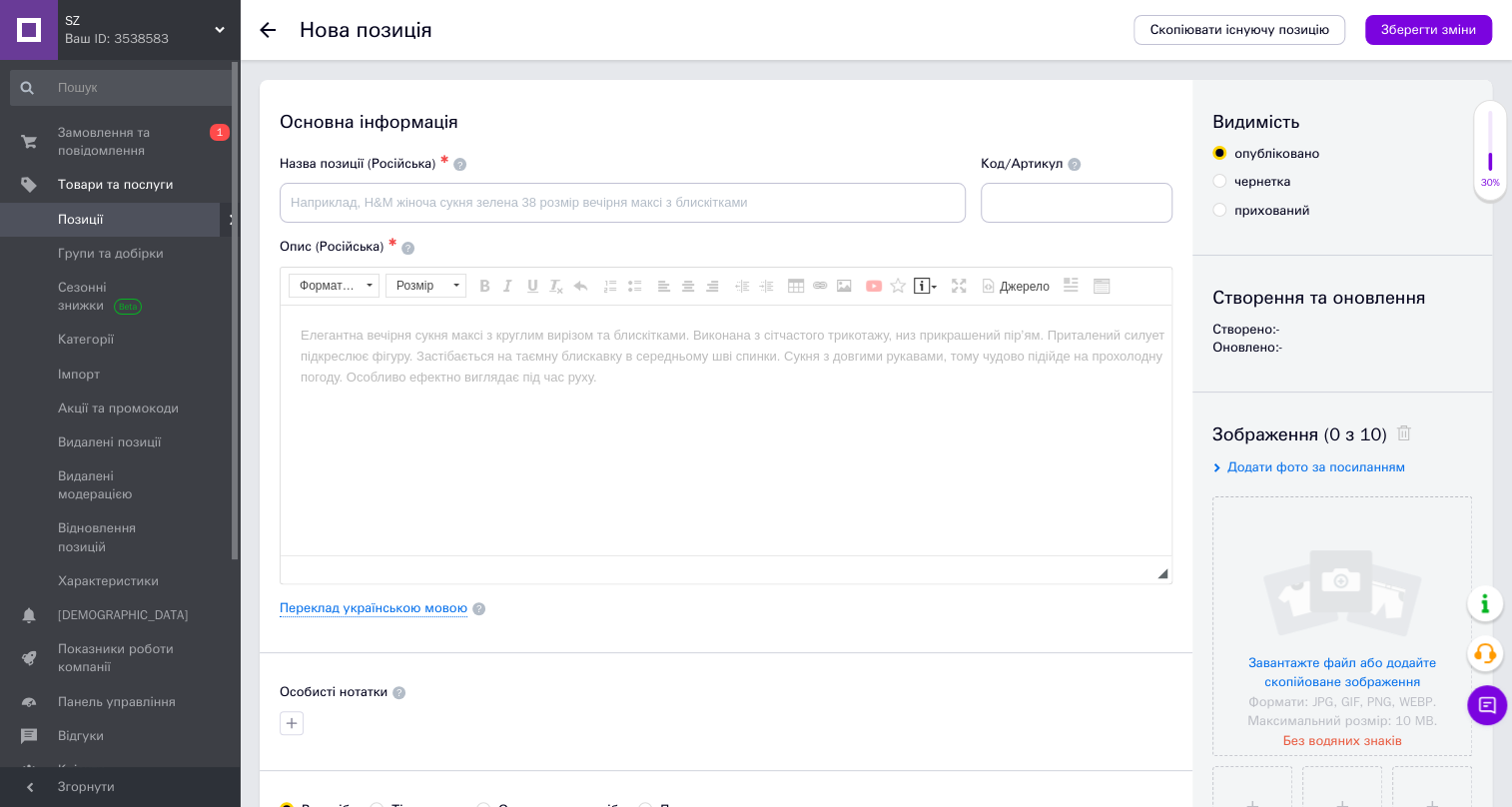scroll, scrollTop: 0, scrollLeft: 0, axis: both 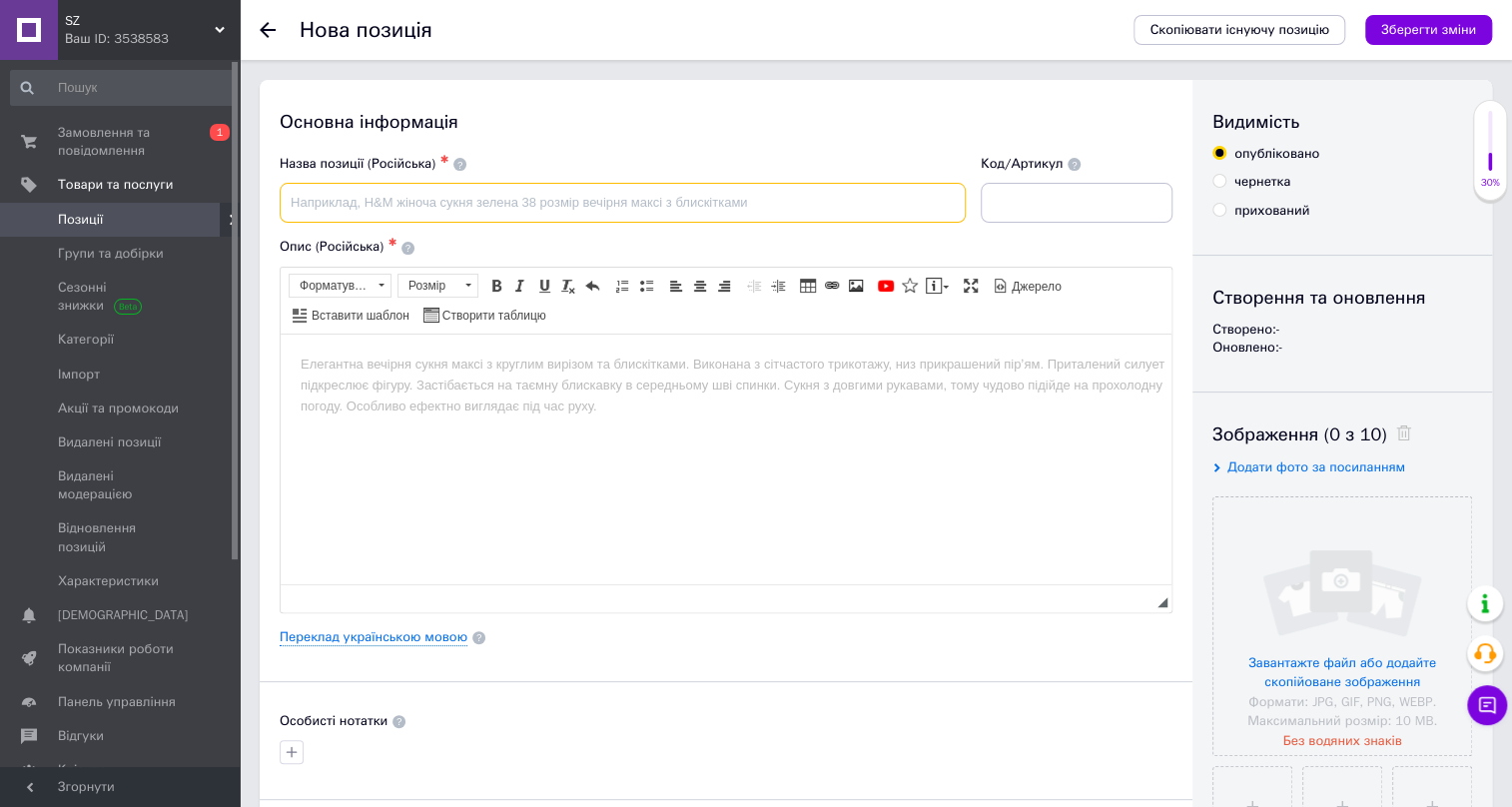 click at bounding box center (622, 203) 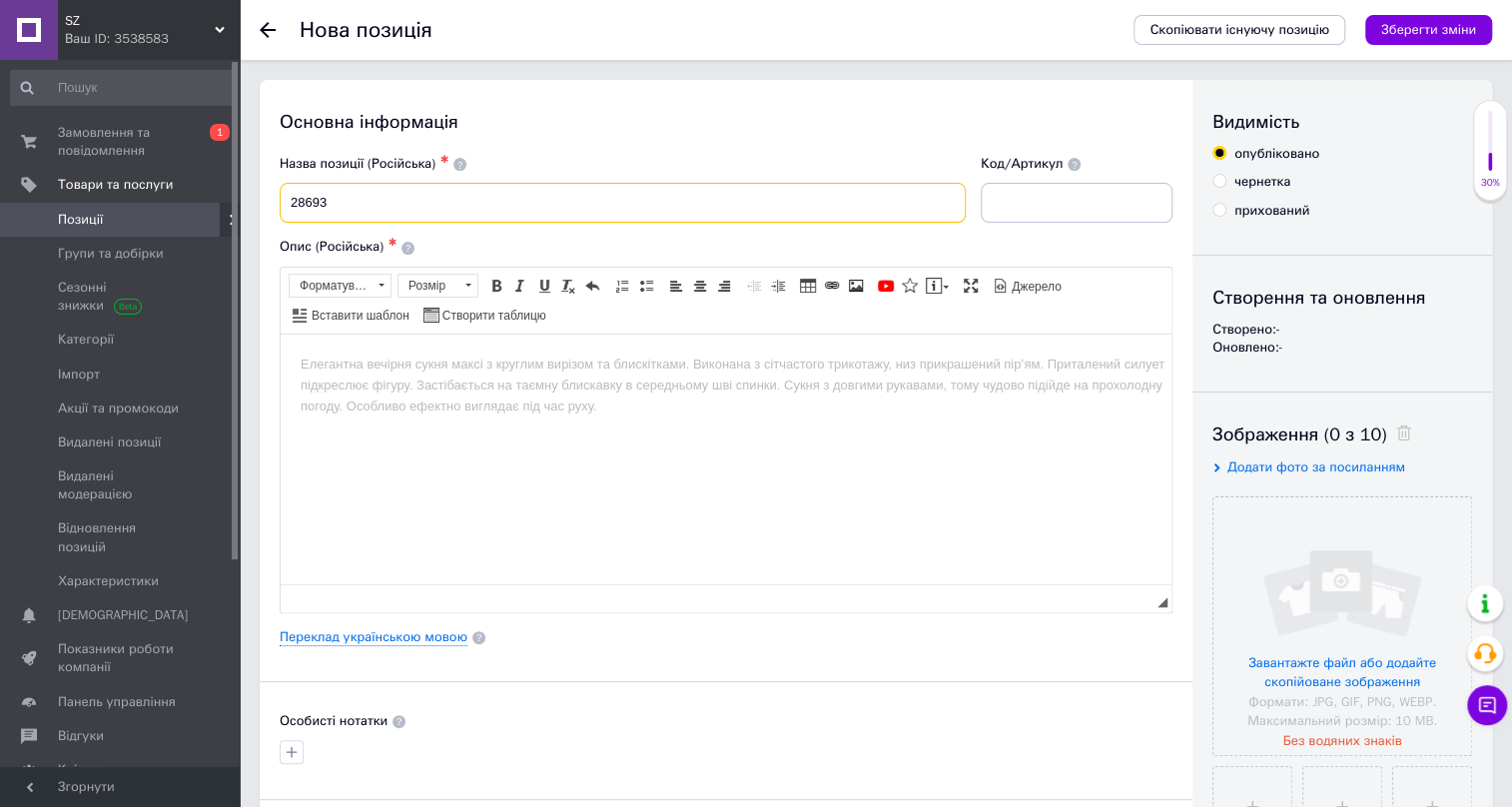 type on "28693" 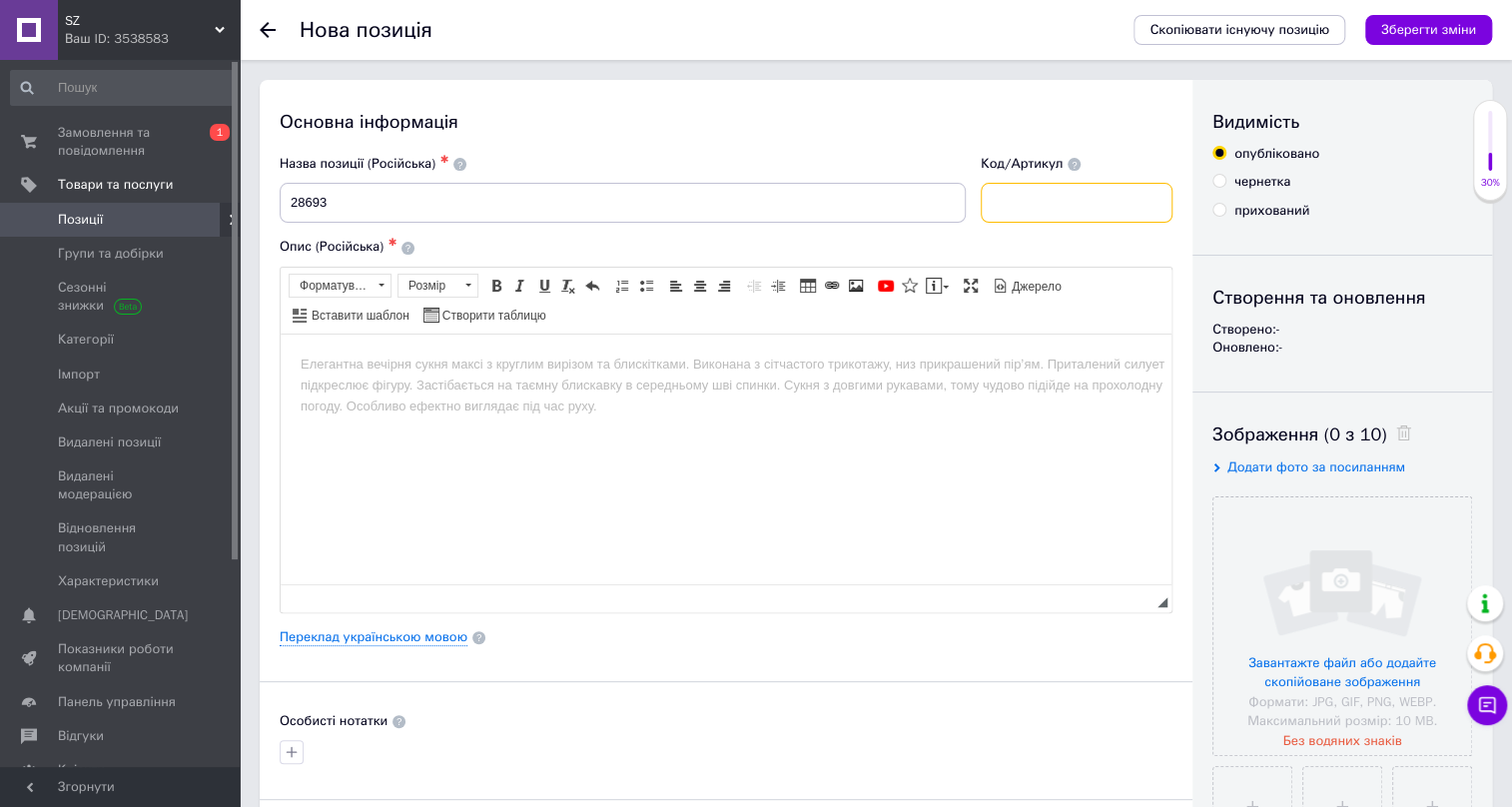 drag, startPoint x: 1006, startPoint y: 221, endPoint x: 1018, endPoint y: 210, distance: 16.27882 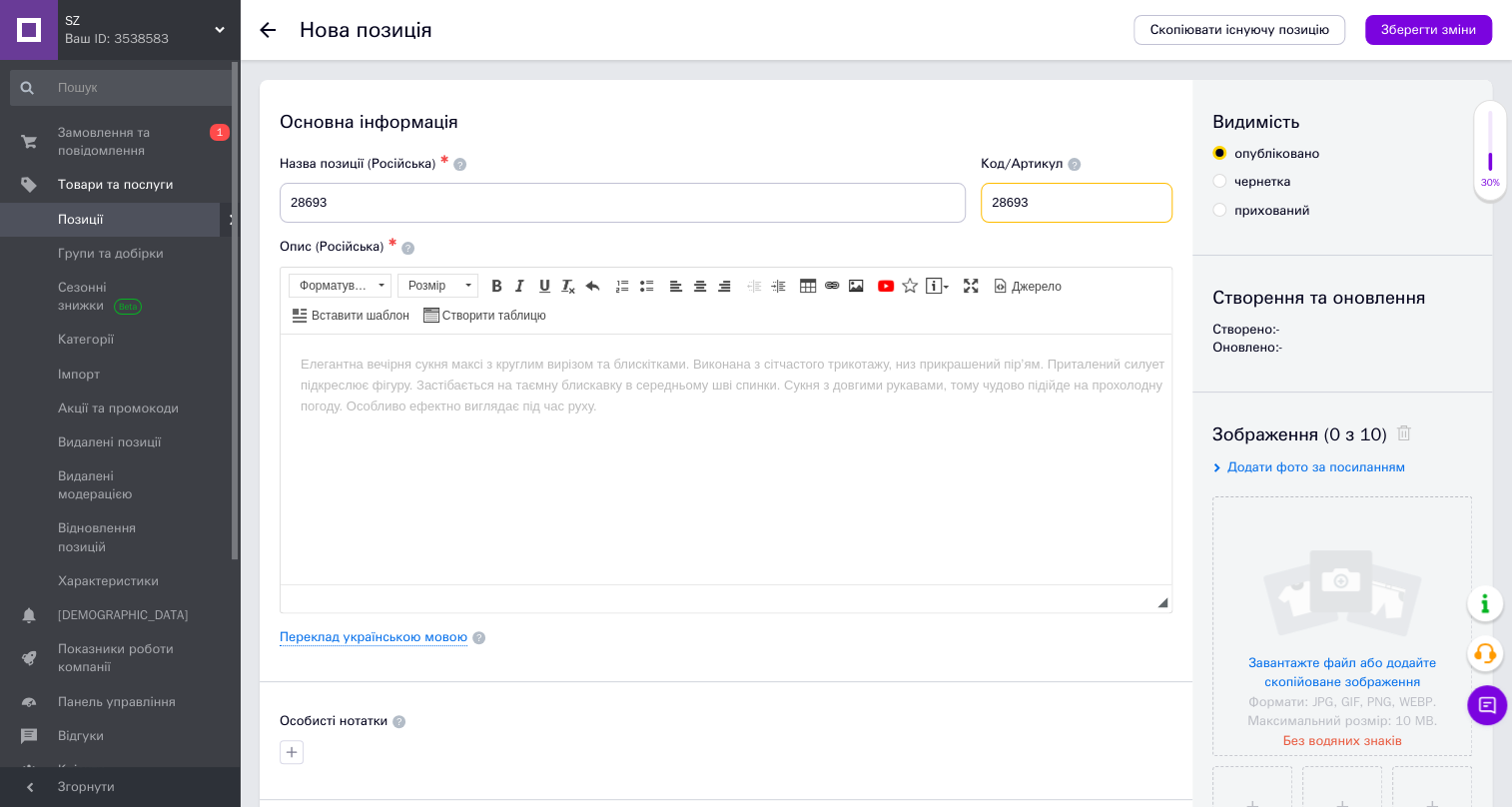 type on "28693" 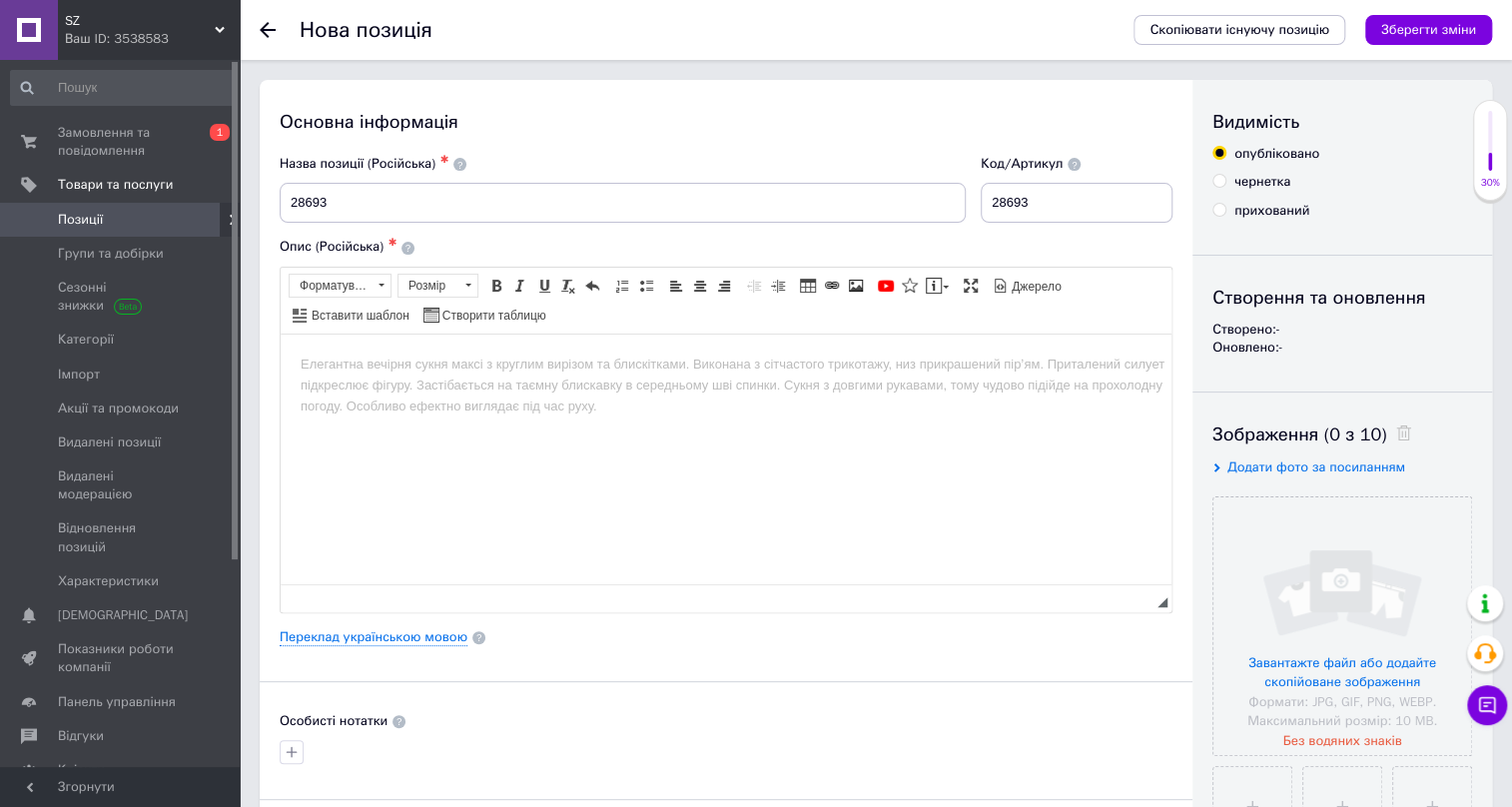 click on "Основна інформація Назва позиції (Російська) ✱ 28693 Код/Артикул 28693 Опис (Російська) ✱ Розширений текстовий редактор, 0951F968-51E7-4F9B-847F-99FCC67F1160 Панель інструментів редактора Форматування Форматування Розмір Розмір   Жирний  Сполучення клавіш Ctrl+B   Курсив  Сполучення клавіш Ctrl+I   Підкреслений  Сполучення клавіш Ctrl+U   Видалити форматування   Повернути  Сполучення клавіш Ctrl+Z   Вставити/видалити нумерований список   Вставити/видалити маркований список   По лівому краю   По центру   По правому краю   Зменшити відступ   Збільшити відступ   Таблиця       YouTube" at bounding box center [726, 637] 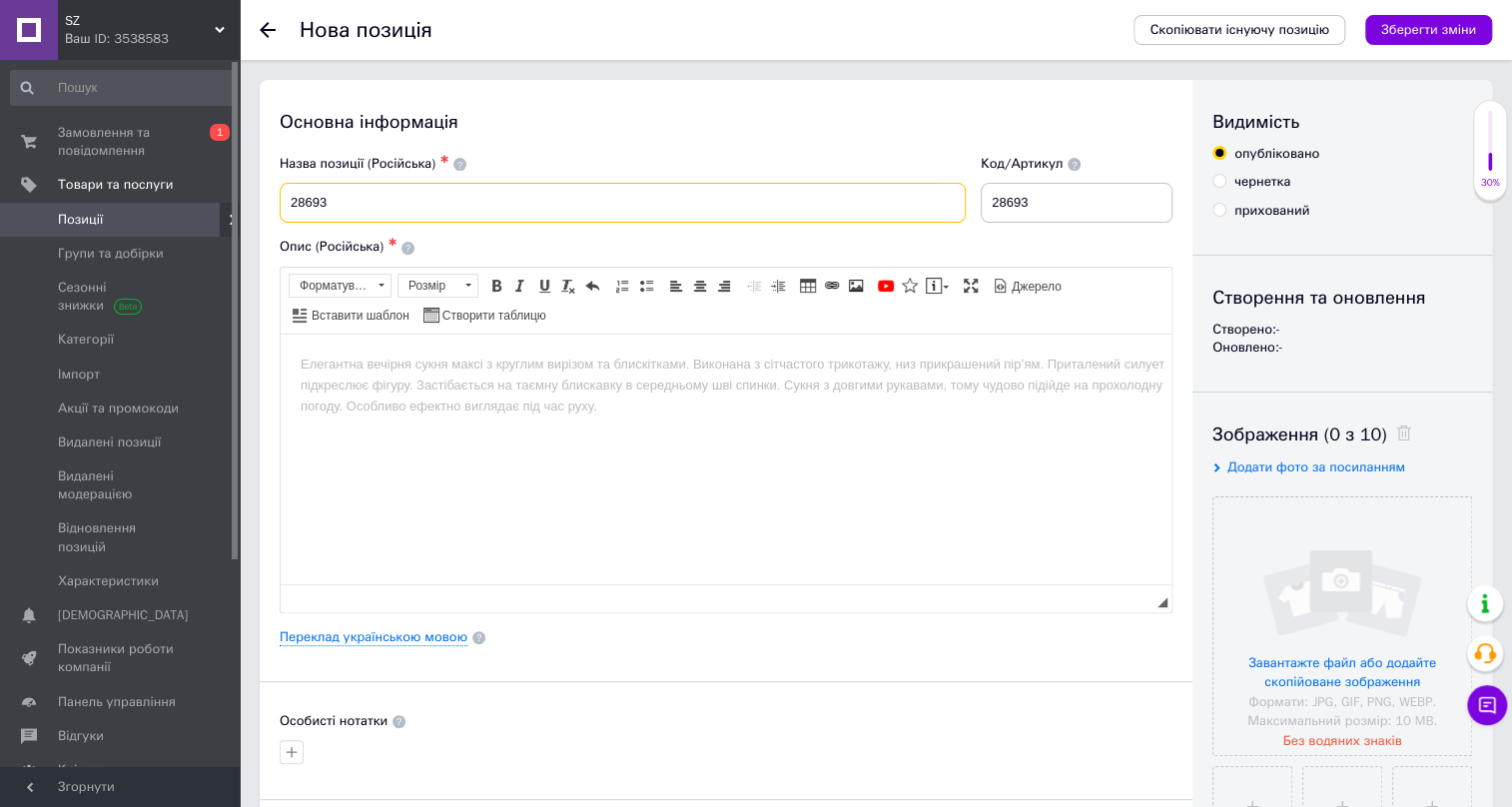 drag, startPoint x: 354, startPoint y: 205, endPoint x: 273, endPoint y: 211, distance: 81.22192 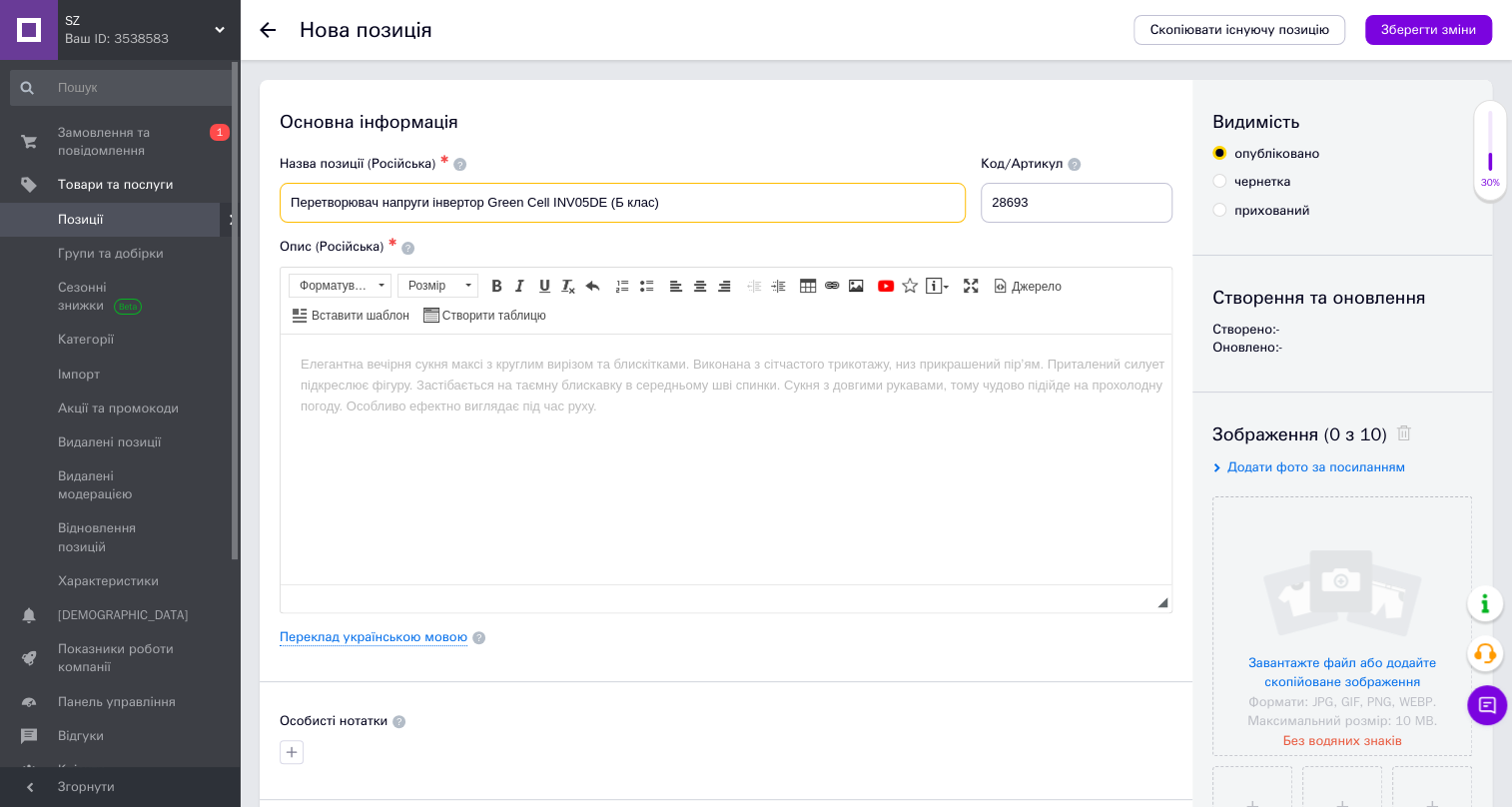 drag, startPoint x: 654, startPoint y: 204, endPoint x: 624, endPoint y: 203, distance: 30.016662 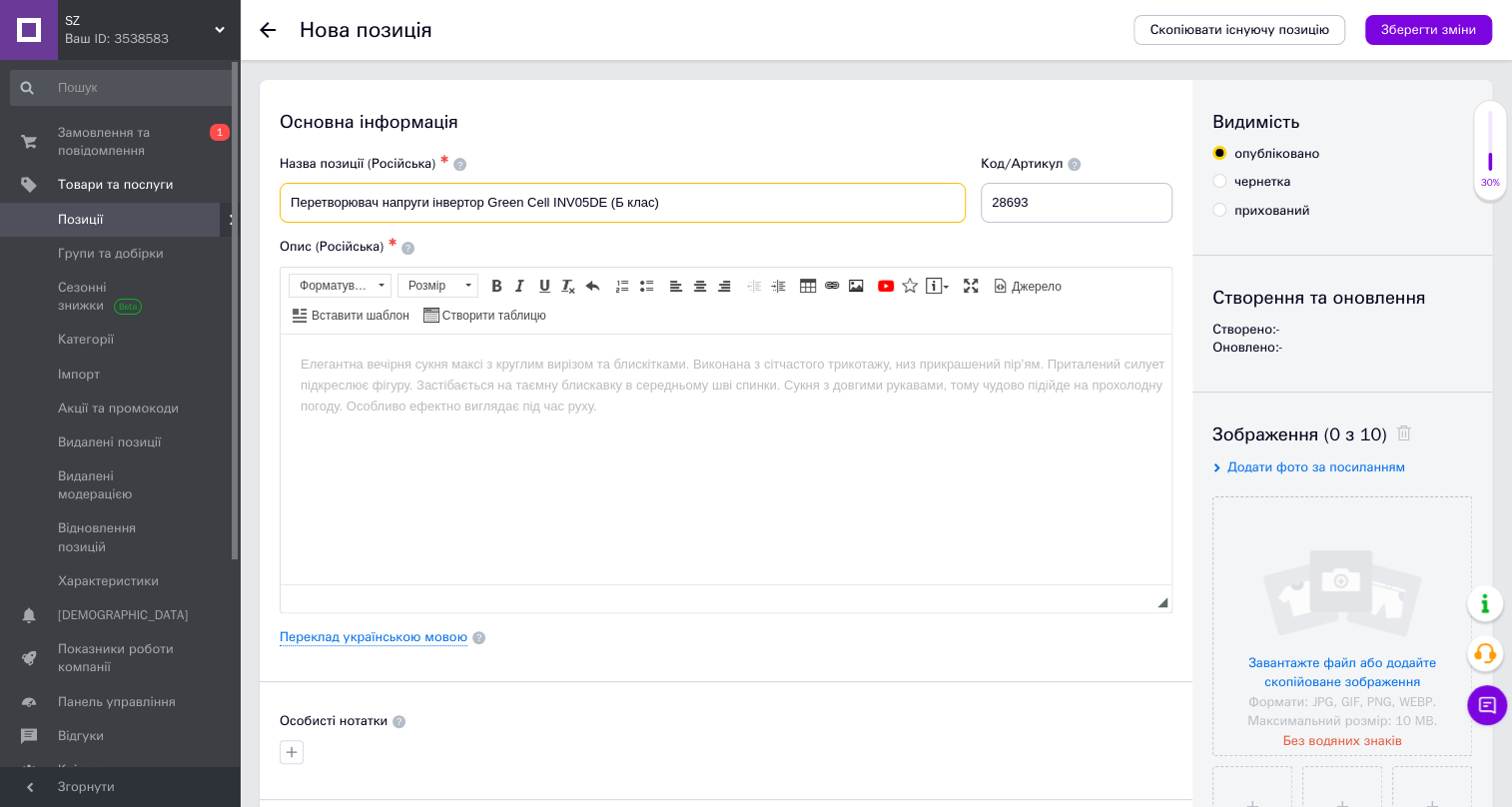 click on "Перетворювач напруги інвертор Green Cell INV05DE (Б клас)" at bounding box center (622, 203) 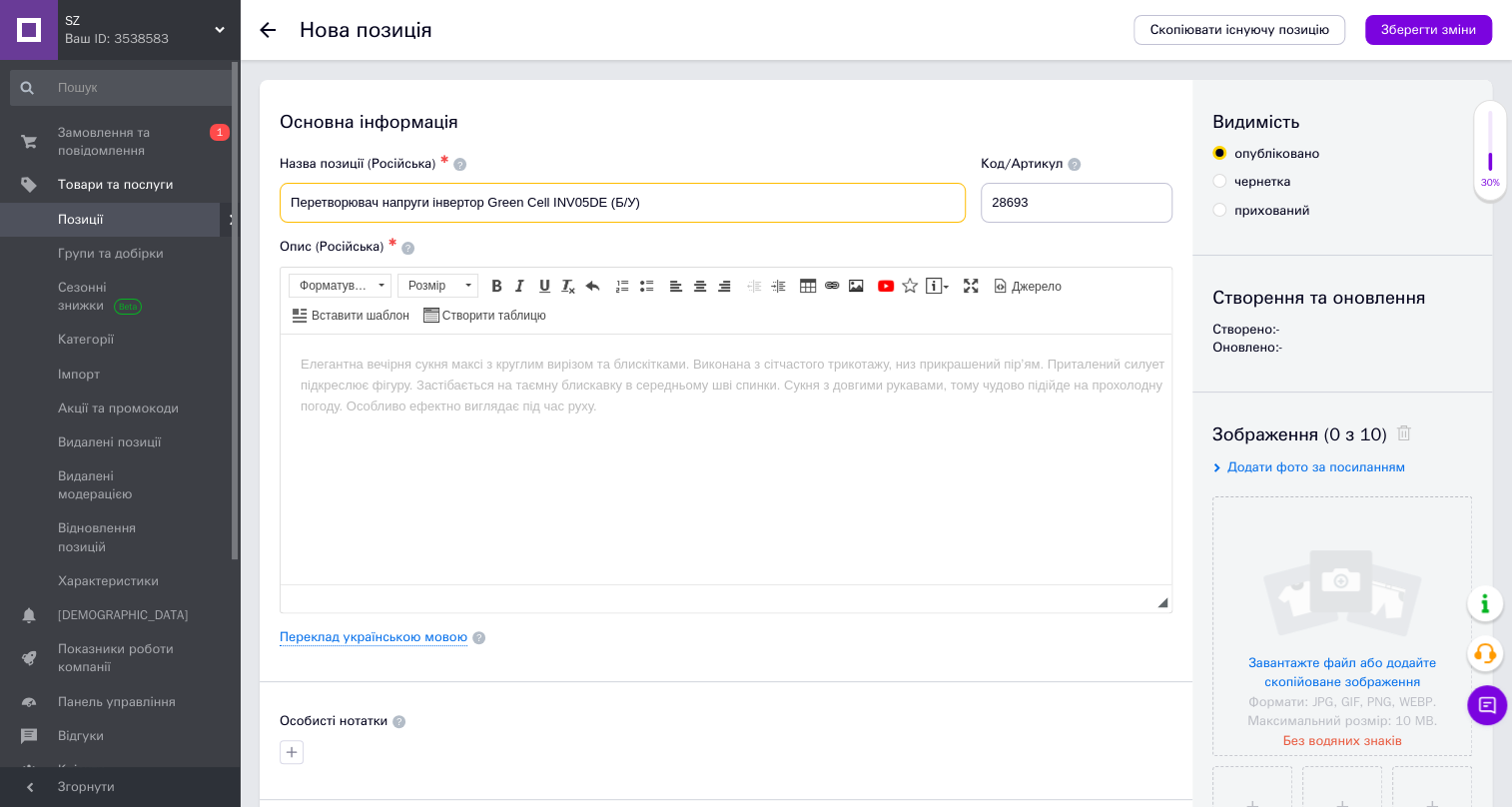 click on "Перетворювач напруги інвертор Green Cell INV05DE (Б/У)" at bounding box center [622, 203] 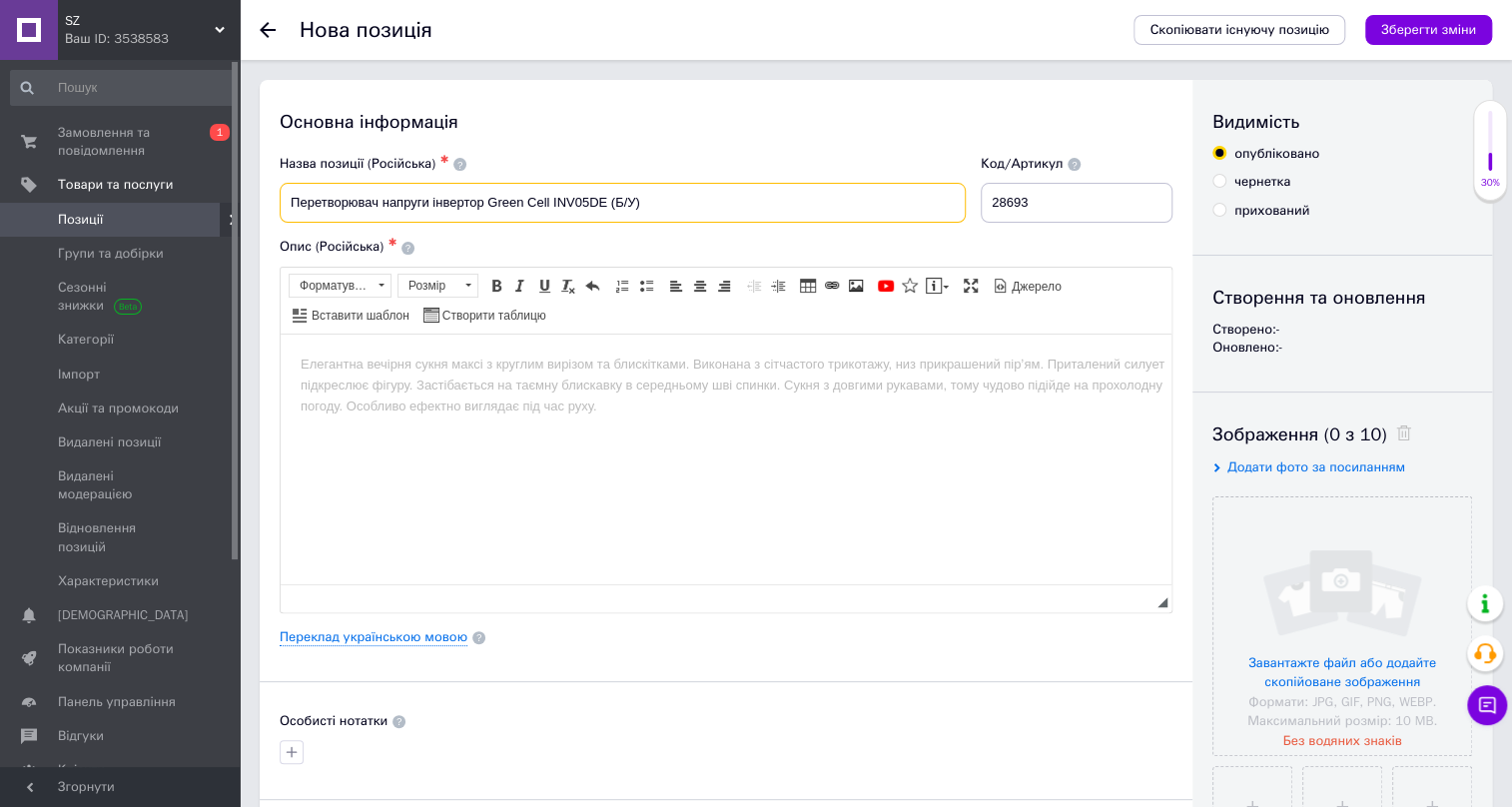 type on "Перетворювач напруги інвертор Green Cell INV05DE (Б/У)" 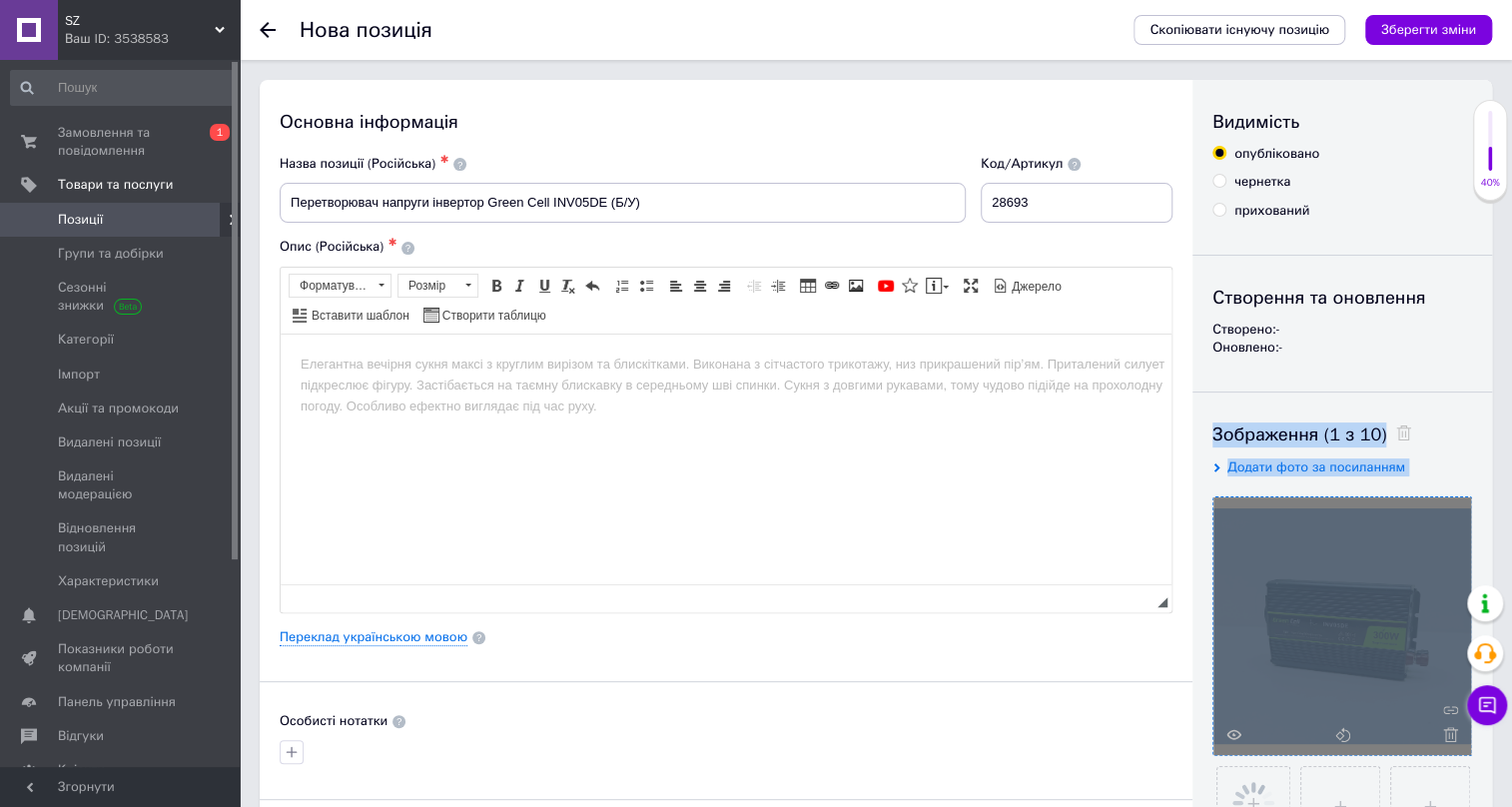 drag, startPoint x: 1436, startPoint y: 574, endPoint x: 1420, endPoint y: 577, distance: 16.27882 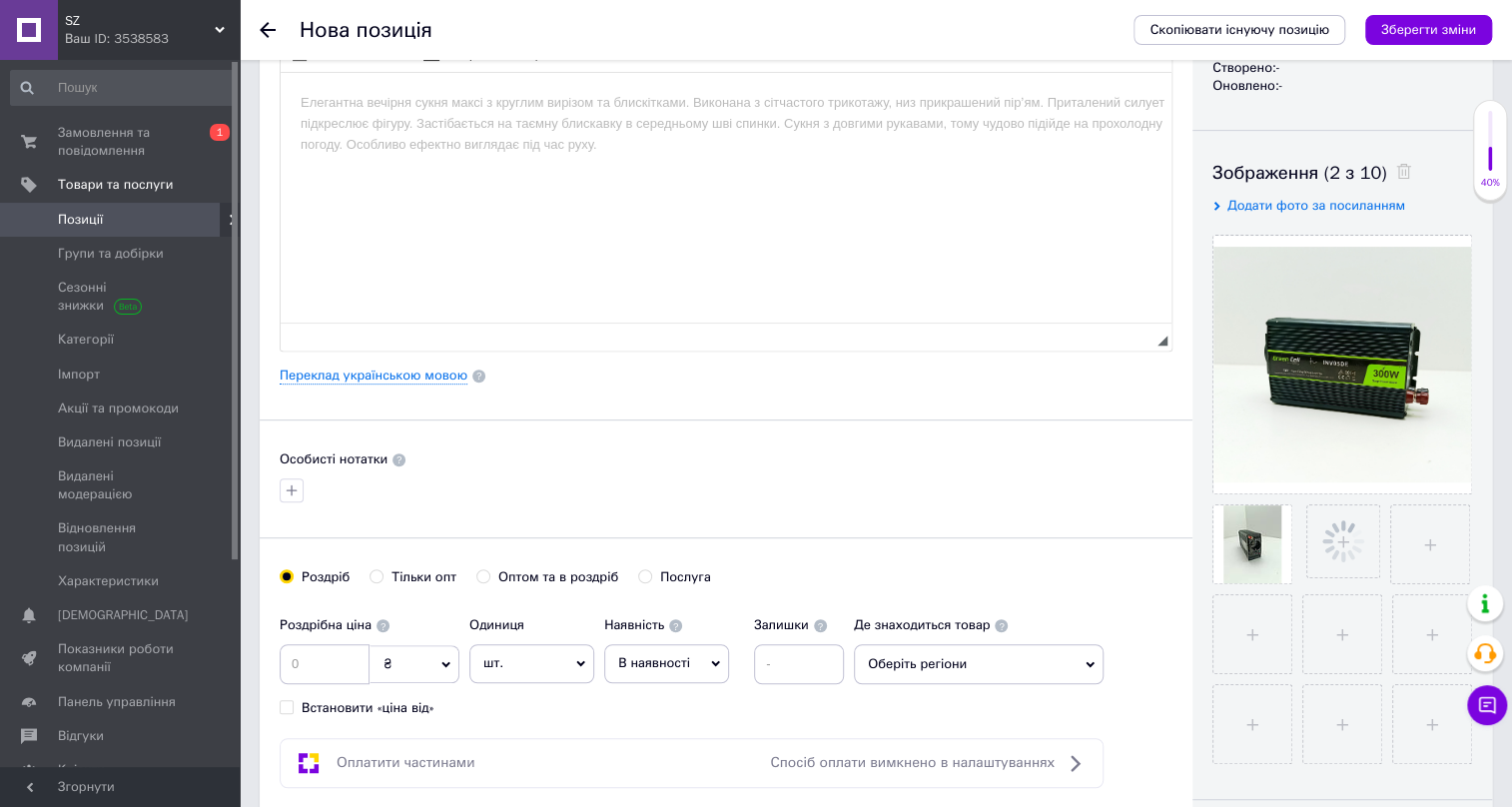 scroll, scrollTop: 181, scrollLeft: 0, axis: vertical 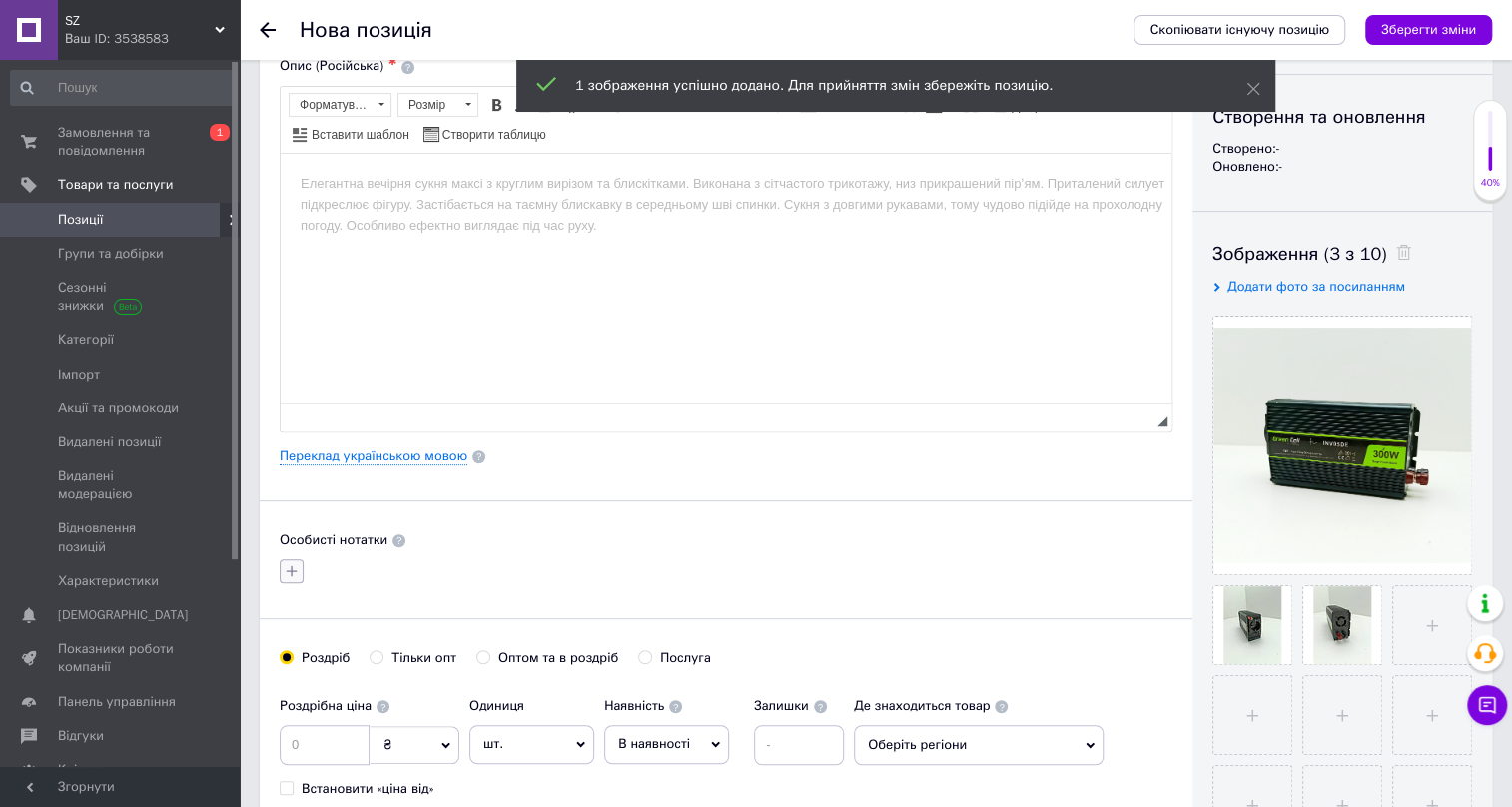 click 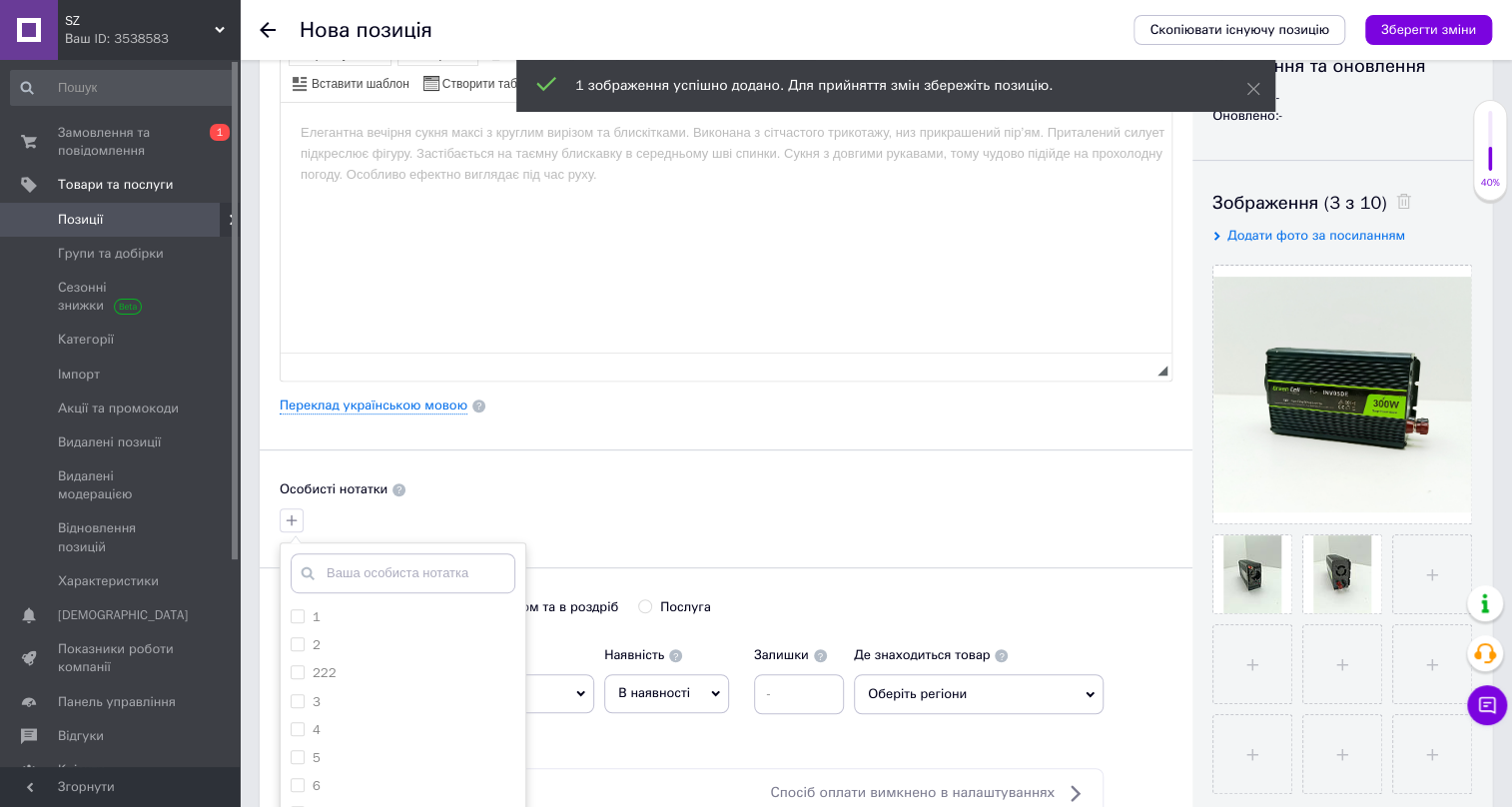 scroll, scrollTop: 363, scrollLeft: 0, axis: vertical 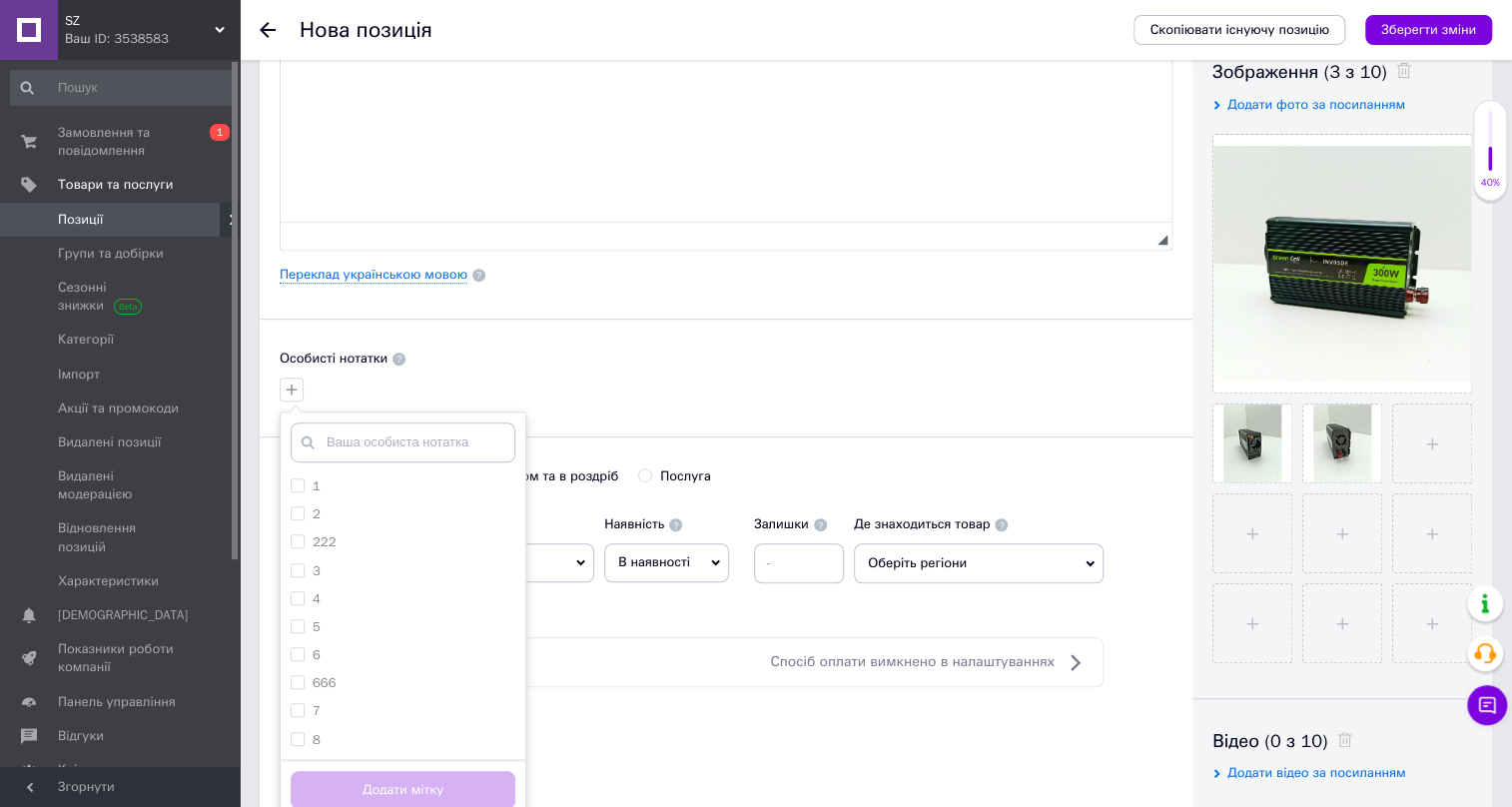 drag, startPoint x: 293, startPoint y: 653, endPoint x: 311, endPoint y: 753, distance: 101.607086 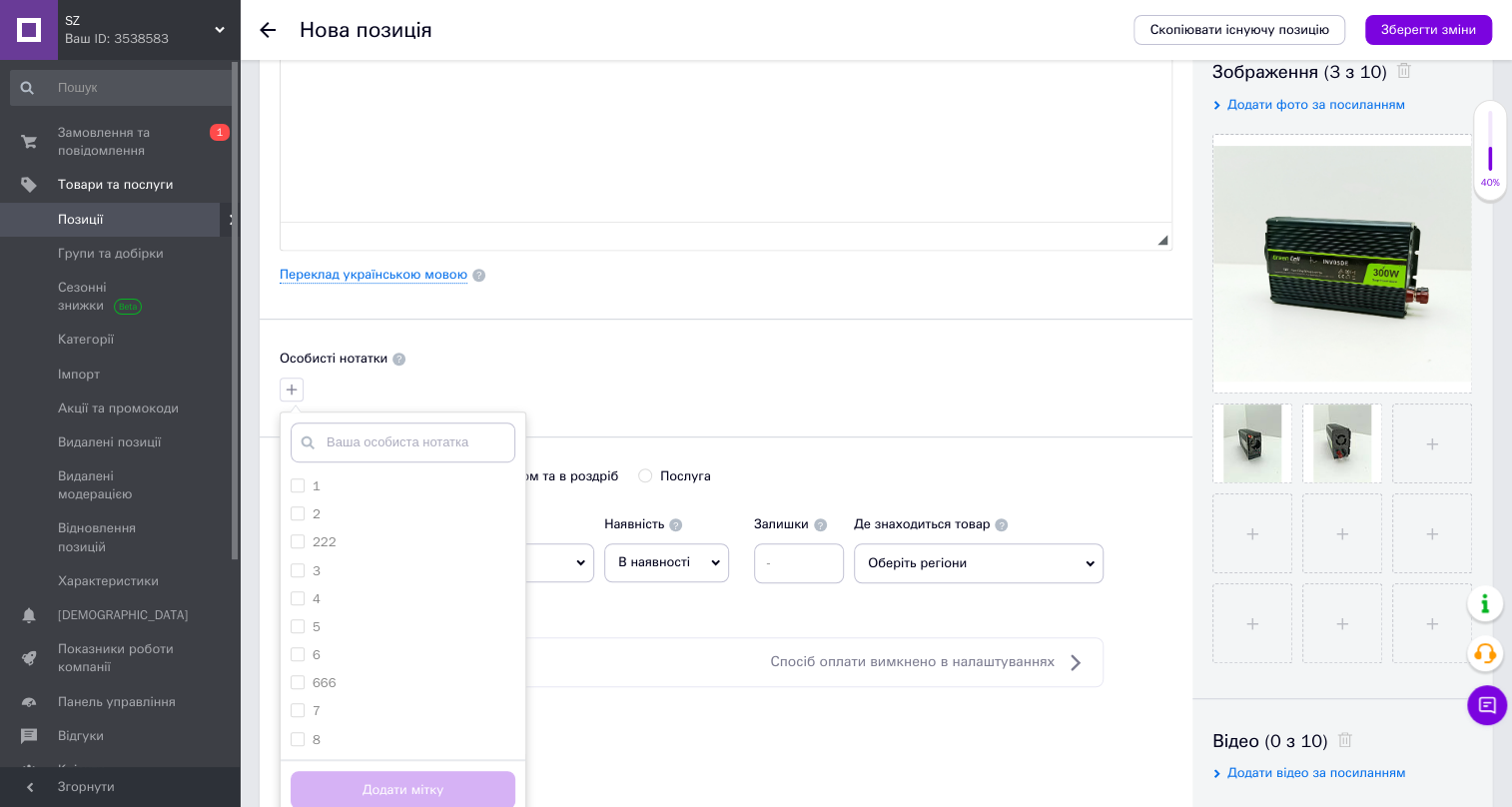 click on "6" at bounding box center [297, 653] 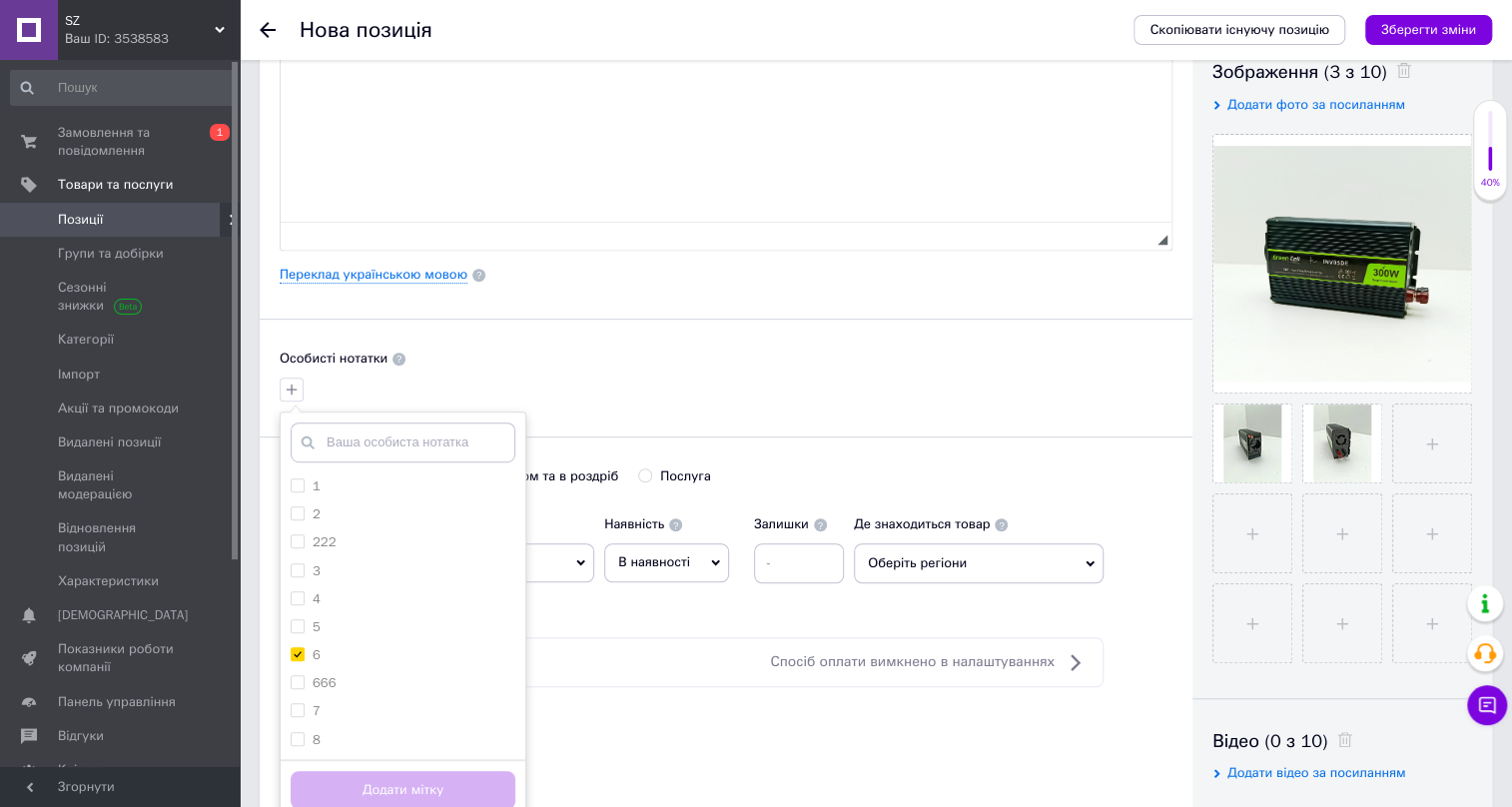 checkbox on "true" 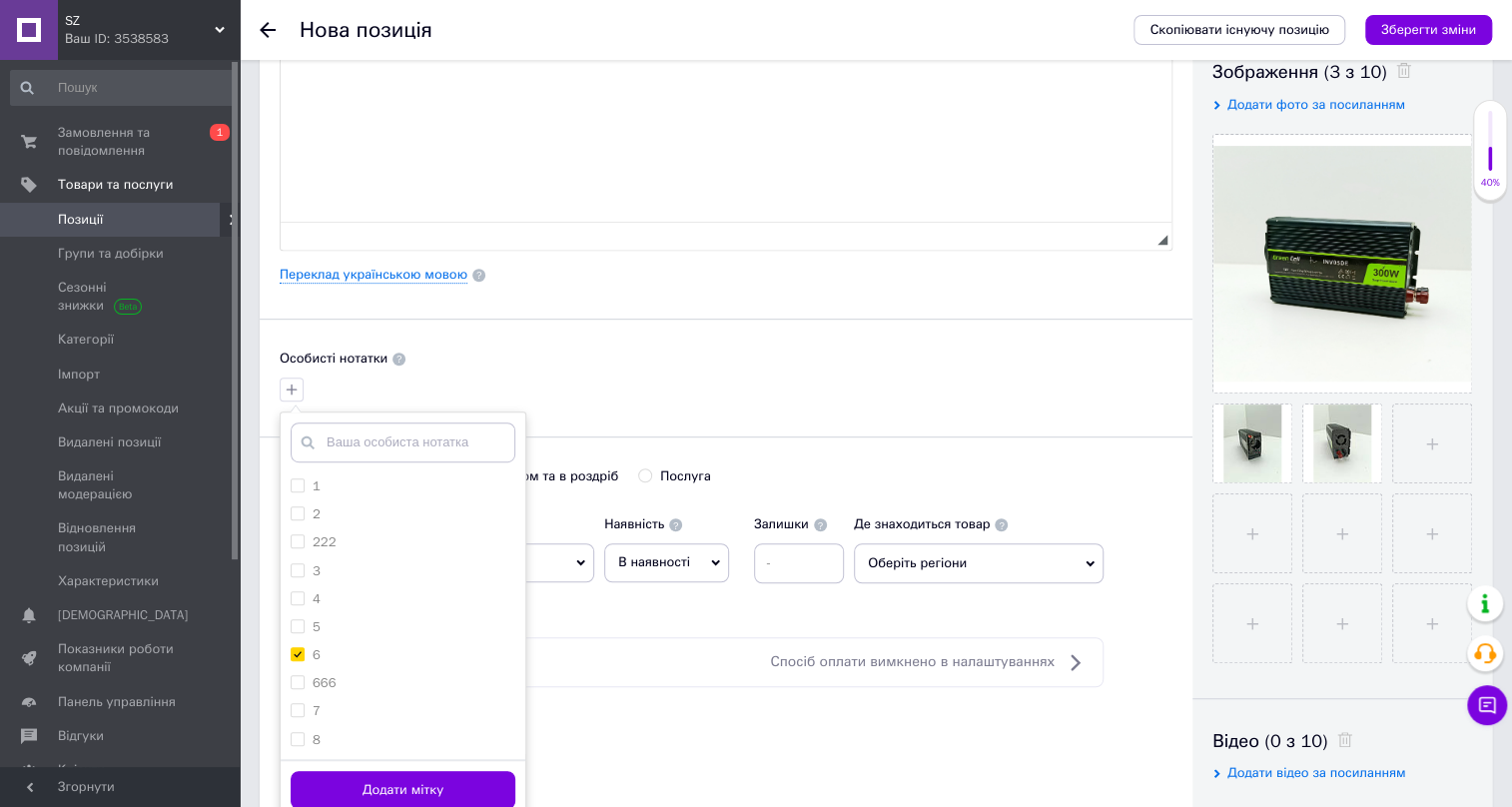 click on "Додати мітку" at bounding box center (402, 790) 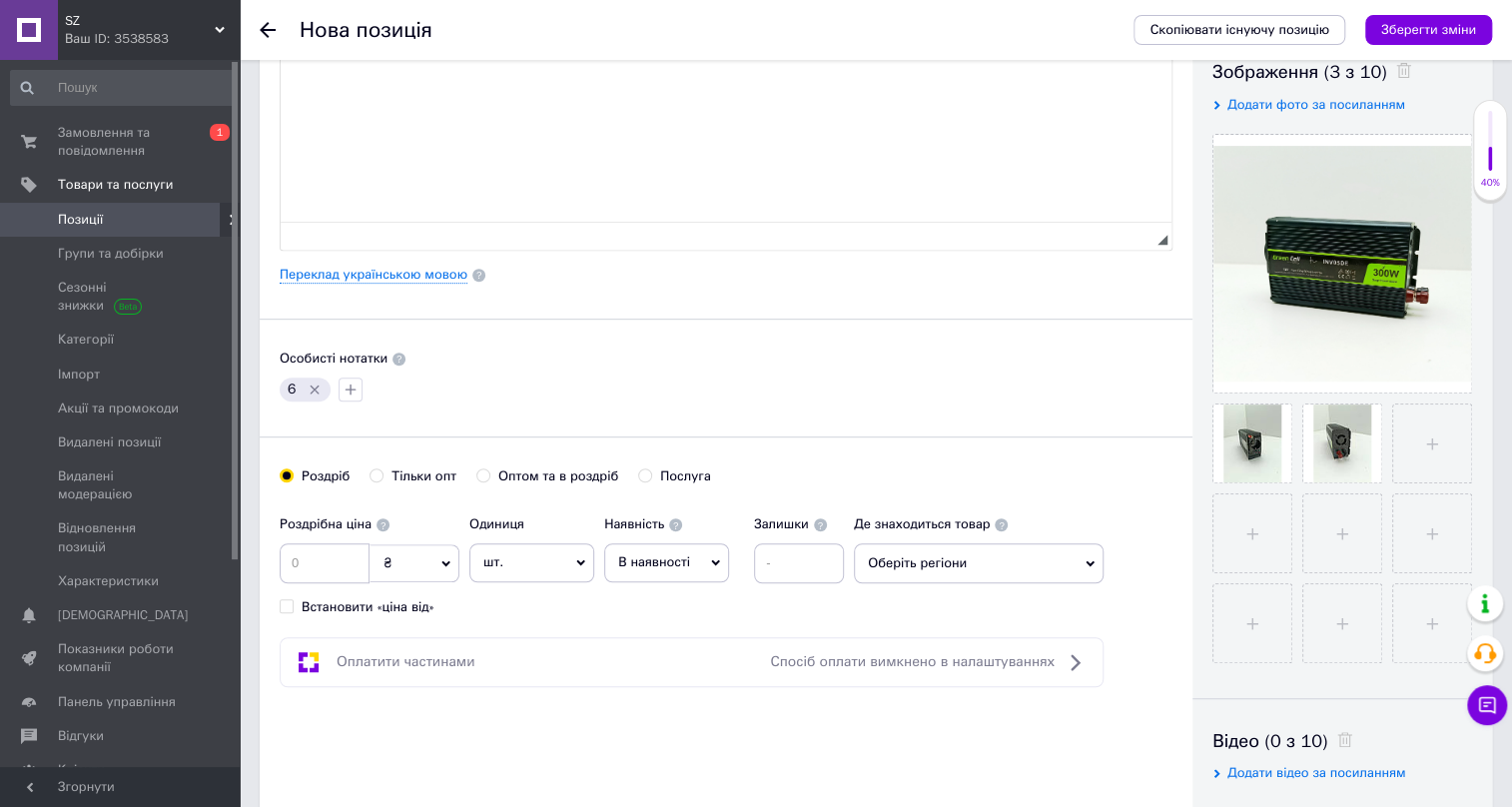 drag, startPoint x: 1159, startPoint y: 403, endPoint x: 1032, endPoint y: 436, distance: 131.21738 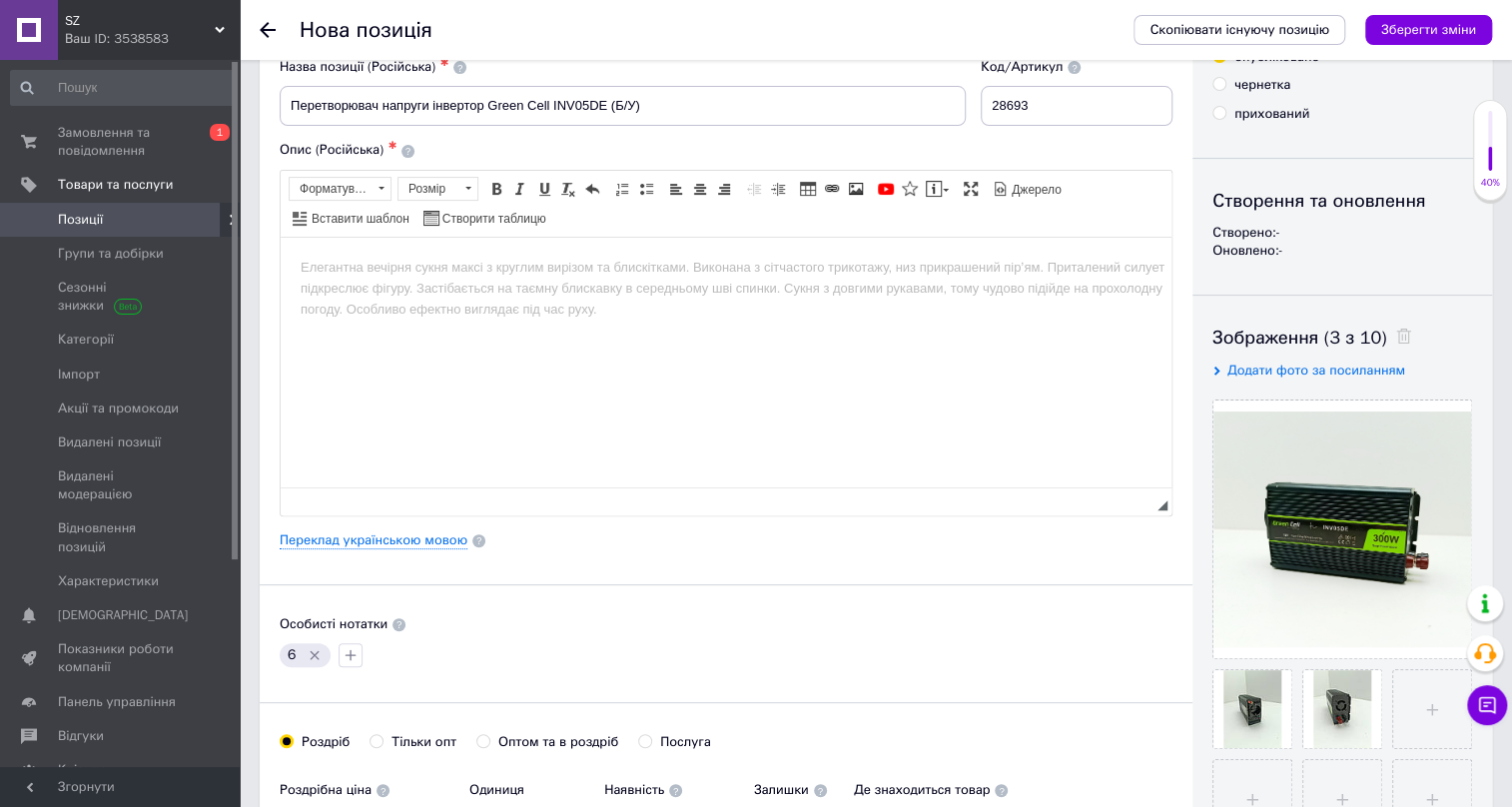 scroll, scrollTop: 90, scrollLeft: 0, axis: vertical 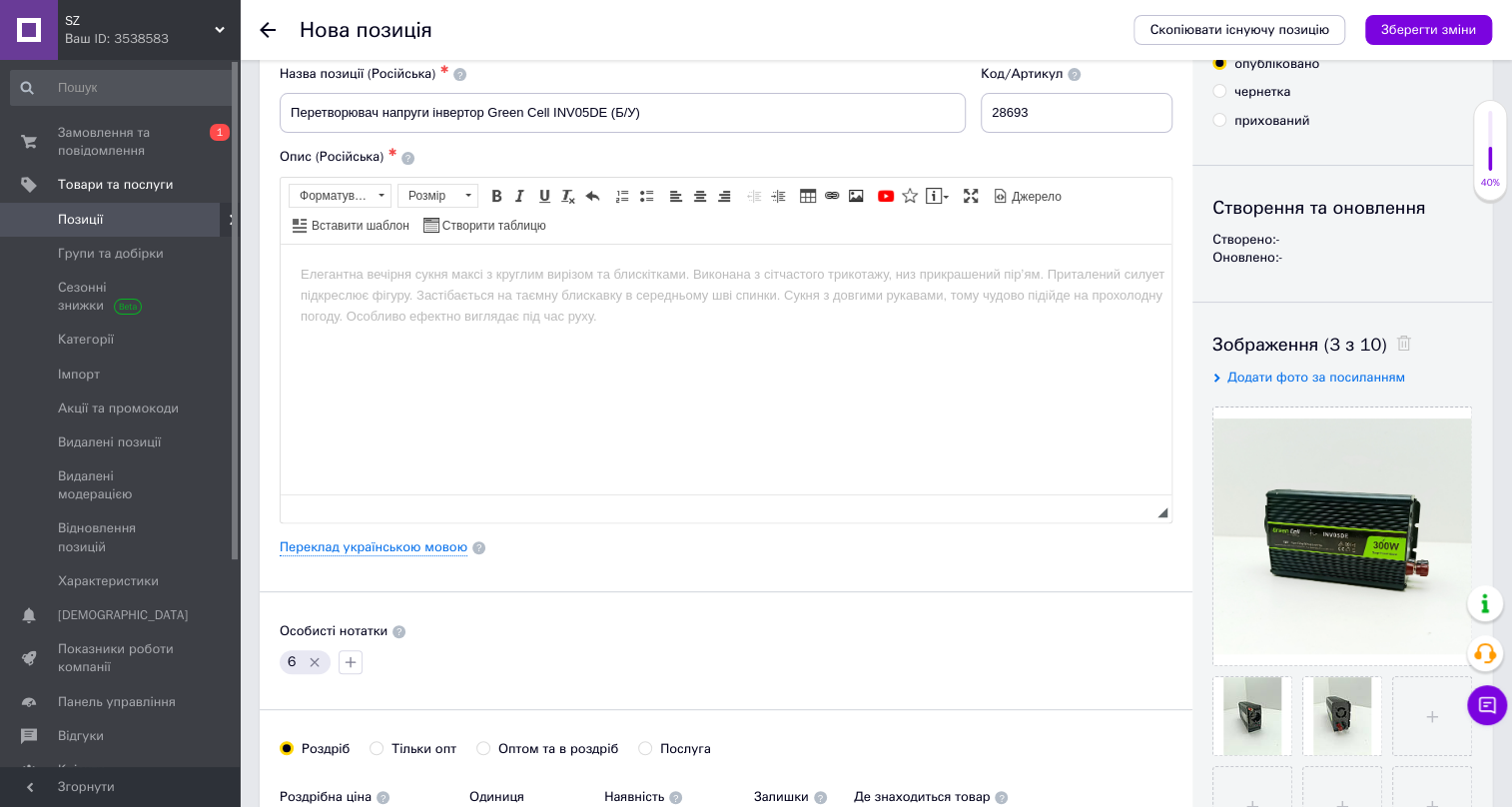 click at bounding box center (726, 274) 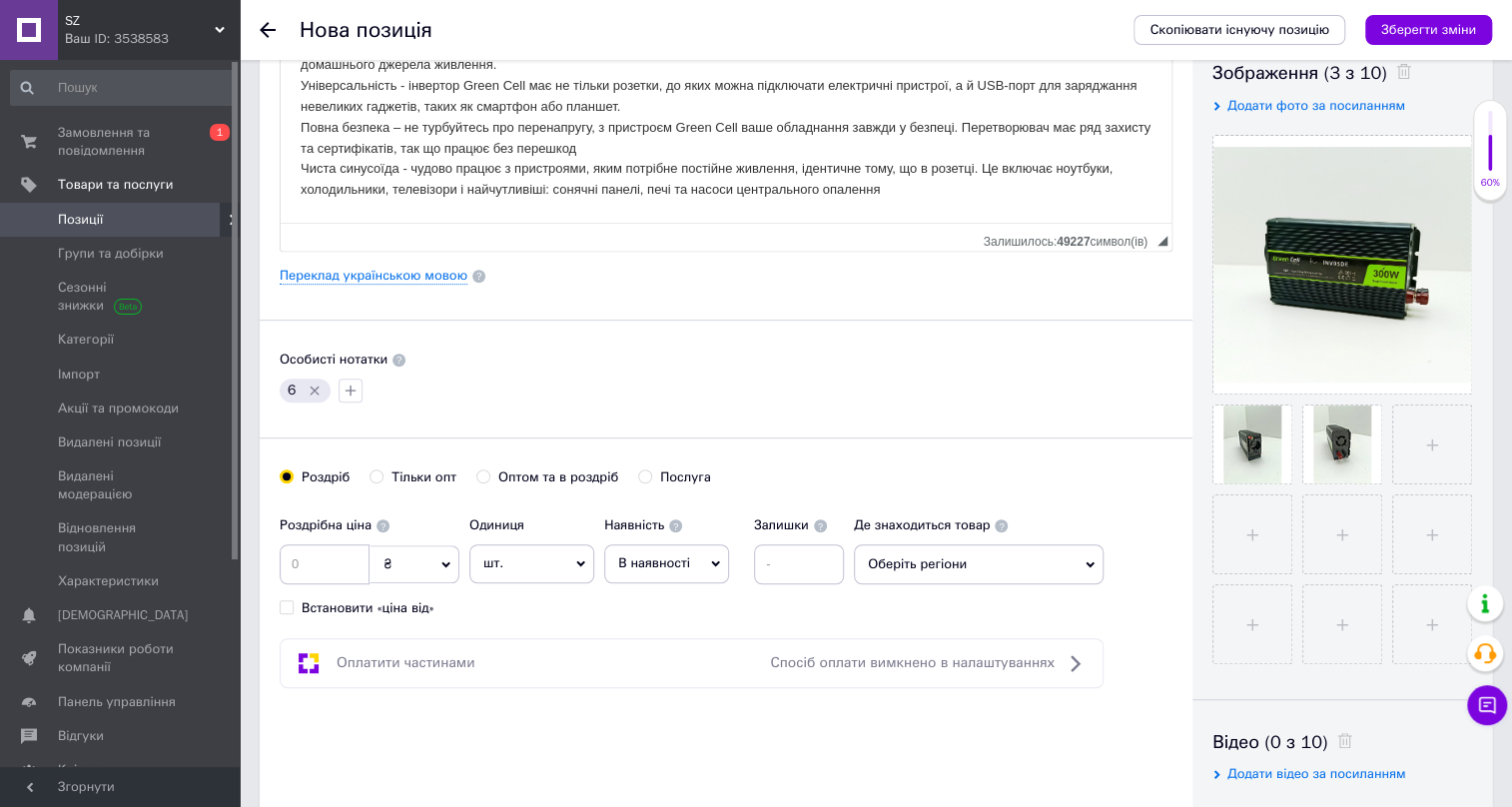 scroll, scrollTop: 363, scrollLeft: 0, axis: vertical 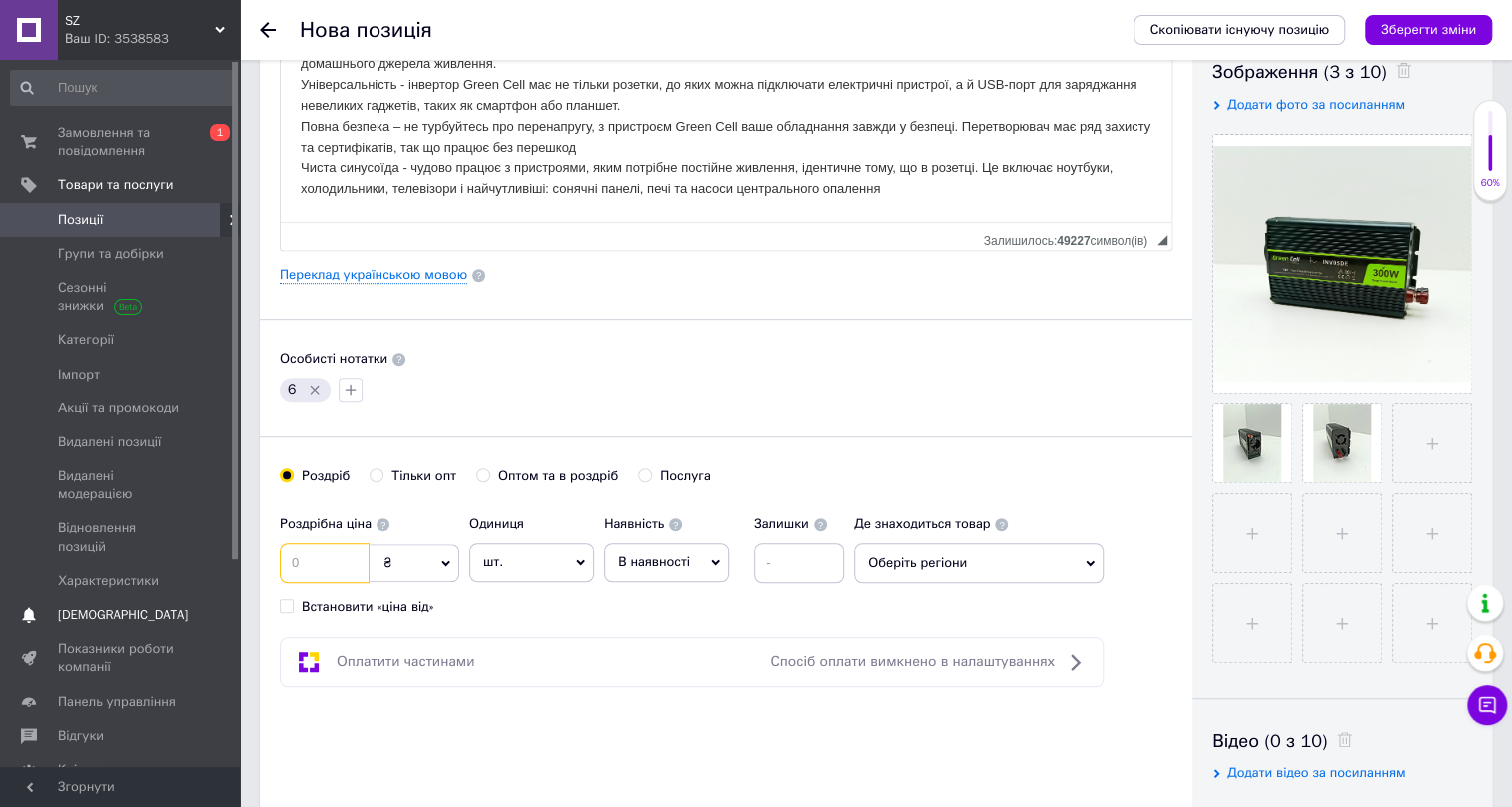 drag, startPoint x: 326, startPoint y: 557, endPoint x: 238, endPoint y: 594, distance: 95.462034 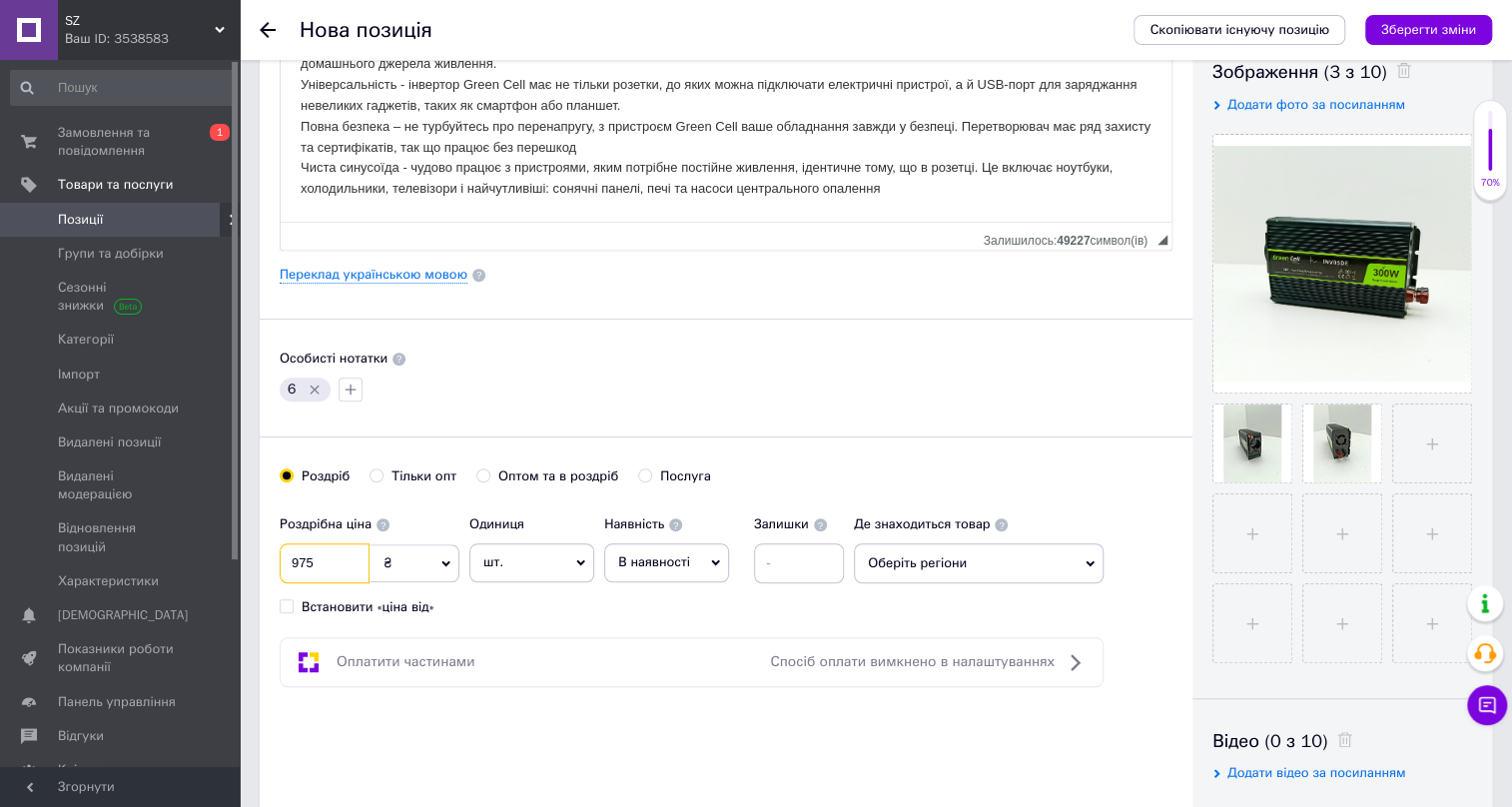 type on "975" 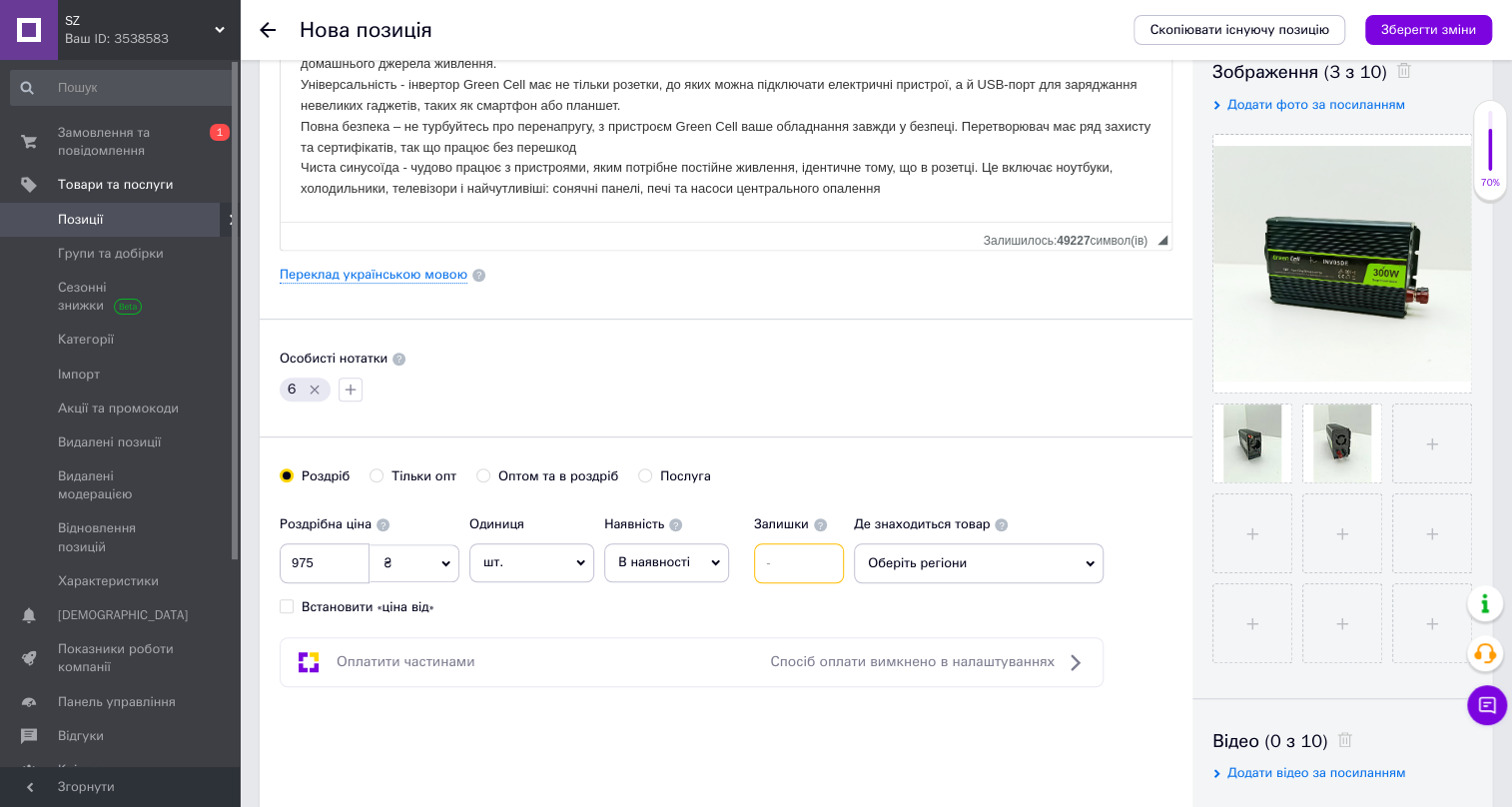 click at bounding box center [799, 563] 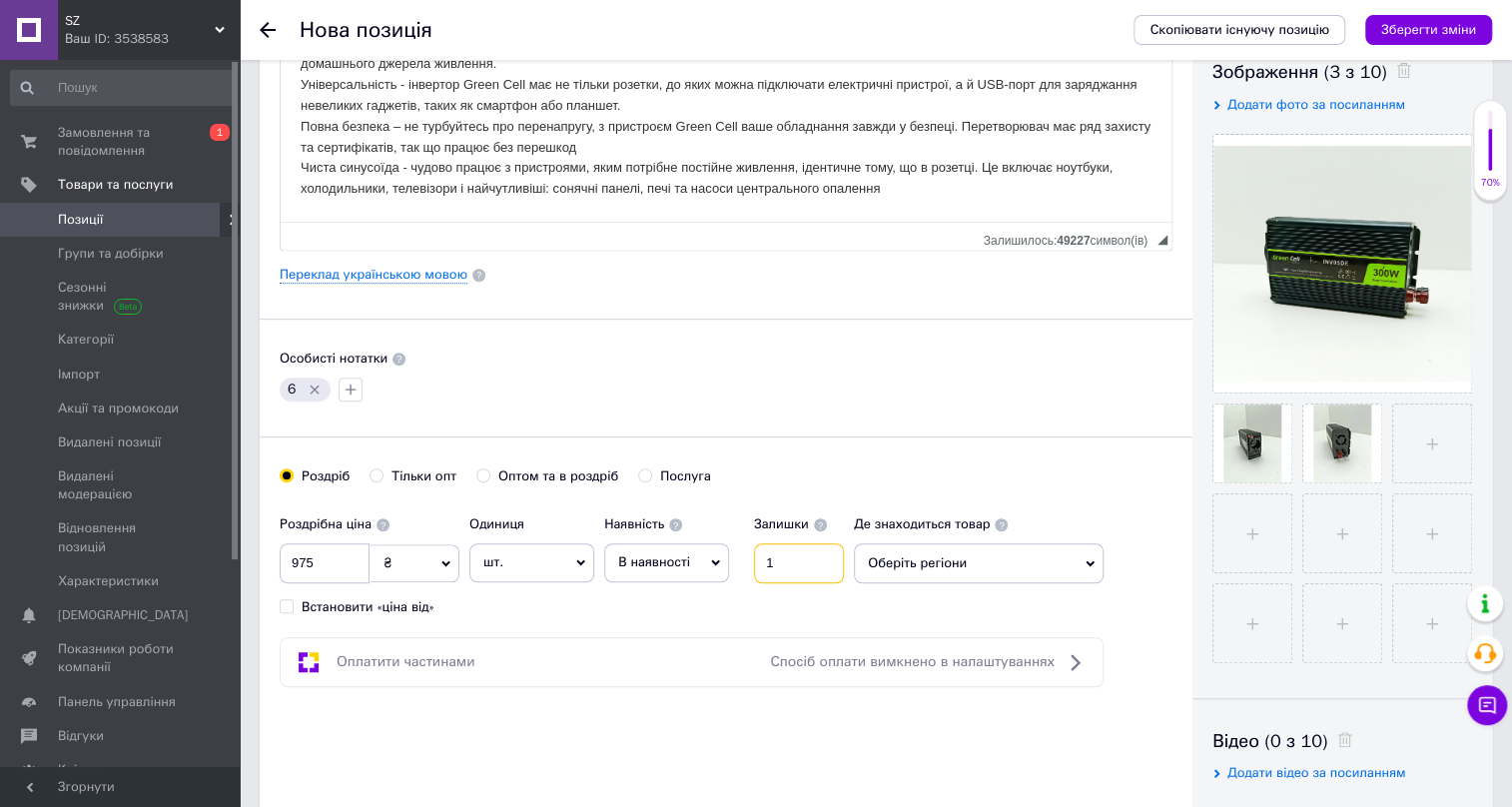 type on "1" 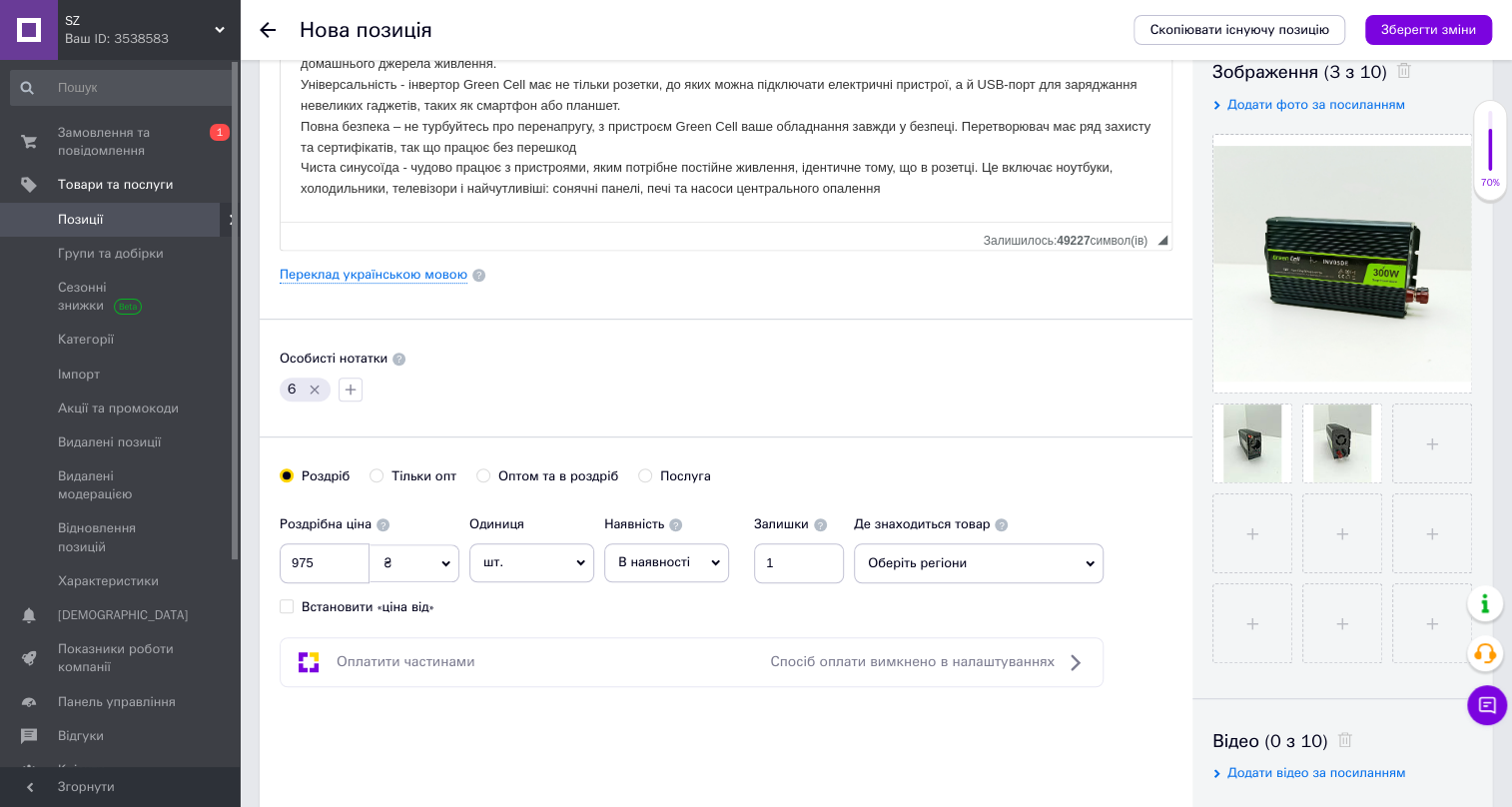drag, startPoint x: 912, startPoint y: 545, endPoint x: 905, endPoint y: 567, distance: 23.086793 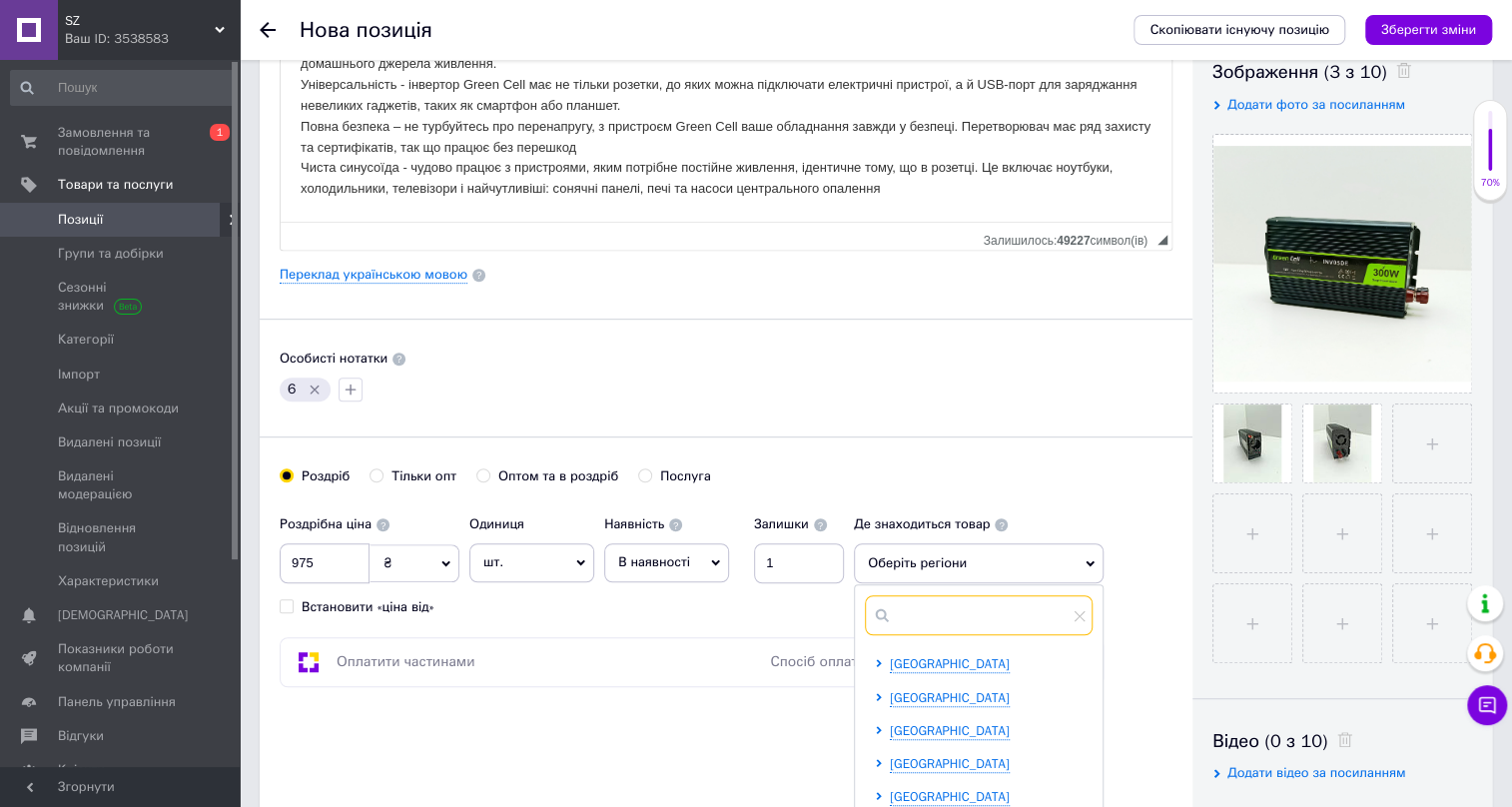 drag, startPoint x: 938, startPoint y: 599, endPoint x: 930, endPoint y: 613, distance: 16.124515 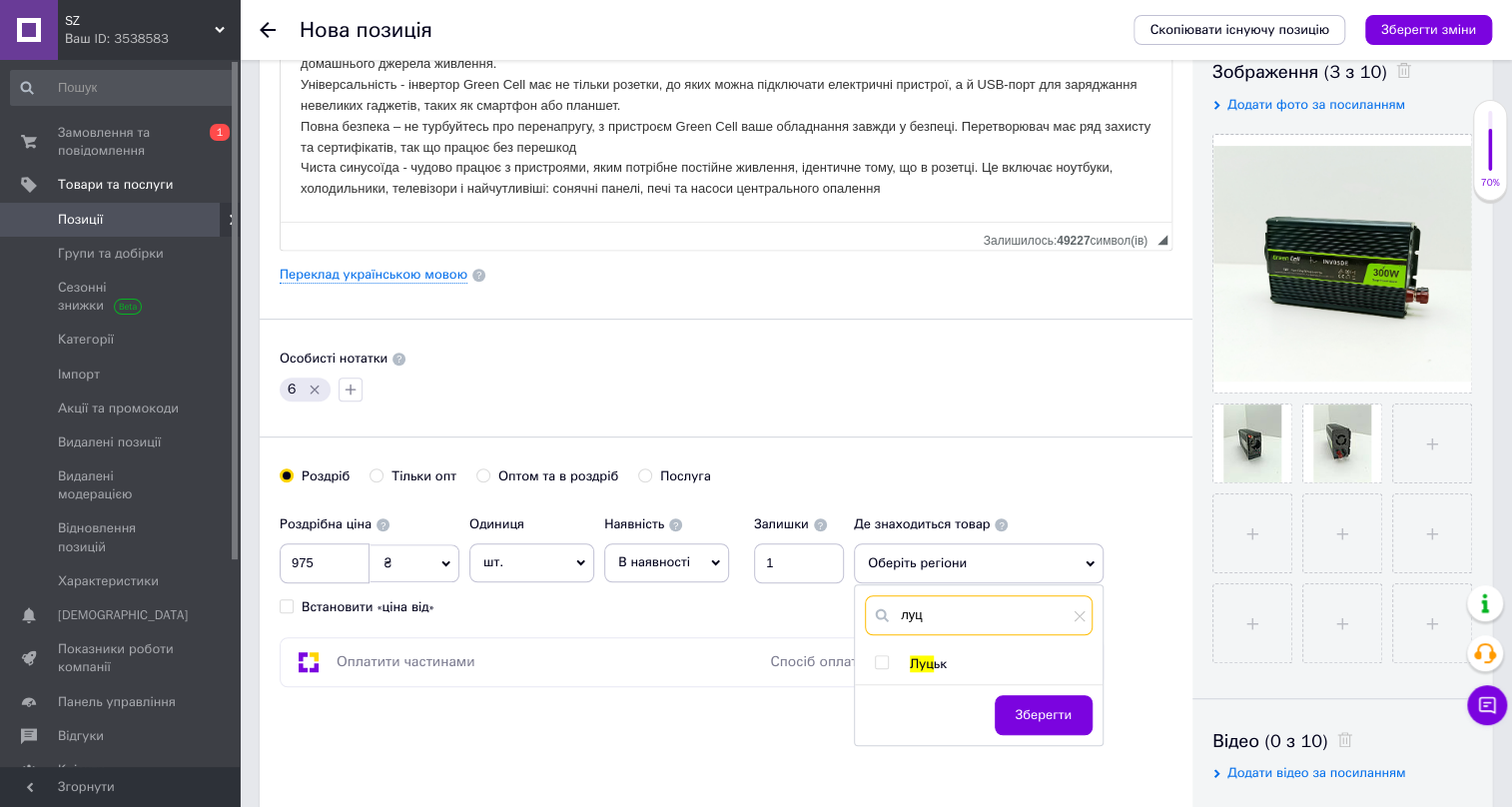 type on "луц" 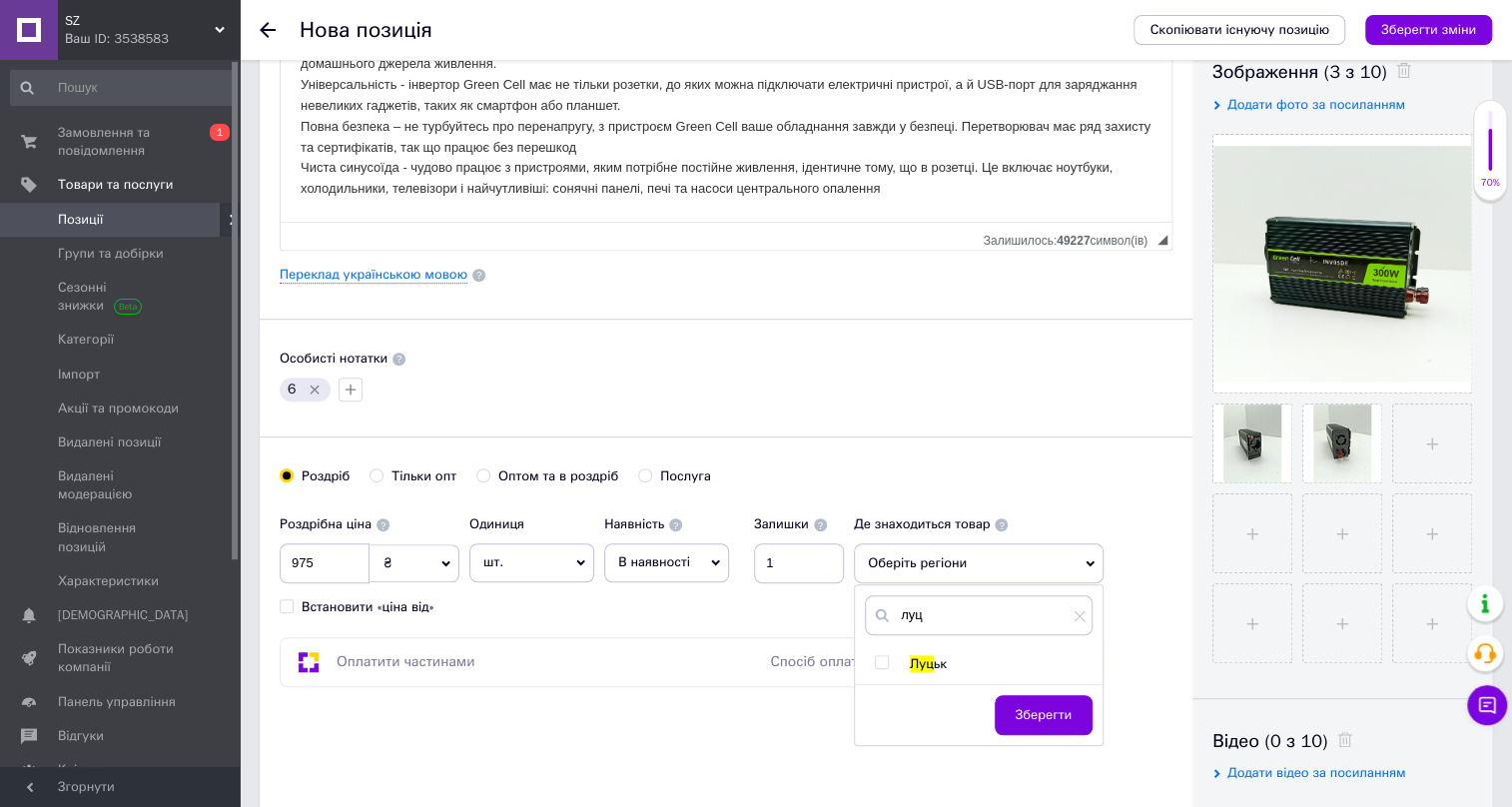 click at bounding box center (881, 662) 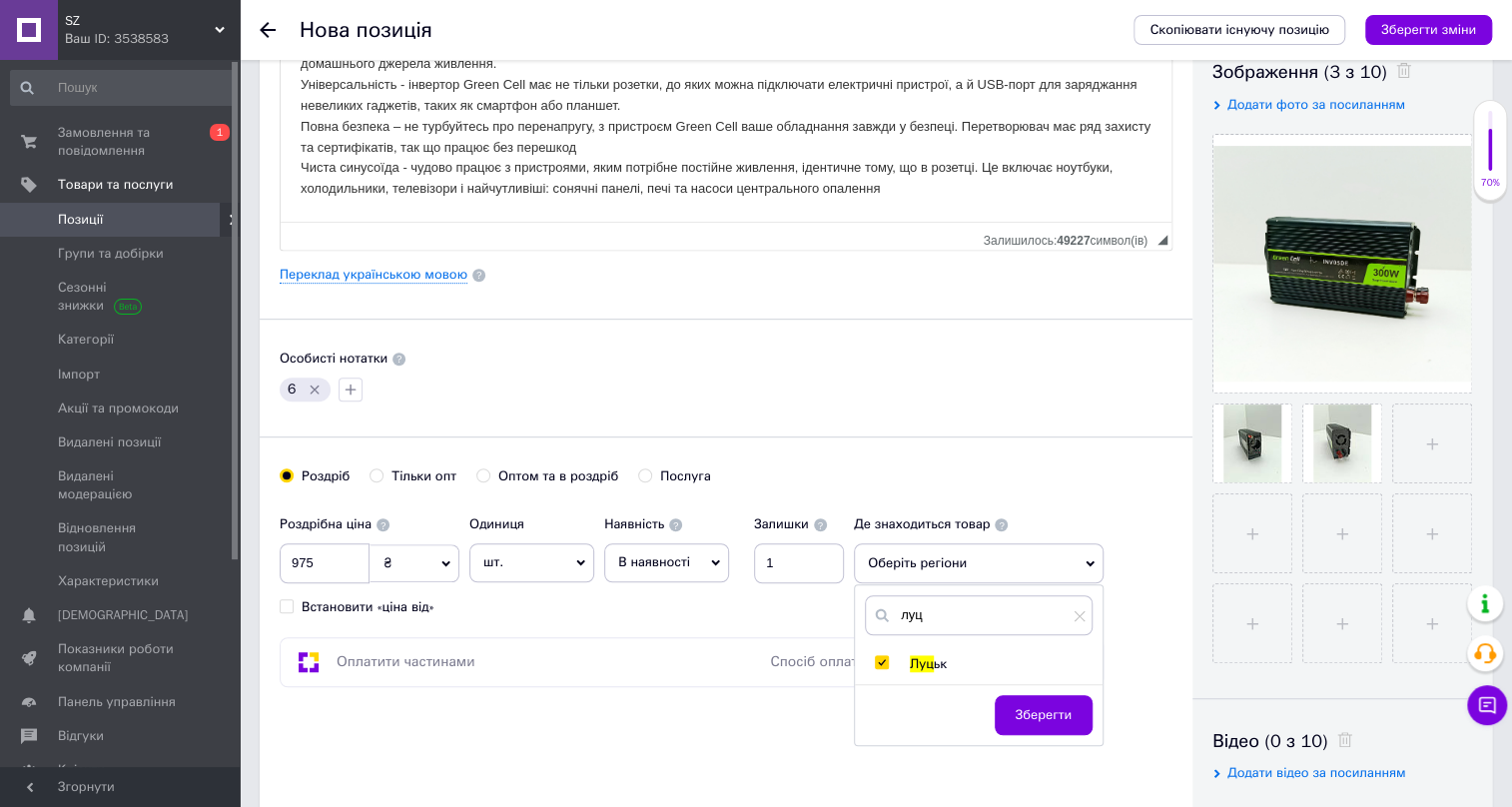 checkbox on "true" 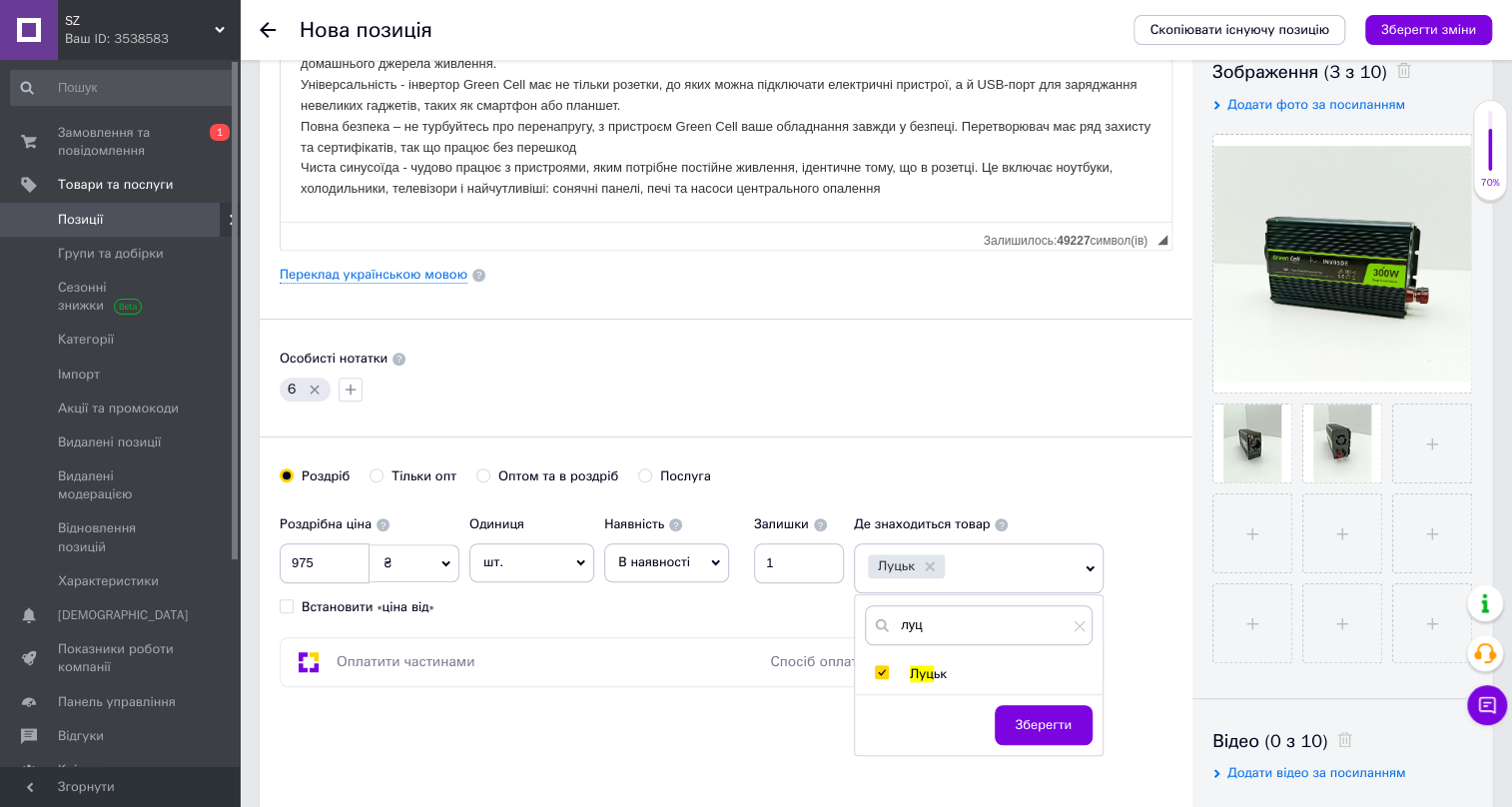 drag, startPoint x: 1037, startPoint y: 711, endPoint x: 998, endPoint y: 683, distance: 48.010416 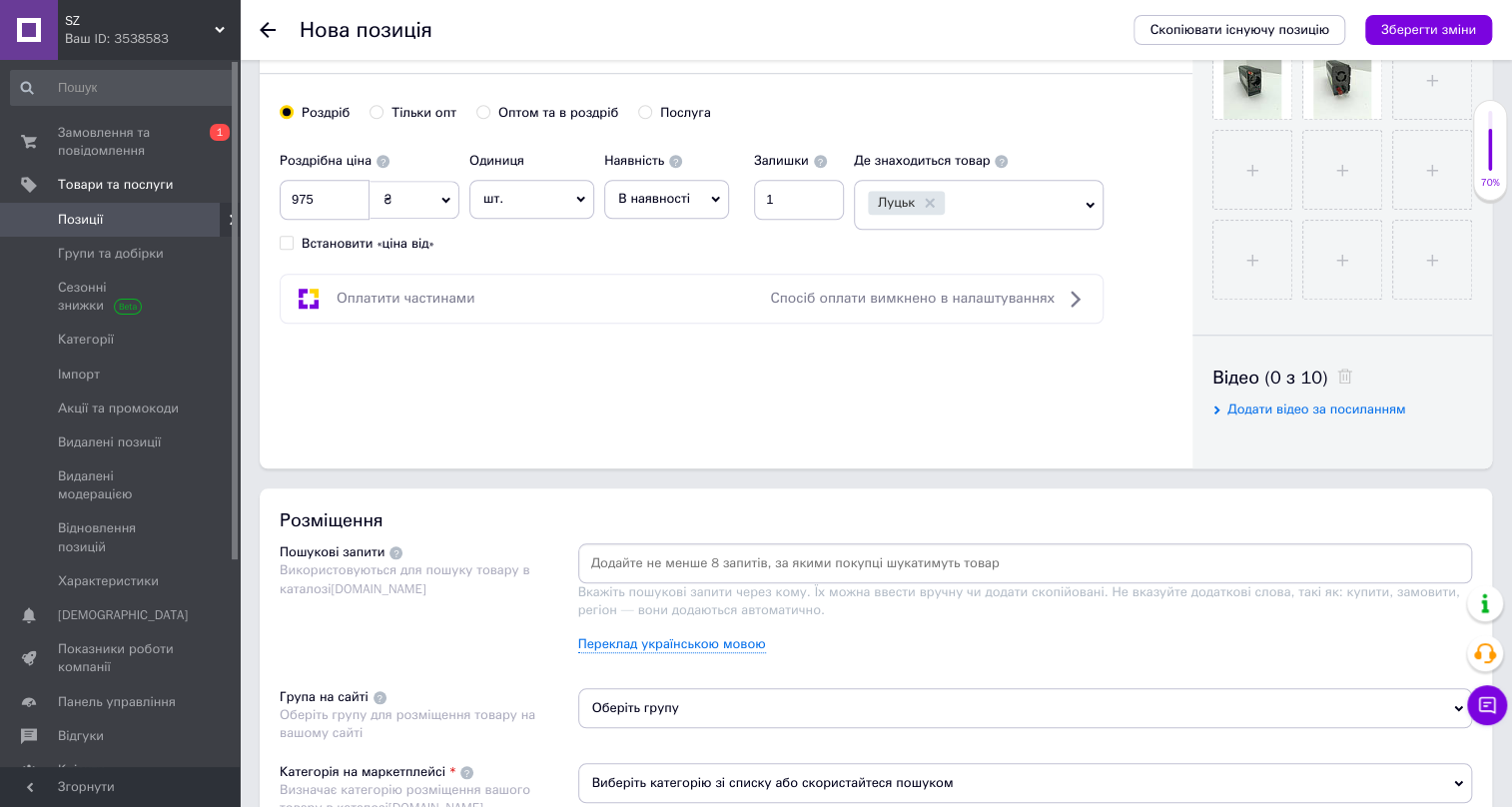 scroll, scrollTop: 999, scrollLeft: 0, axis: vertical 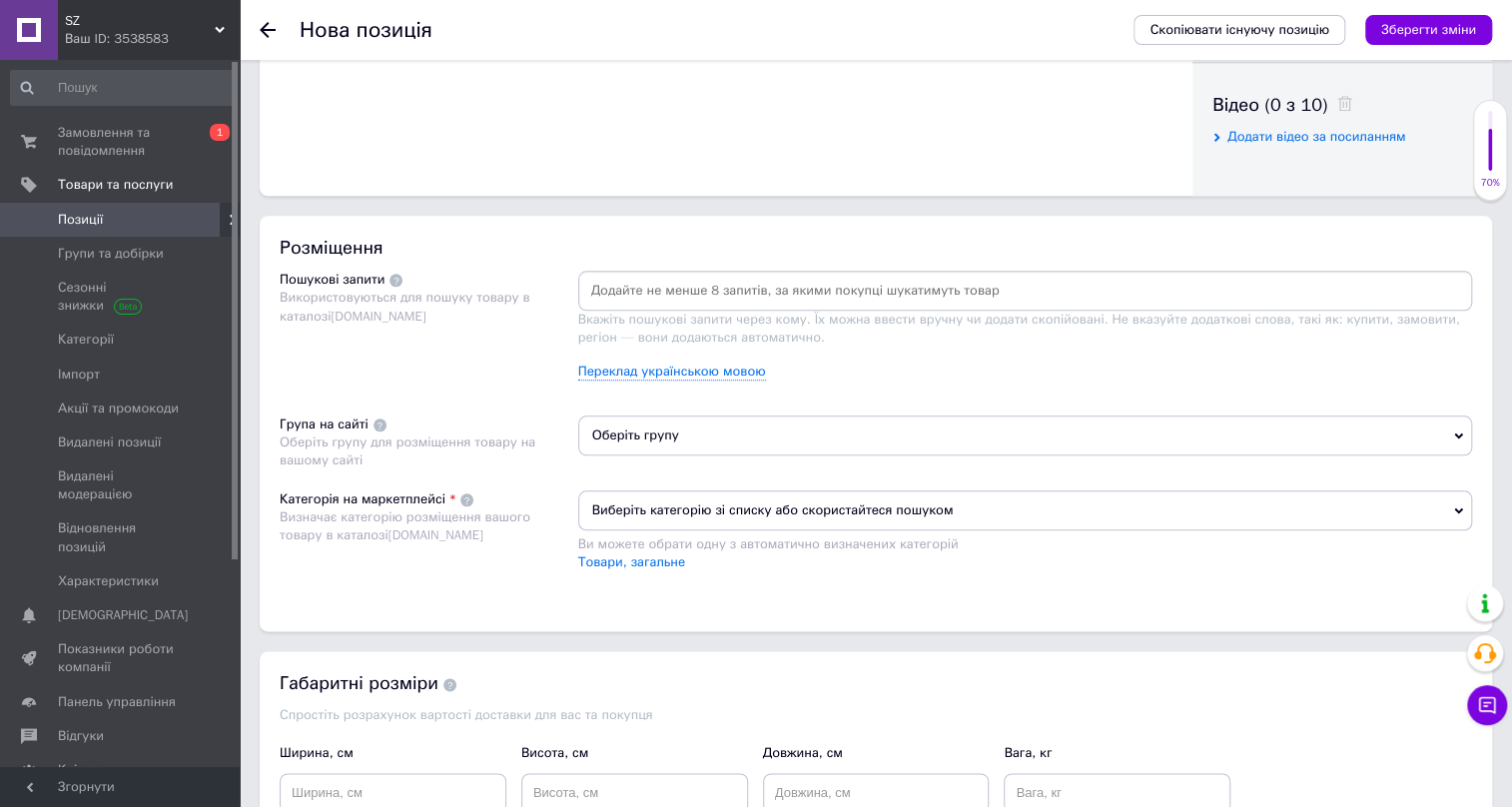 click at bounding box center [1026, 291] 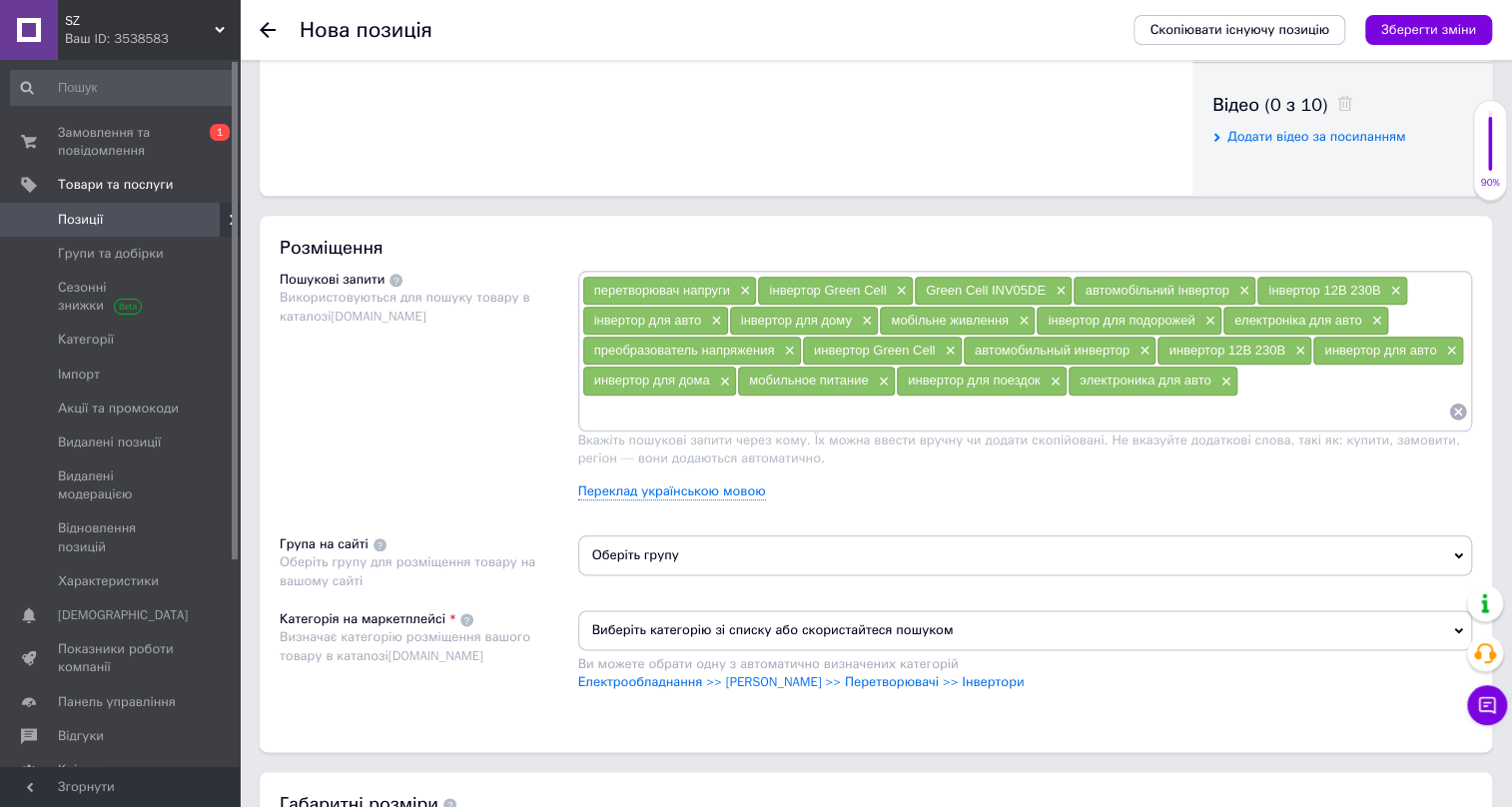 click on "Оберіть групу" at bounding box center [1026, 555] 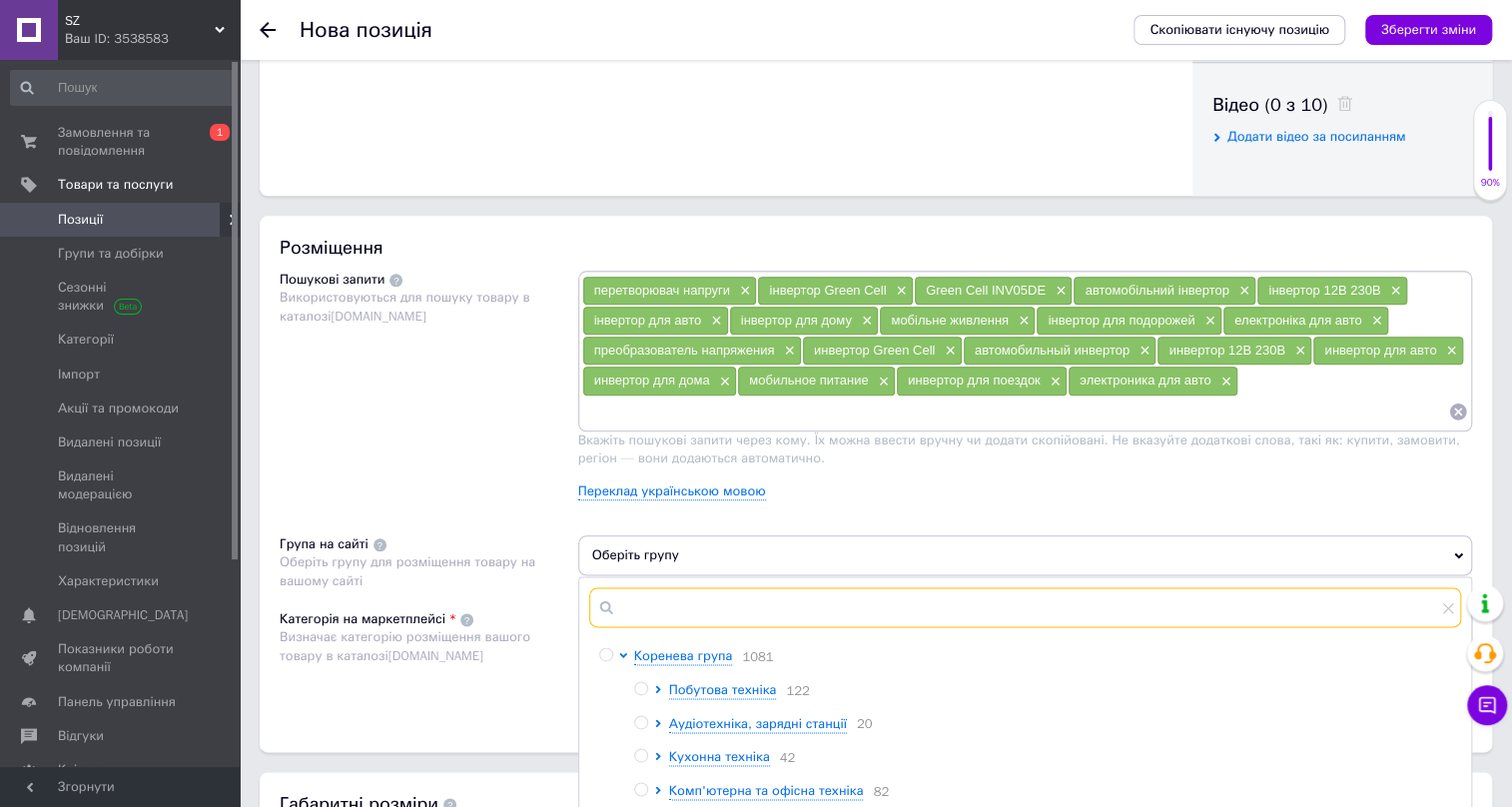click at bounding box center [1026, 607] 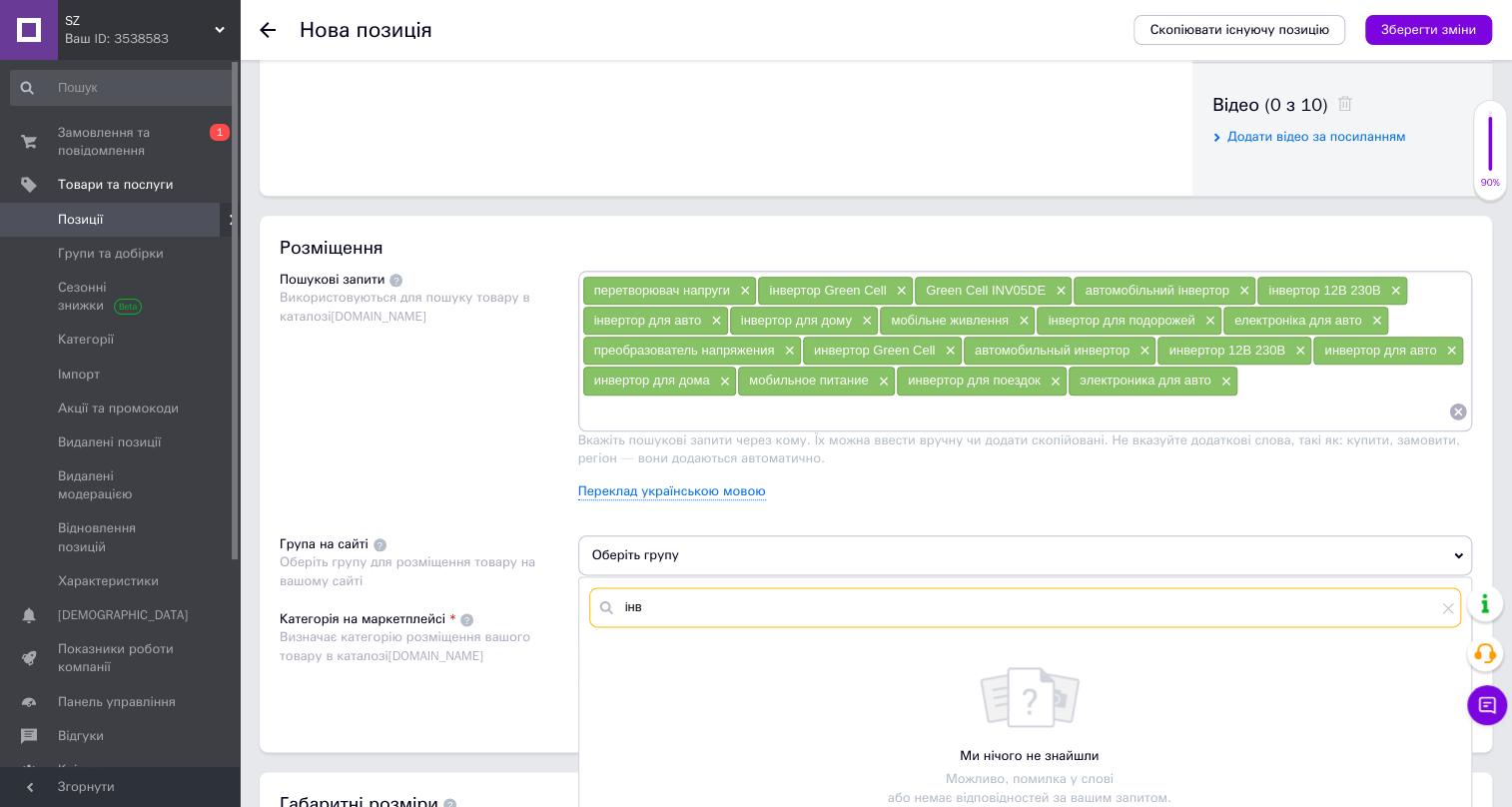 scroll, scrollTop: 1180, scrollLeft: 0, axis: vertical 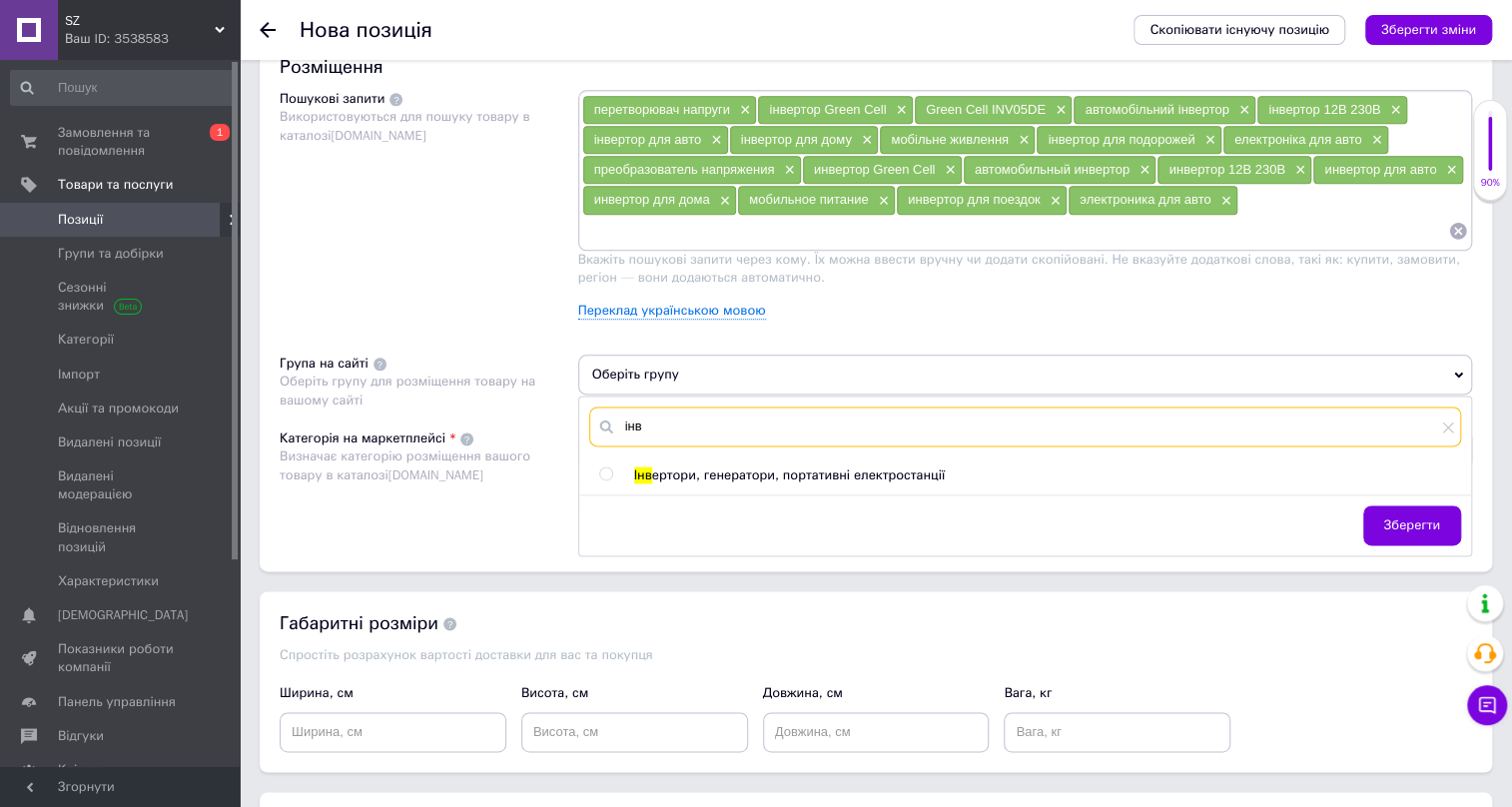 type on "інв" 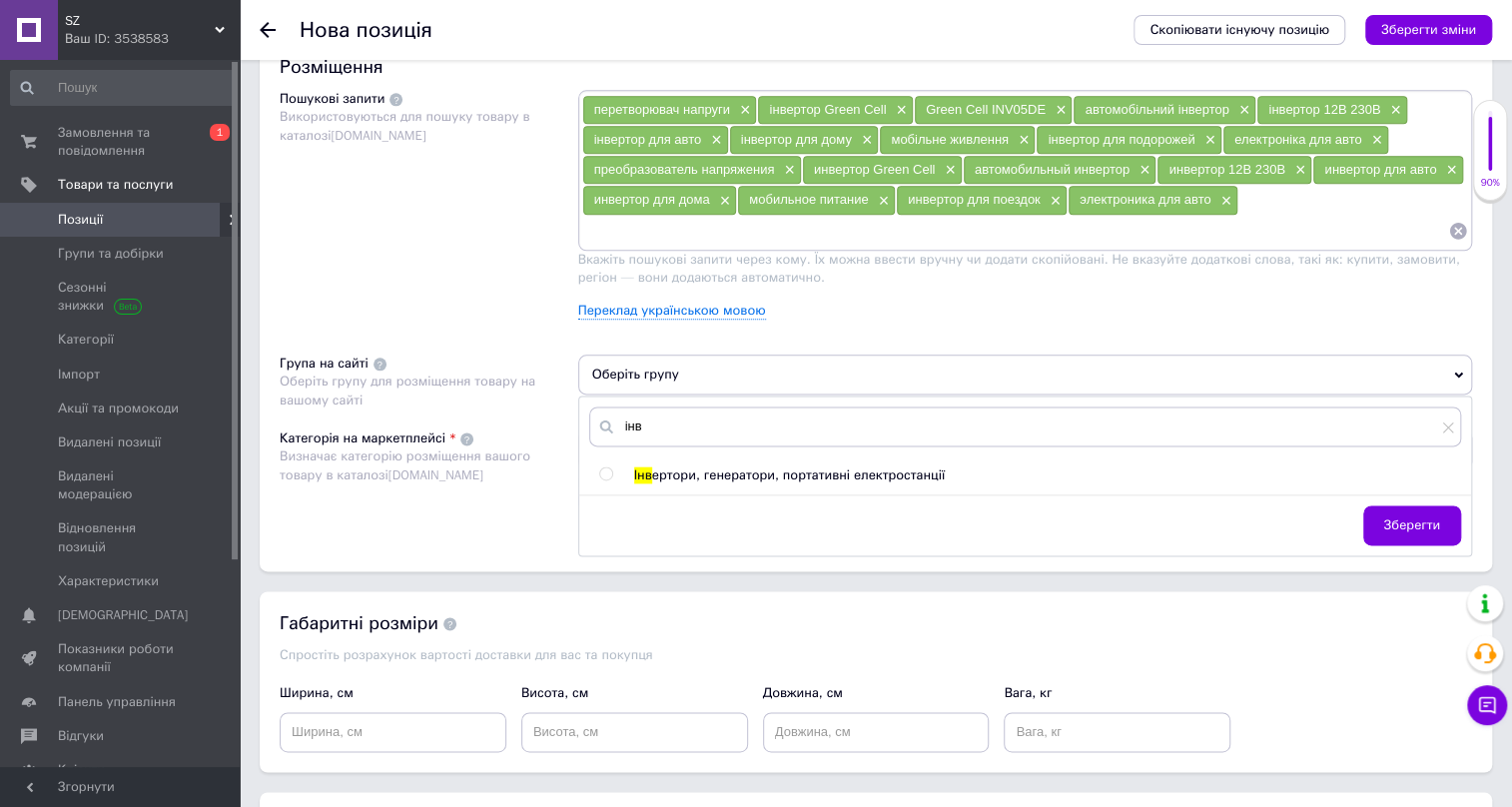 click at bounding box center [605, 473] 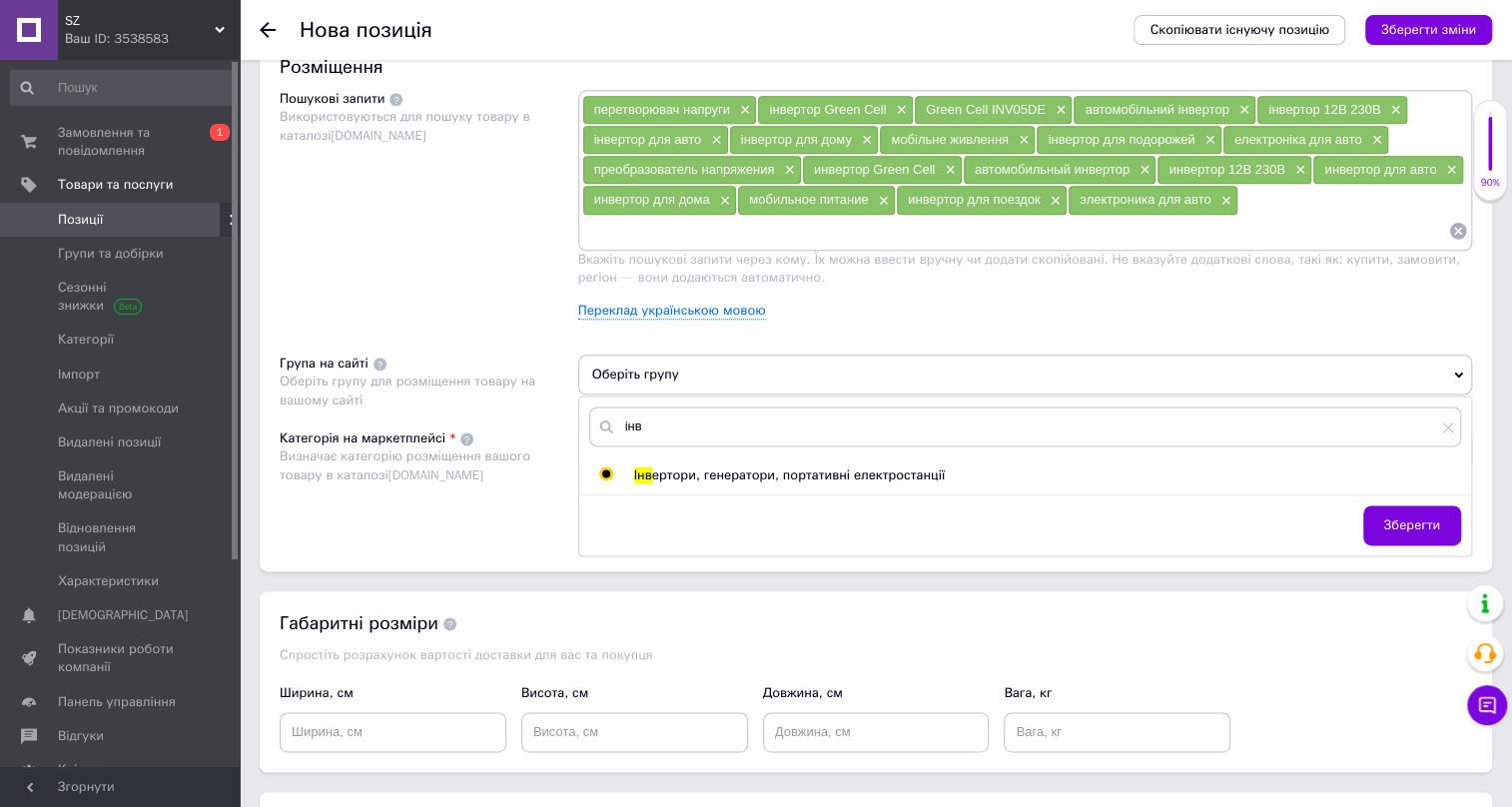 radio on "true" 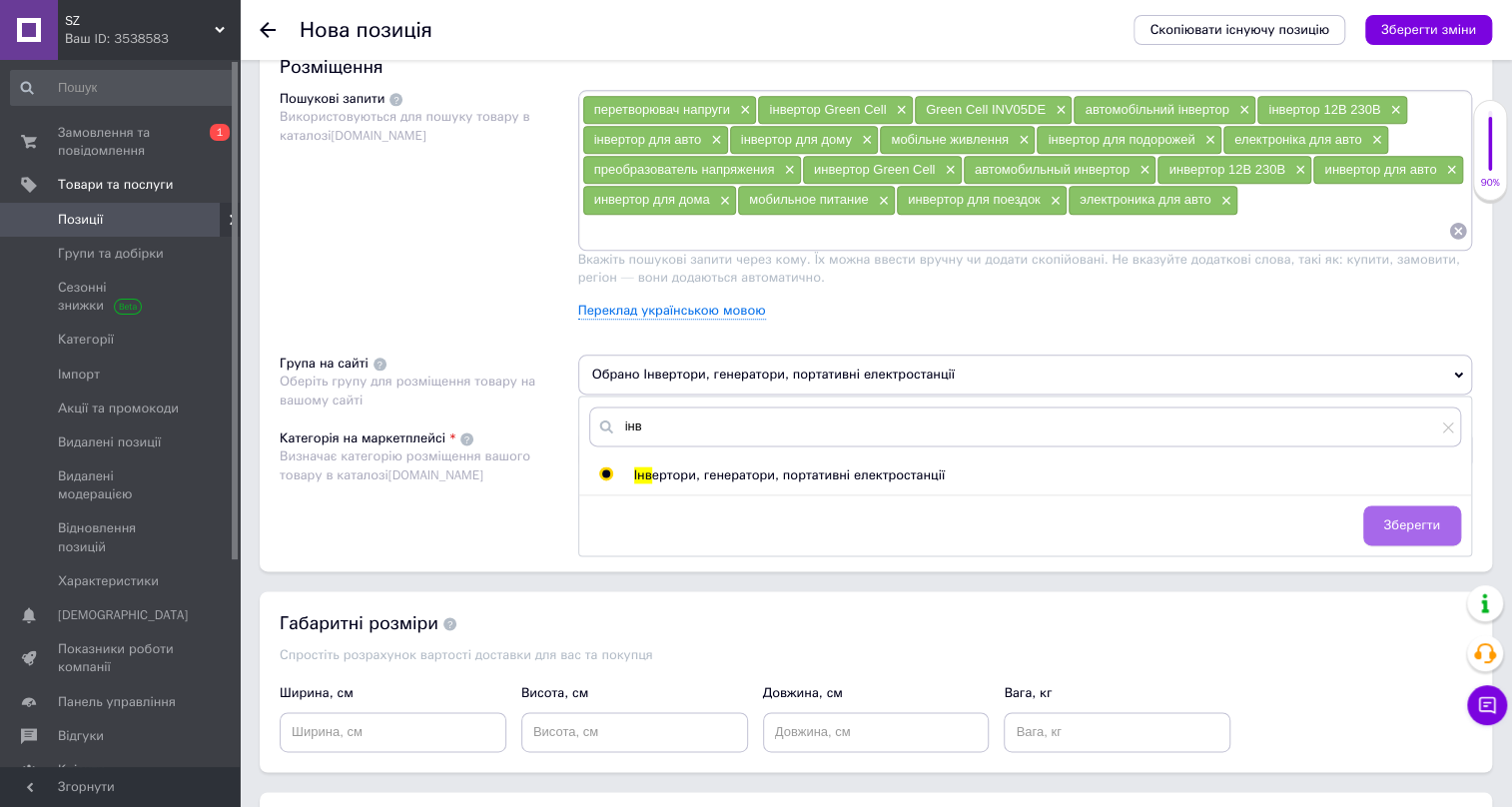 click on "Зберегти" at bounding box center [1412, 525] 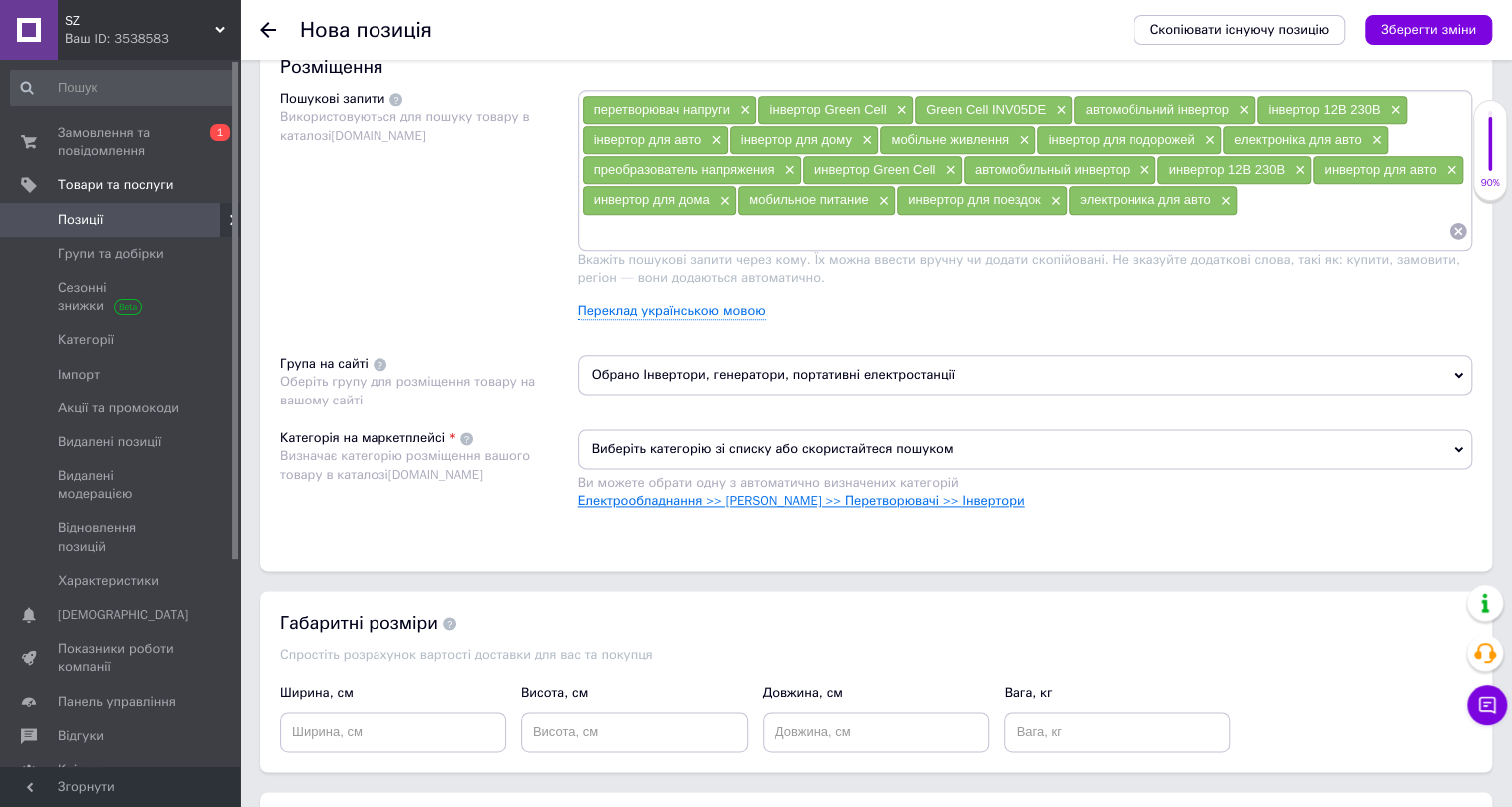 click on "Електрообладнання >> [PERSON_NAME] >> Перетворювачі >> Інвертори" at bounding box center [801, 500] 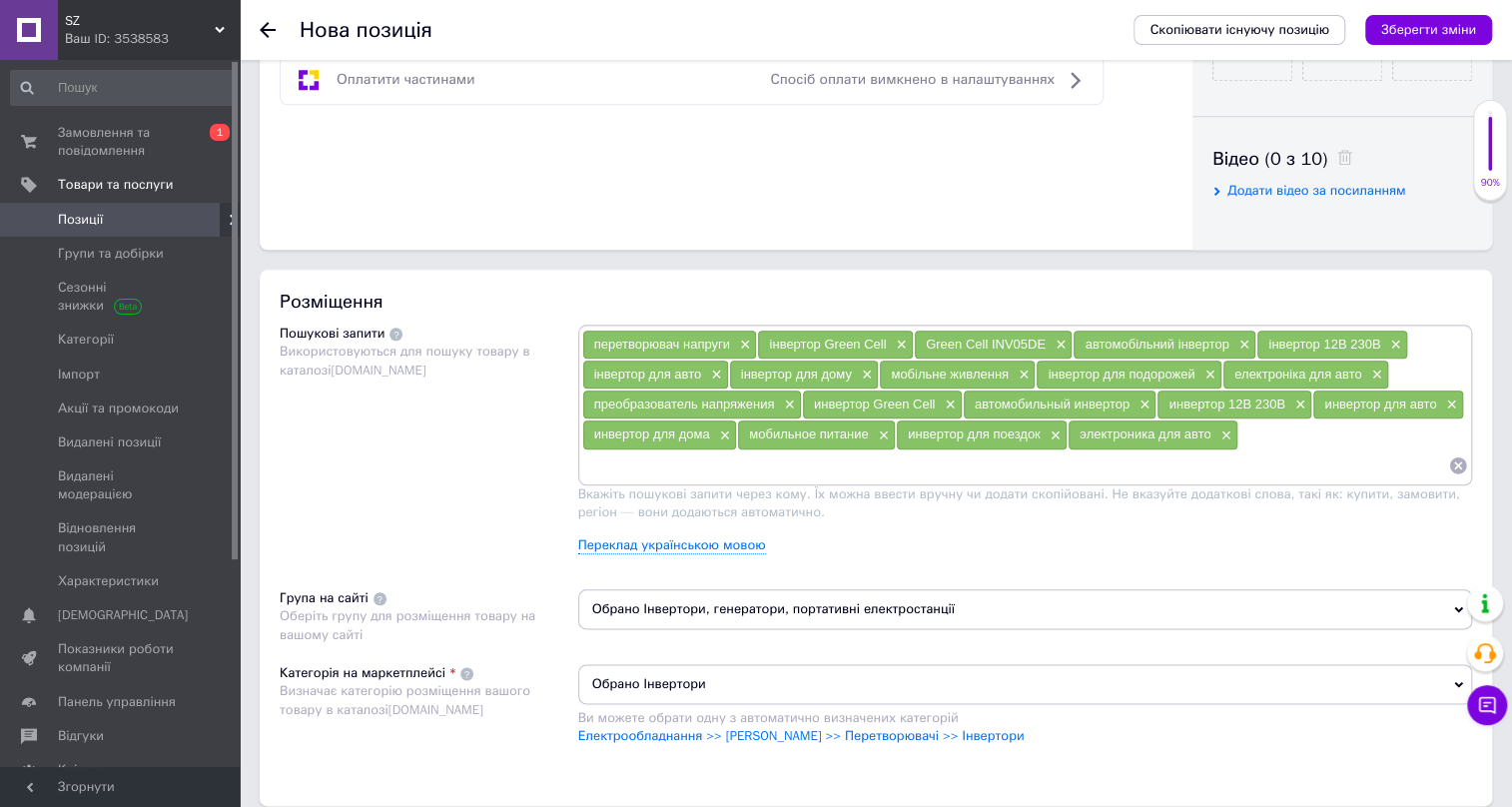 scroll, scrollTop: 908, scrollLeft: 0, axis: vertical 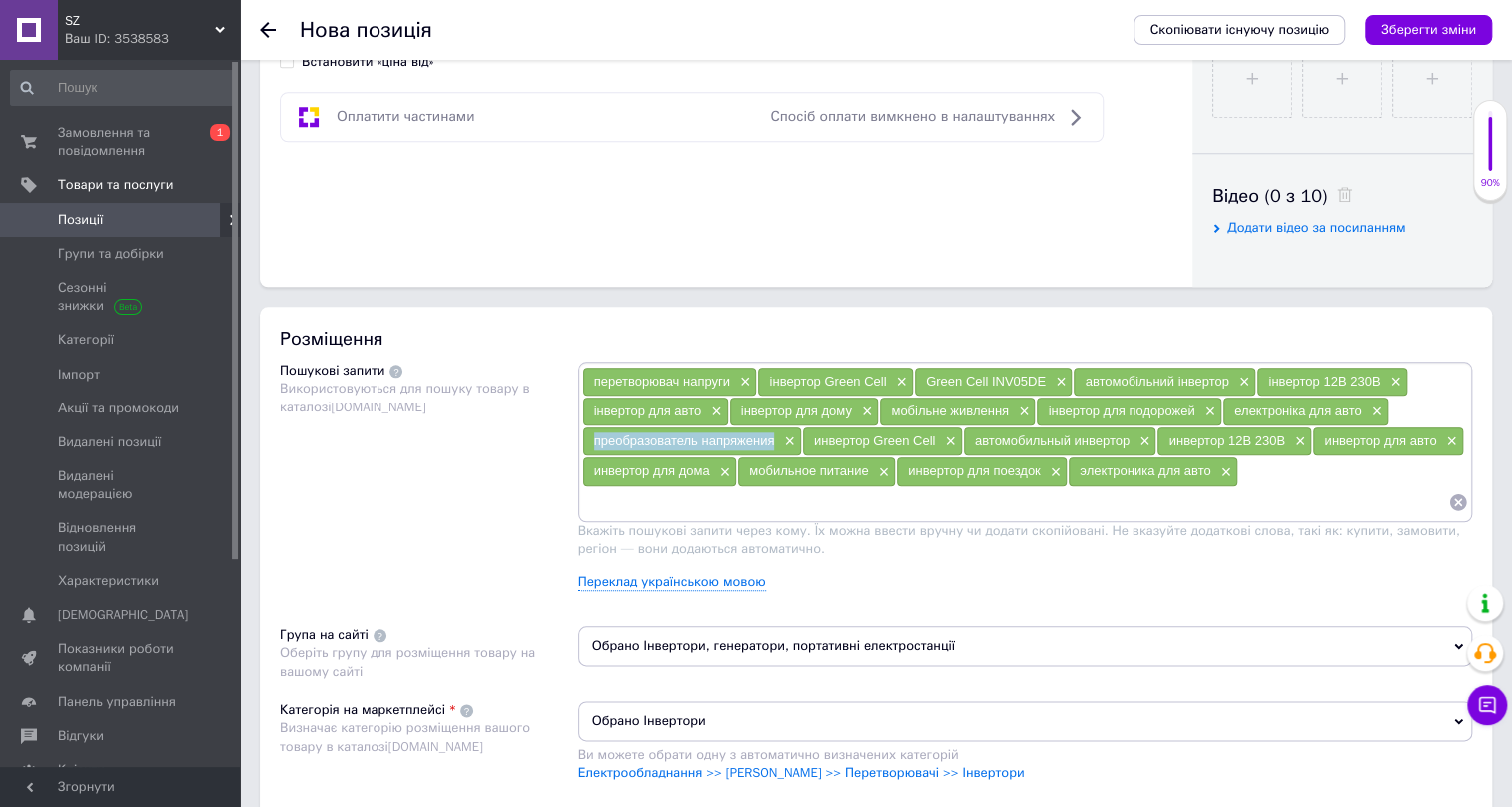 drag, startPoint x: 593, startPoint y: 441, endPoint x: 770, endPoint y: 438, distance: 177.02542 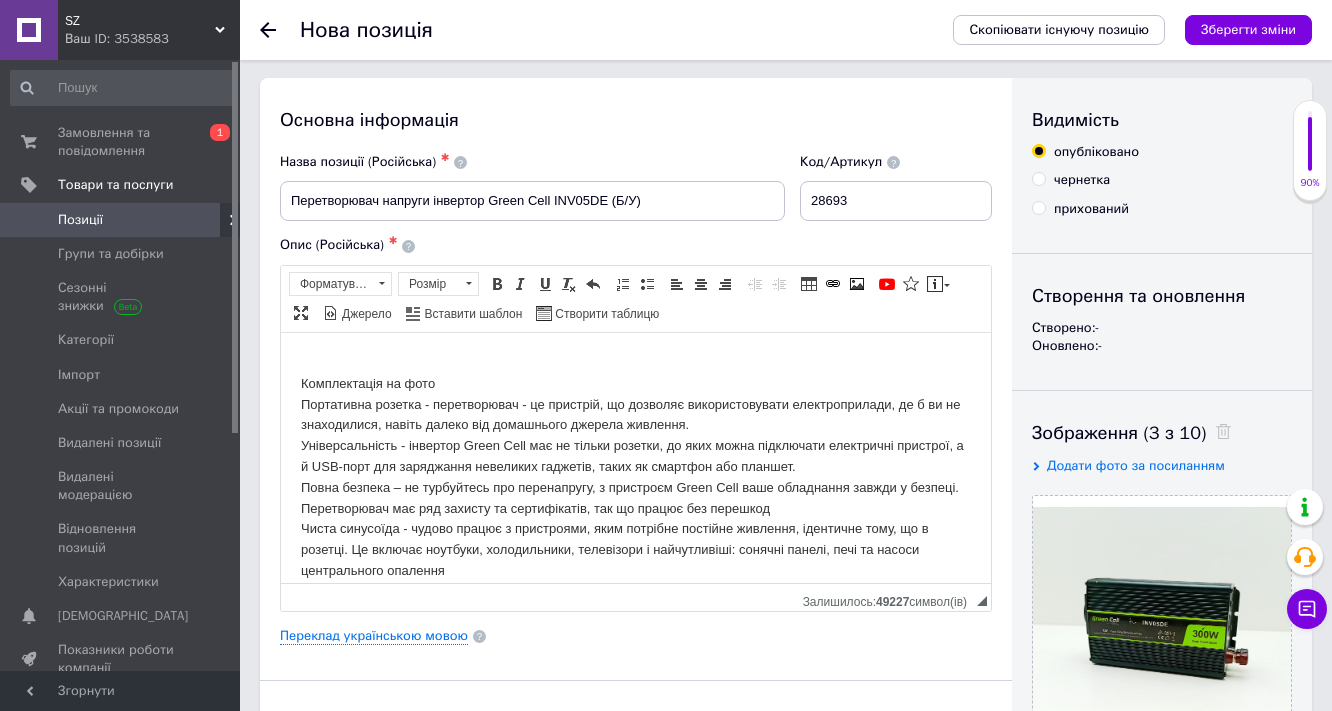 scroll, scrollTop: 0, scrollLeft: 0, axis: both 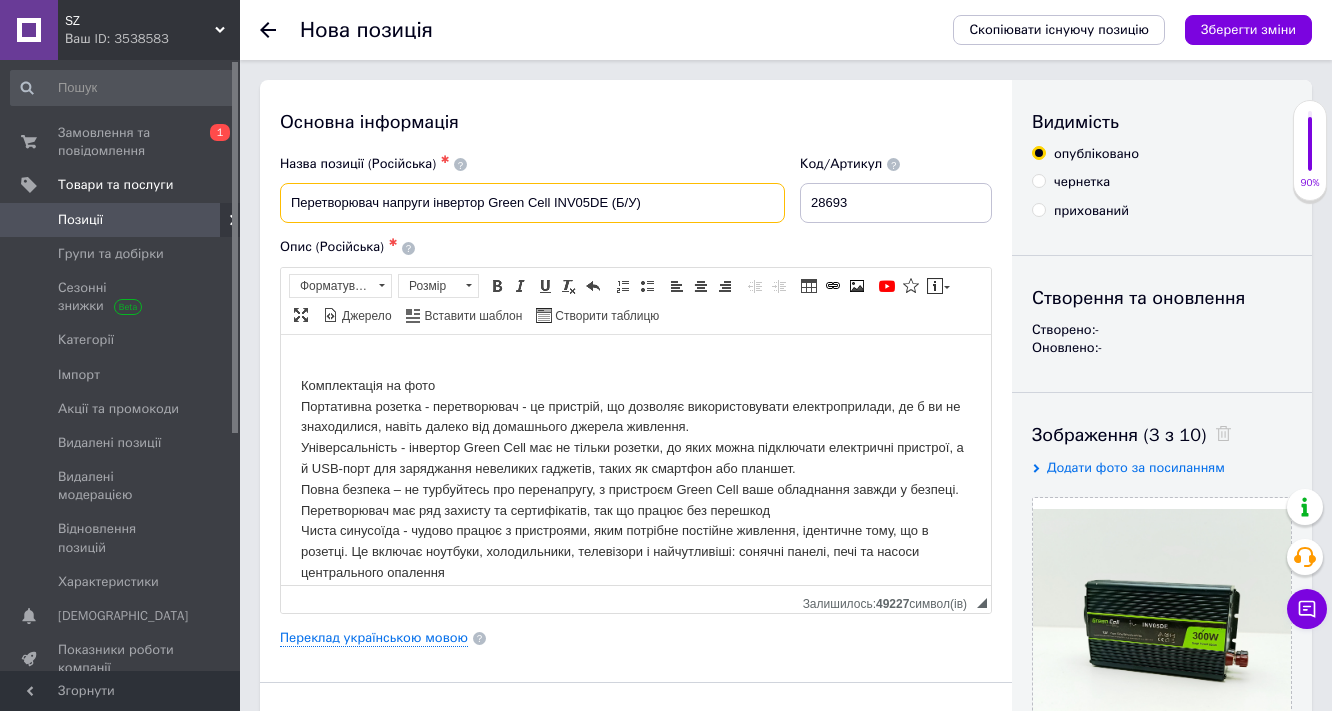 click on "Перетворювач напруги інвертор Green Cell INV05DE (Б/У)" at bounding box center [532, 203] 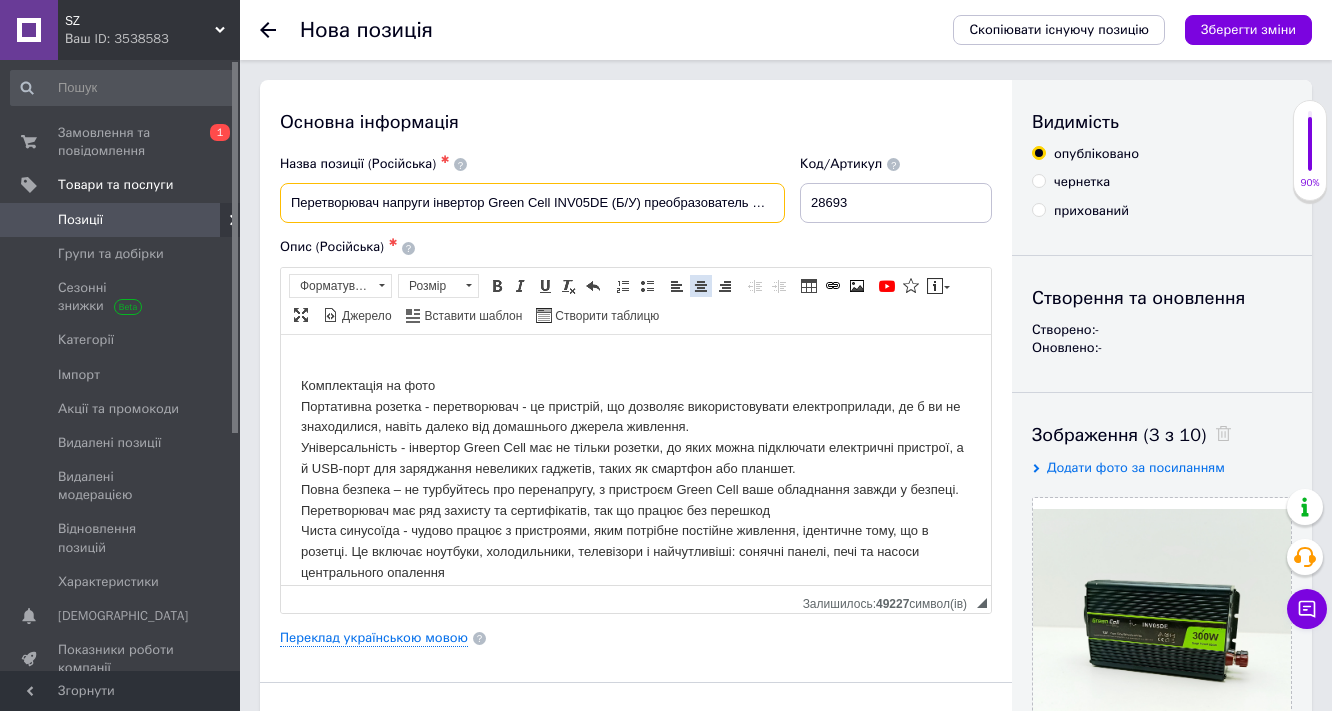 scroll, scrollTop: 0, scrollLeft: 42, axis: horizontal 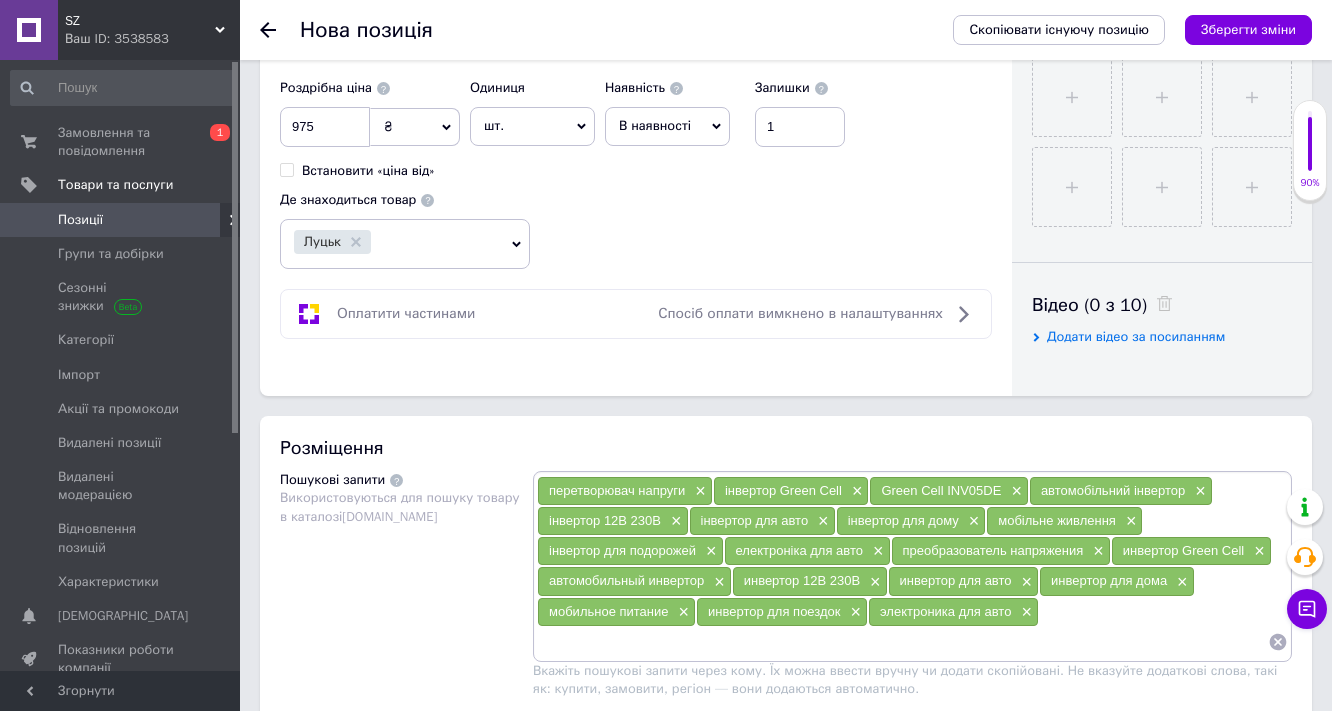 click on "инвертор для авто" at bounding box center (956, 580) 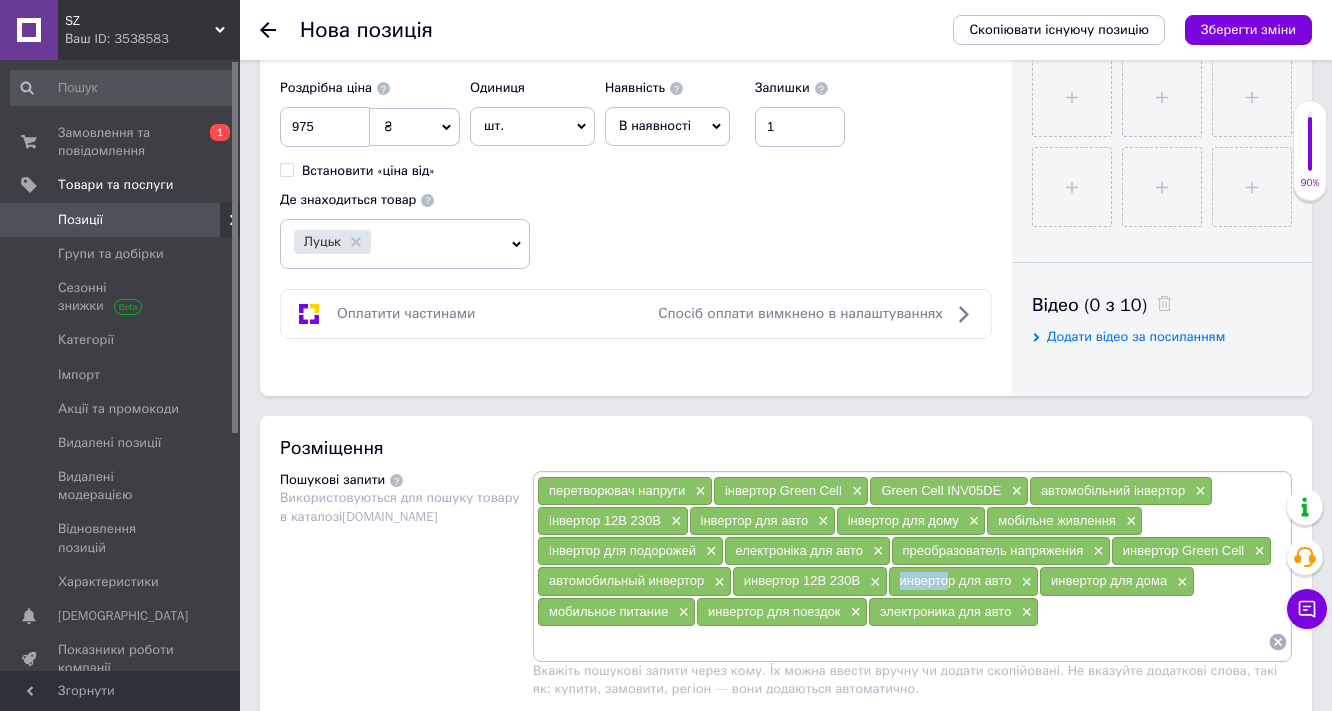 drag, startPoint x: 914, startPoint y: 583, endPoint x: 958, endPoint y: 562, distance: 48.754486 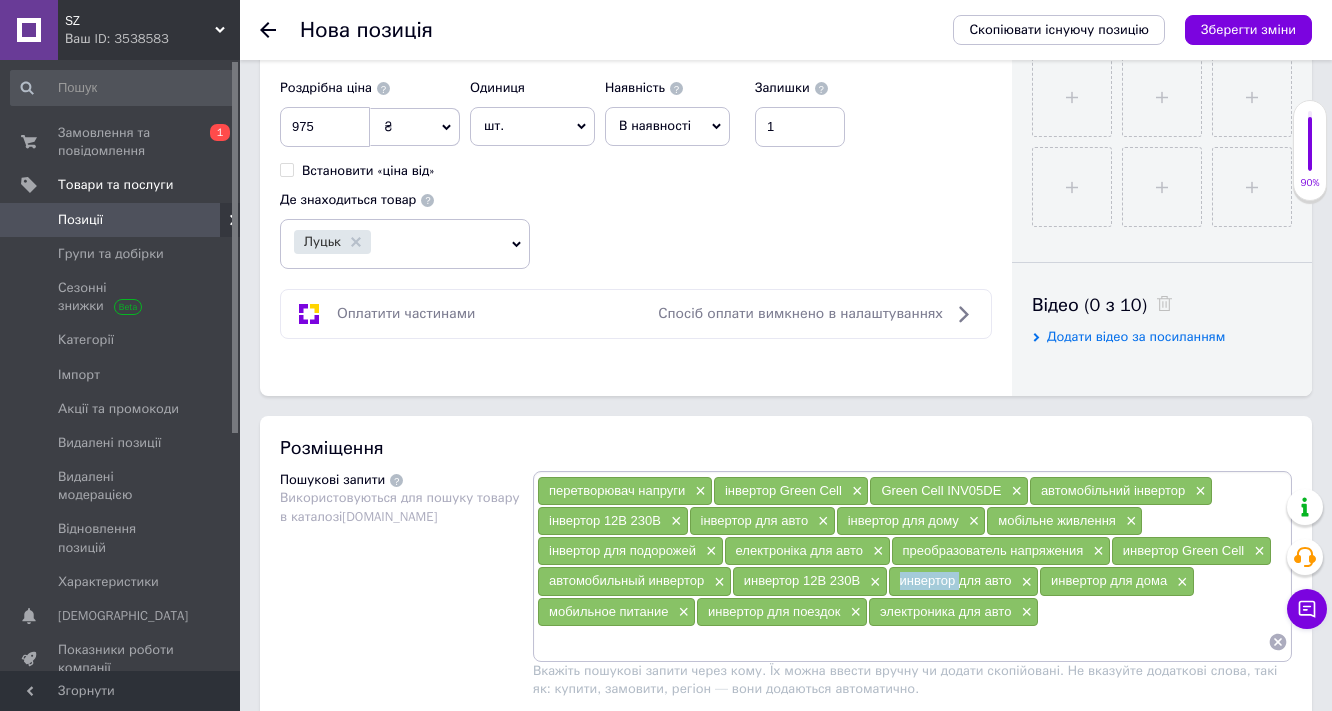 drag, startPoint x: 956, startPoint y: 572, endPoint x: 899, endPoint y: 571, distance: 57.00877 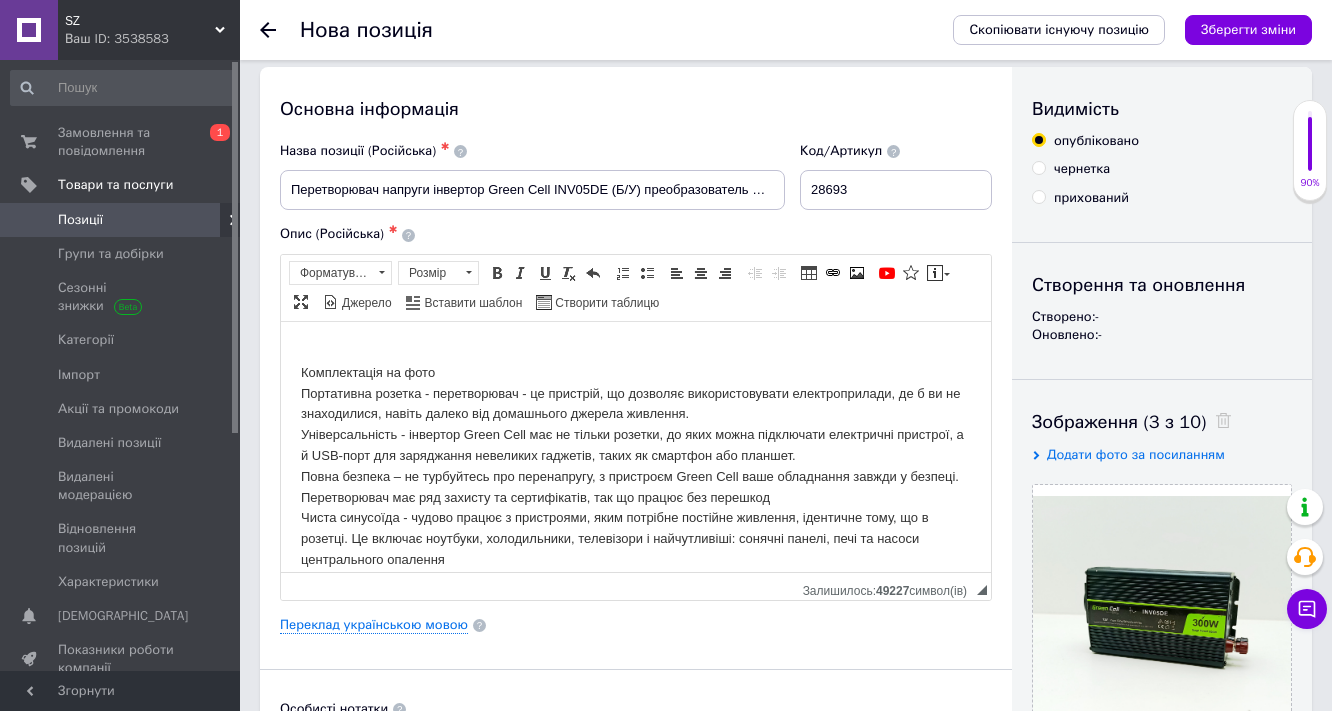 scroll, scrollTop: 0, scrollLeft: 0, axis: both 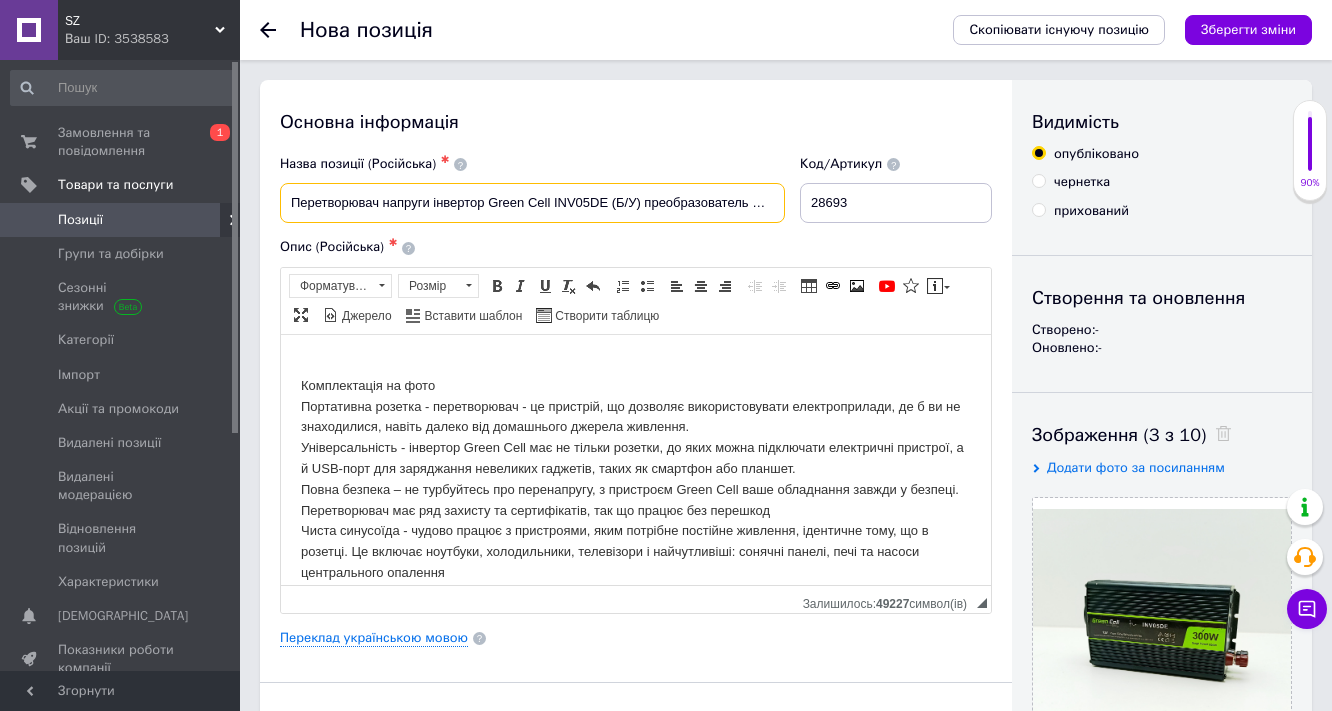 click on "Перетворювач напруги інвертор Green Cell INV05DE (Б/У) преобразователь напряжения" at bounding box center [532, 203] 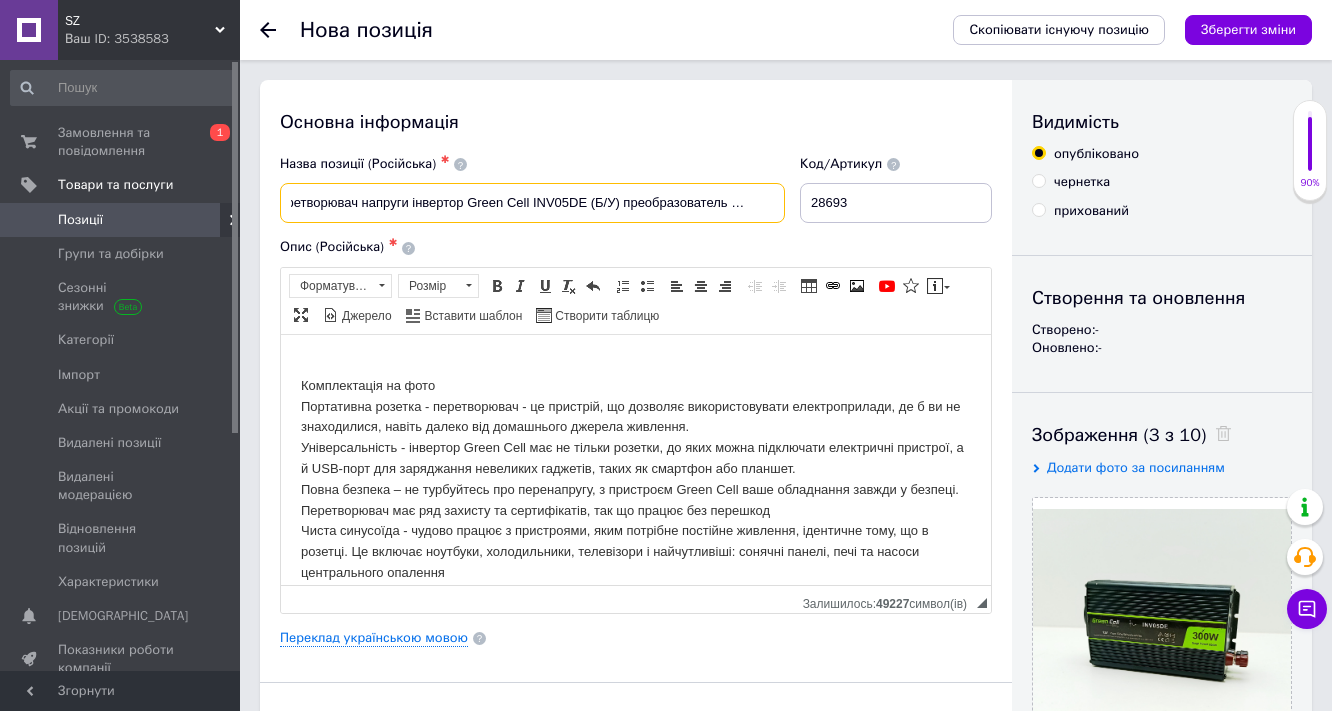 scroll, scrollTop: 0, scrollLeft: 42, axis: horizontal 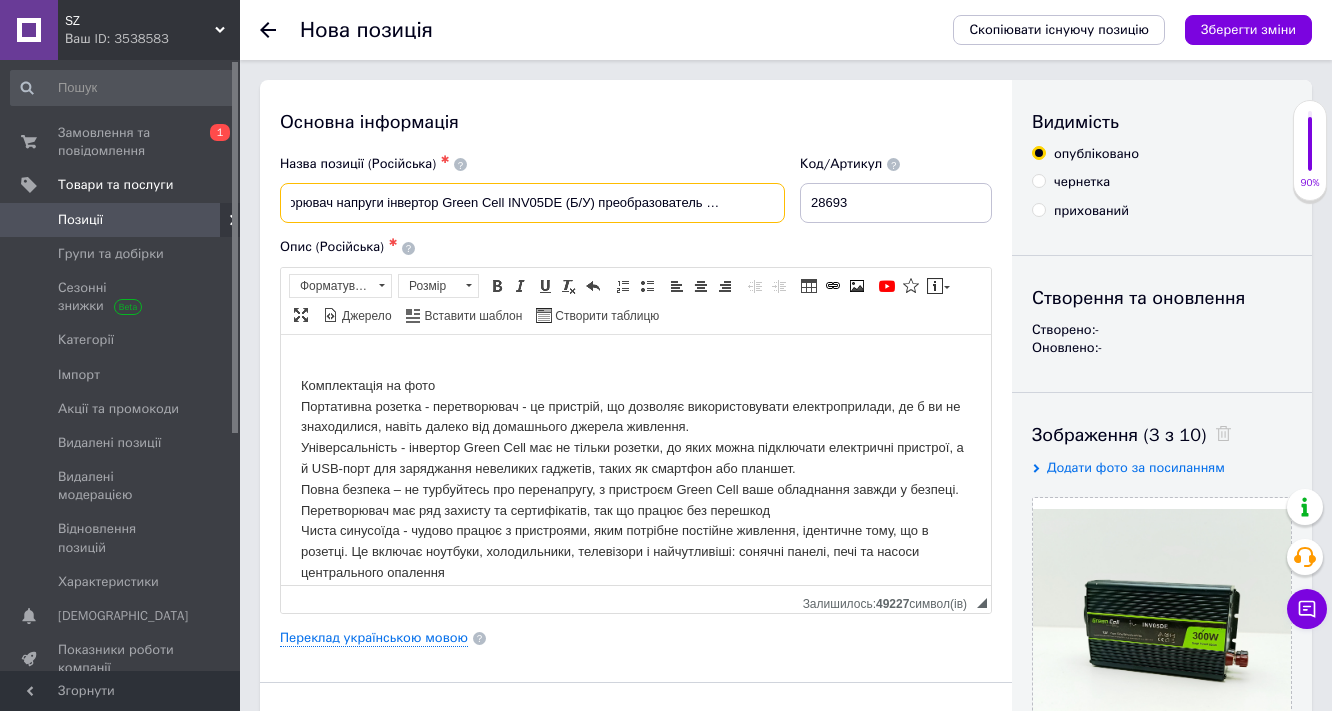 paste on "инвертор" 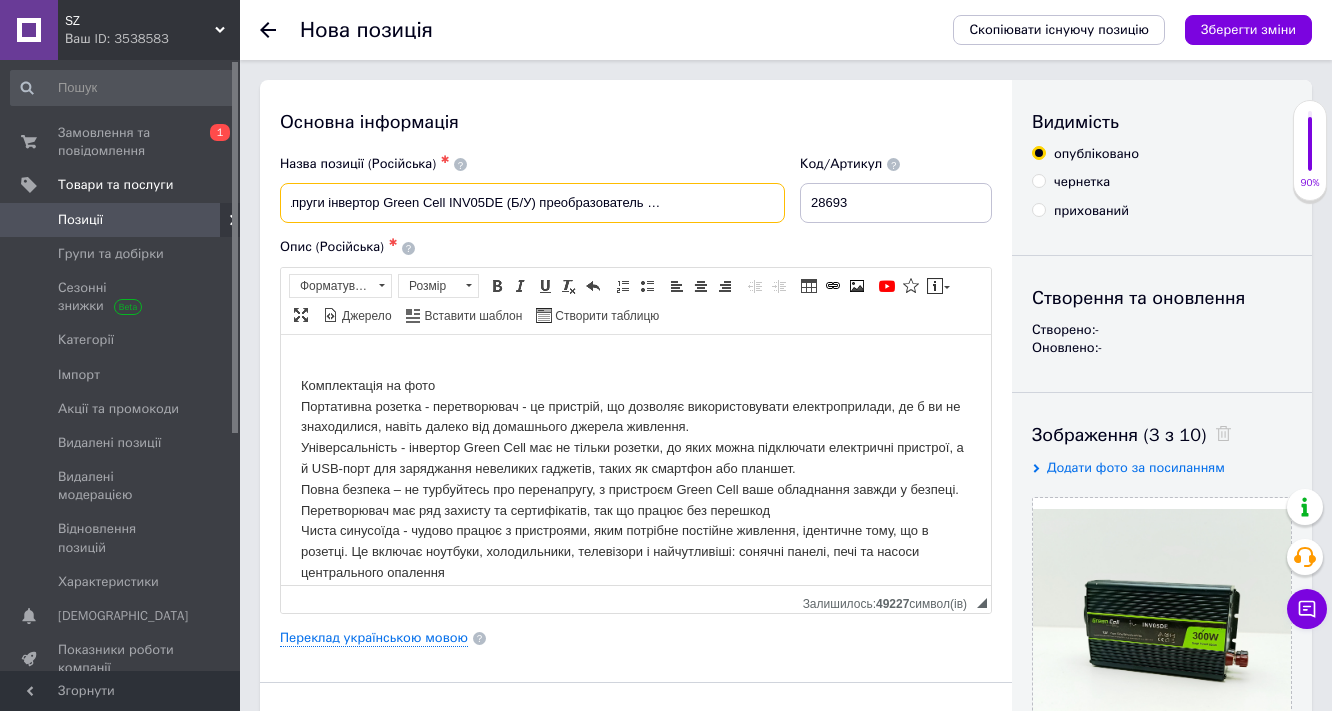 drag, startPoint x: 533, startPoint y: 198, endPoint x: 507, endPoint y: 202, distance: 26.305893 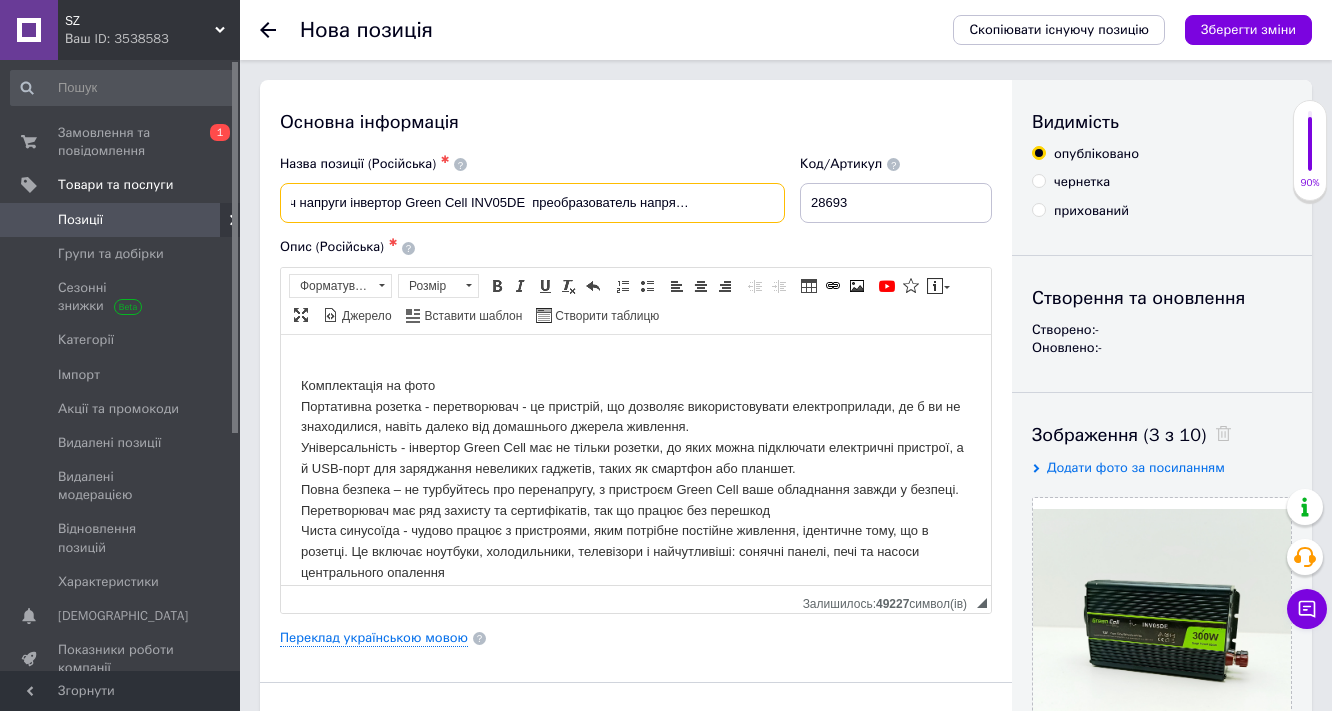 scroll, scrollTop: 0, scrollLeft: 76, axis: horizontal 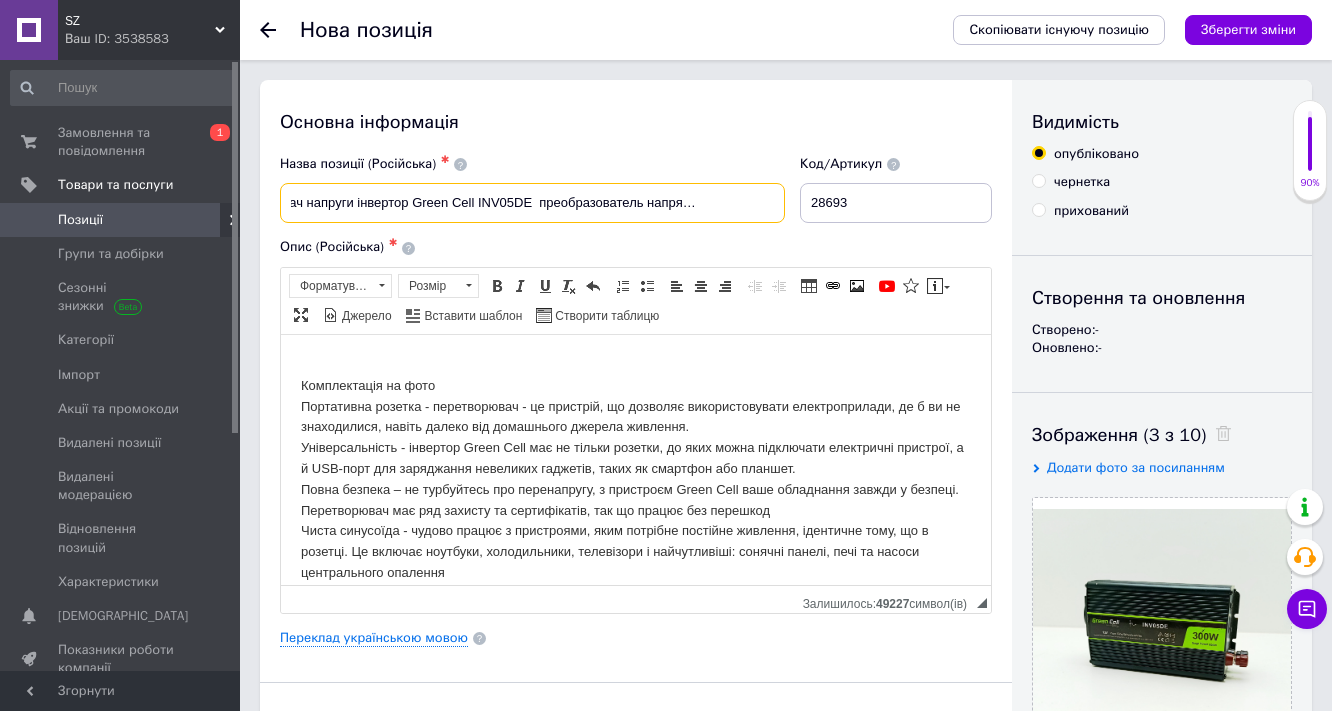 click on "Перетворювач напруги інвертор Green Cell INV05DE  преобразователь напряжения инвертор" at bounding box center [532, 203] 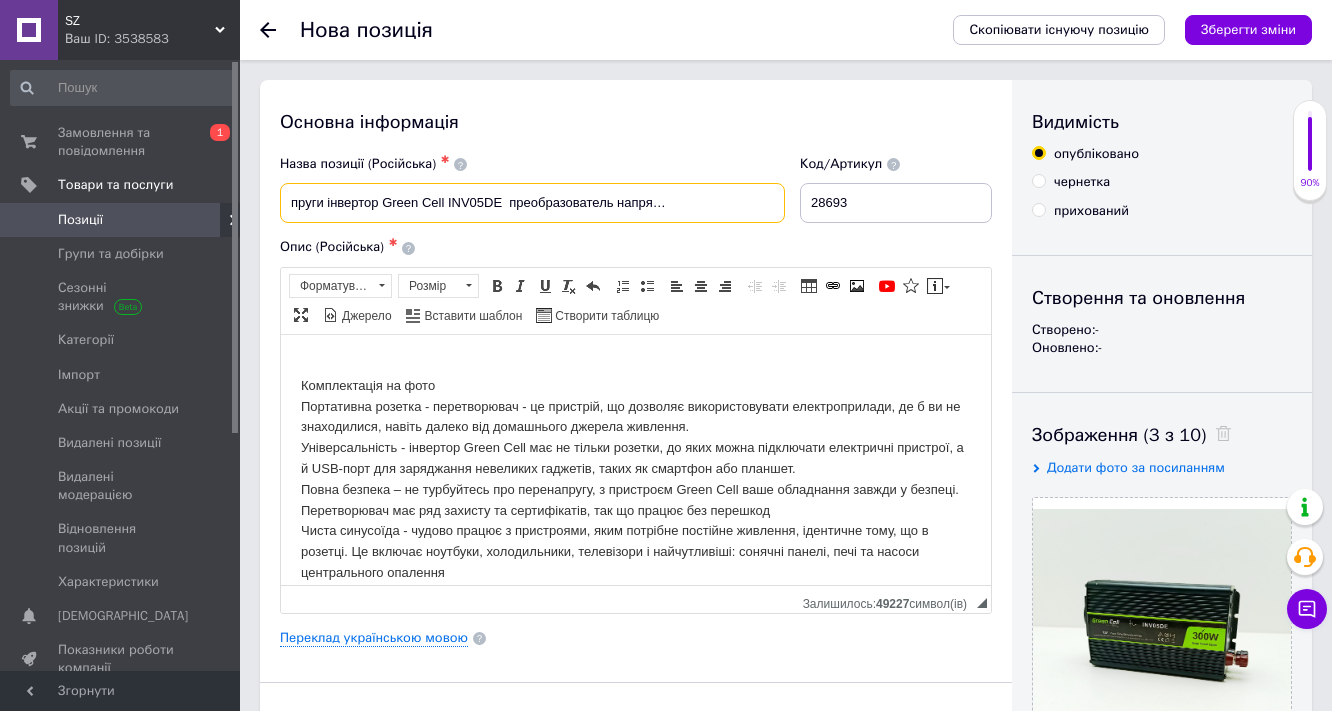 scroll, scrollTop: 18, scrollLeft: 0, axis: vertical 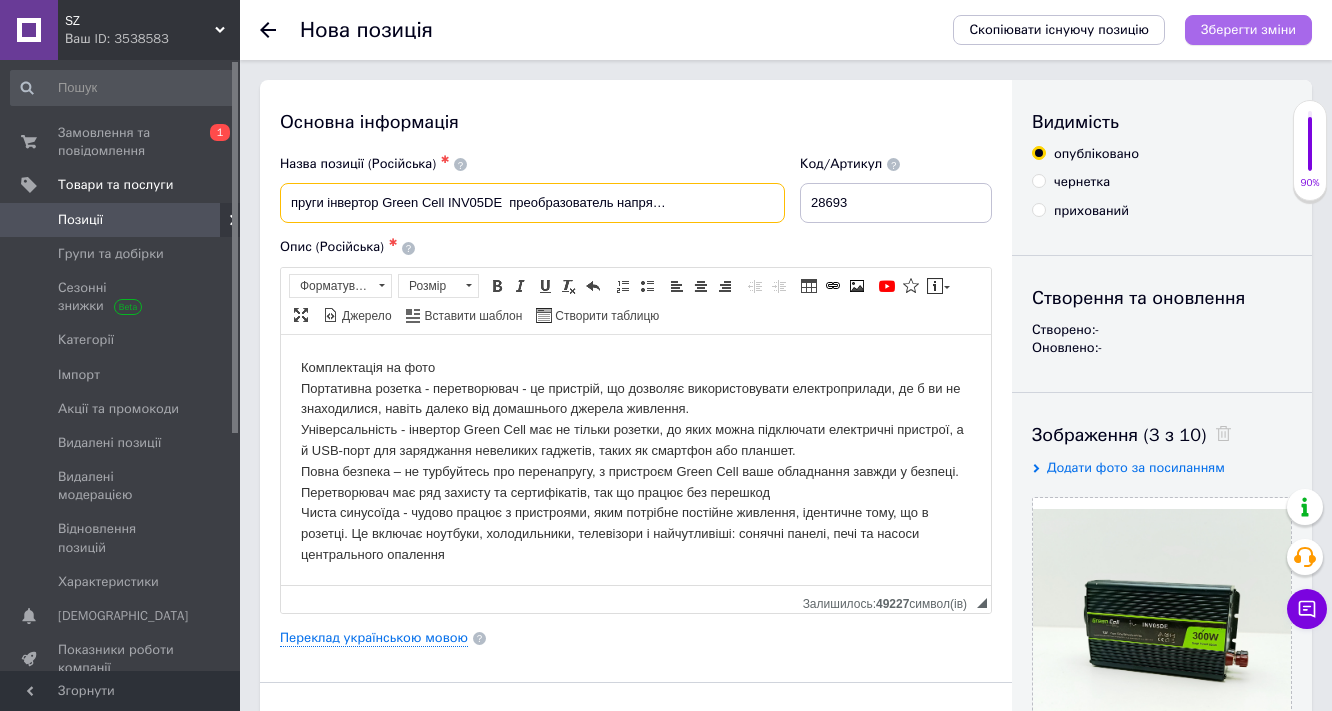 type on "Перетворювач напруги інвертор Green Cell INV05DE  преобразователь напряжения инвертор (Б/У)" 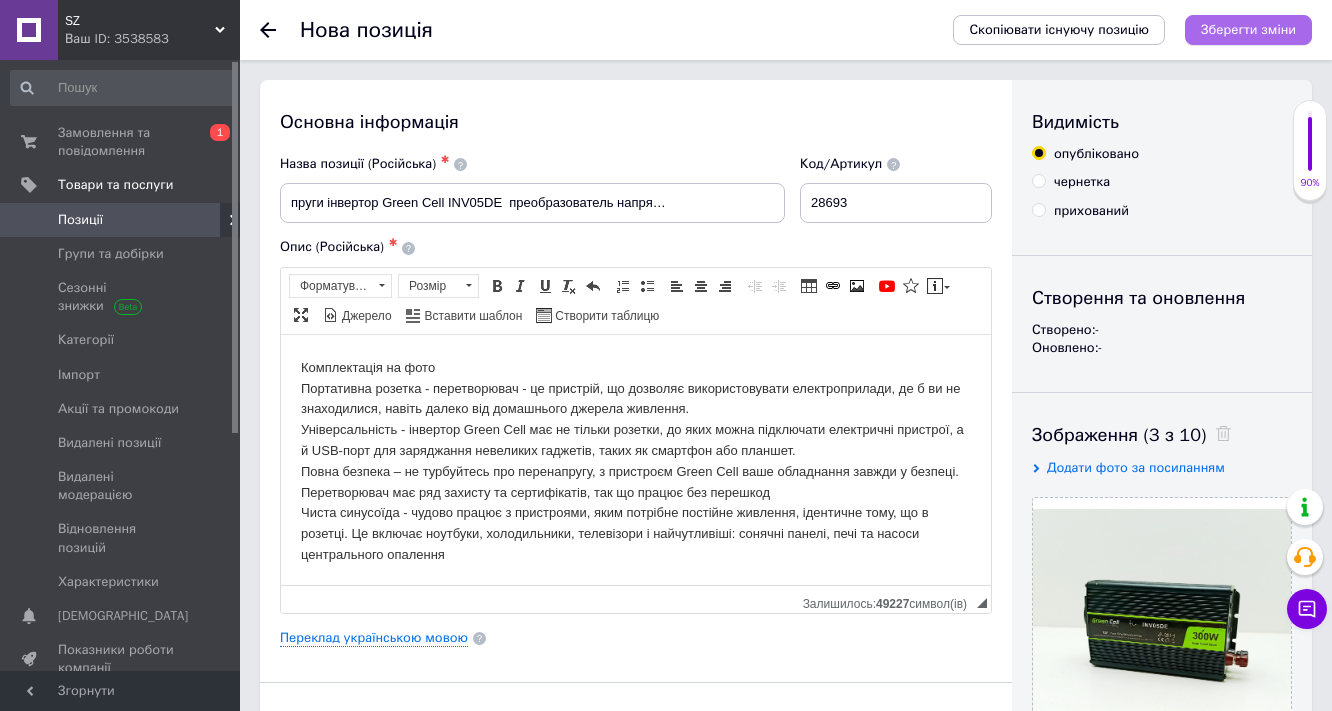 click on "Зберегти зміни" at bounding box center (1248, 29) 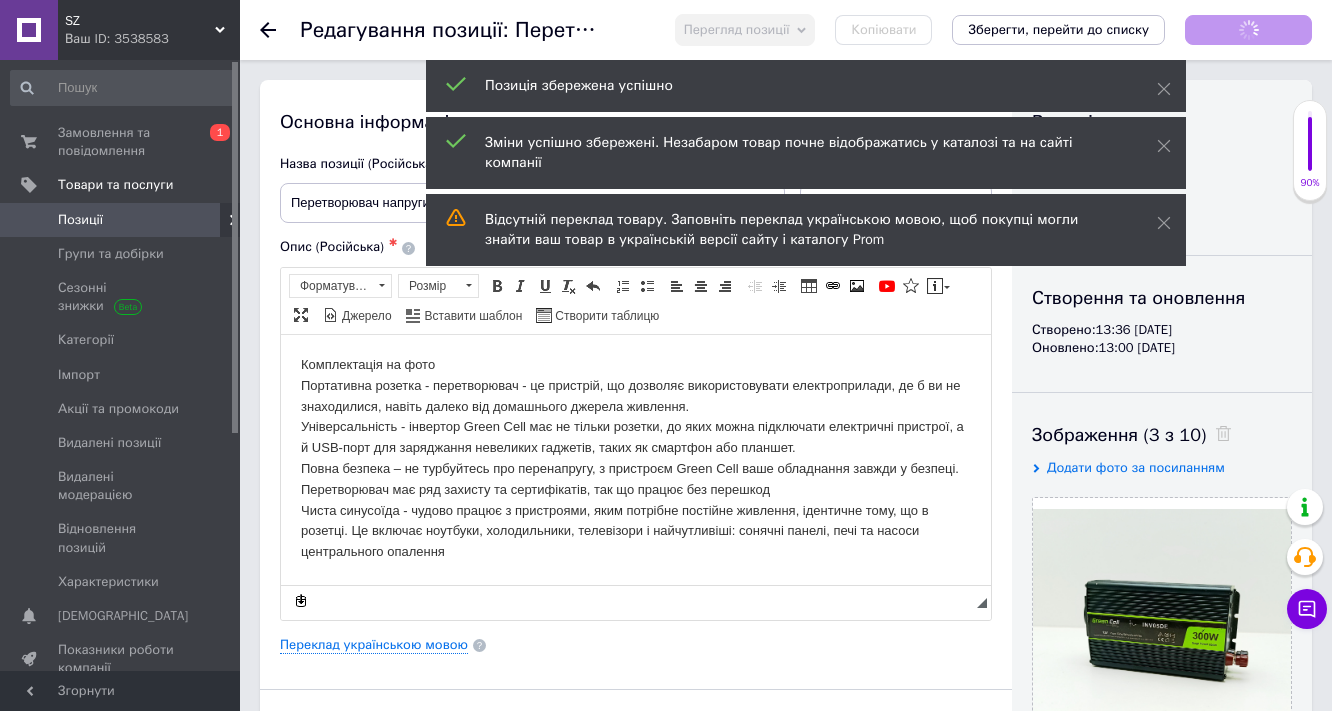 scroll, scrollTop: 0, scrollLeft: 0, axis: both 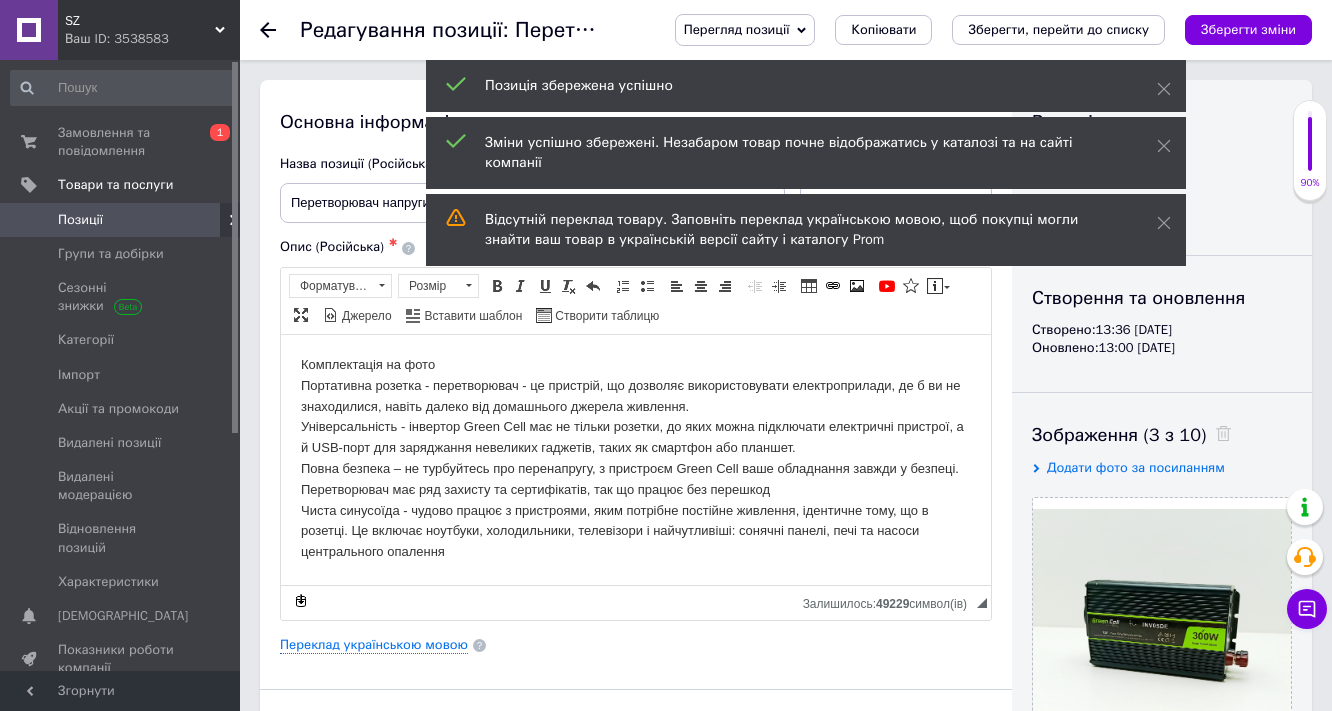 click on "Позиції" at bounding box center [121, 220] 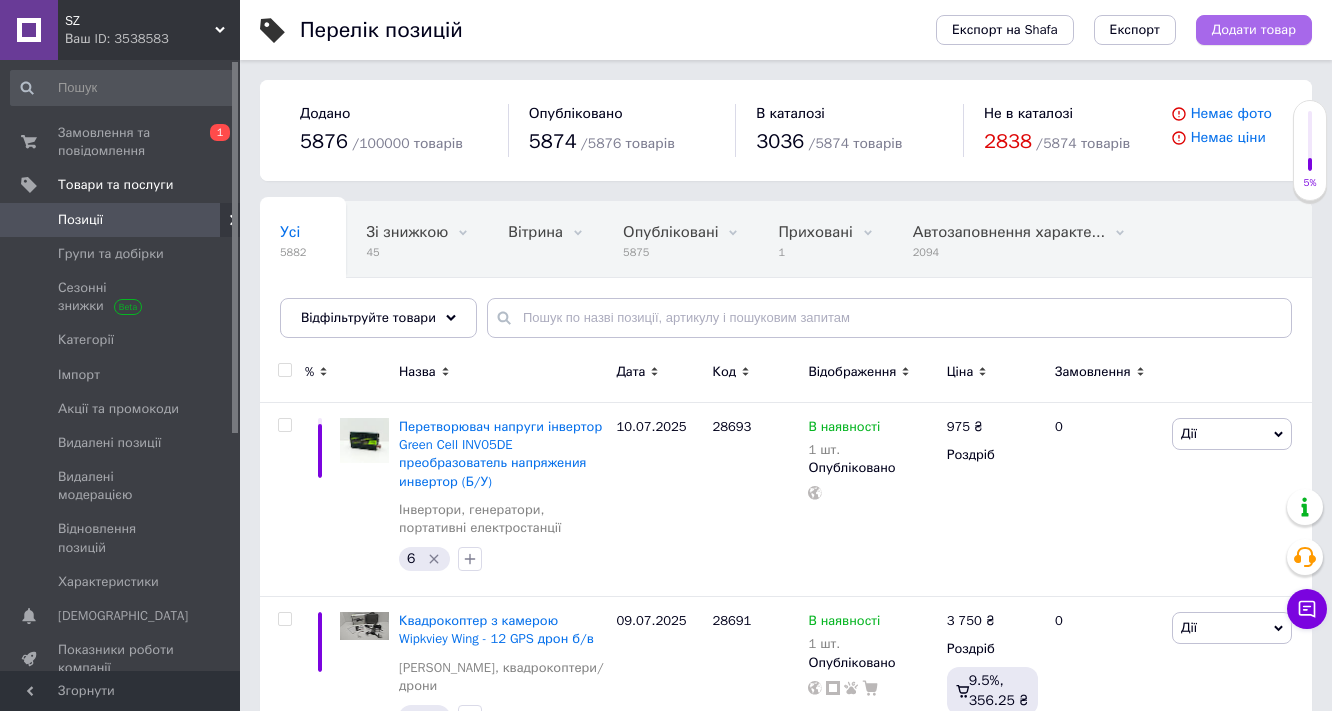 click on "Додати товар" at bounding box center [1254, 30] 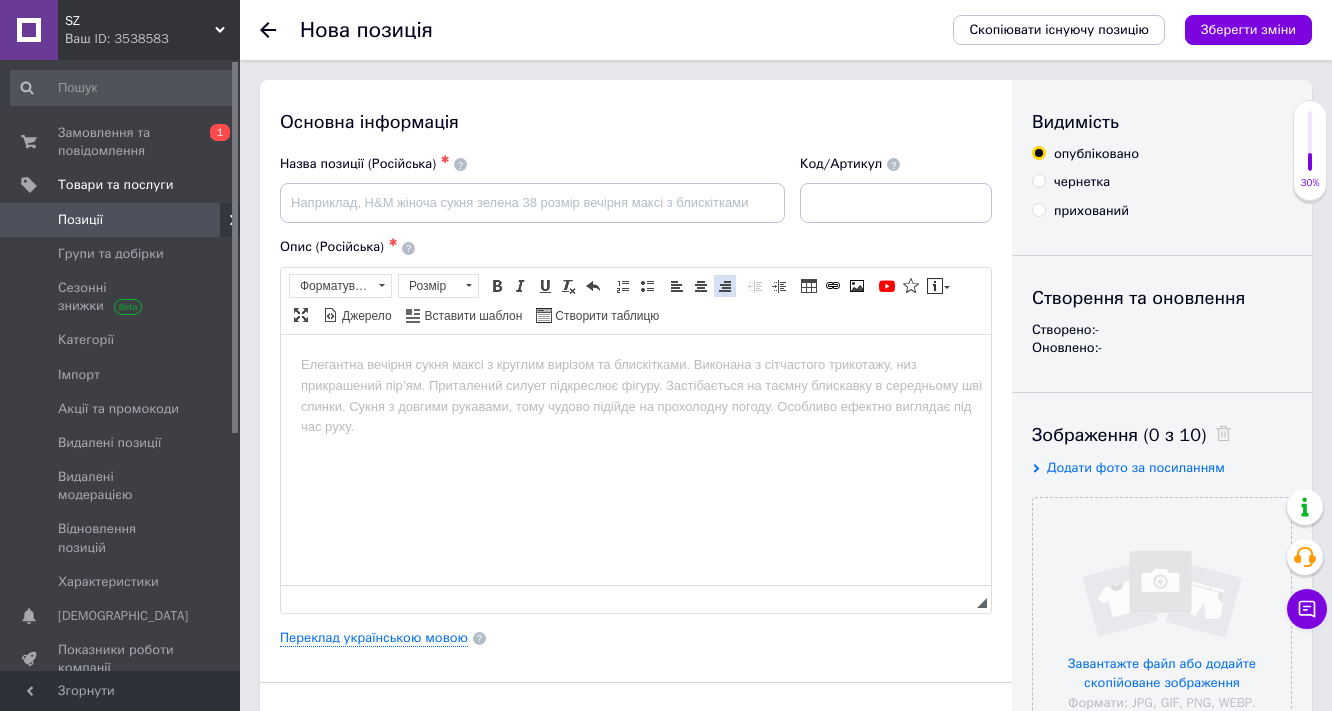 scroll, scrollTop: 0, scrollLeft: 0, axis: both 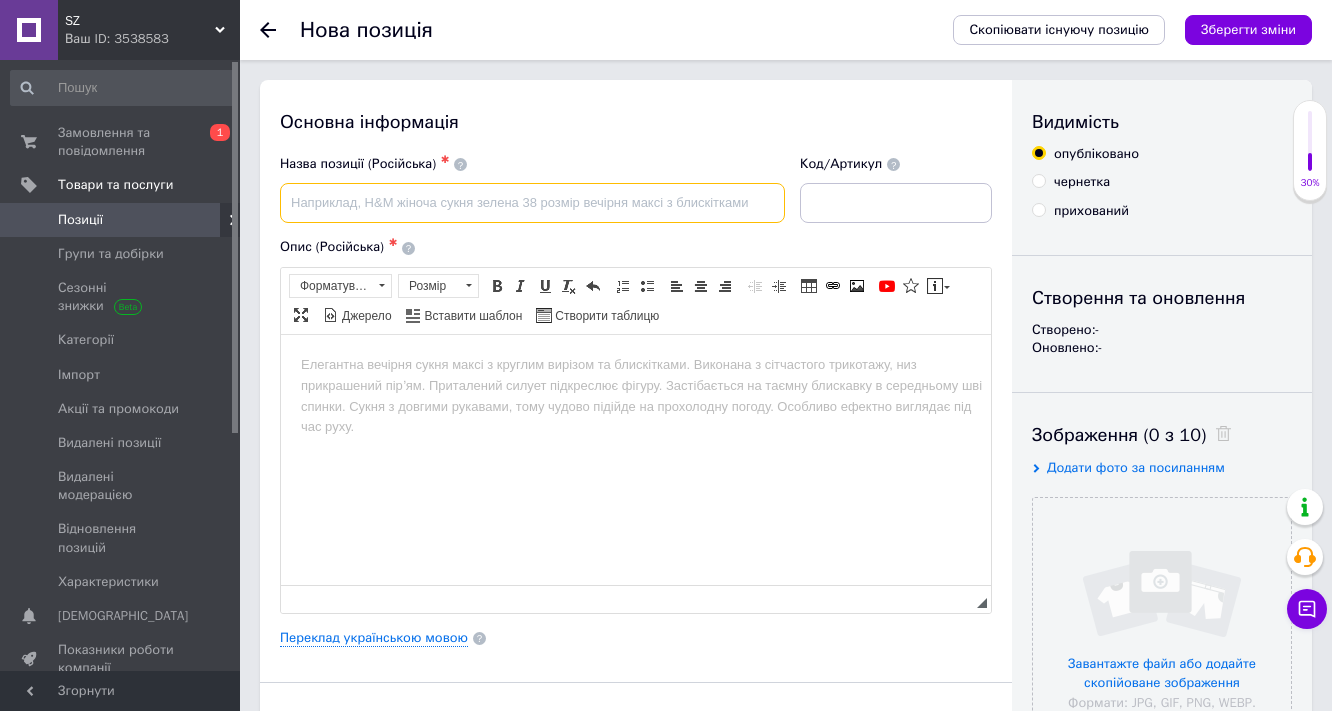 click at bounding box center [532, 203] 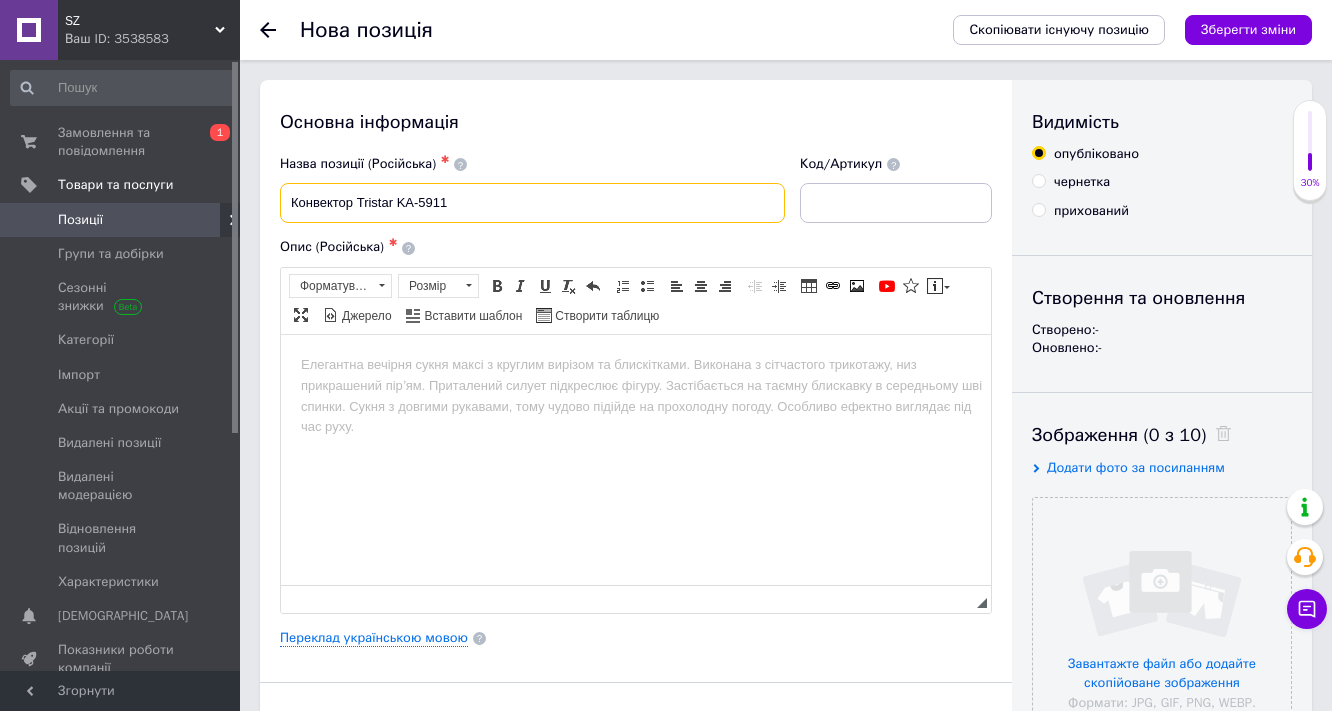 type on "Конвектор Tristar KA-5911" 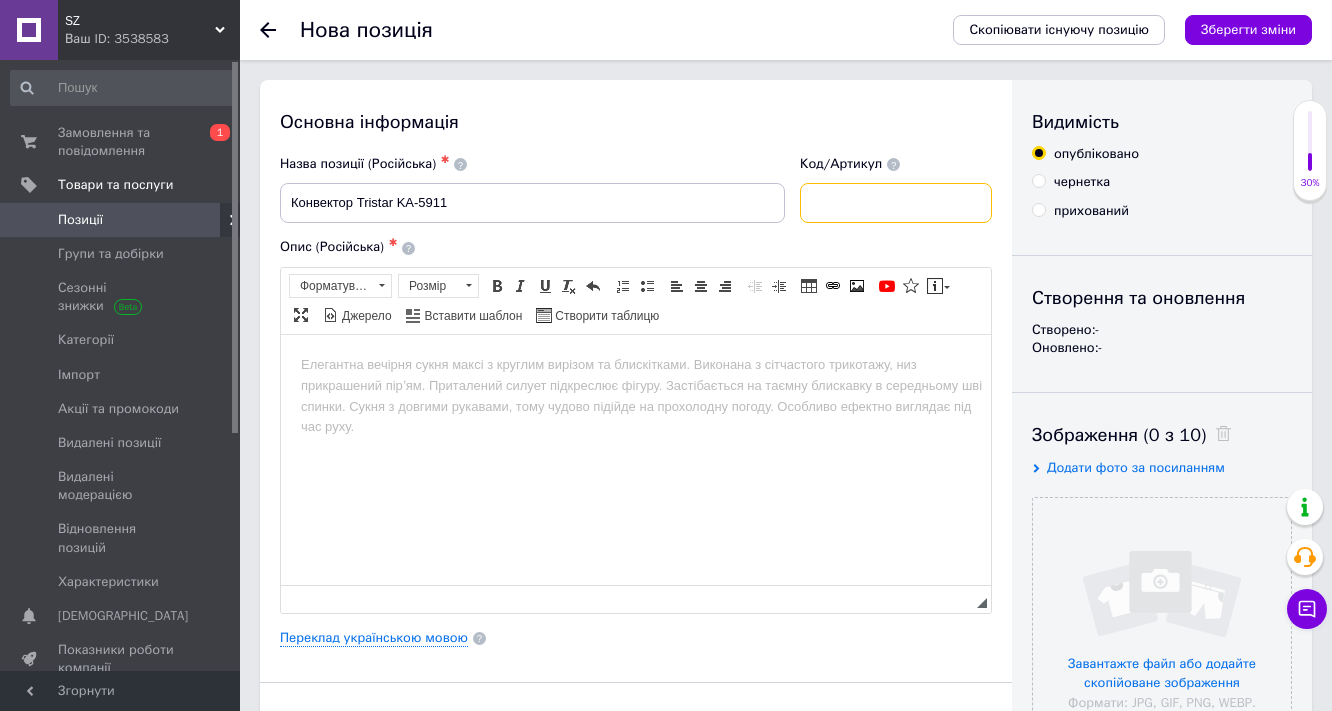click at bounding box center [896, 203] 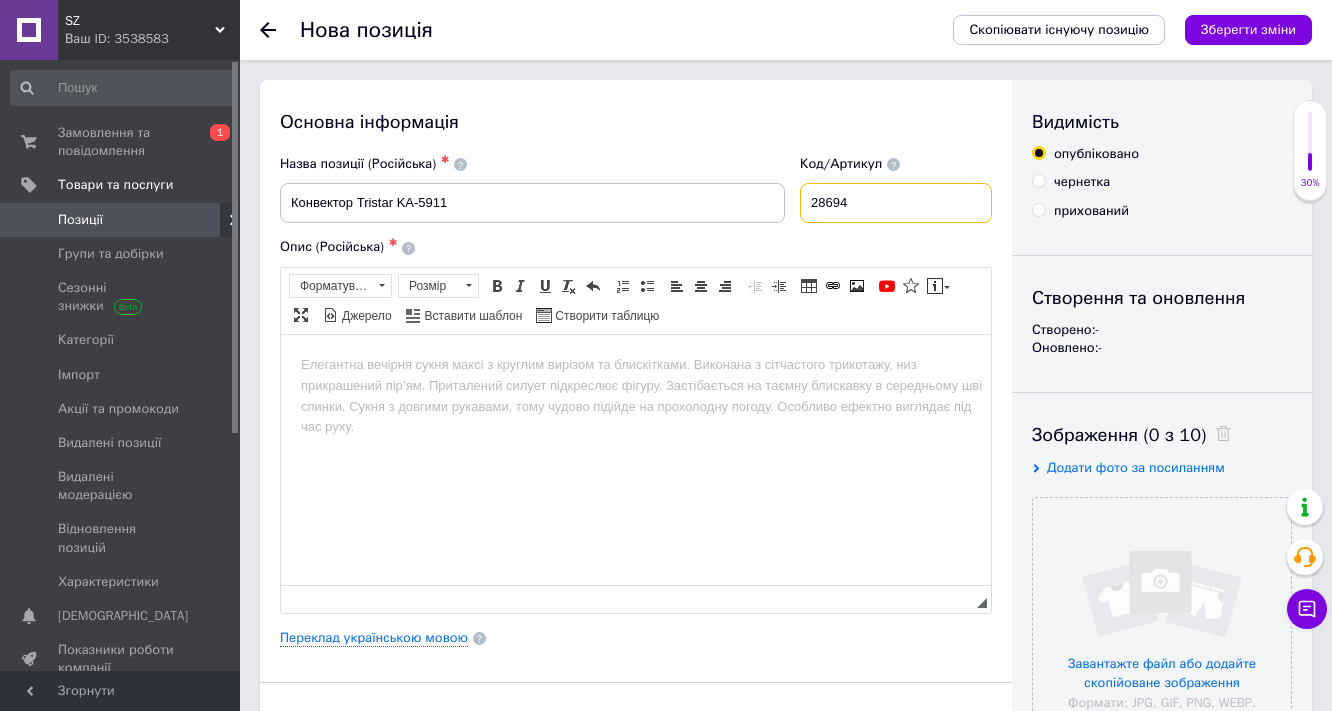 type on "28694" 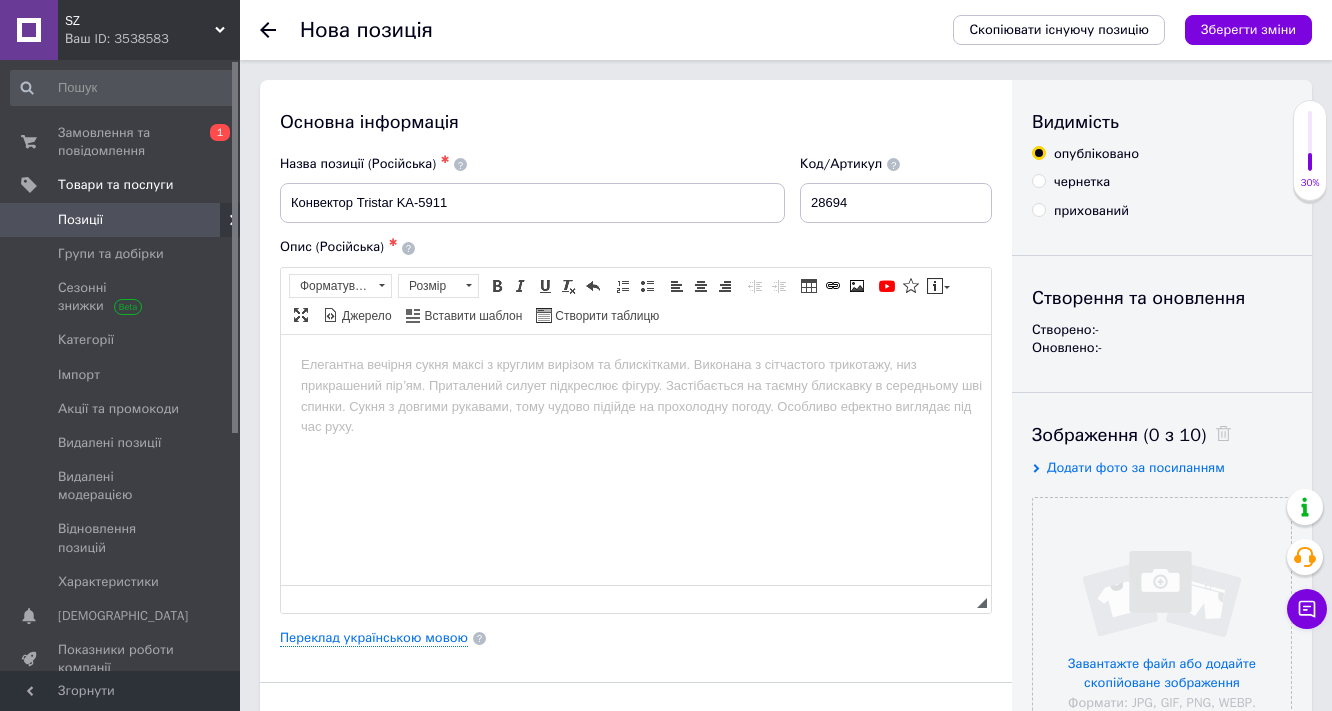 click at bounding box center (636, 364) 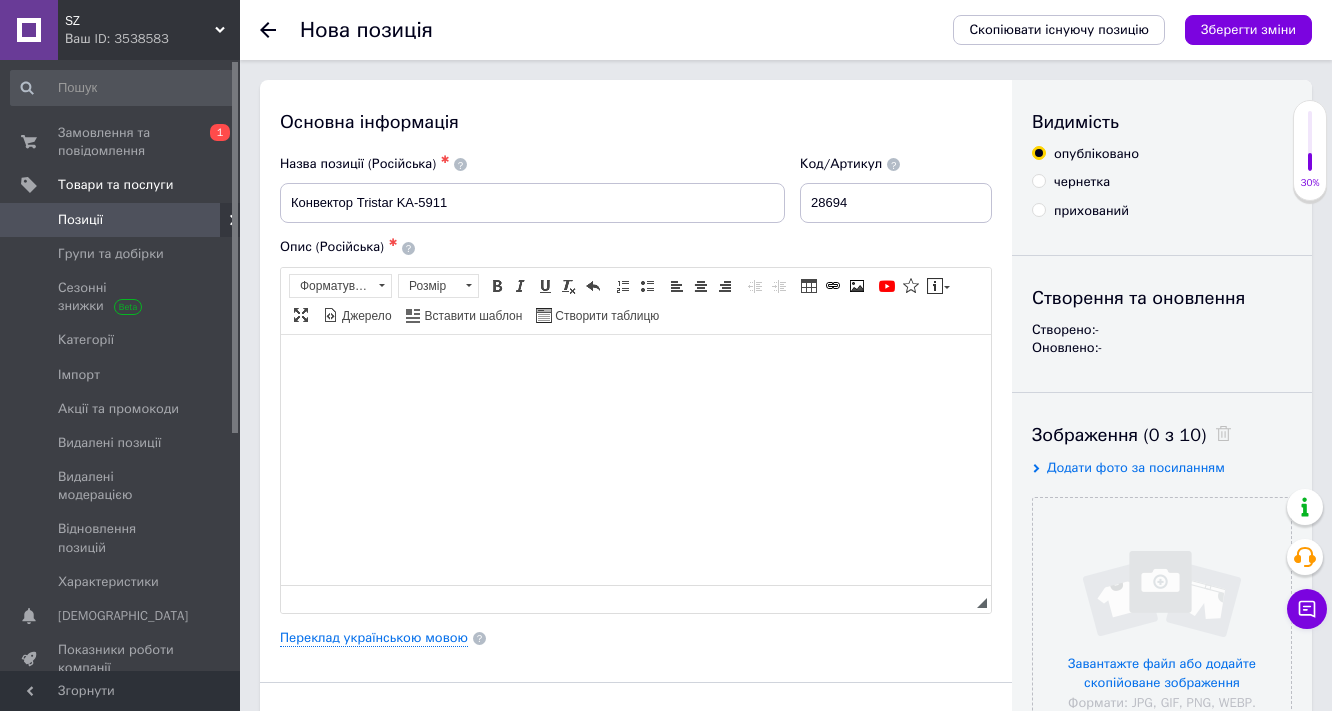 type 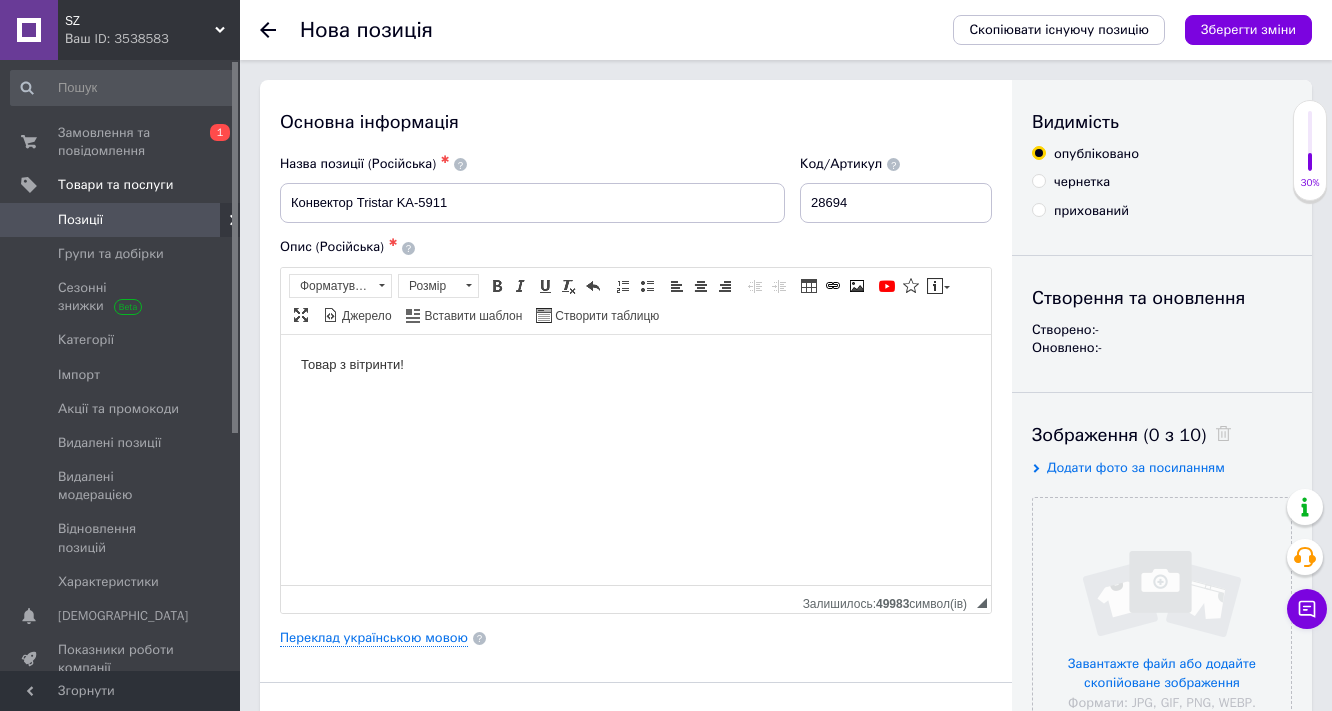 click on "Товар з вітринти!" at bounding box center (636, 364) 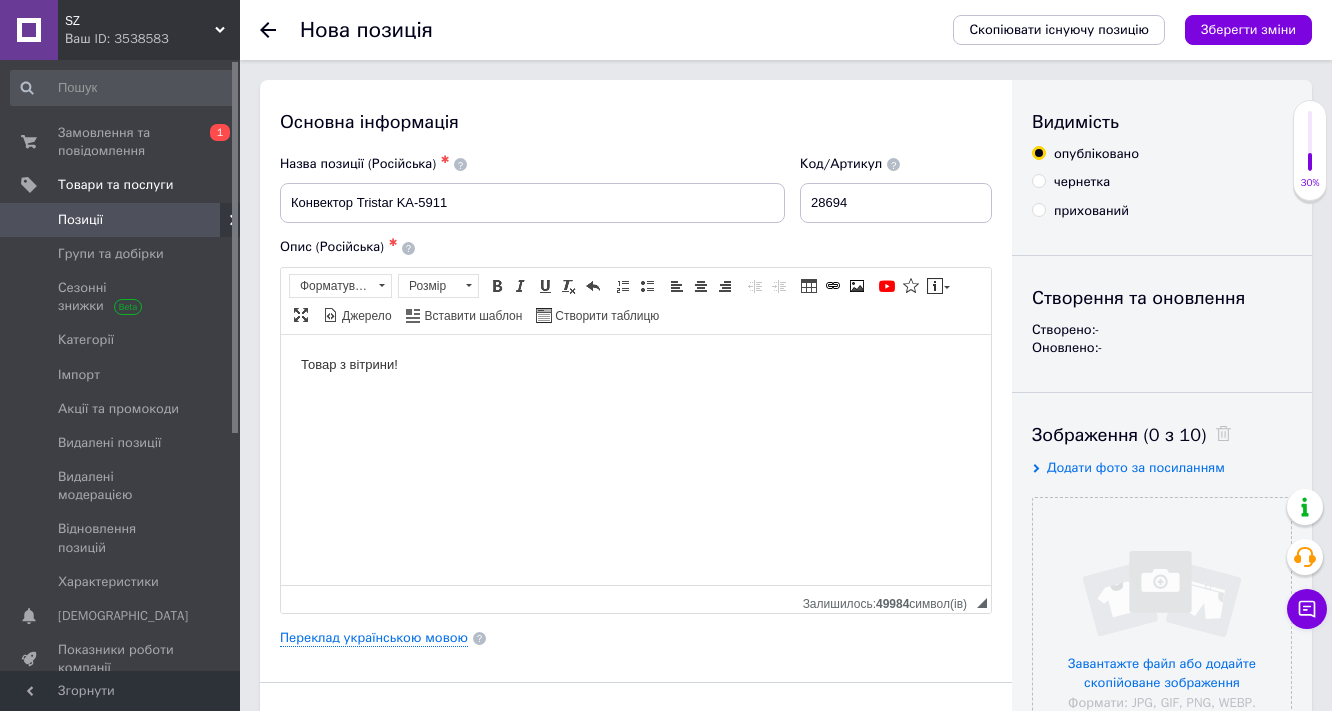 click on "Товар з вітрини!" at bounding box center [636, 364] 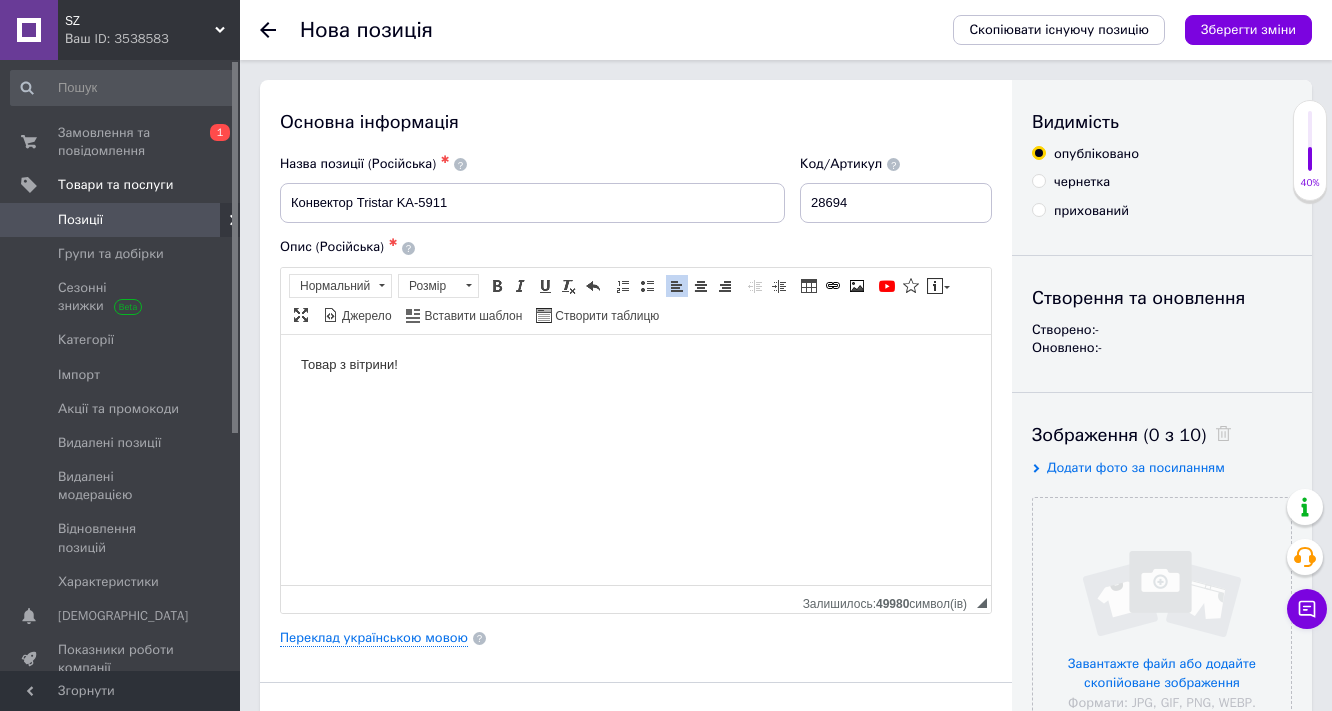 click on "Товар з вітрини!" at bounding box center [636, 381] 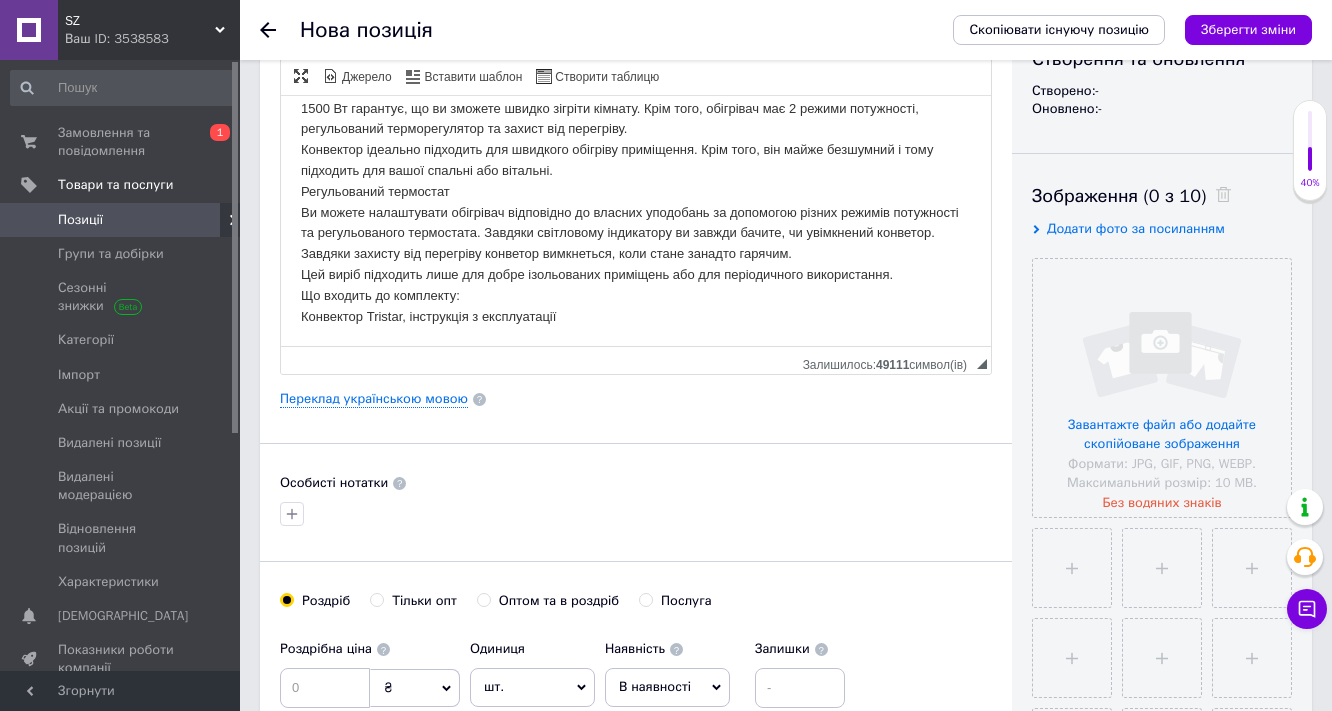 scroll, scrollTop: 240, scrollLeft: 0, axis: vertical 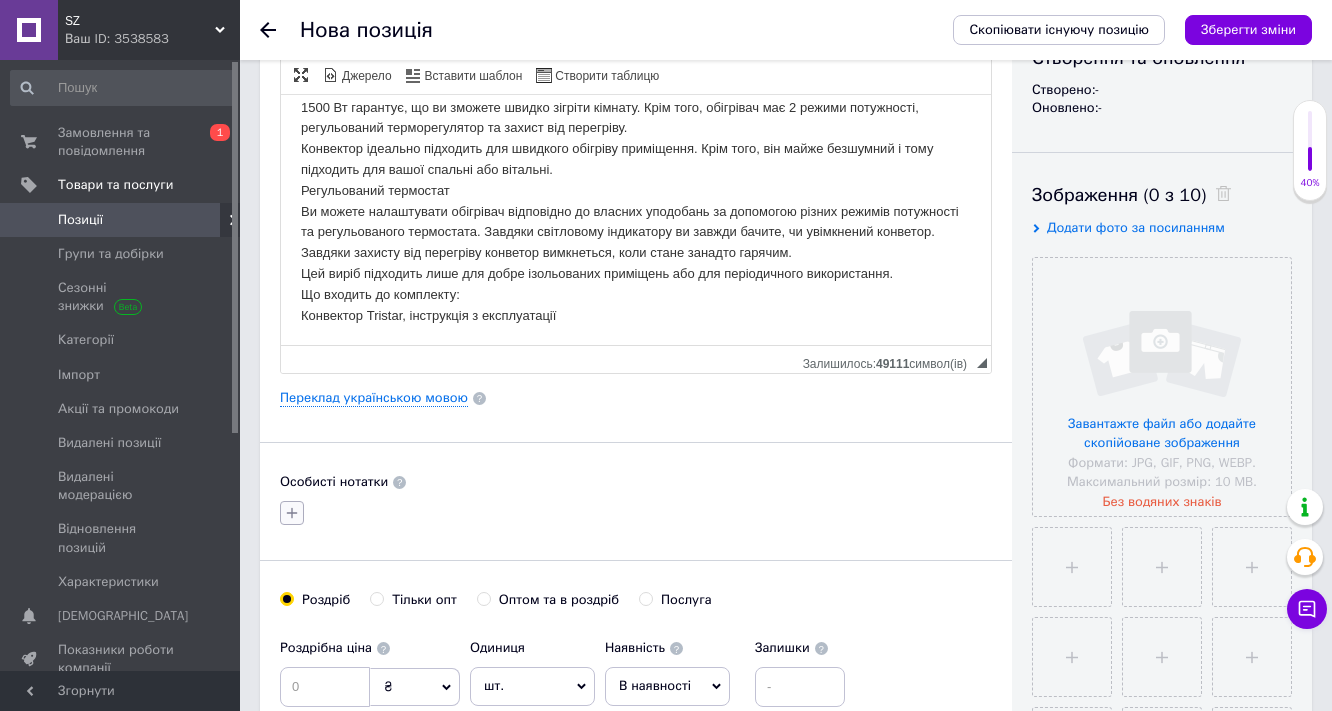 click 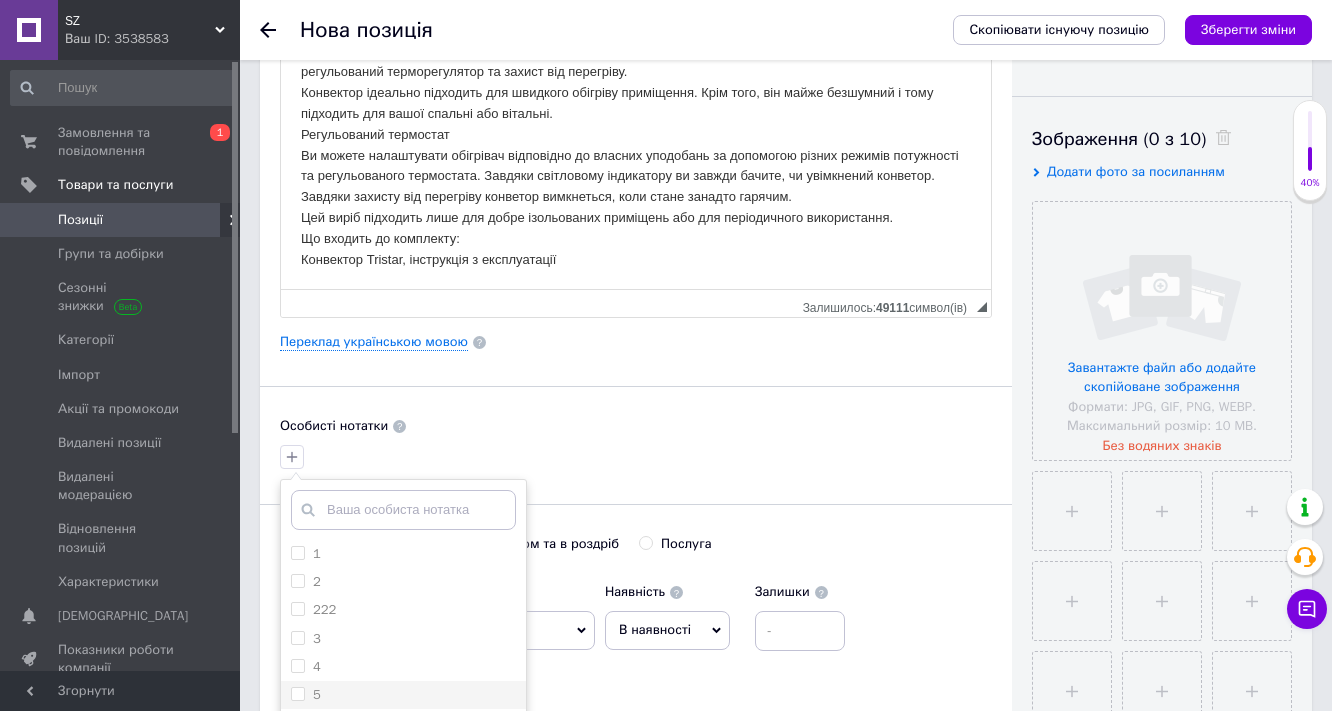 scroll, scrollTop: 320, scrollLeft: 0, axis: vertical 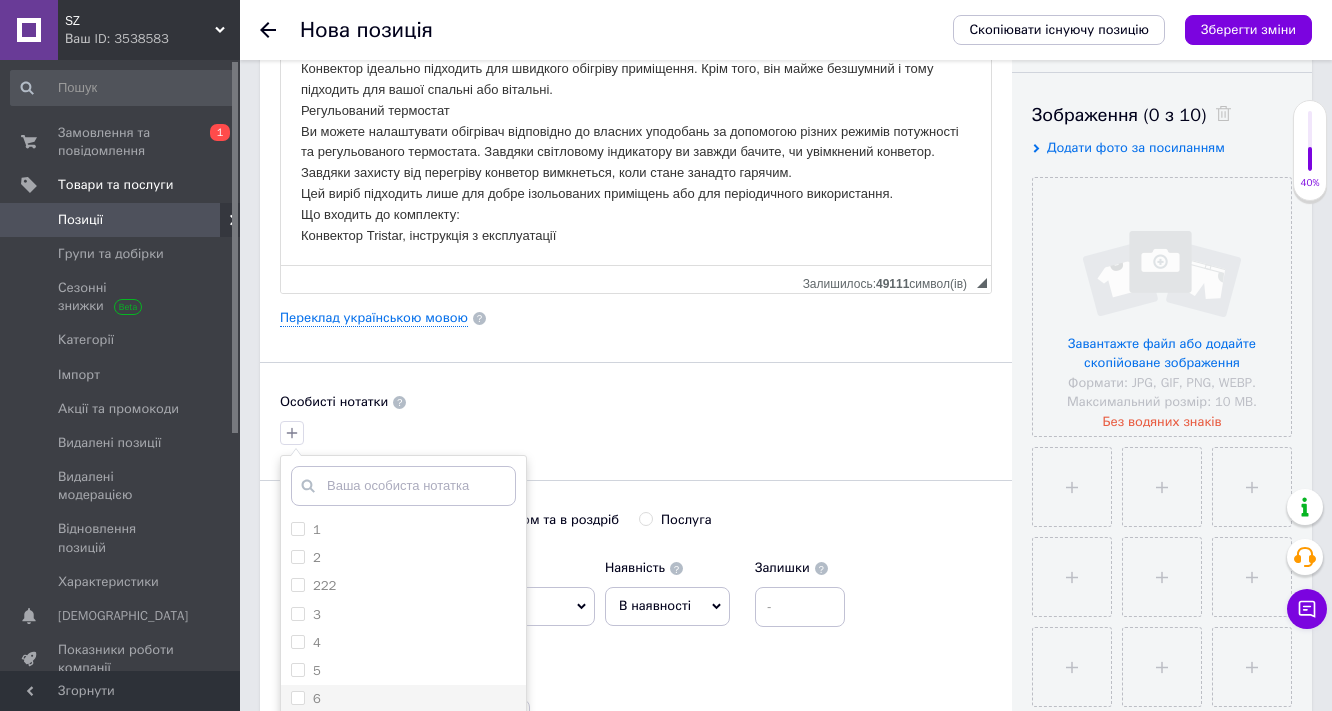 click on "6" at bounding box center [297, 697] 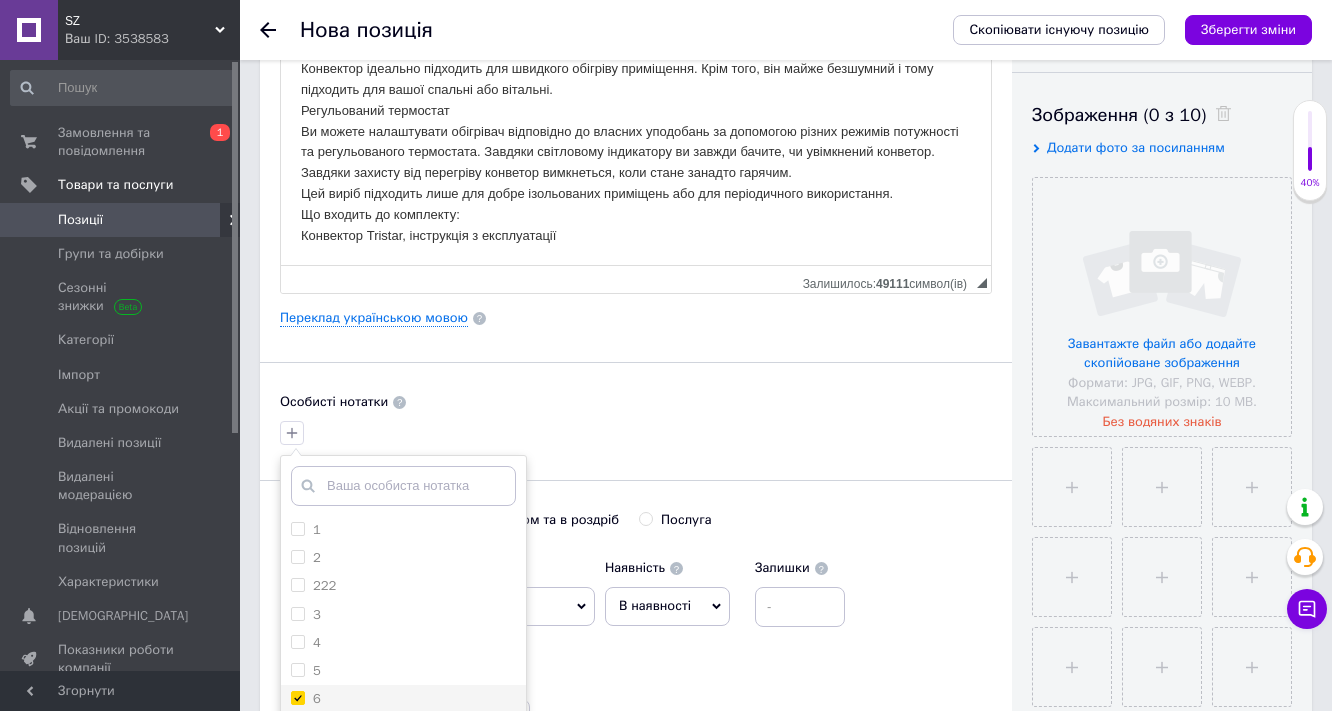 checkbox on "true" 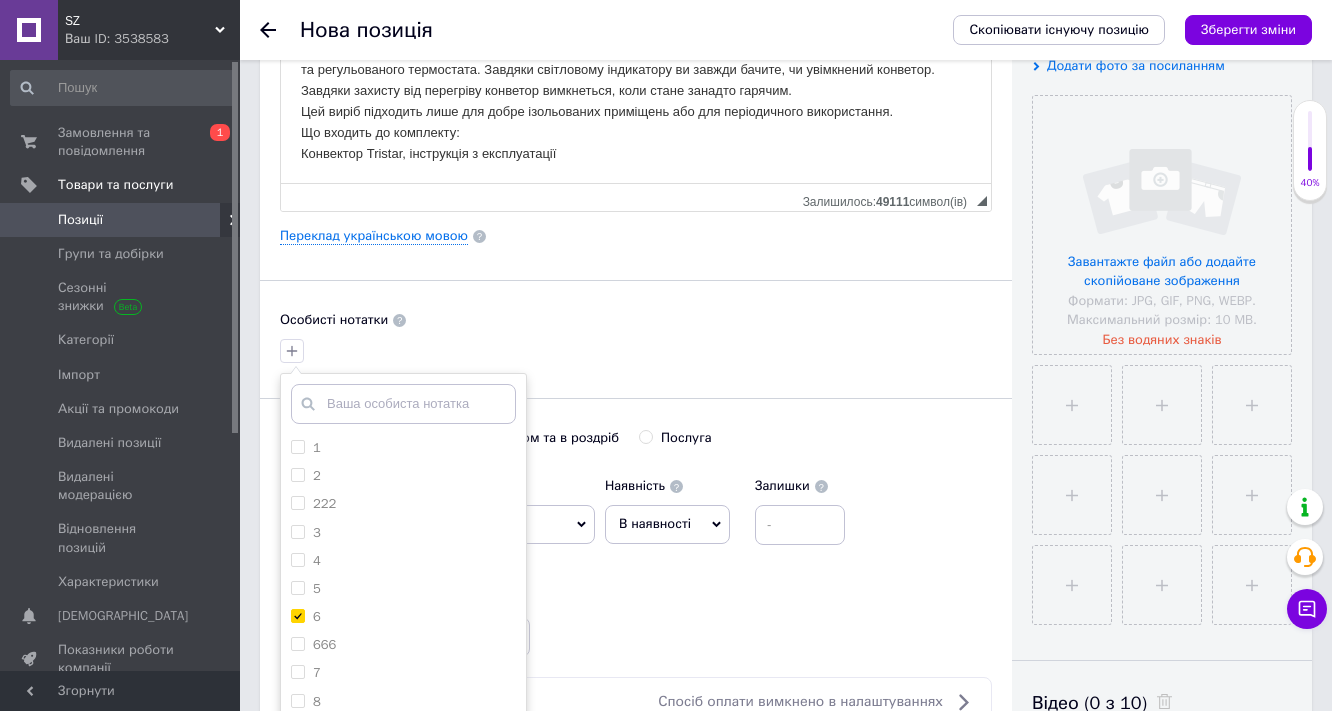 scroll, scrollTop: 480, scrollLeft: 0, axis: vertical 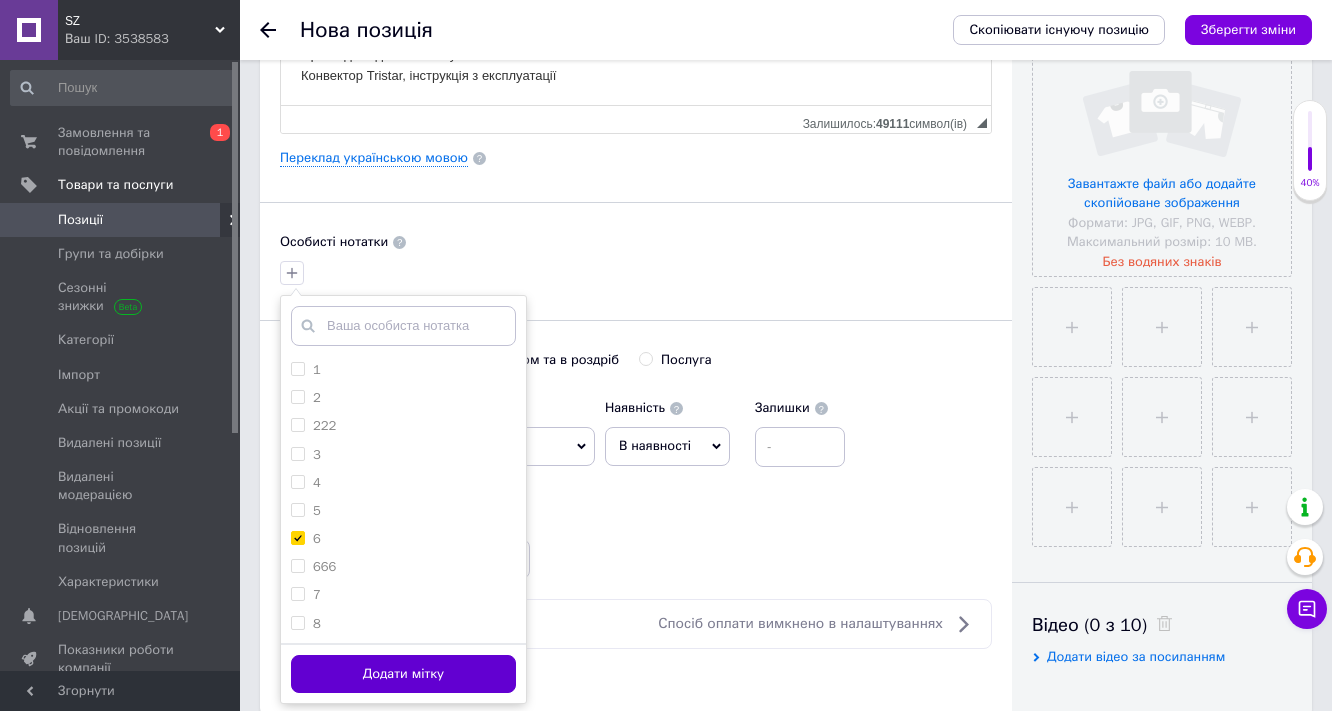 click on "Додати мітку" at bounding box center [403, 674] 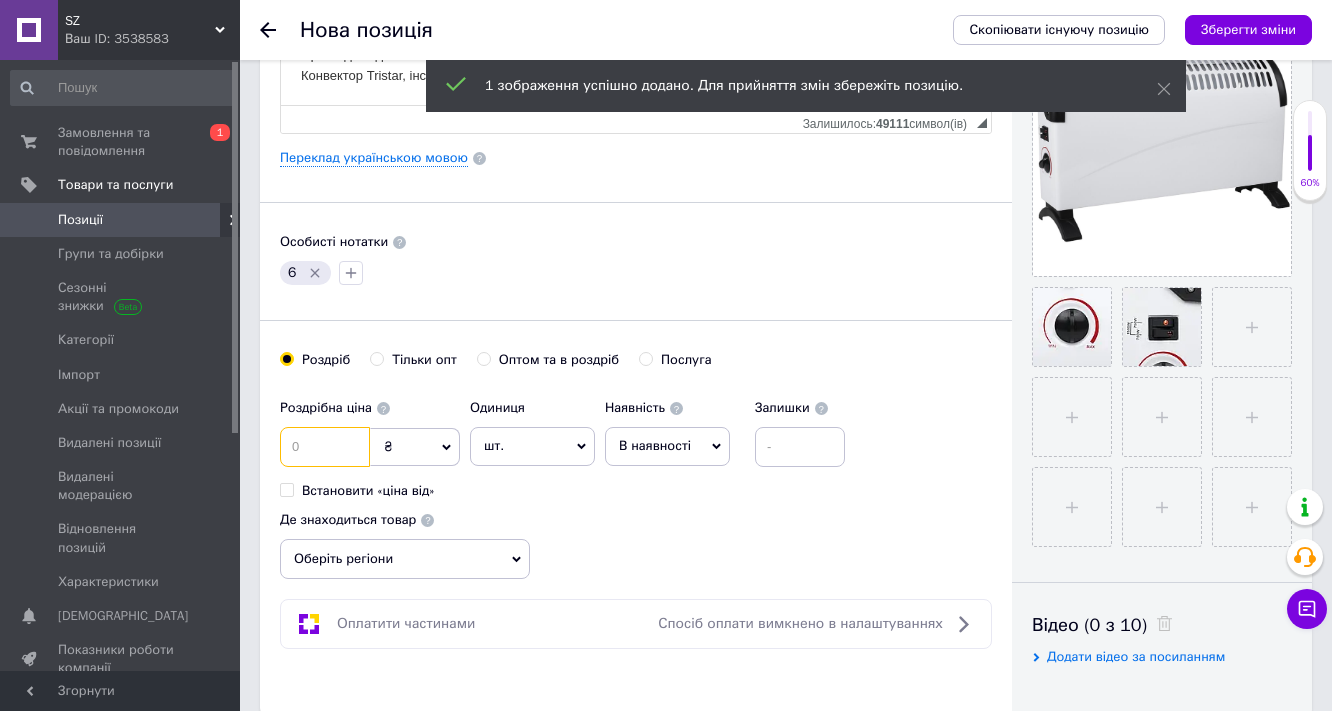 click at bounding box center (325, 447) 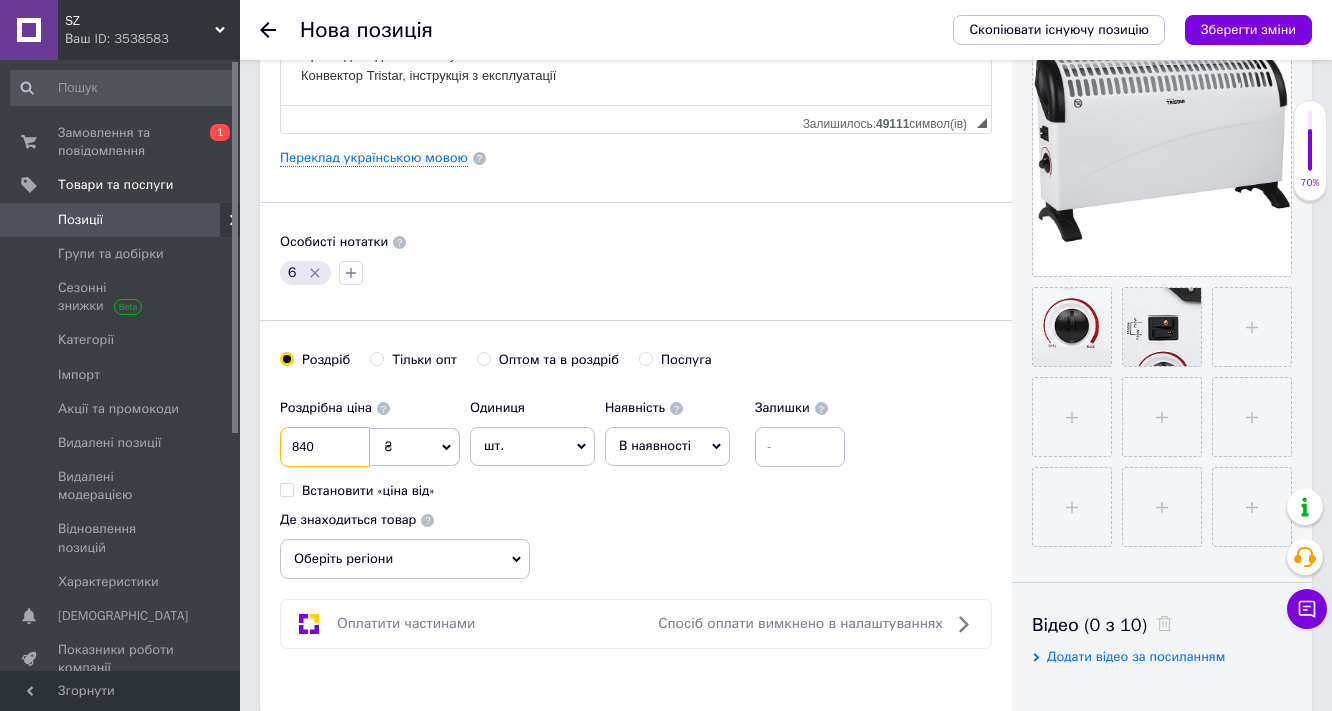 type on "840" 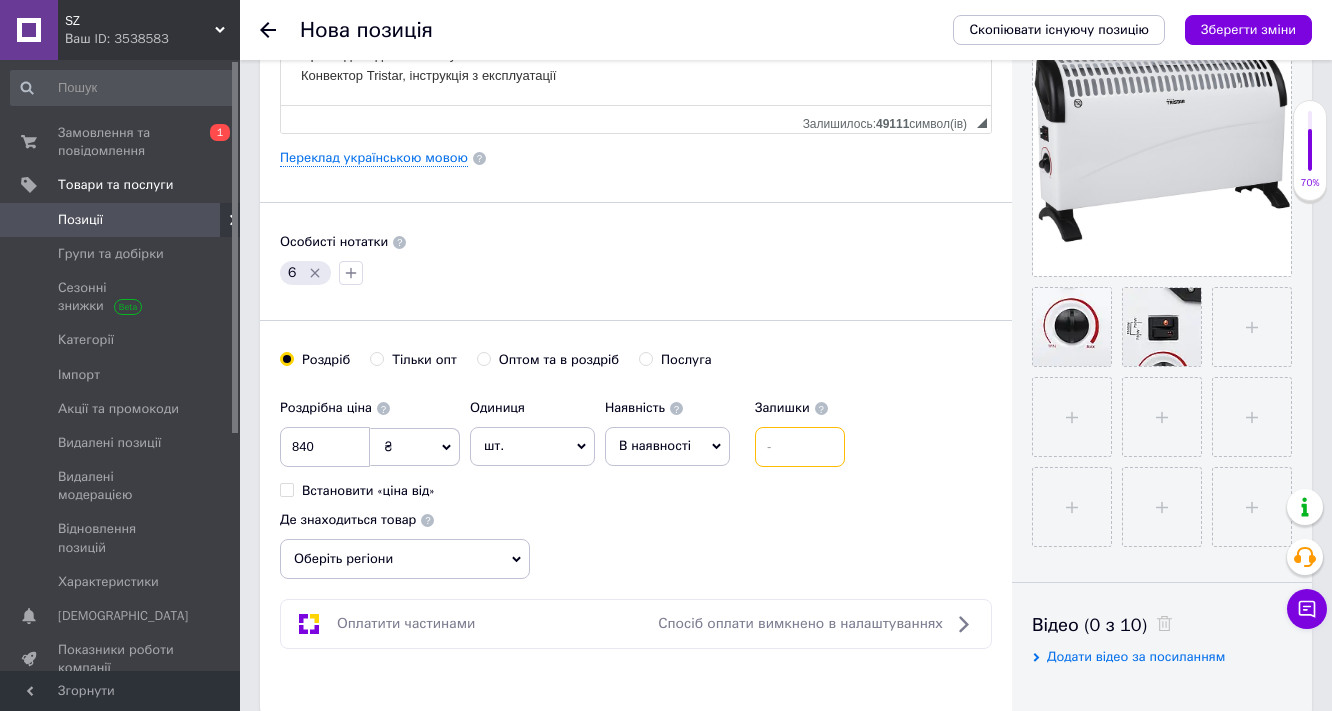 click at bounding box center [800, 447] 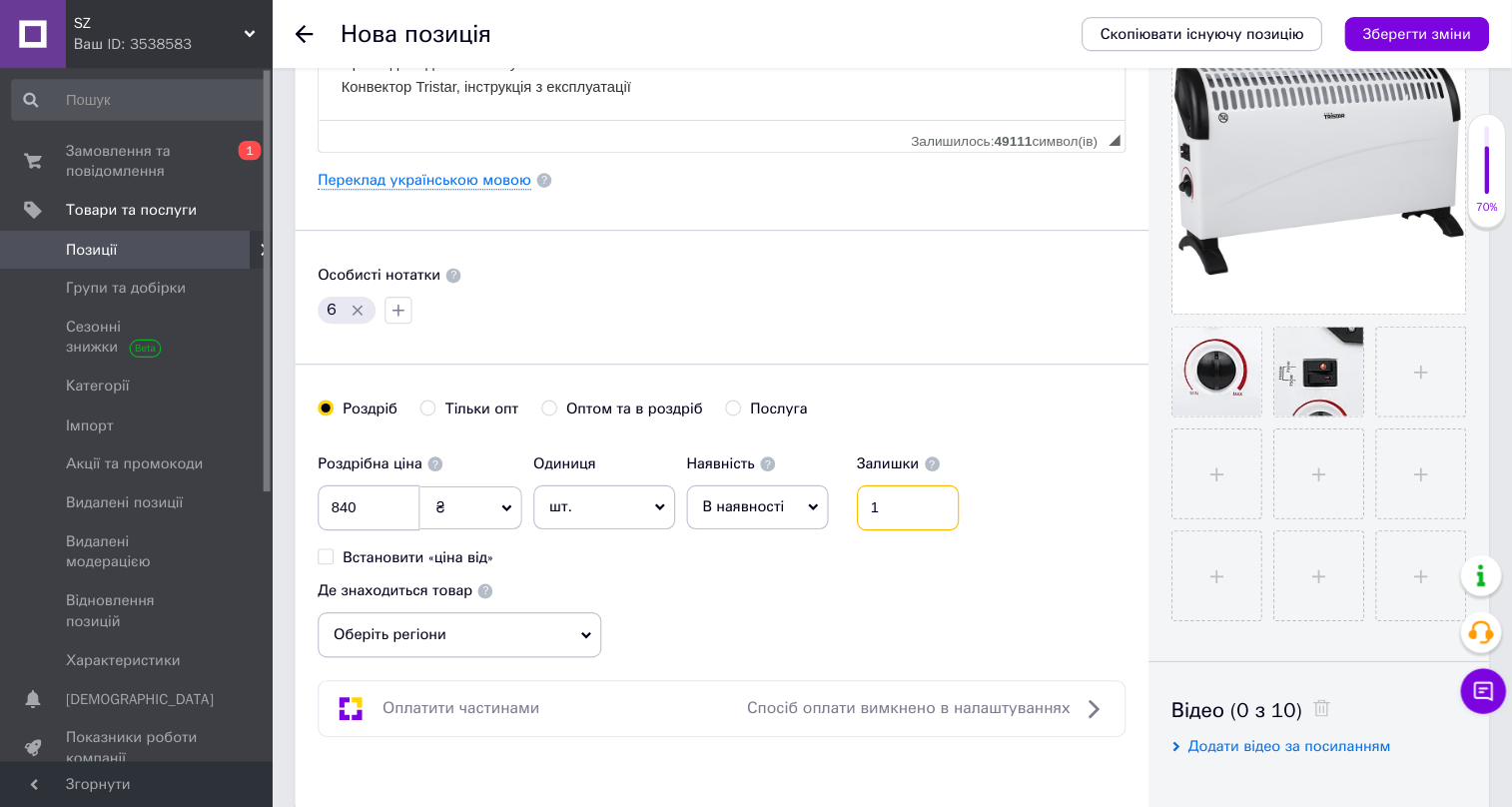 scroll, scrollTop: 52, scrollLeft: 0, axis: vertical 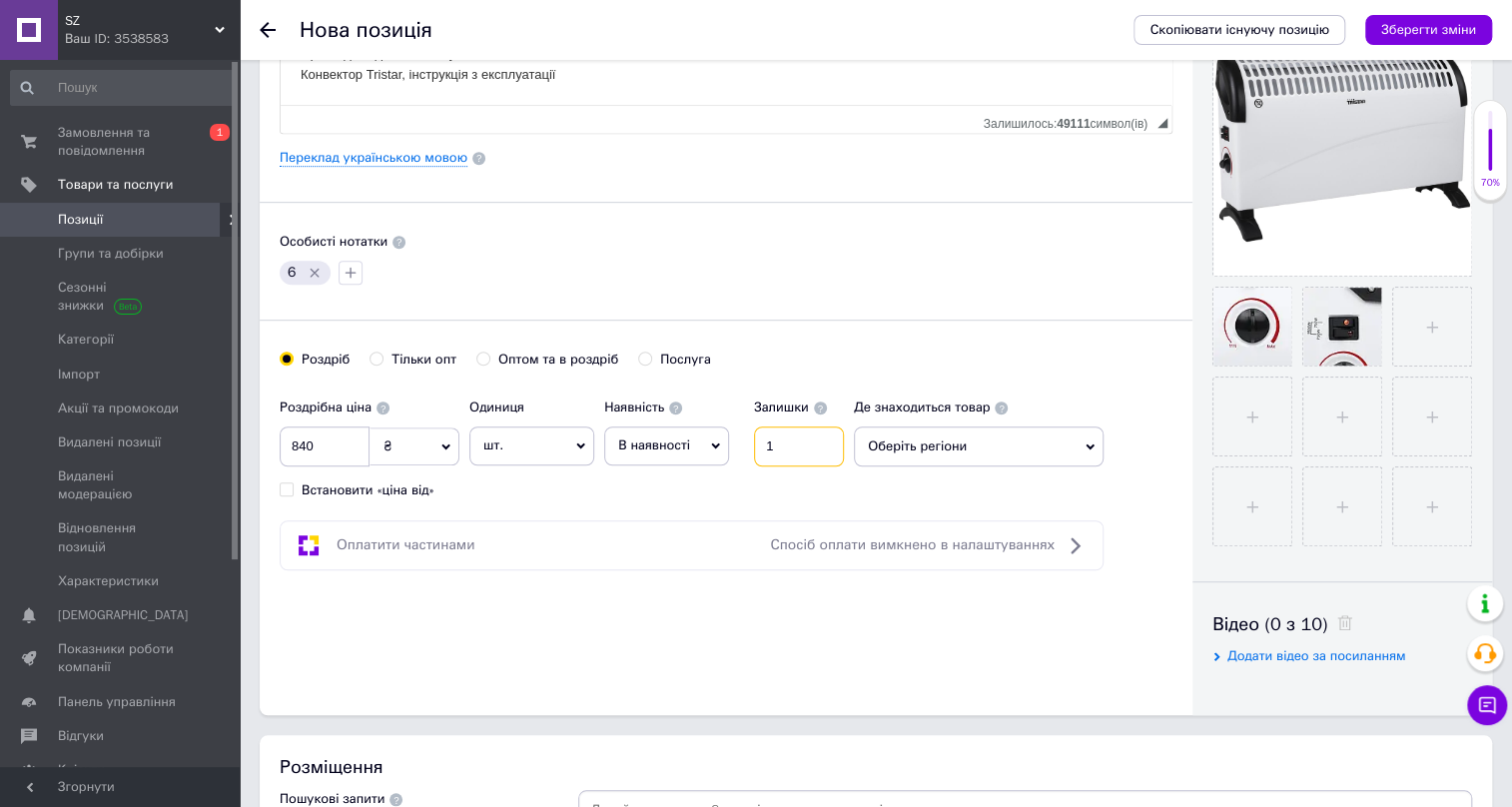 type on "1" 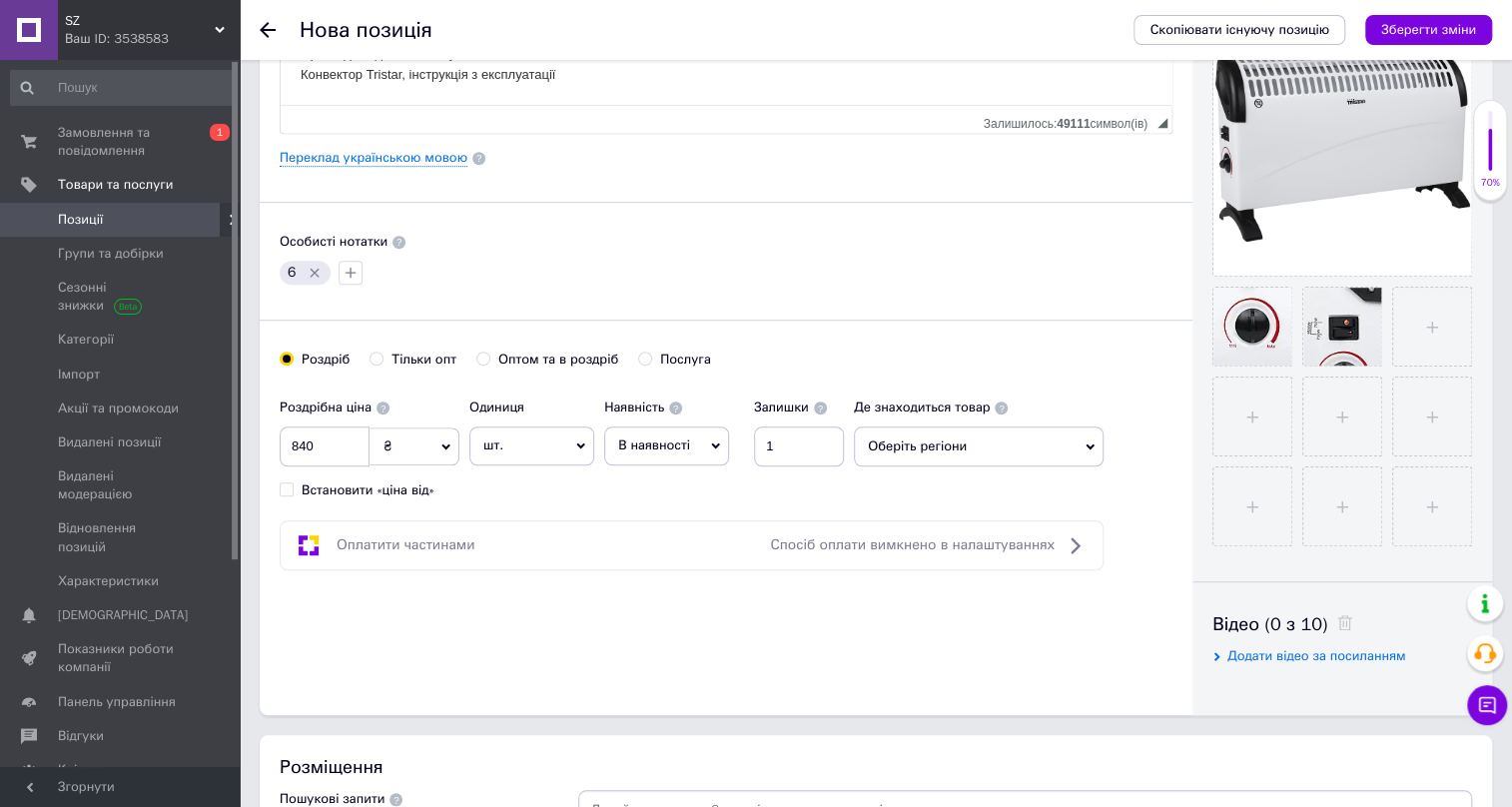 click on "Оберіть регіони" at bounding box center (979, 446) 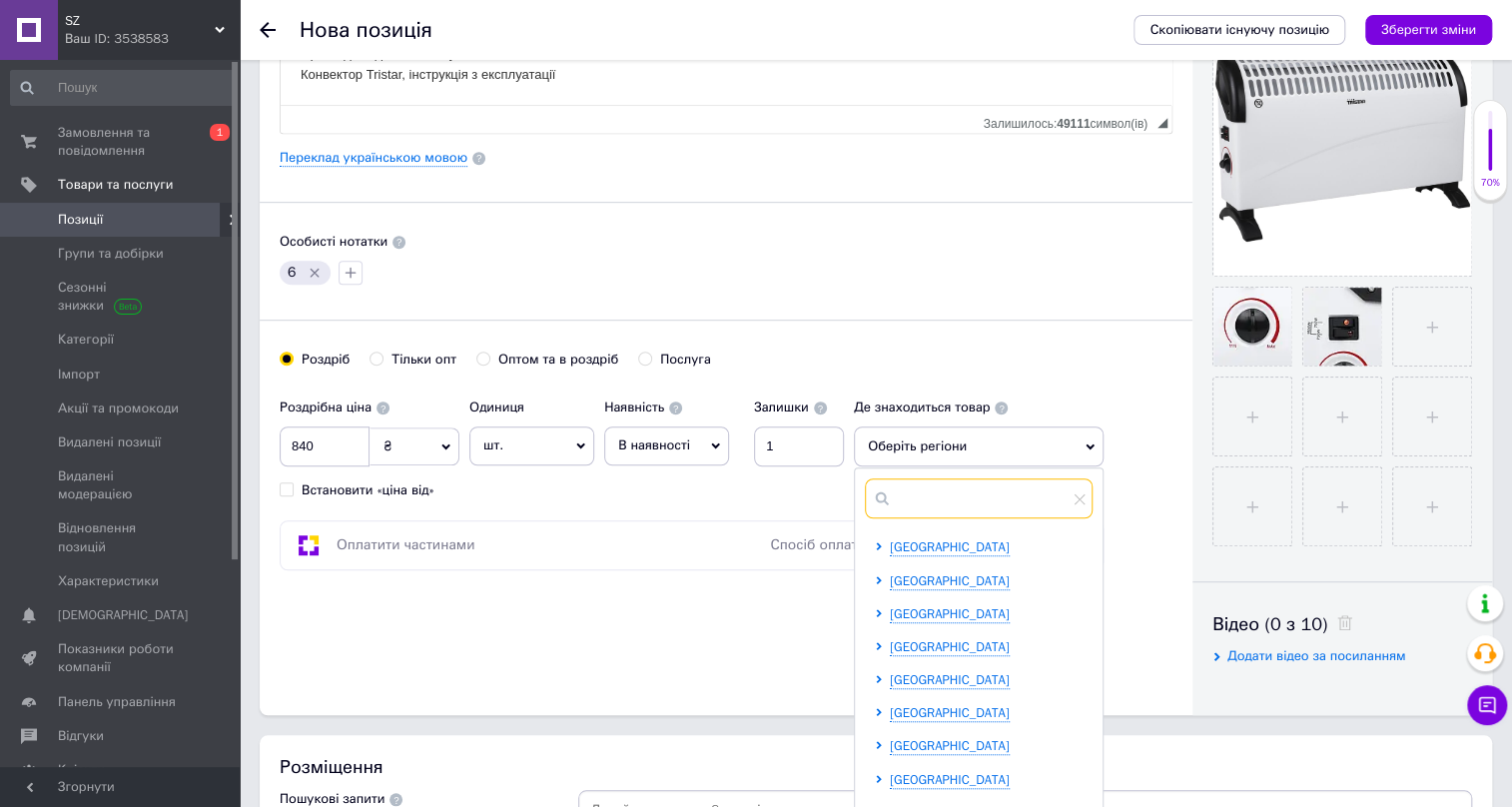 click at bounding box center (979, 498) 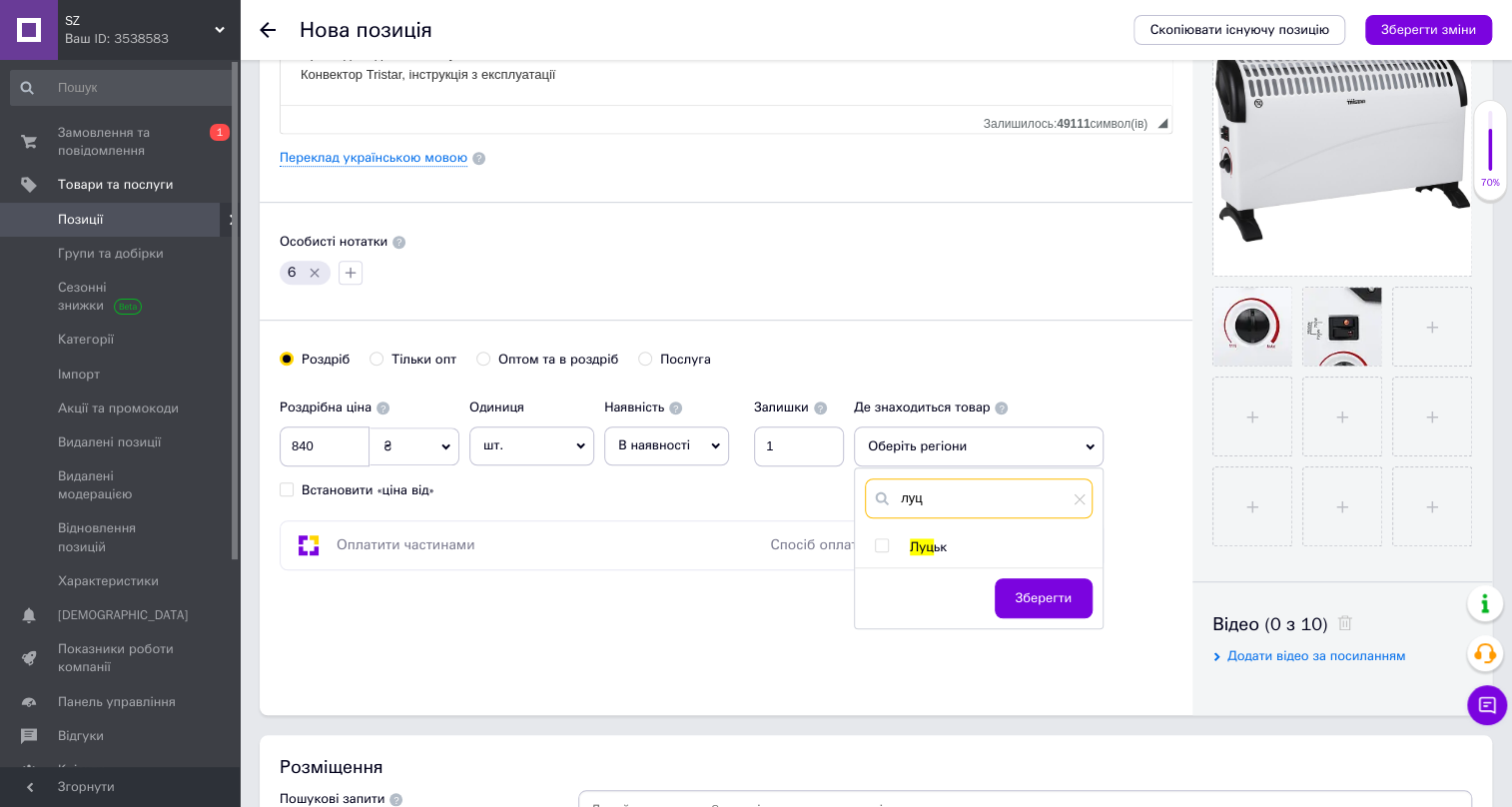 type on "луц" 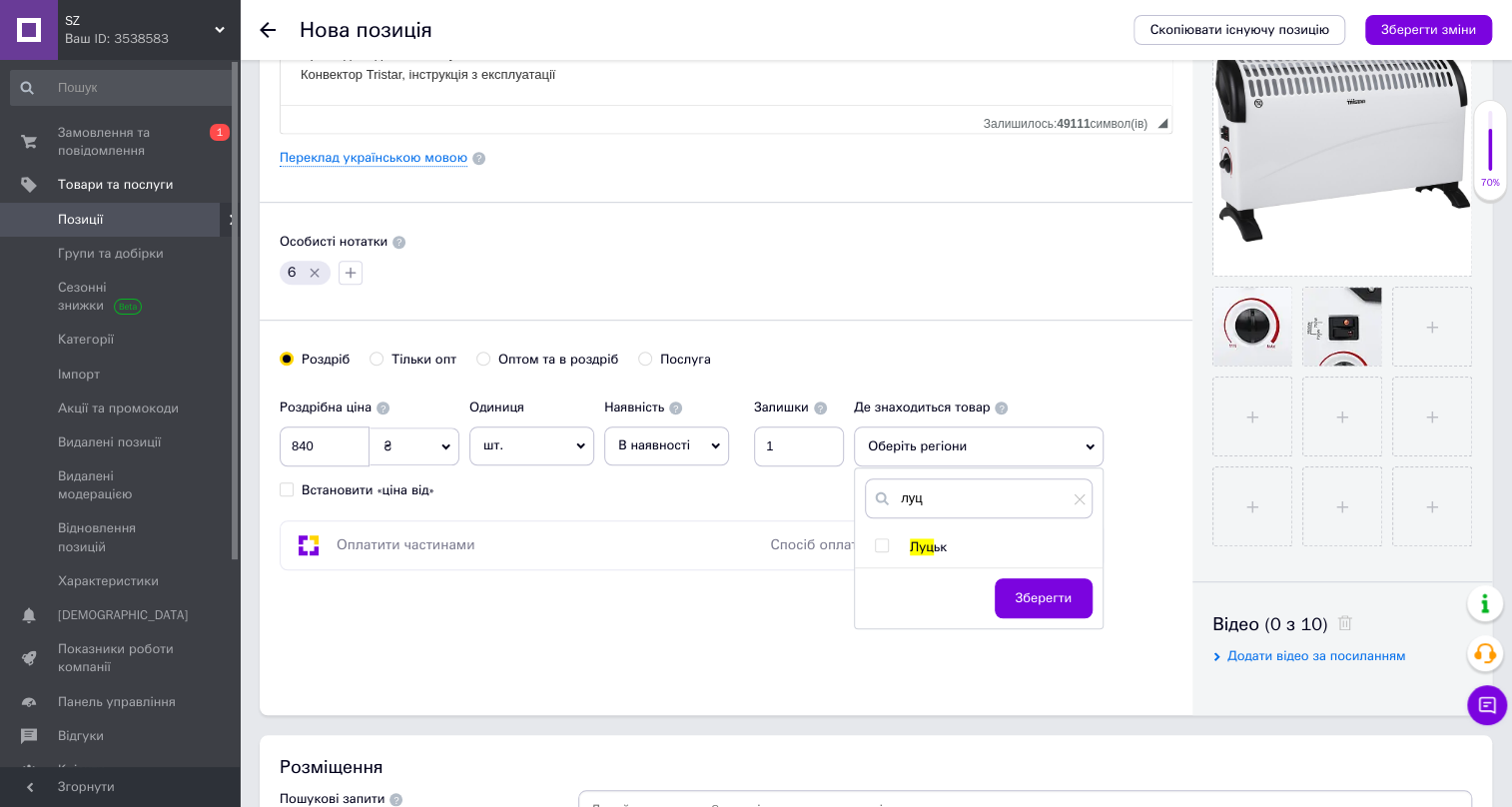 click at bounding box center [881, 545] 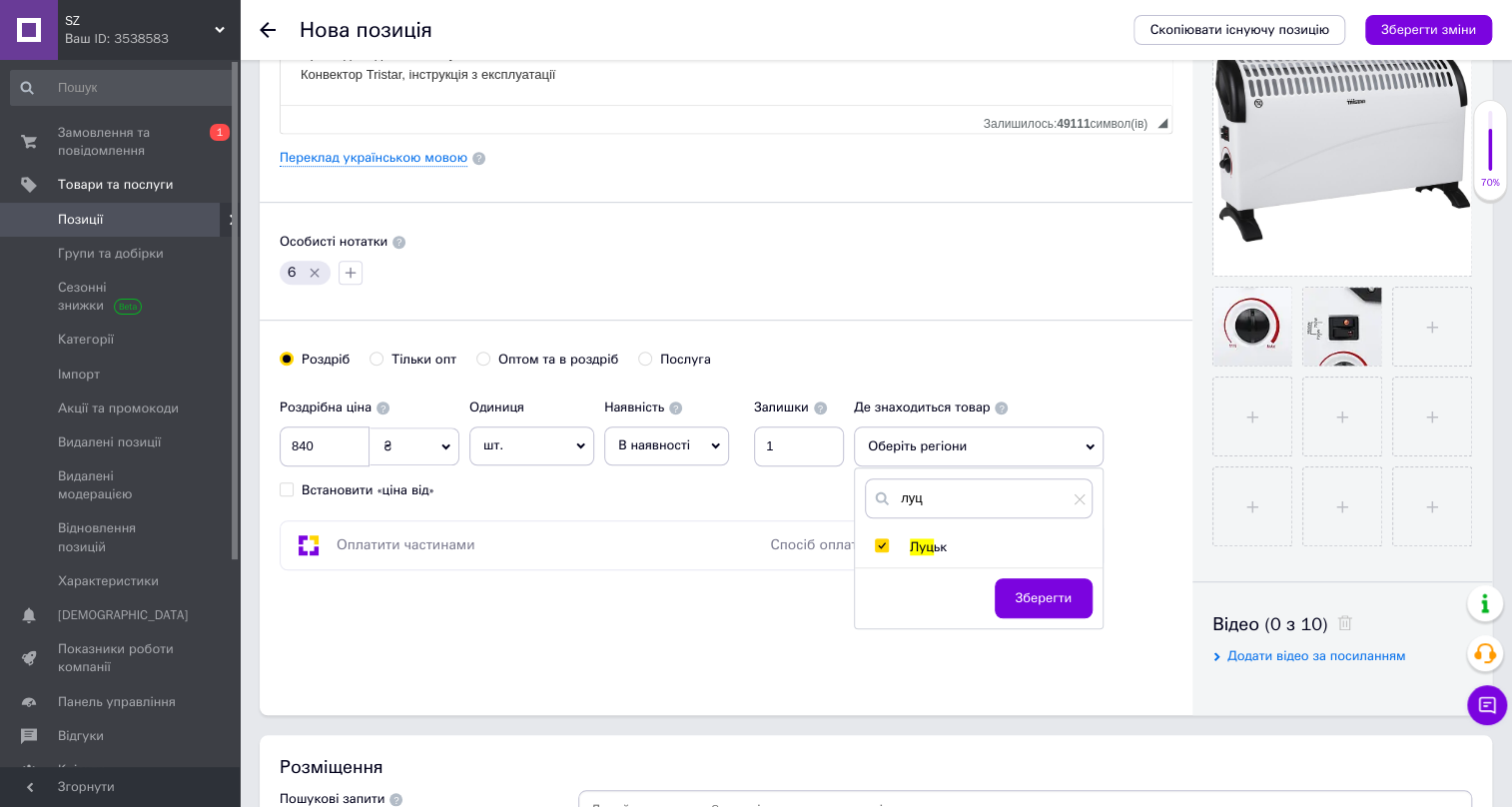checkbox on "true" 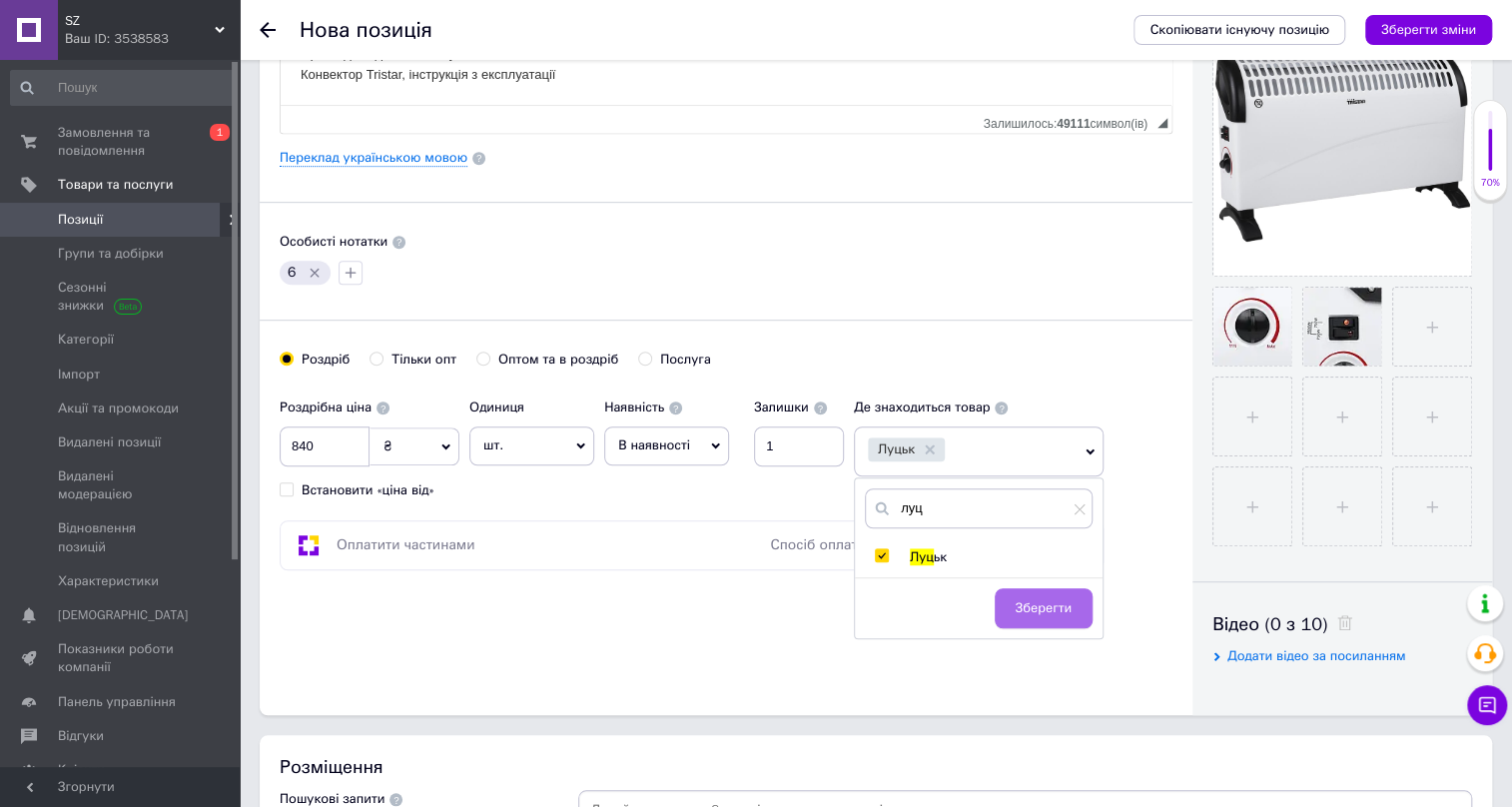 click on "Зберегти" at bounding box center [1044, 608] 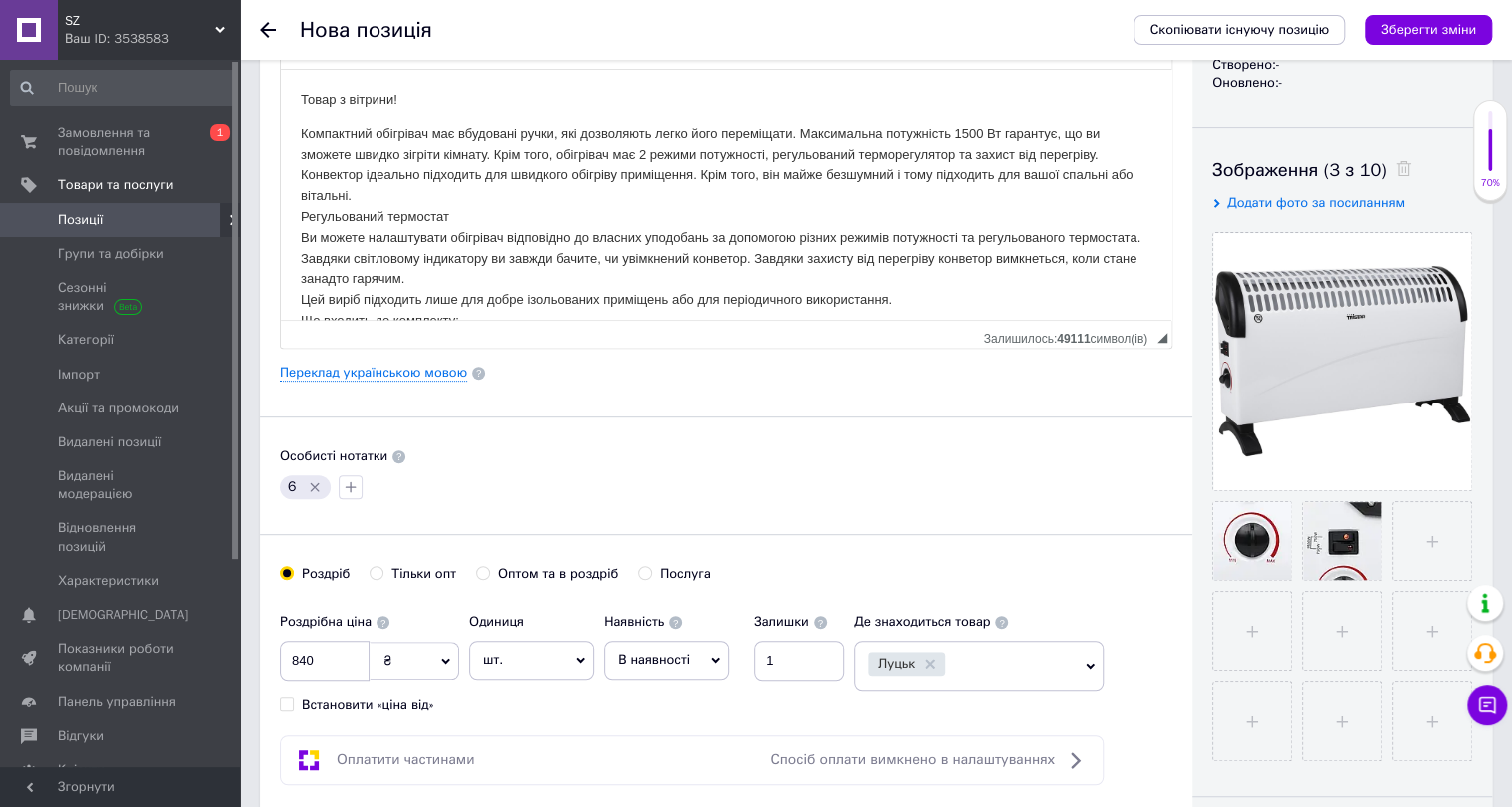 scroll, scrollTop: 569, scrollLeft: 0, axis: vertical 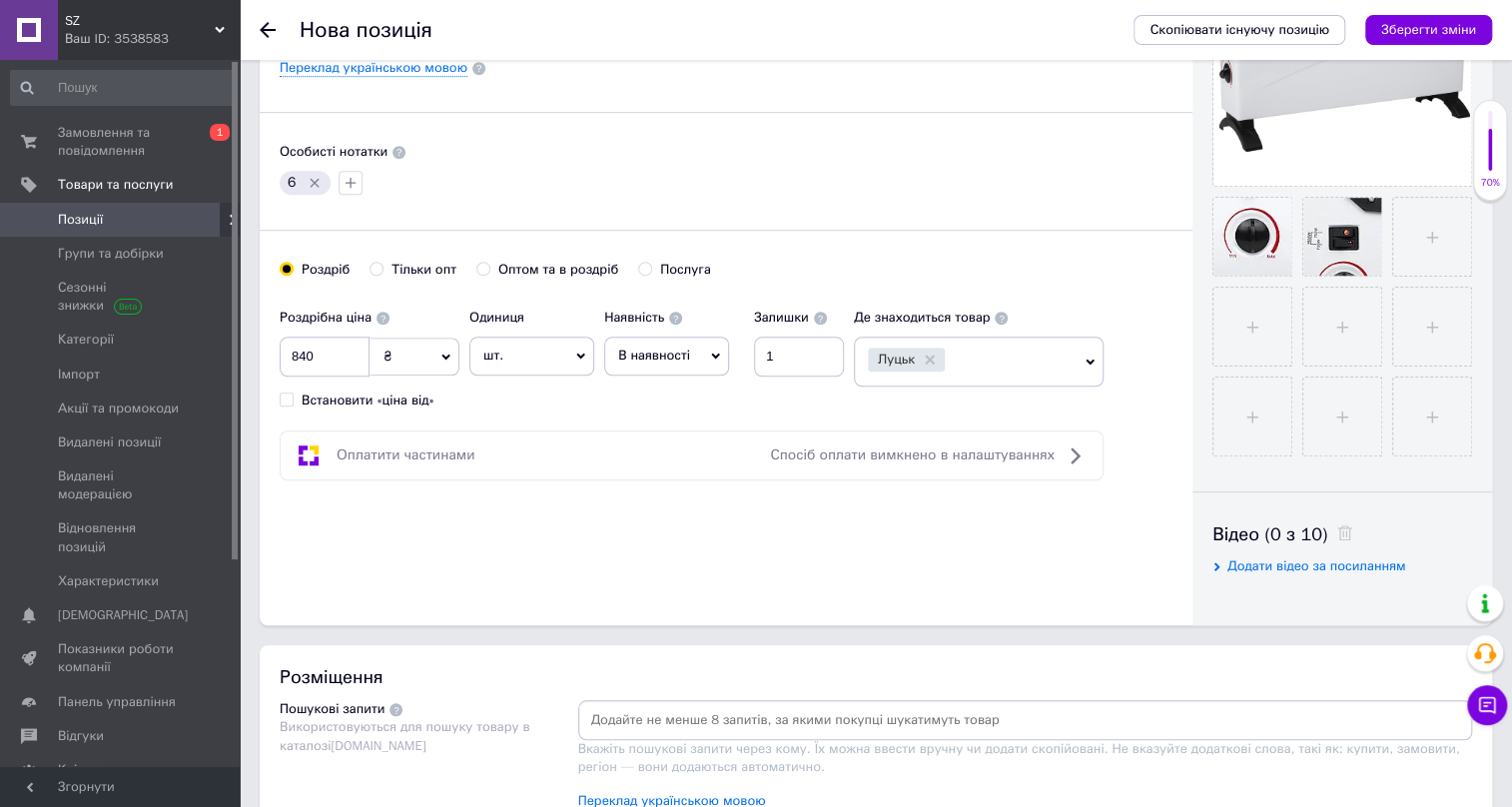 click at bounding box center [1026, 720] 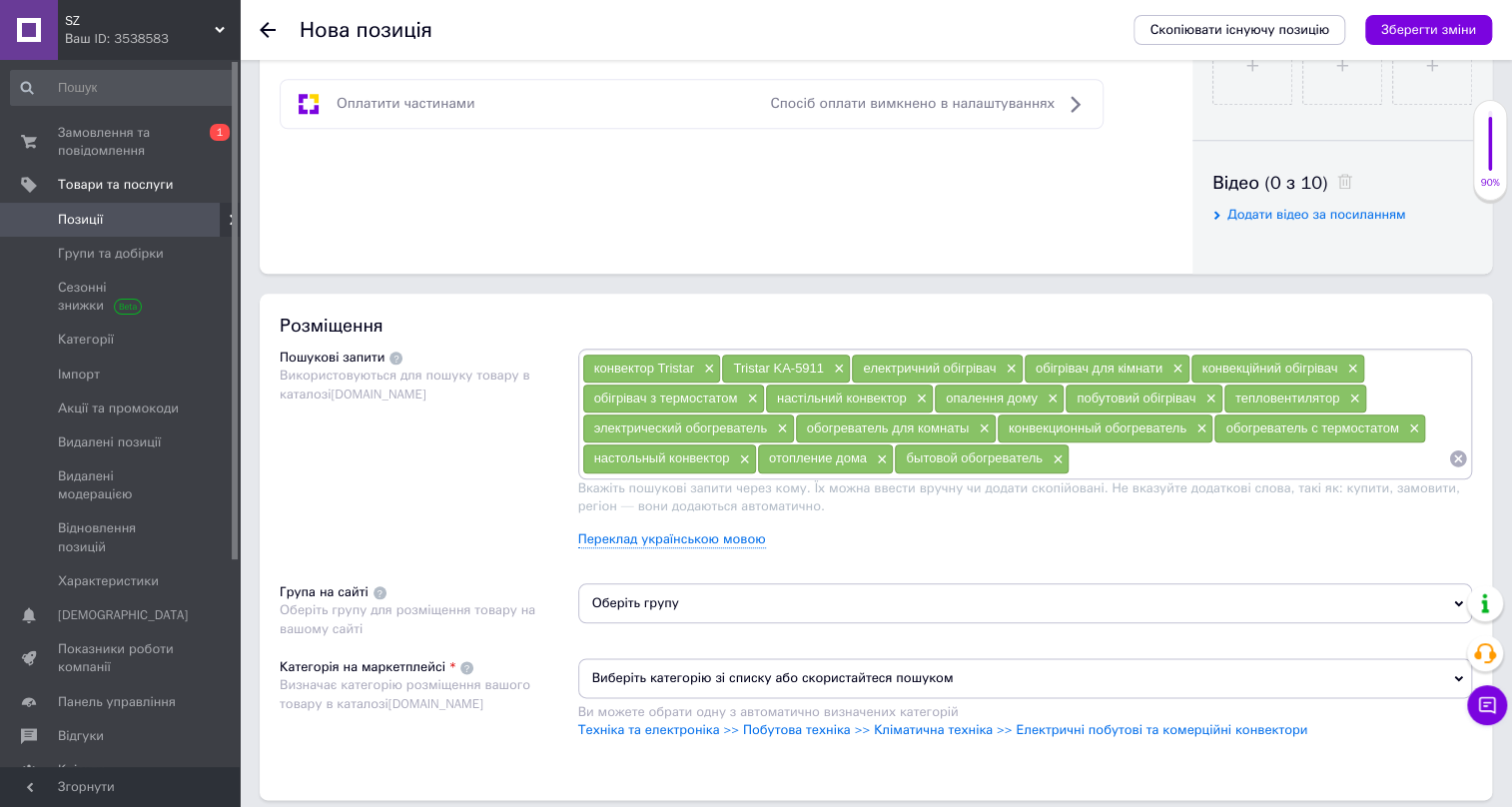 scroll, scrollTop: 1024, scrollLeft: 0, axis: vertical 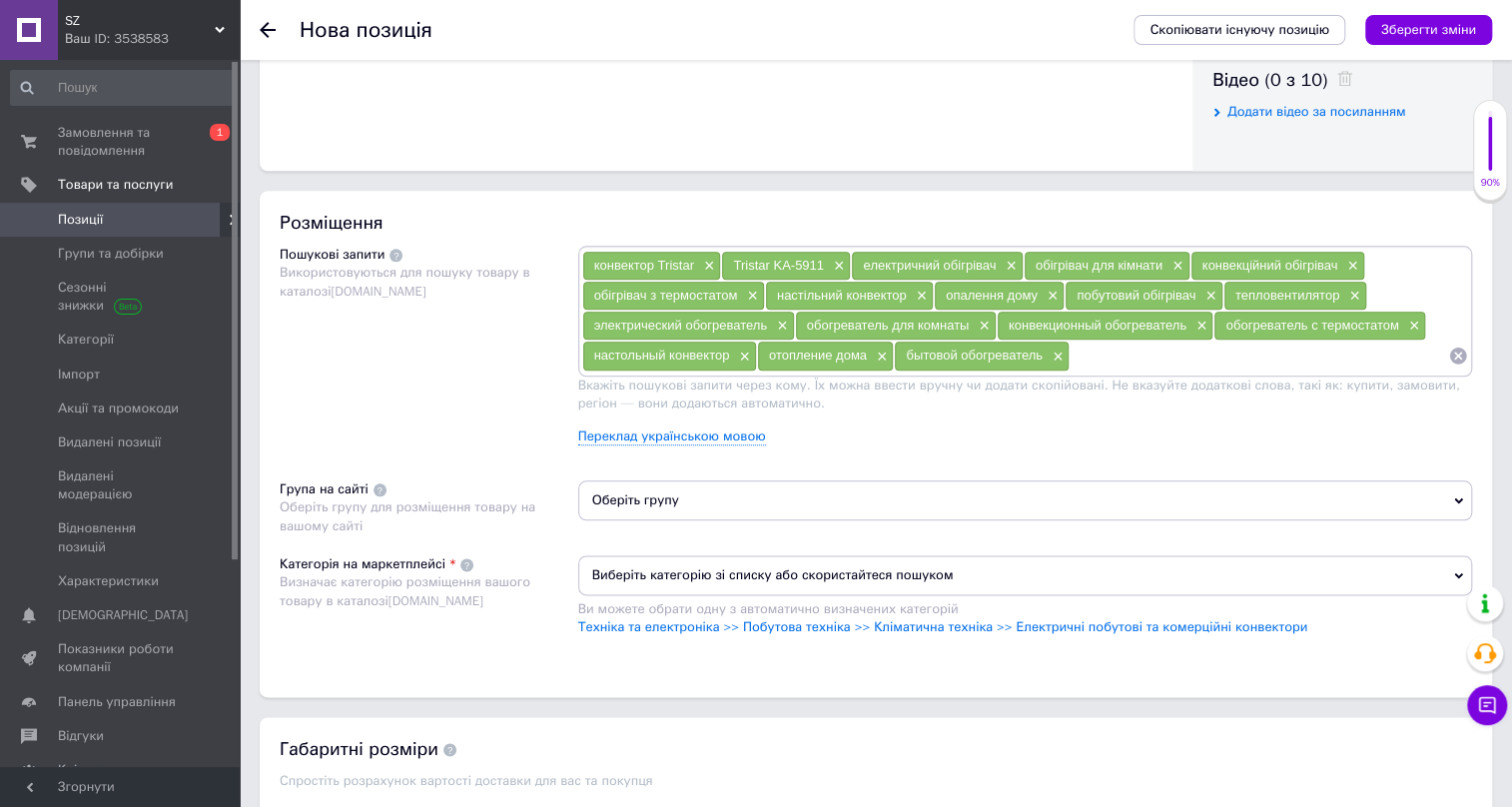 click on "Виберіть категорію зі списку або скористайтеся пошуком Ви можете обрати одну з автоматично визначених категорій Техніка та електроніка >> Побутова техніка >> Кліматична техніка >> Електричні побутові та комерційні конвектори" at bounding box center (1026, 605) 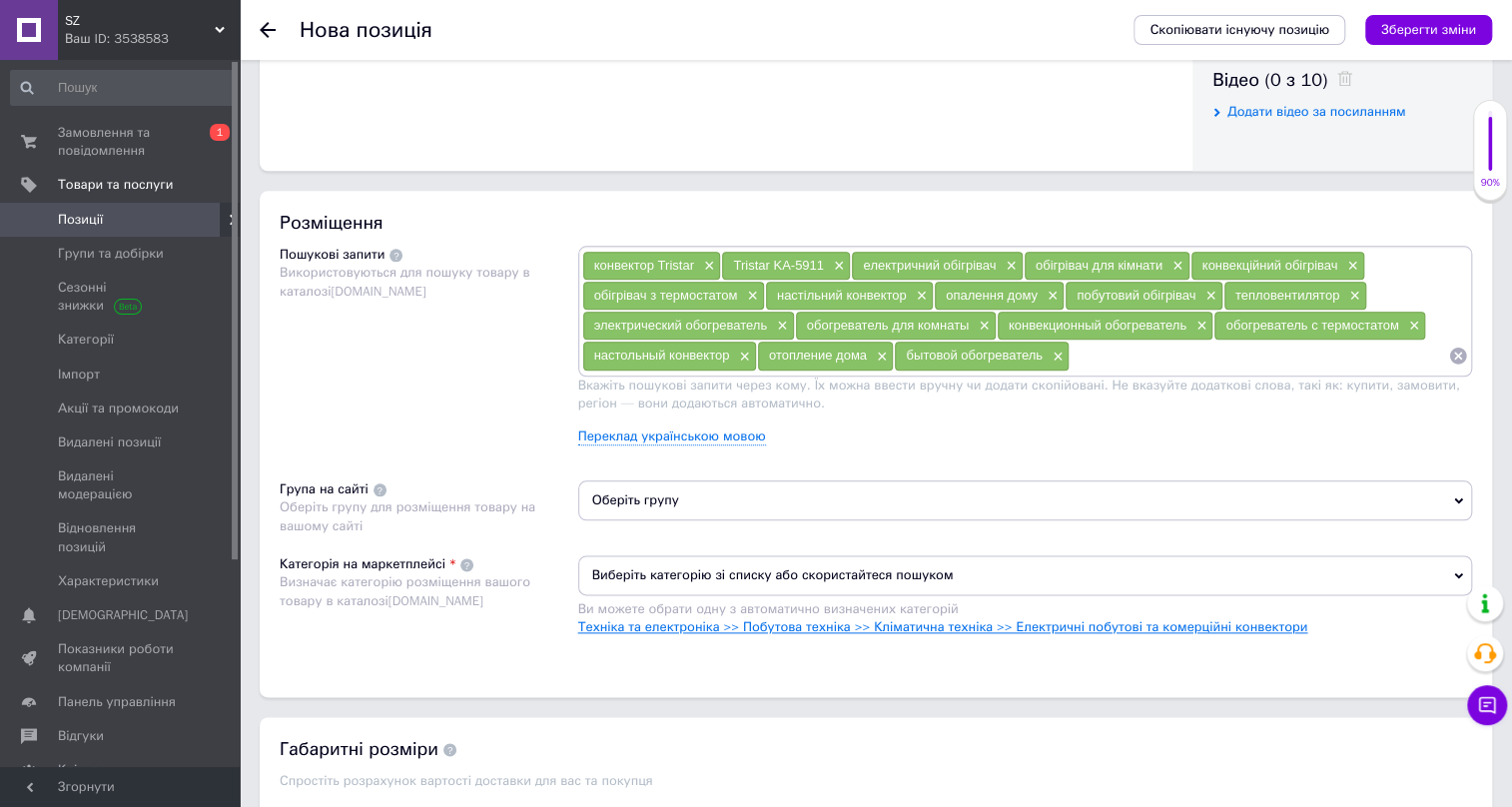 click on "Техніка та електроніка >> Побутова техніка >> Кліматична техніка >> Електричні побутові та комерційні конвектори" at bounding box center [943, 626] 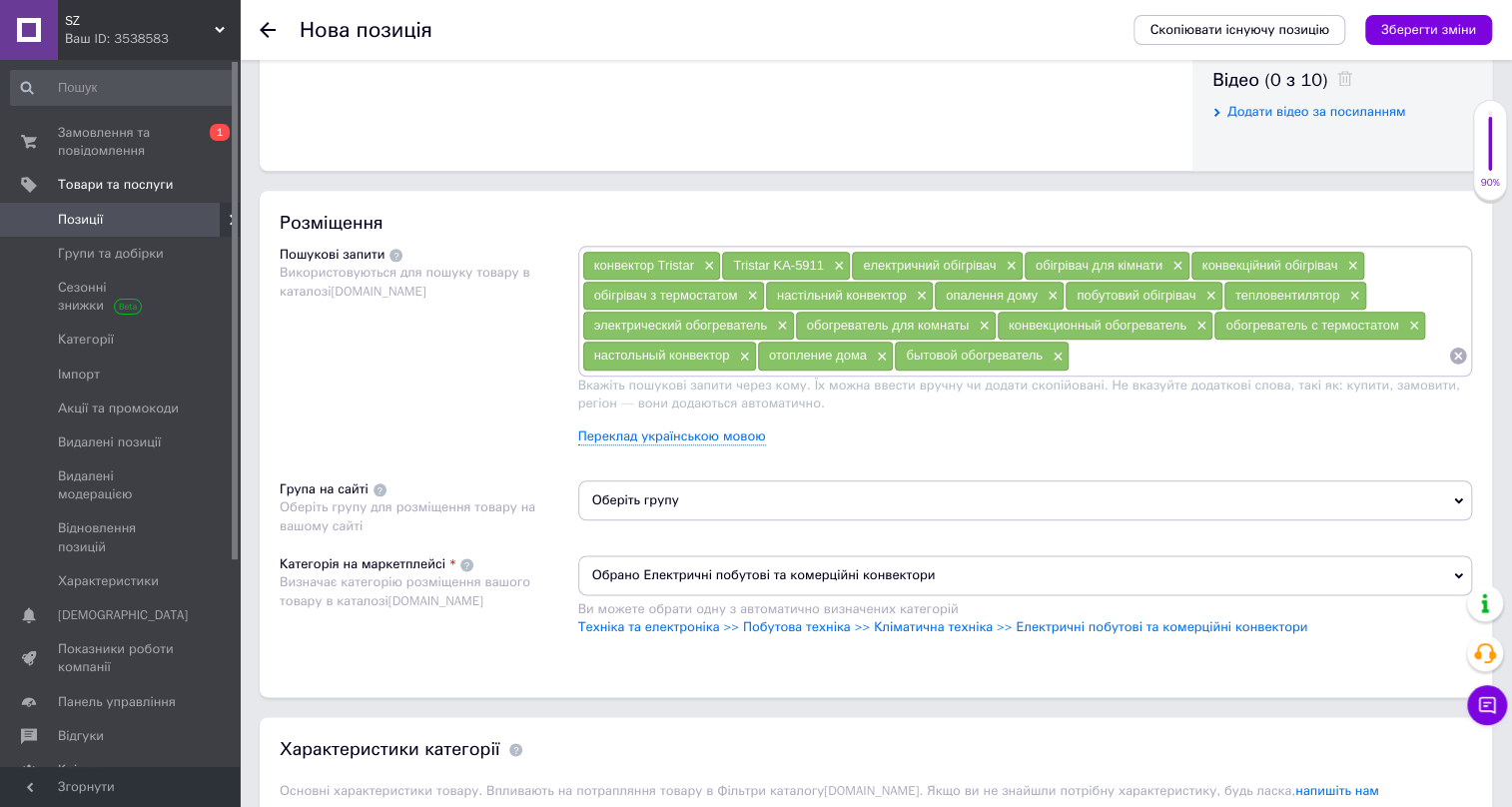 click on "Оберіть групу" at bounding box center (1026, 500) 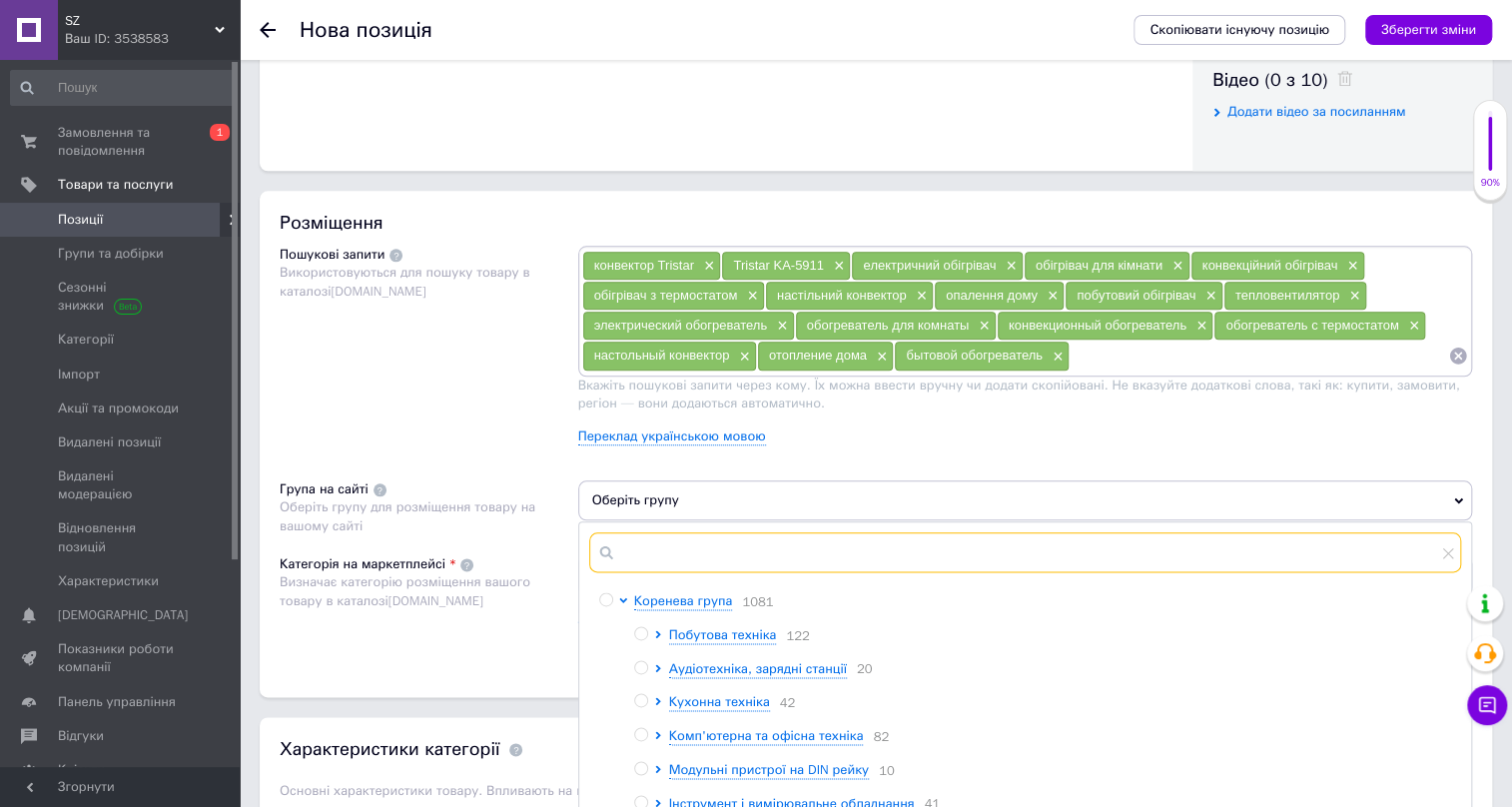 click at bounding box center (1026, 552) 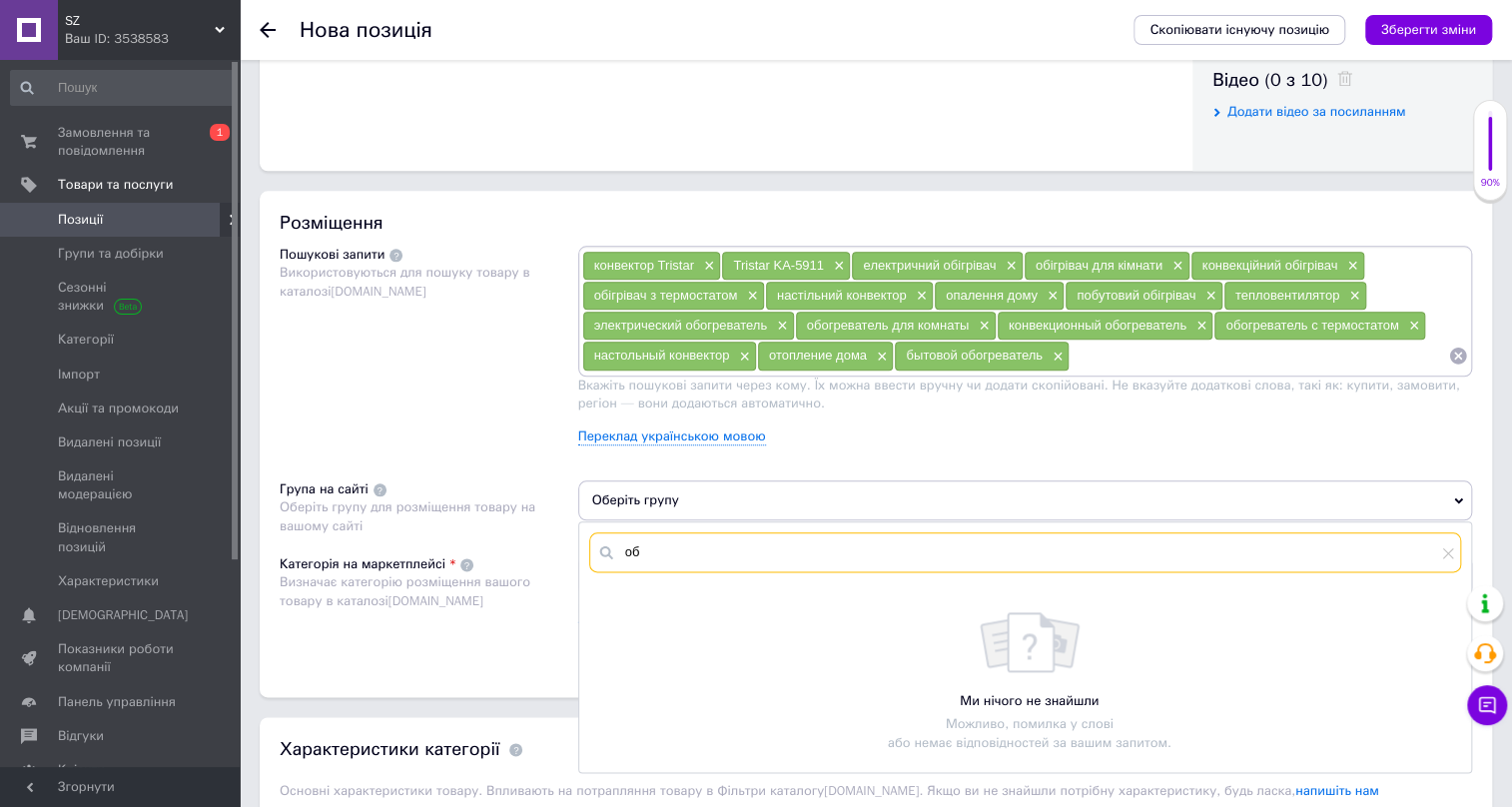type on "о" 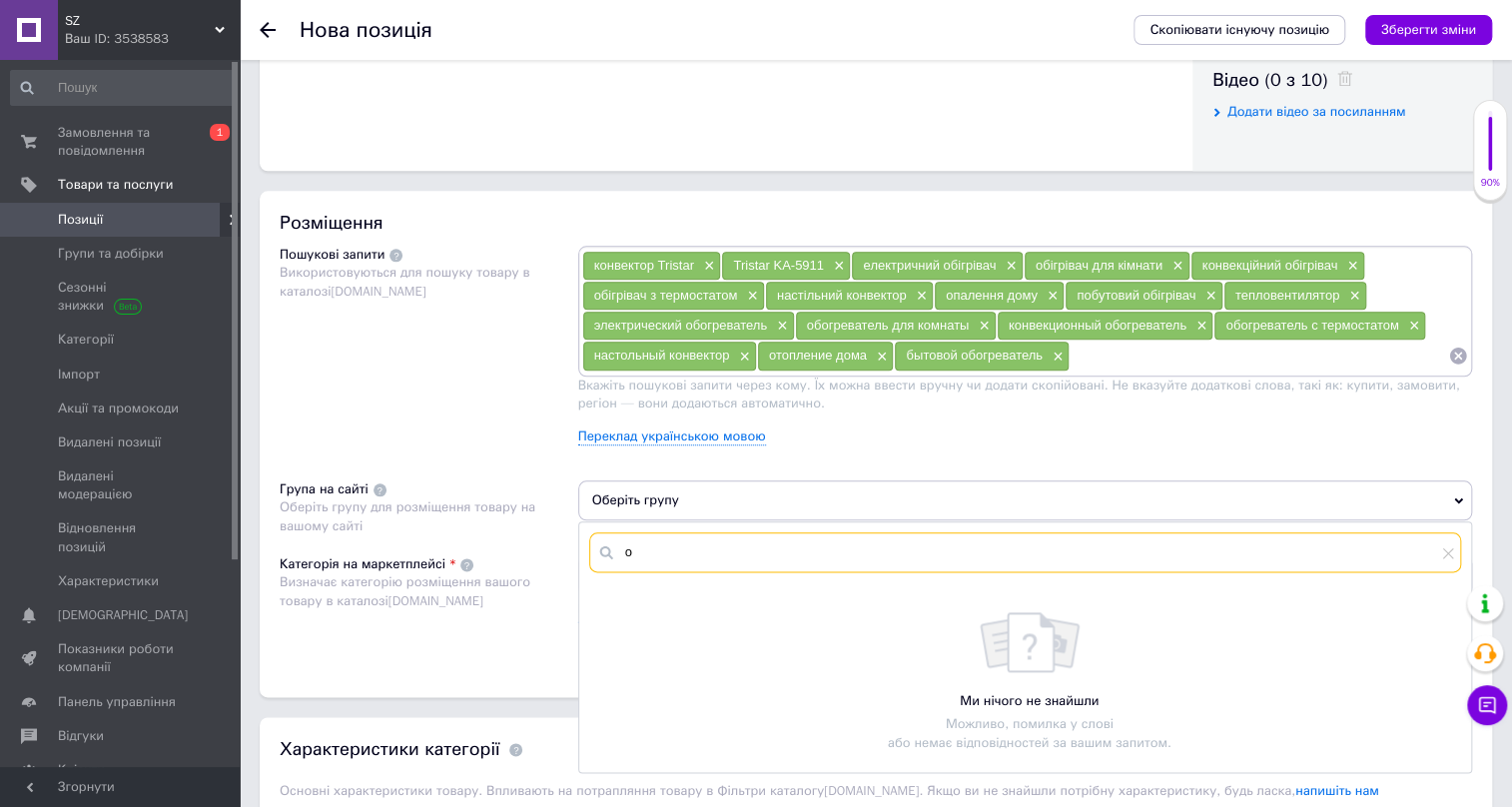 type 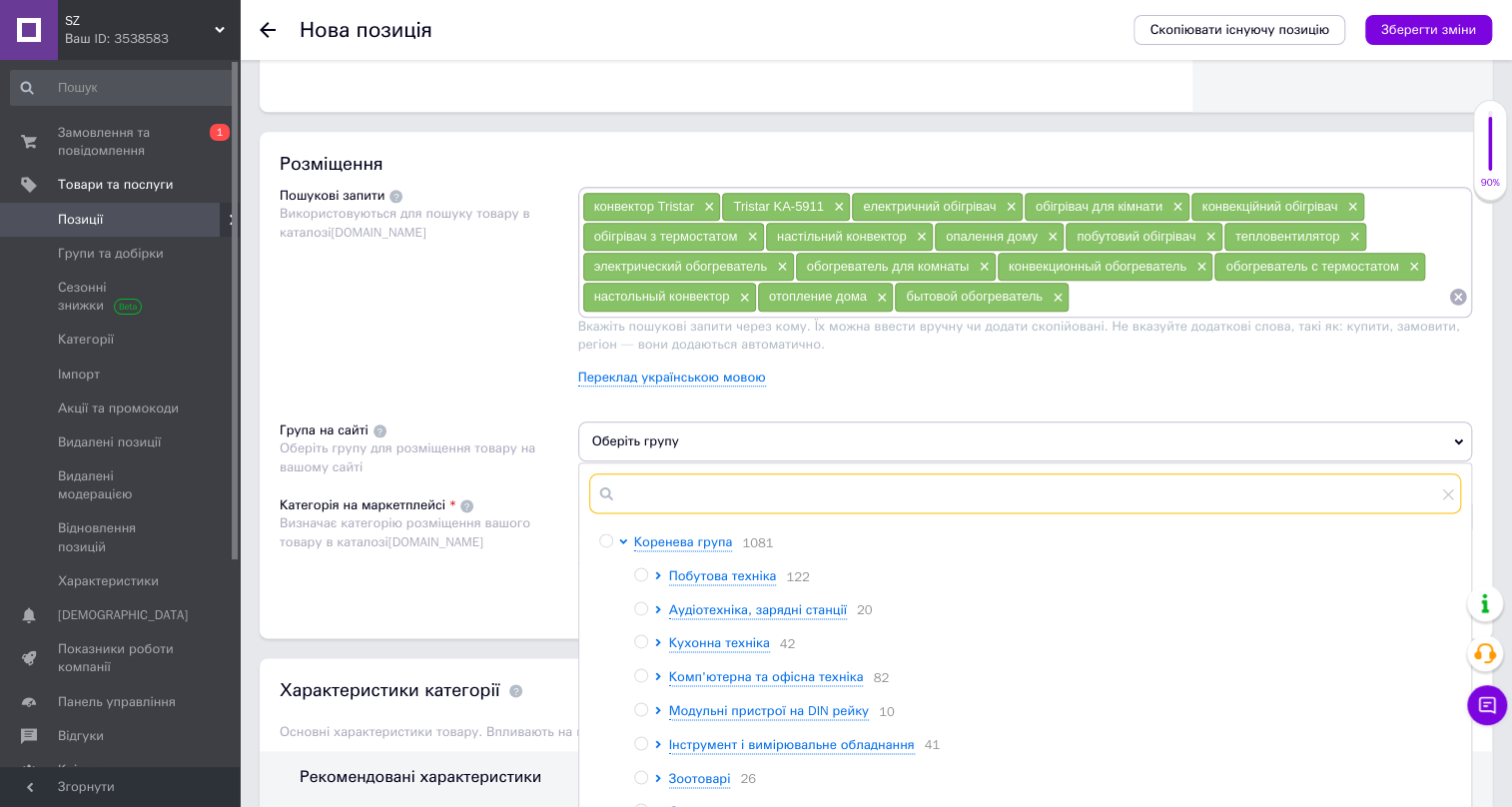 scroll, scrollTop: 1115, scrollLeft: 0, axis: vertical 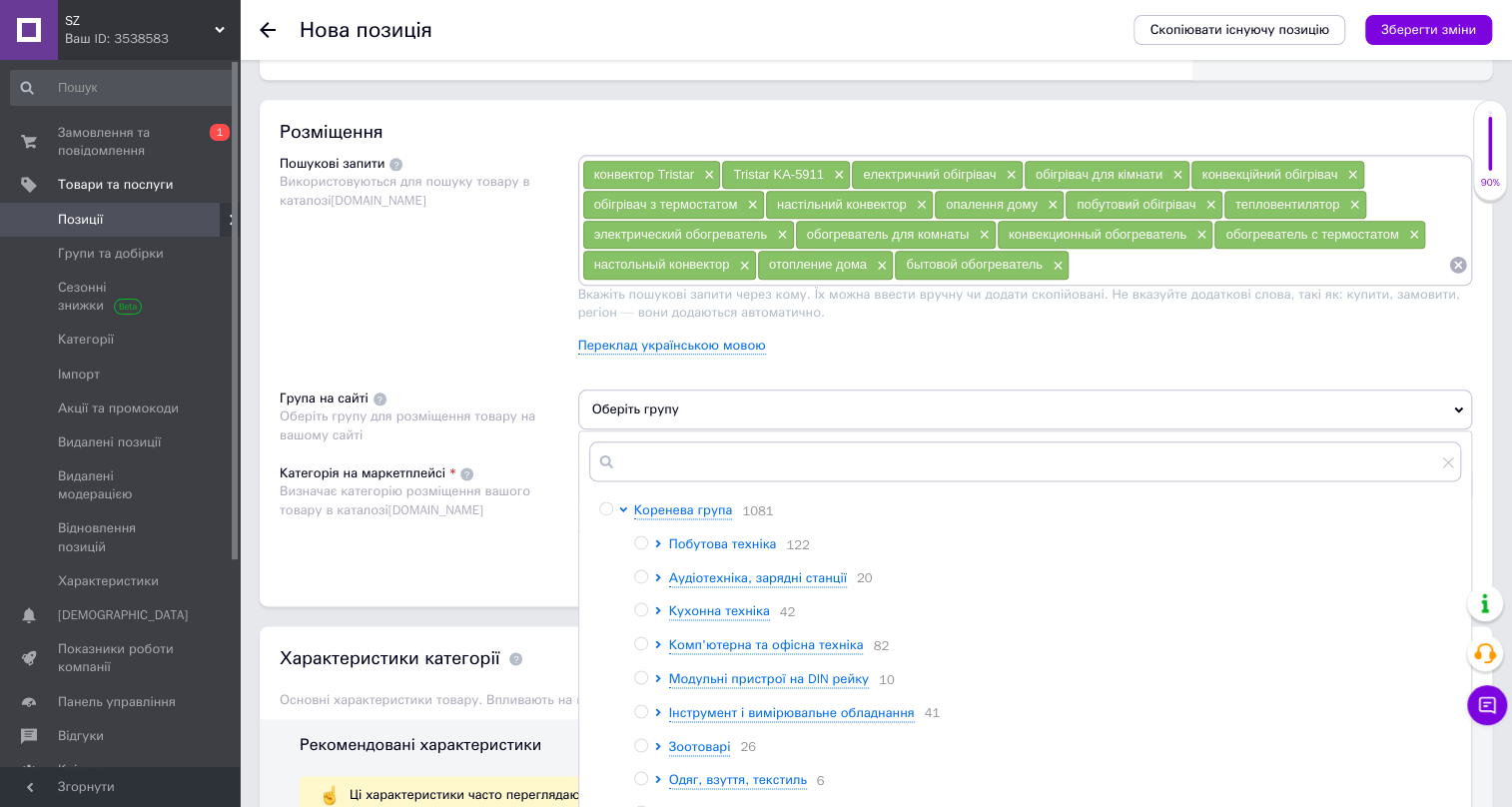 click 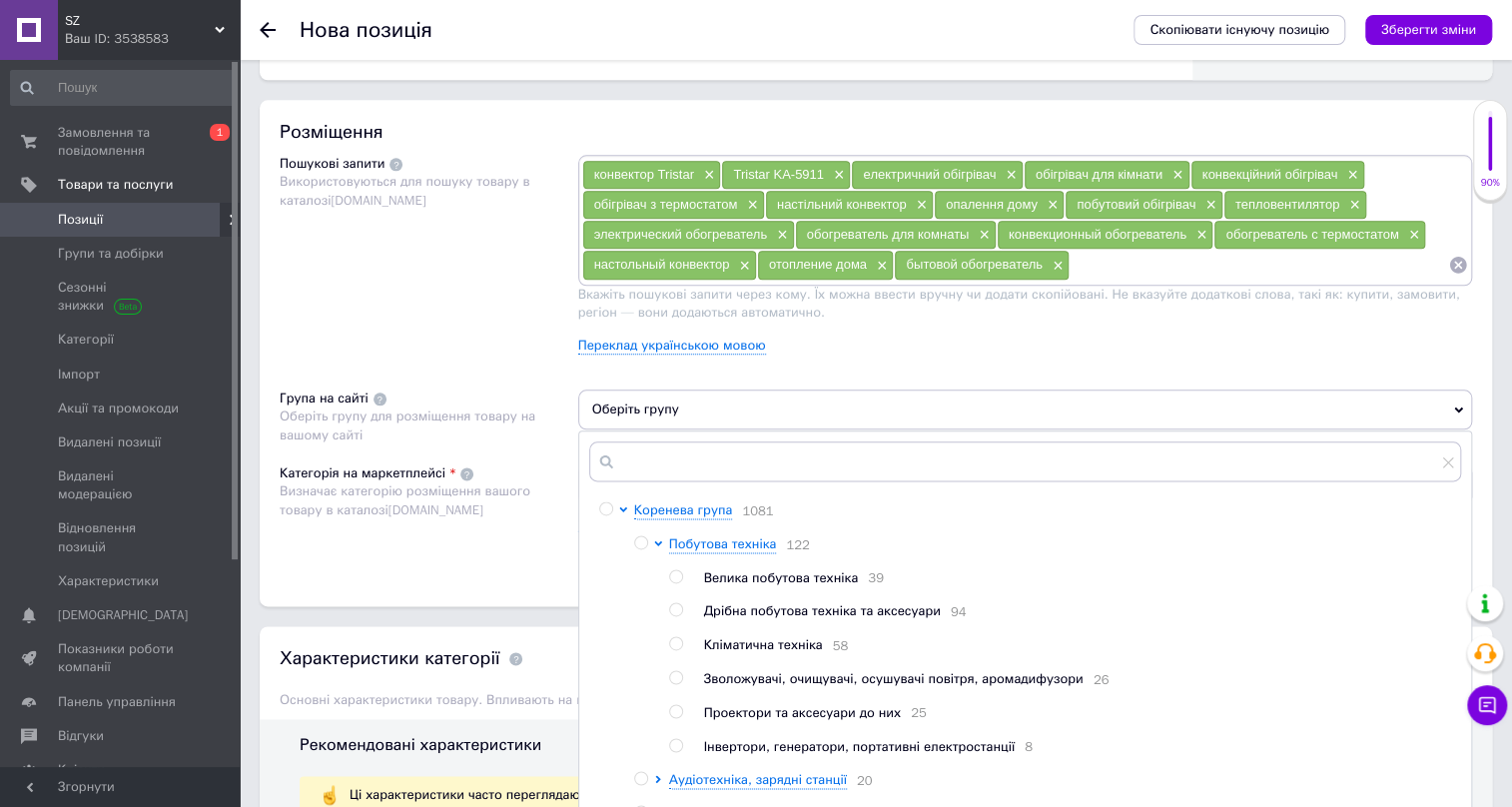 scroll, scrollTop: 90, scrollLeft: 0, axis: vertical 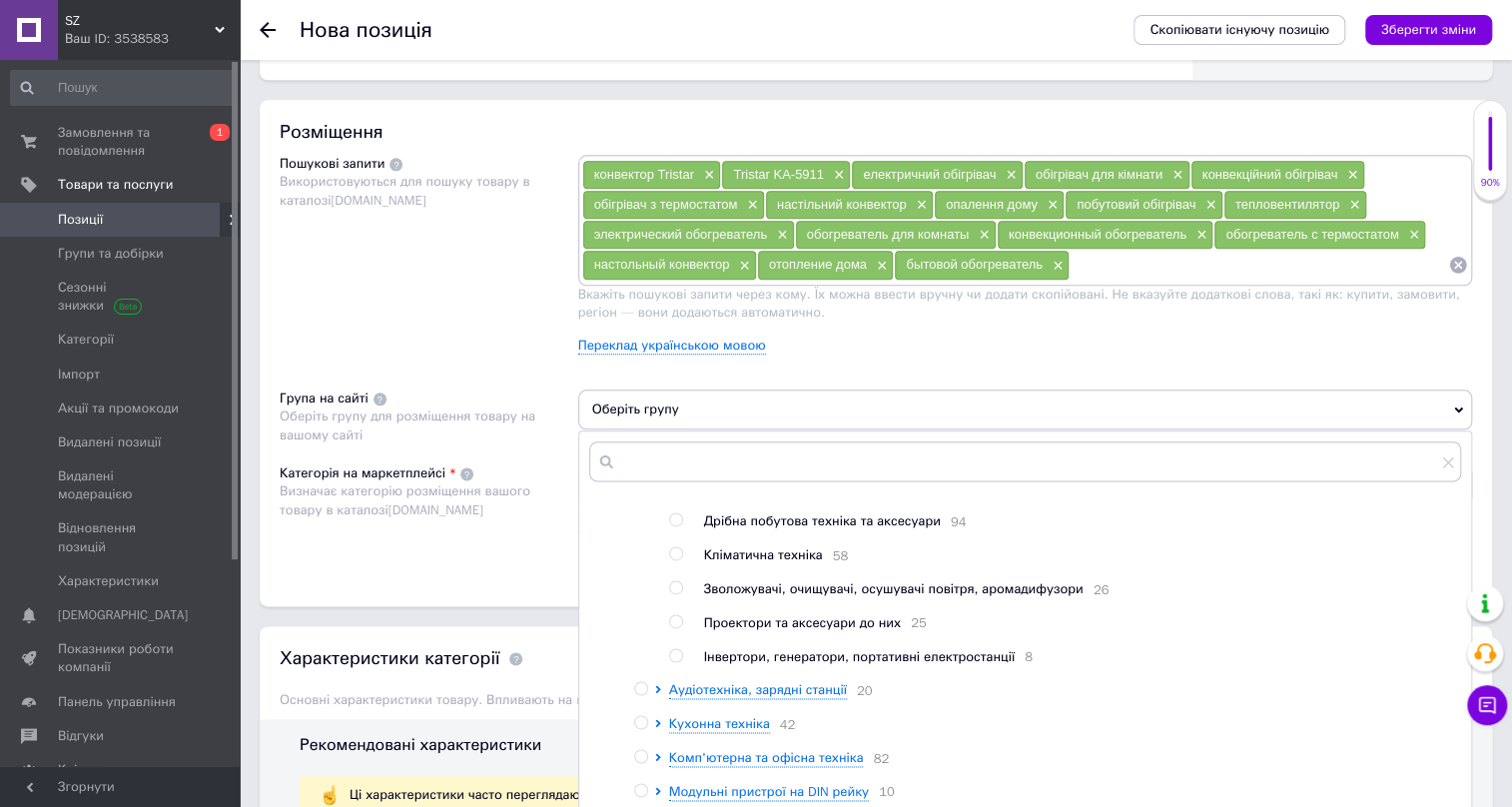 click at bounding box center (675, 553) 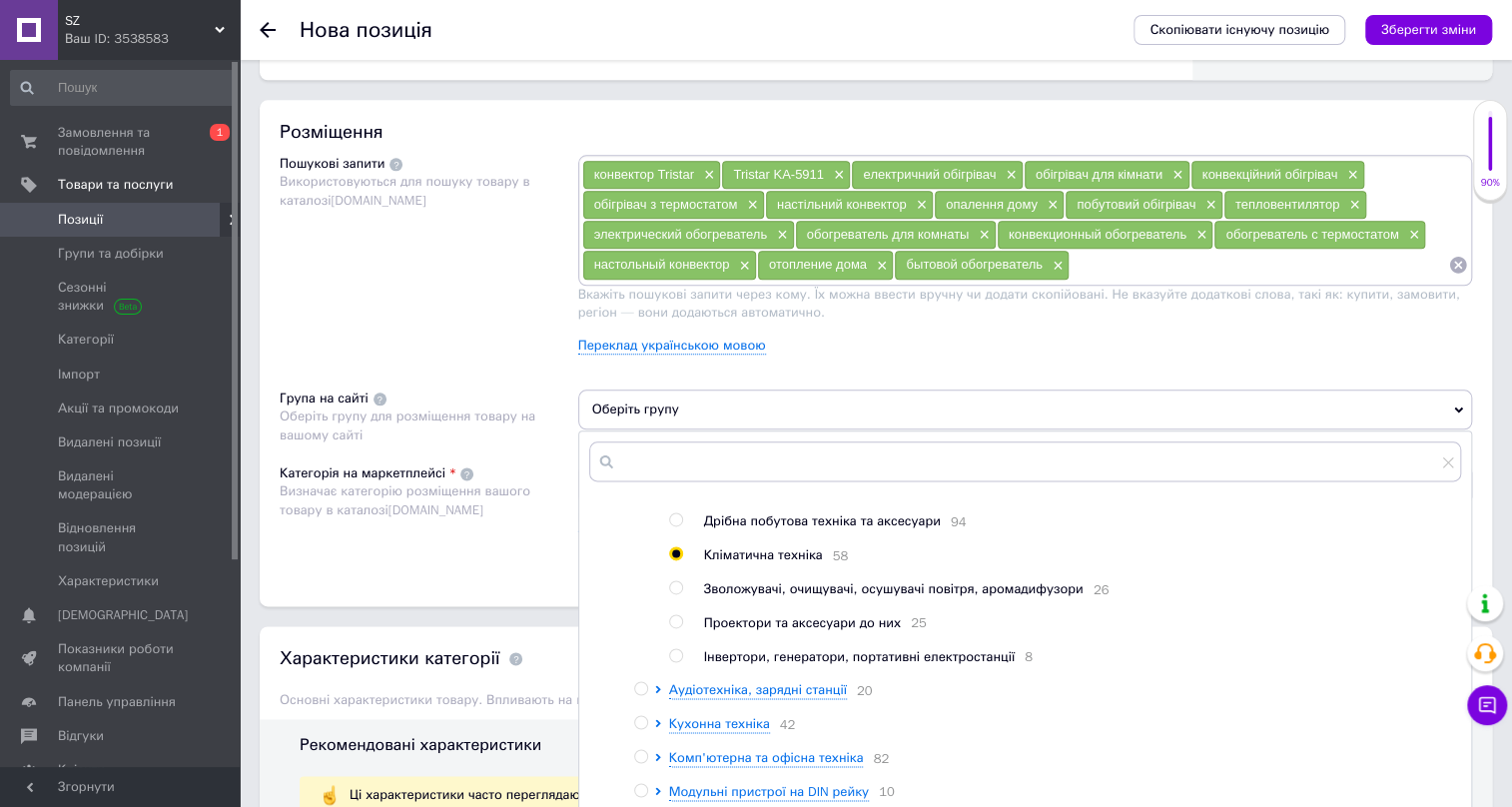 radio on "true" 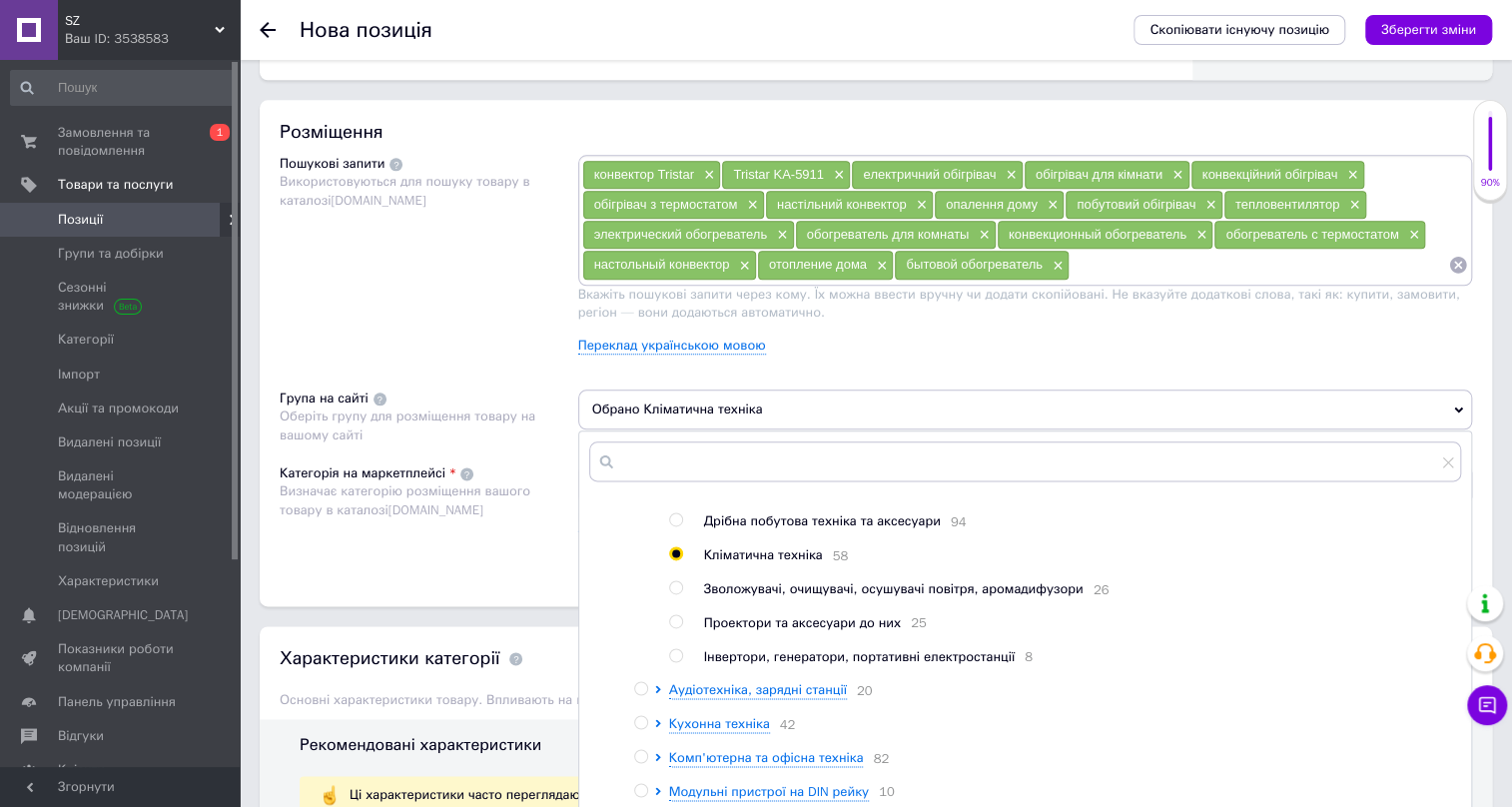scroll, scrollTop: 440, scrollLeft: 0, axis: vertical 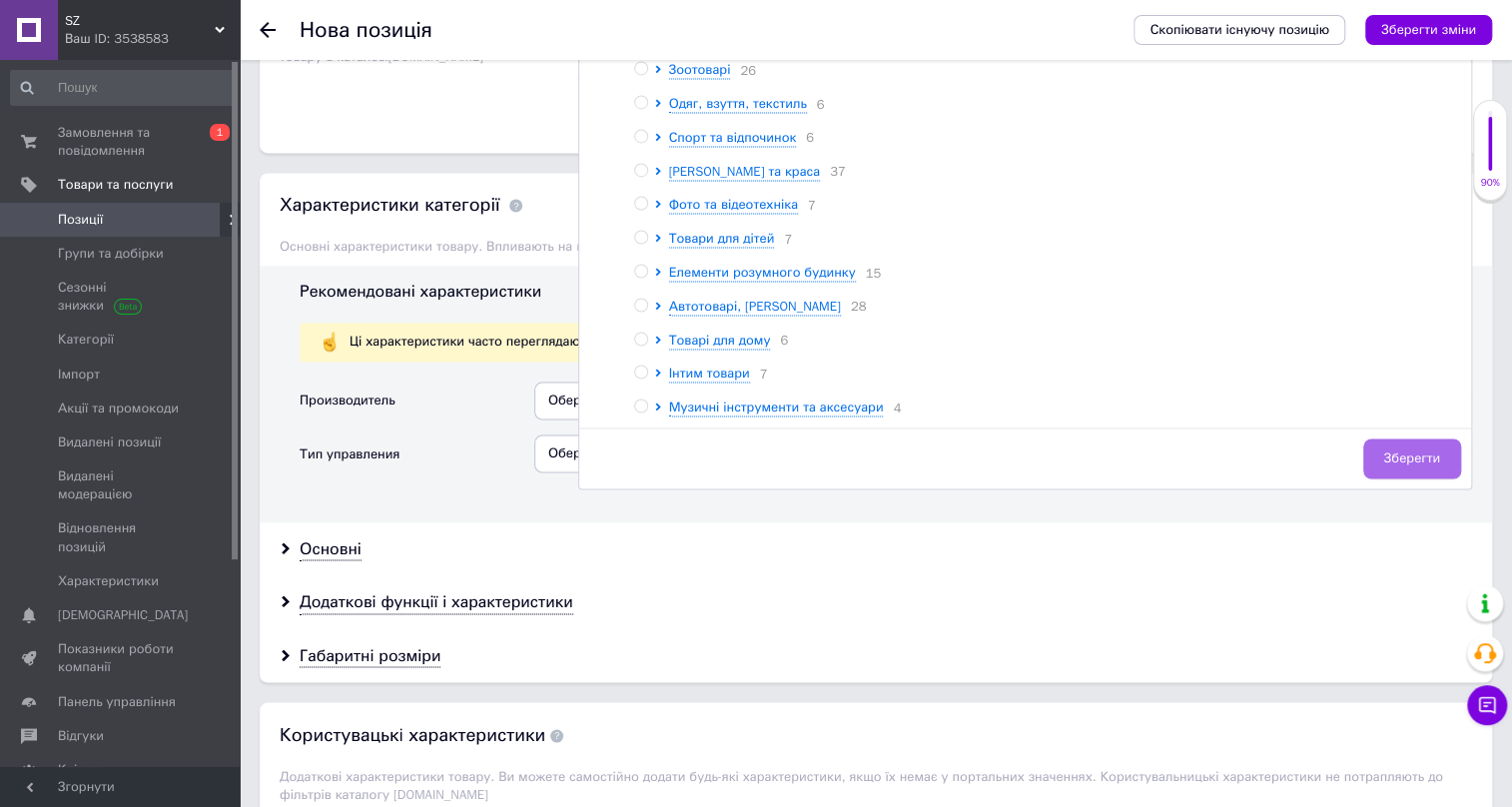 click on "Зберегти" at bounding box center (1412, 458) 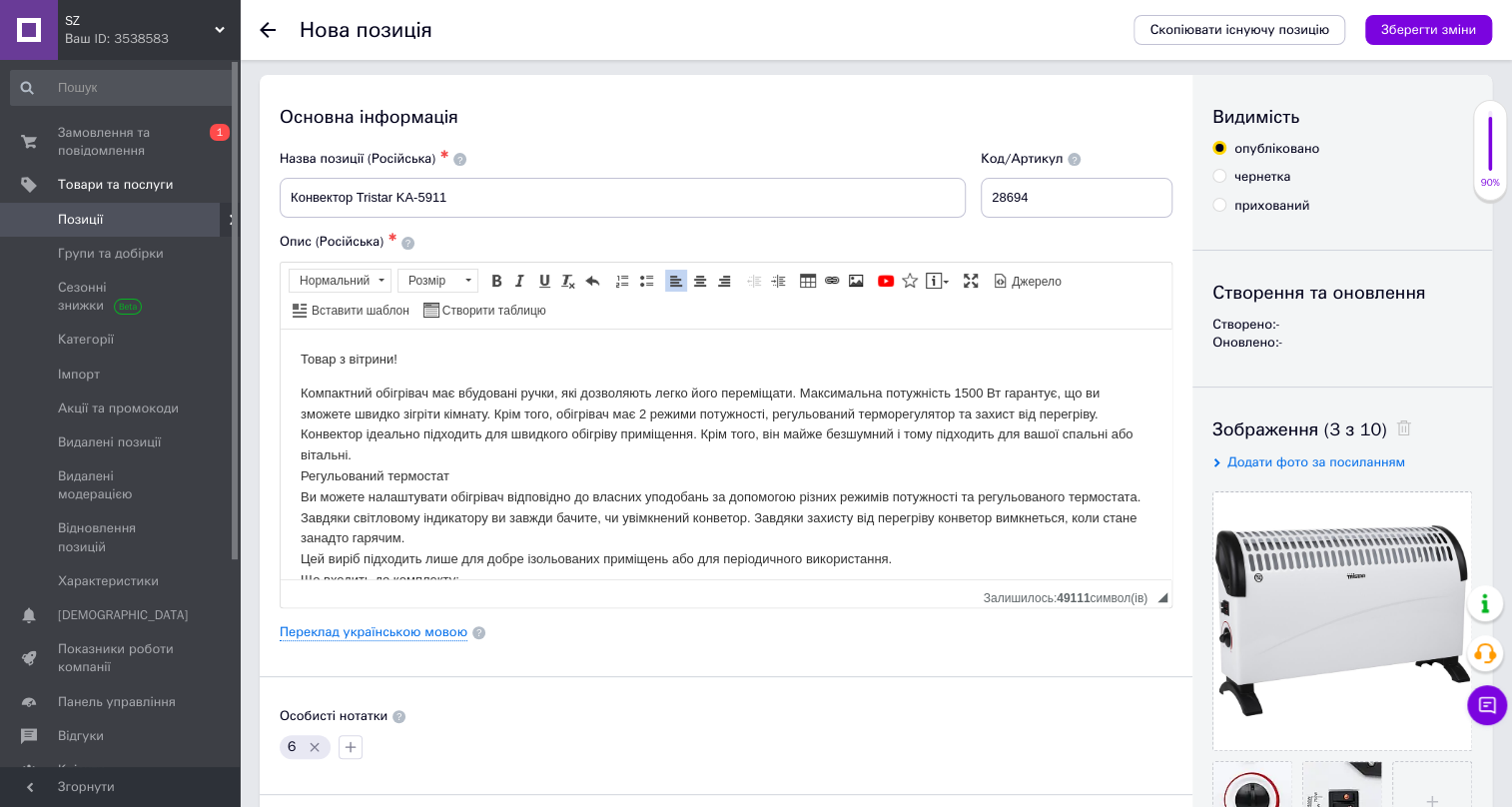 scroll, scrollTop: 0, scrollLeft: 0, axis: both 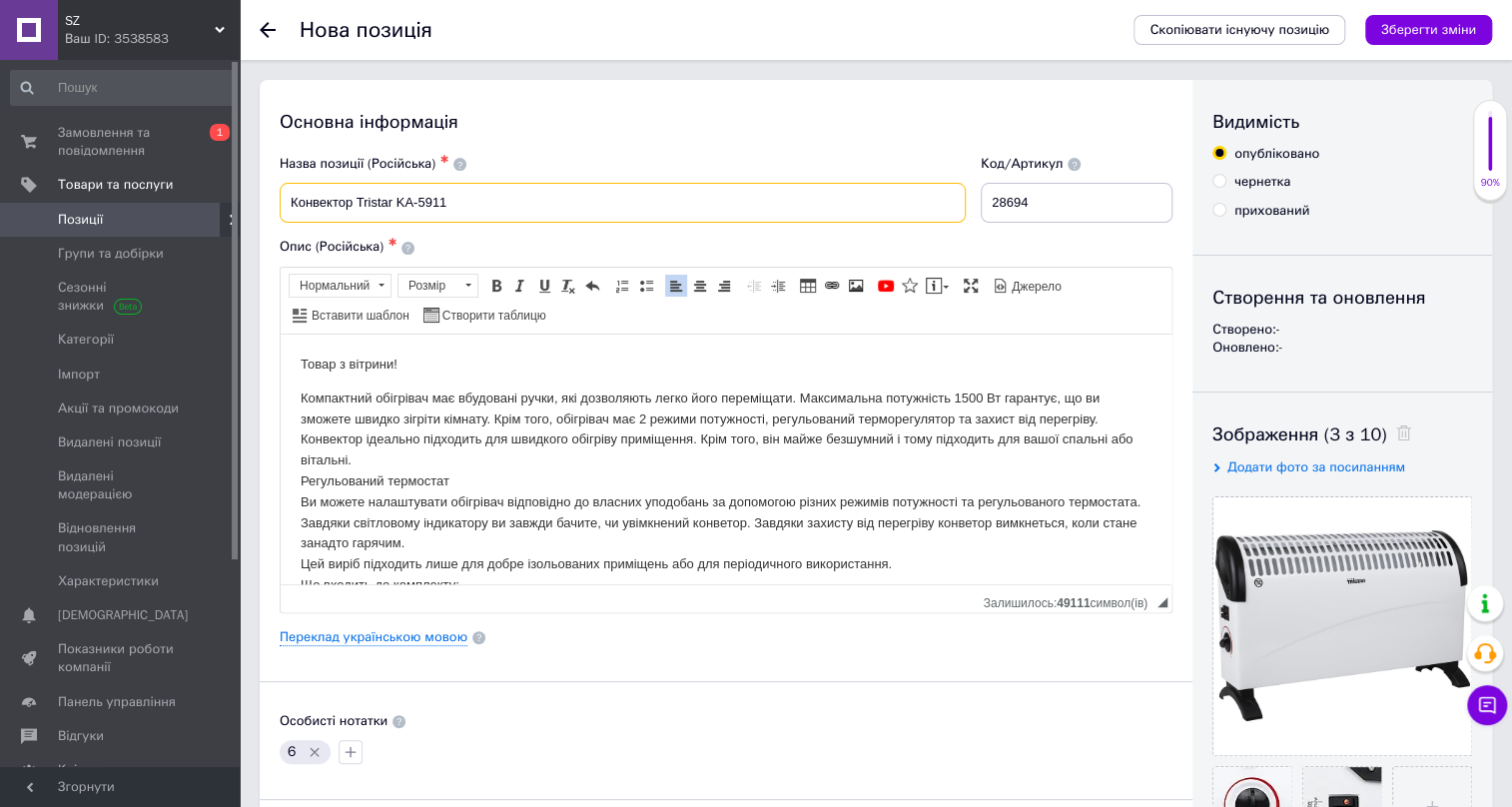 click on "Конвектор Tristar KA-5911" at bounding box center (622, 203) 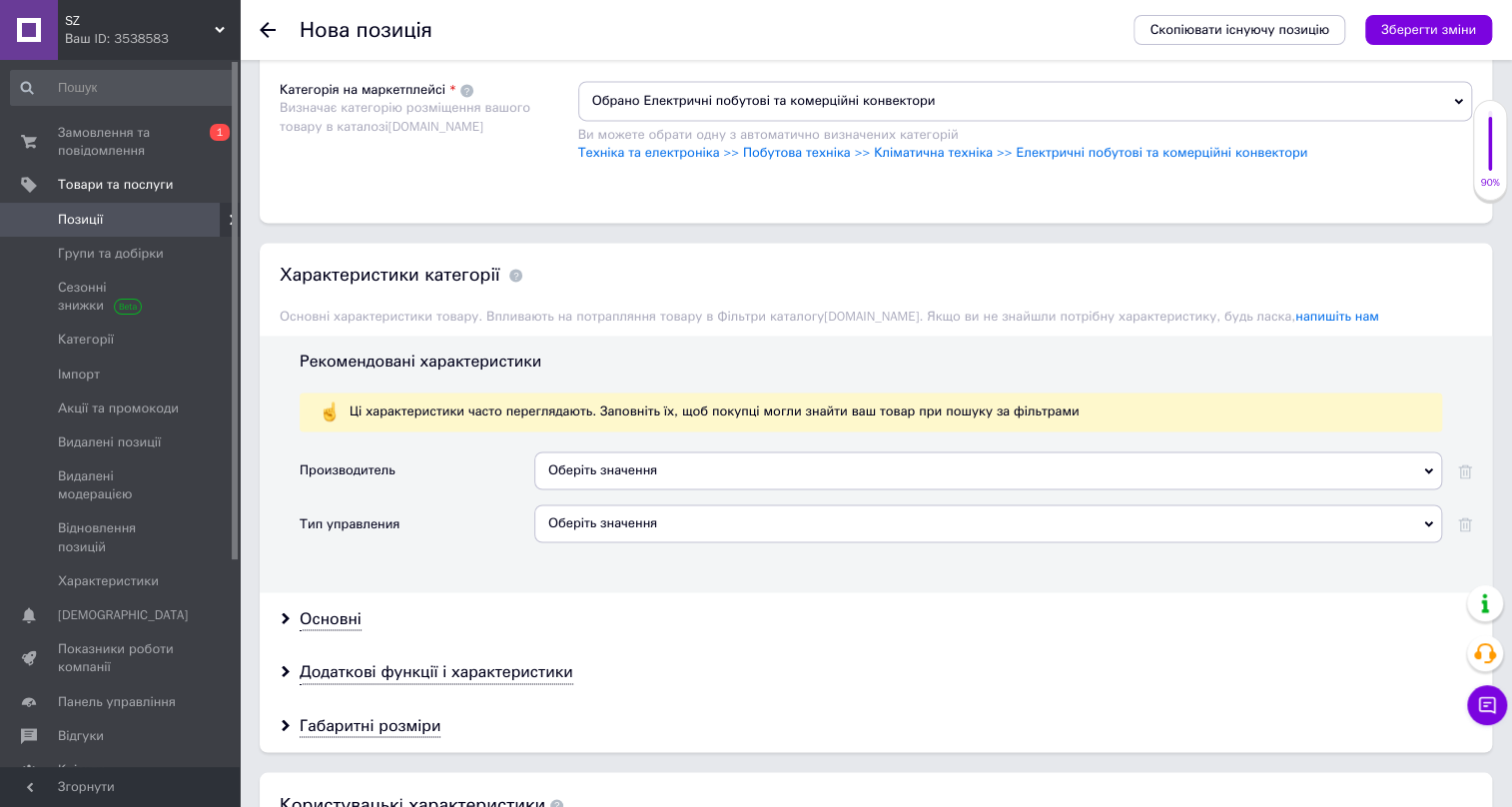 scroll, scrollTop: 1634, scrollLeft: 0, axis: vertical 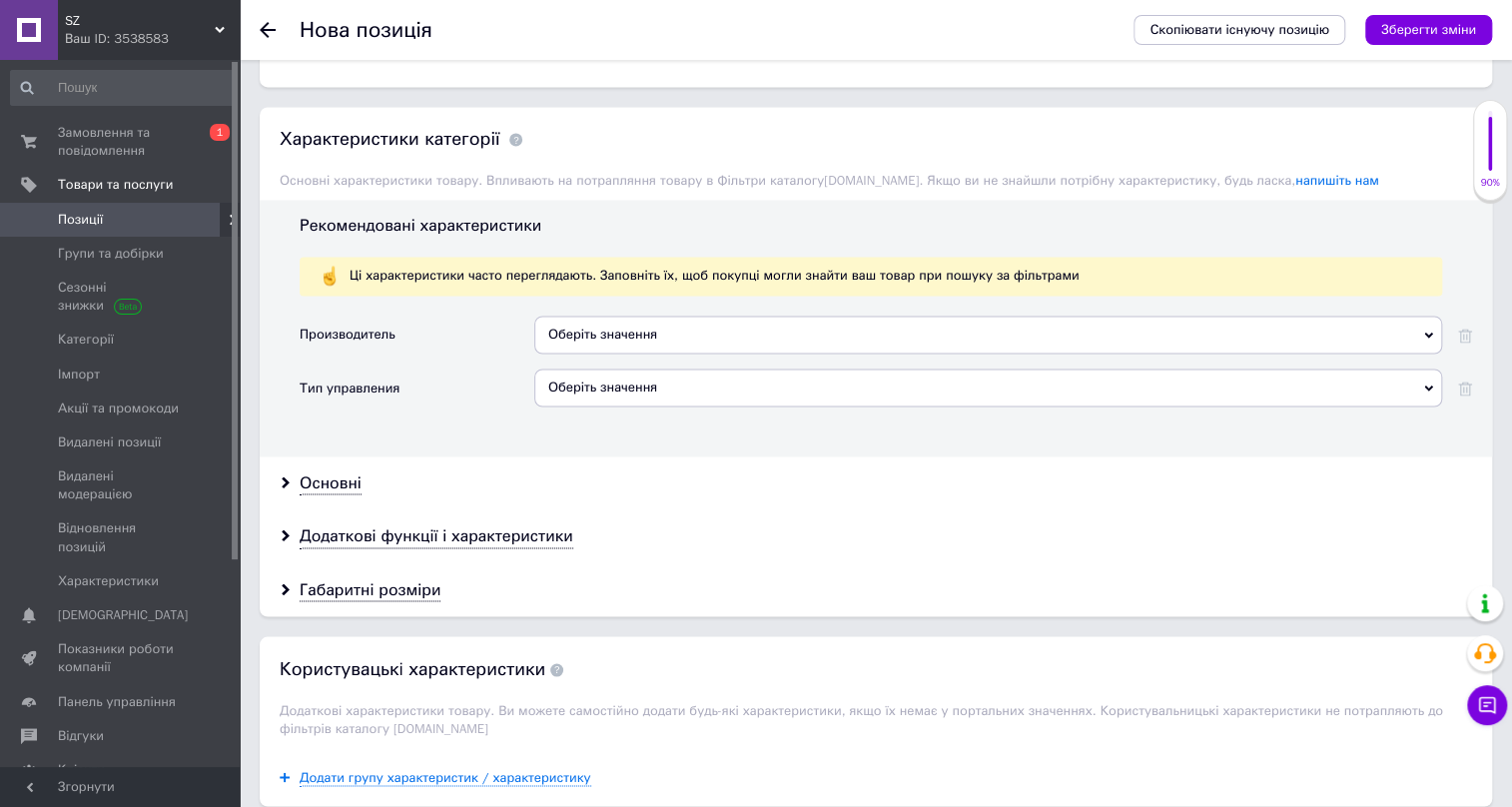 click on "Оберіть значення" at bounding box center [988, 335] 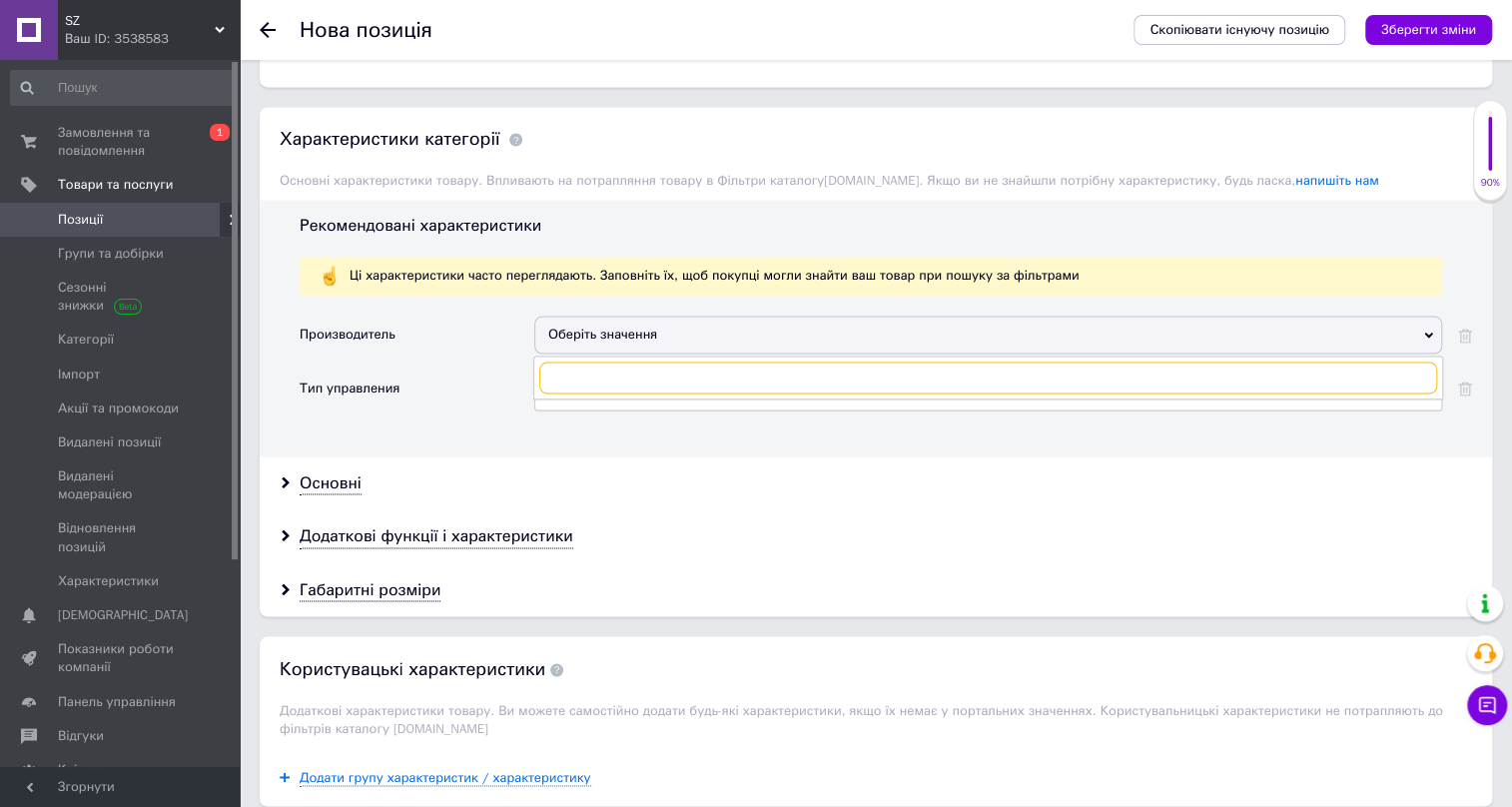 paste on "Tristar" 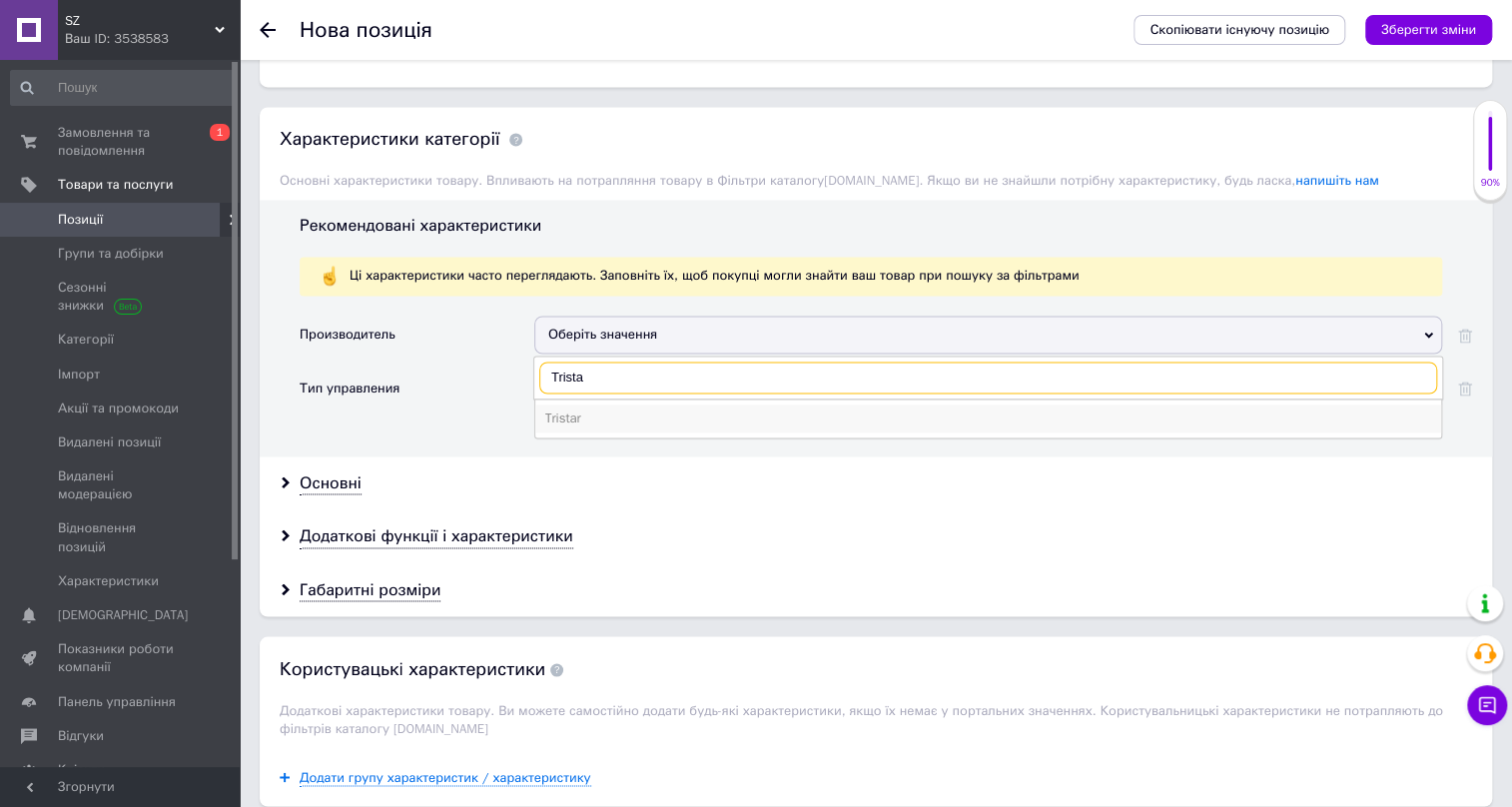type on "Trista" 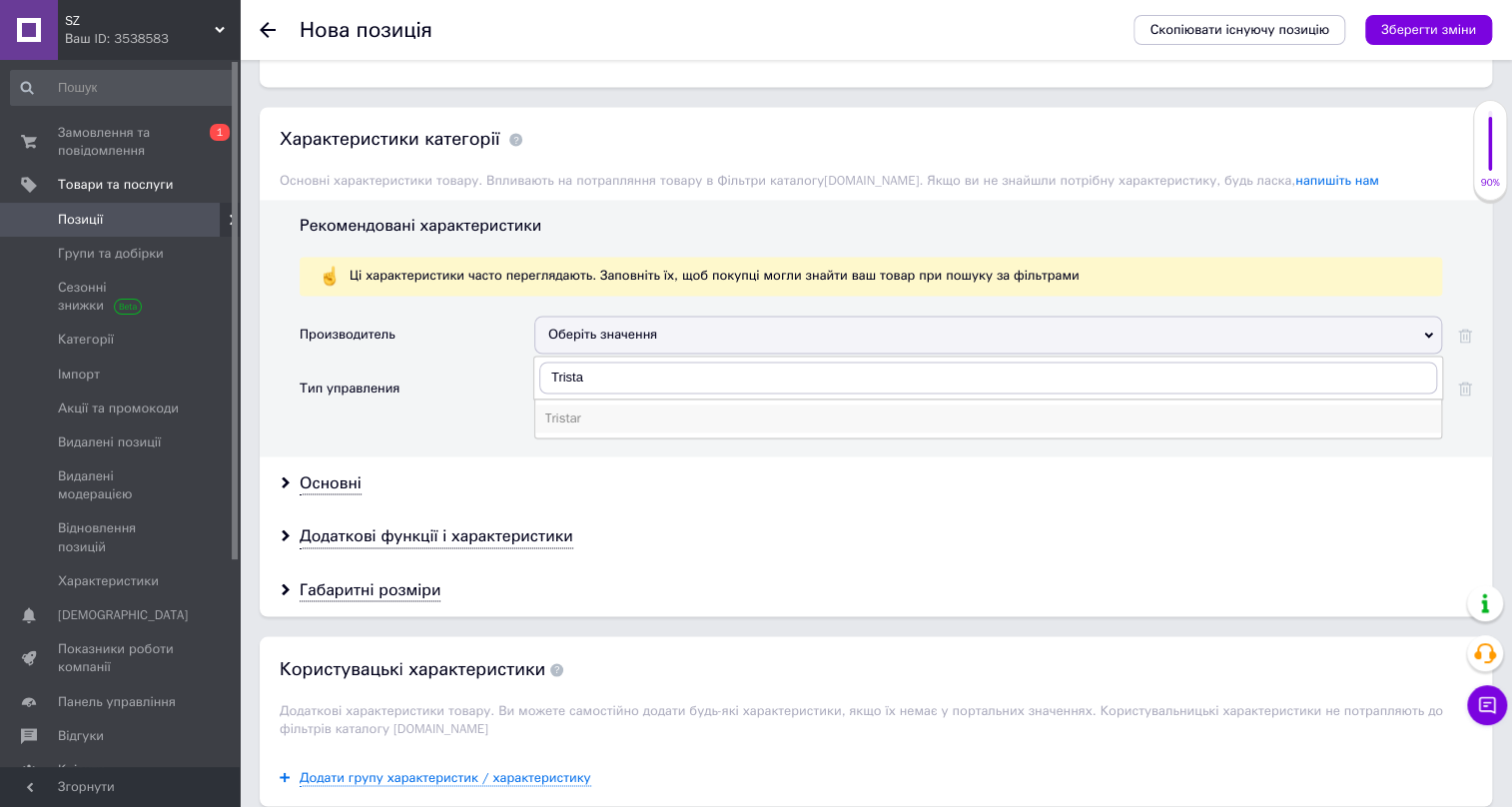 click on "Tristar" at bounding box center (988, 418) 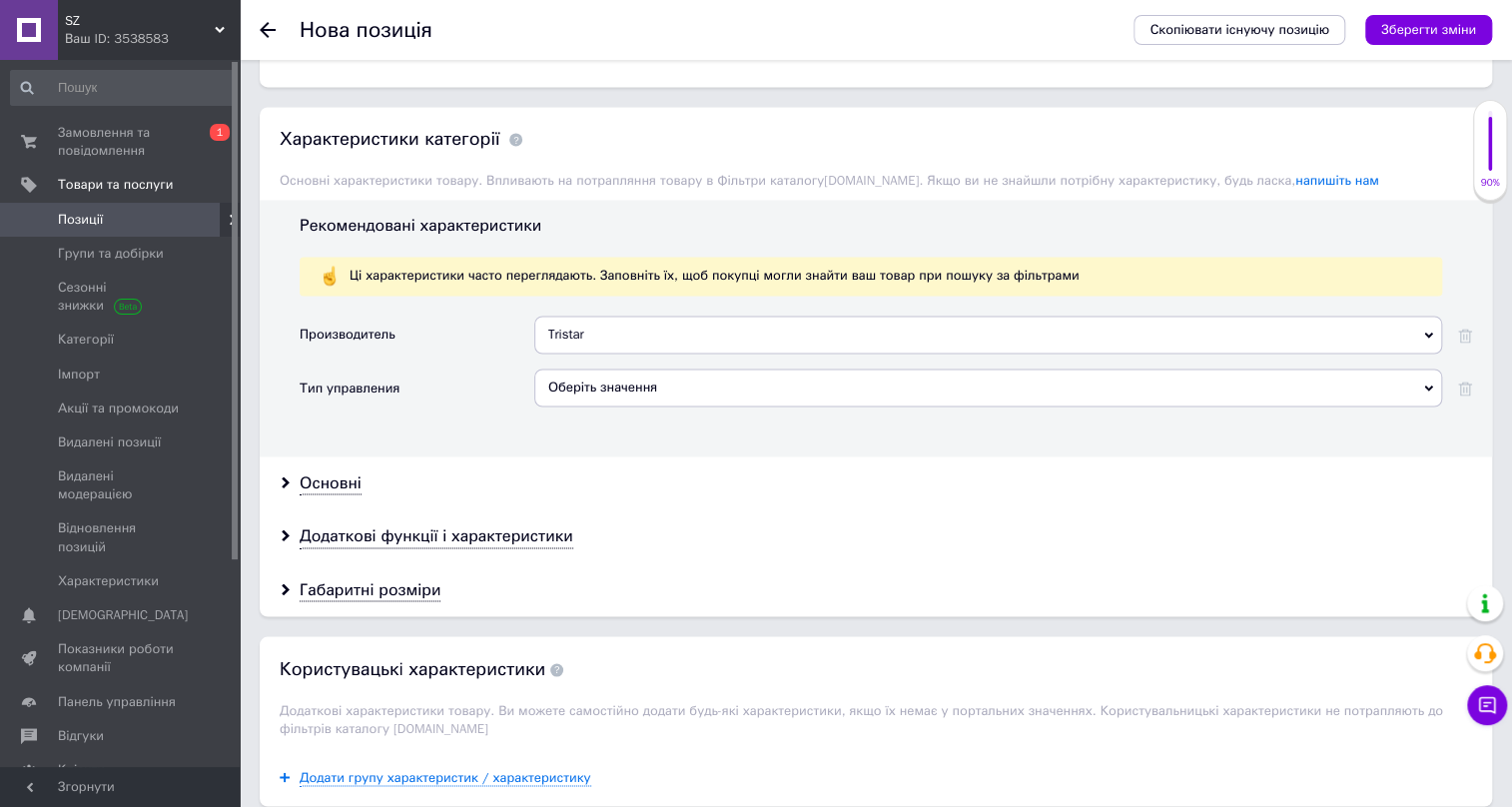 click on "Оберіть значення" at bounding box center (988, 388) 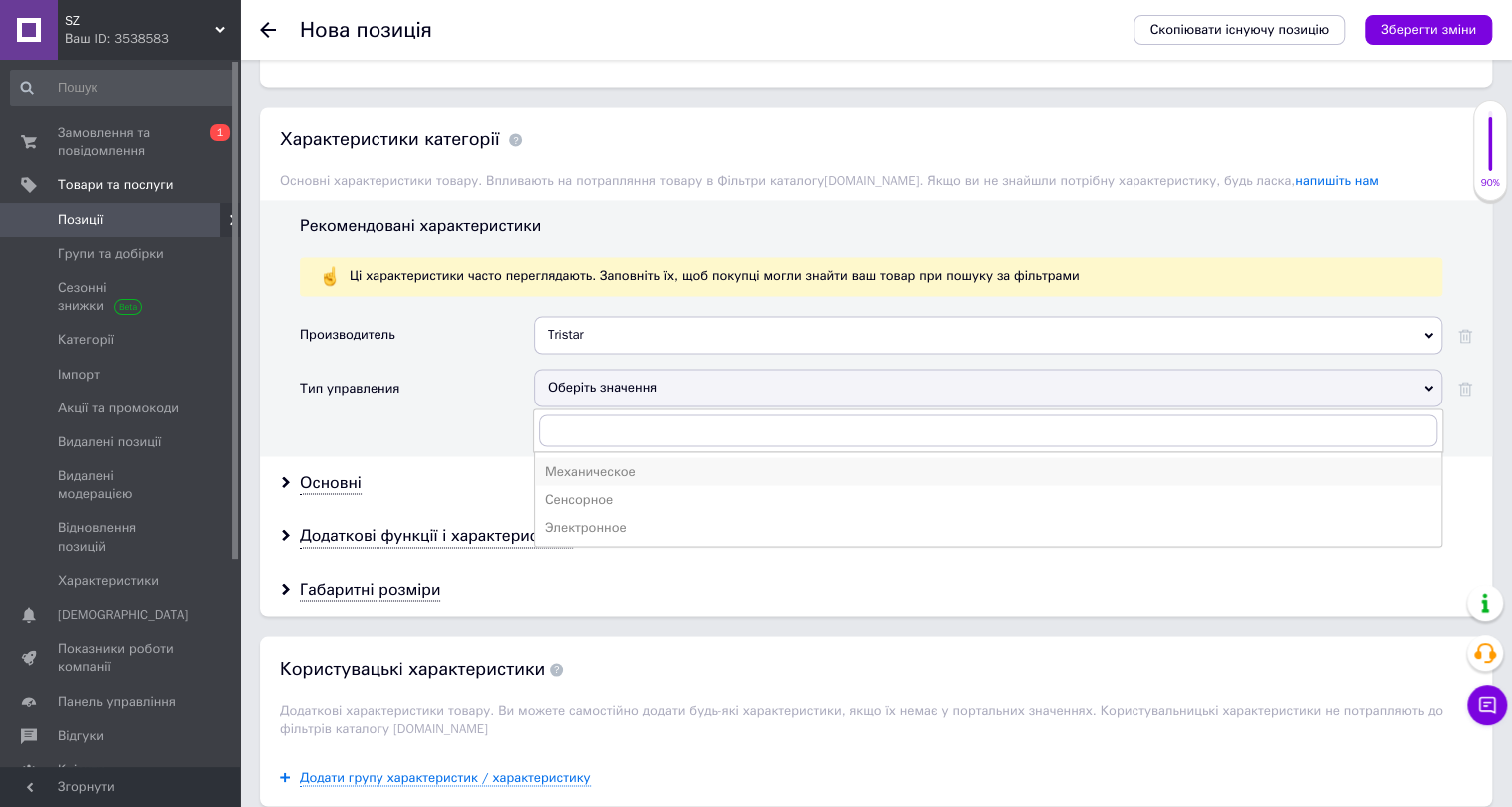 click on "Механическое" at bounding box center (988, 471) 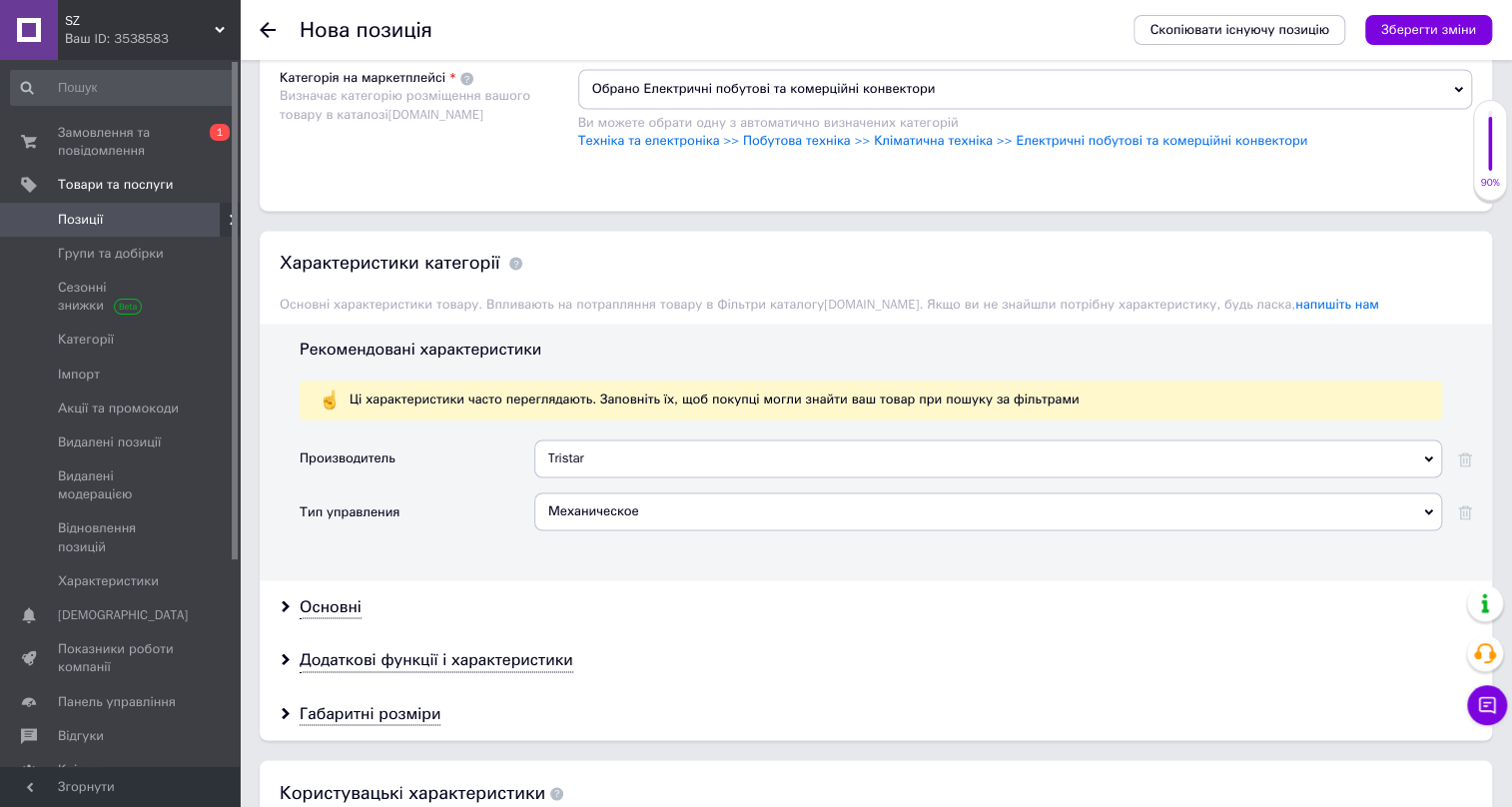 scroll, scrollTop: 1543, scrollLeft: 0, axis: vertical 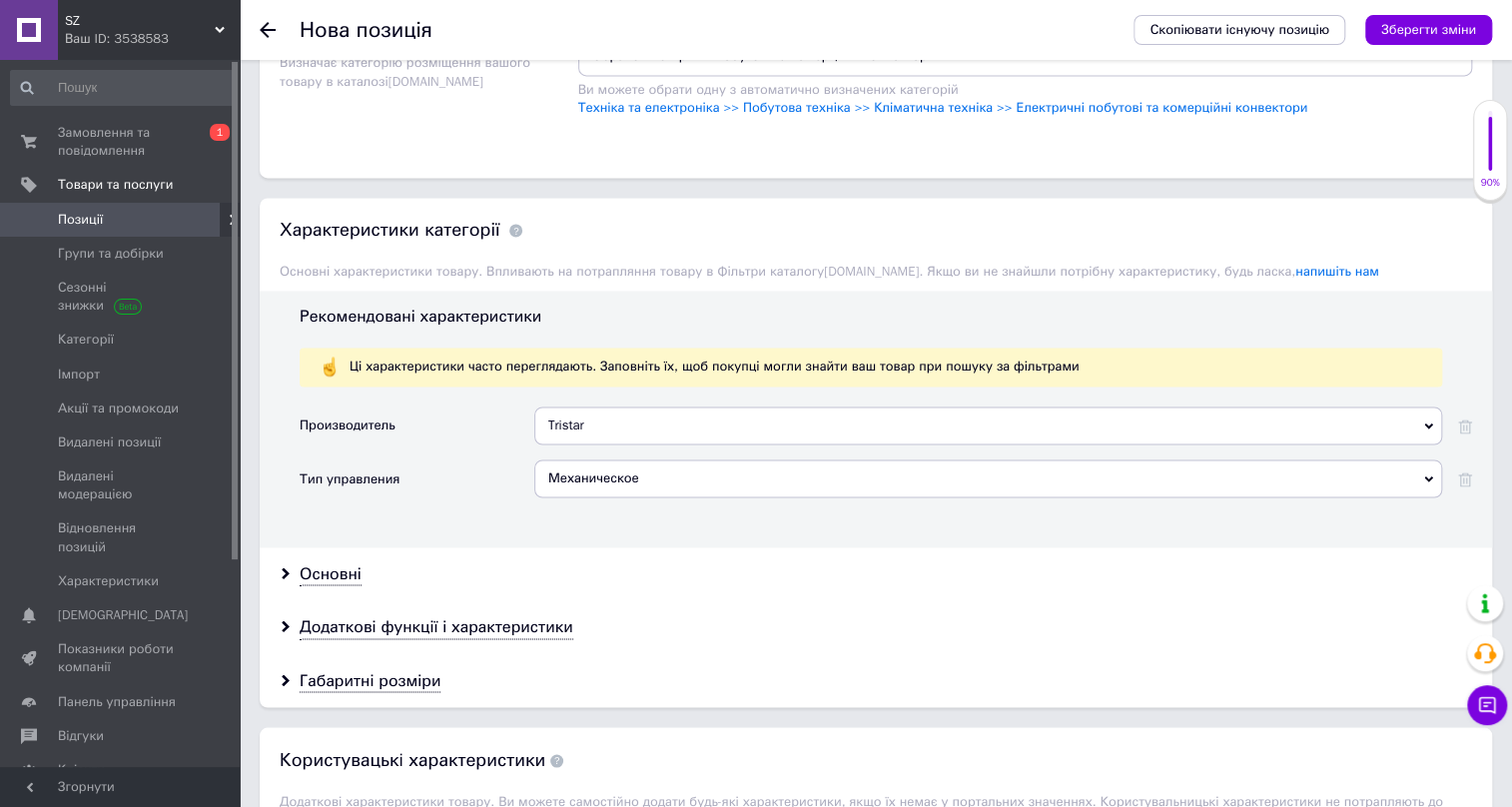 click on "Основні" at bounding box center [876, 573] 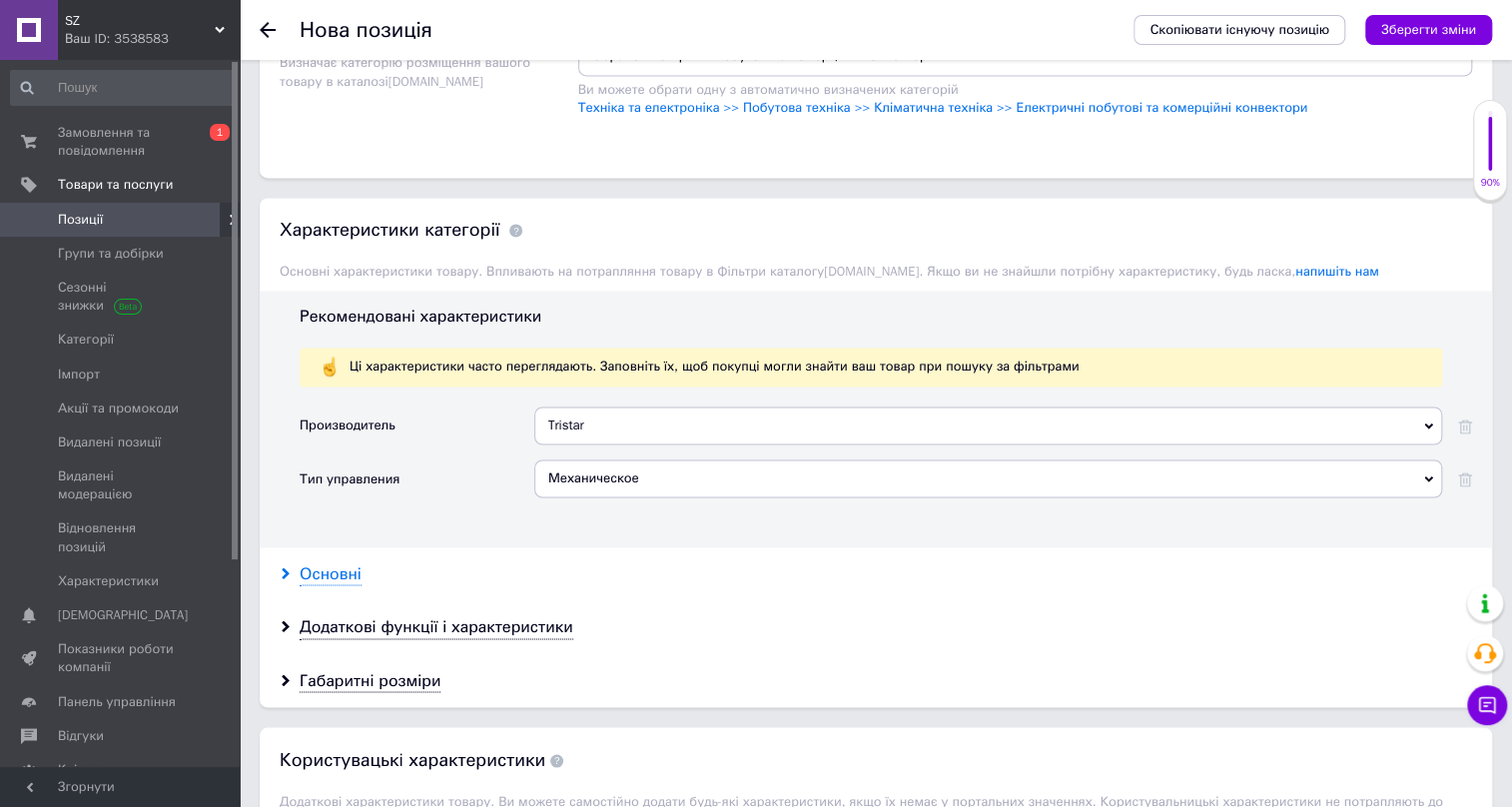 click 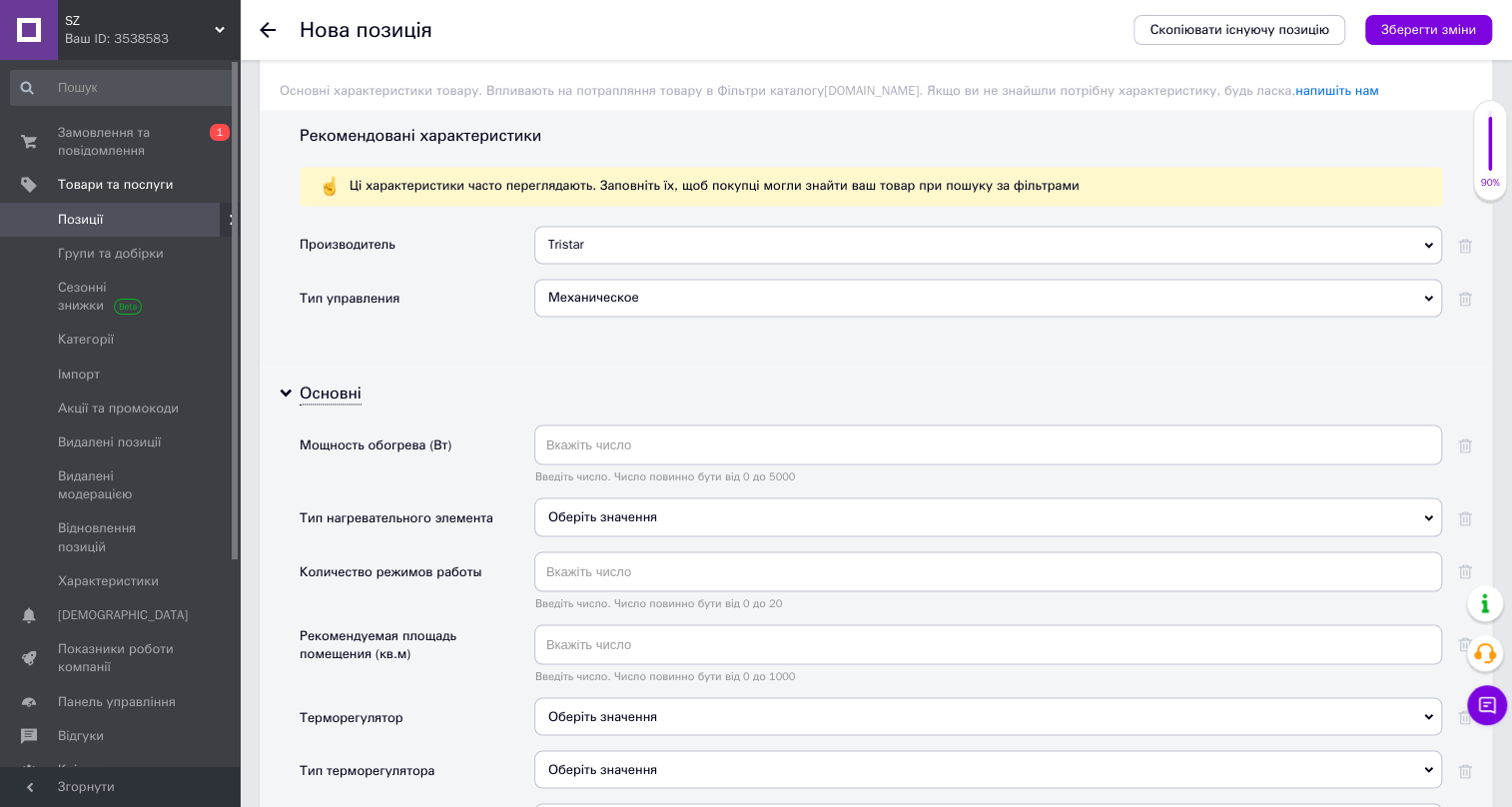scroll, scrollTop: 1725, scrollLeft: 0, axis: vertical 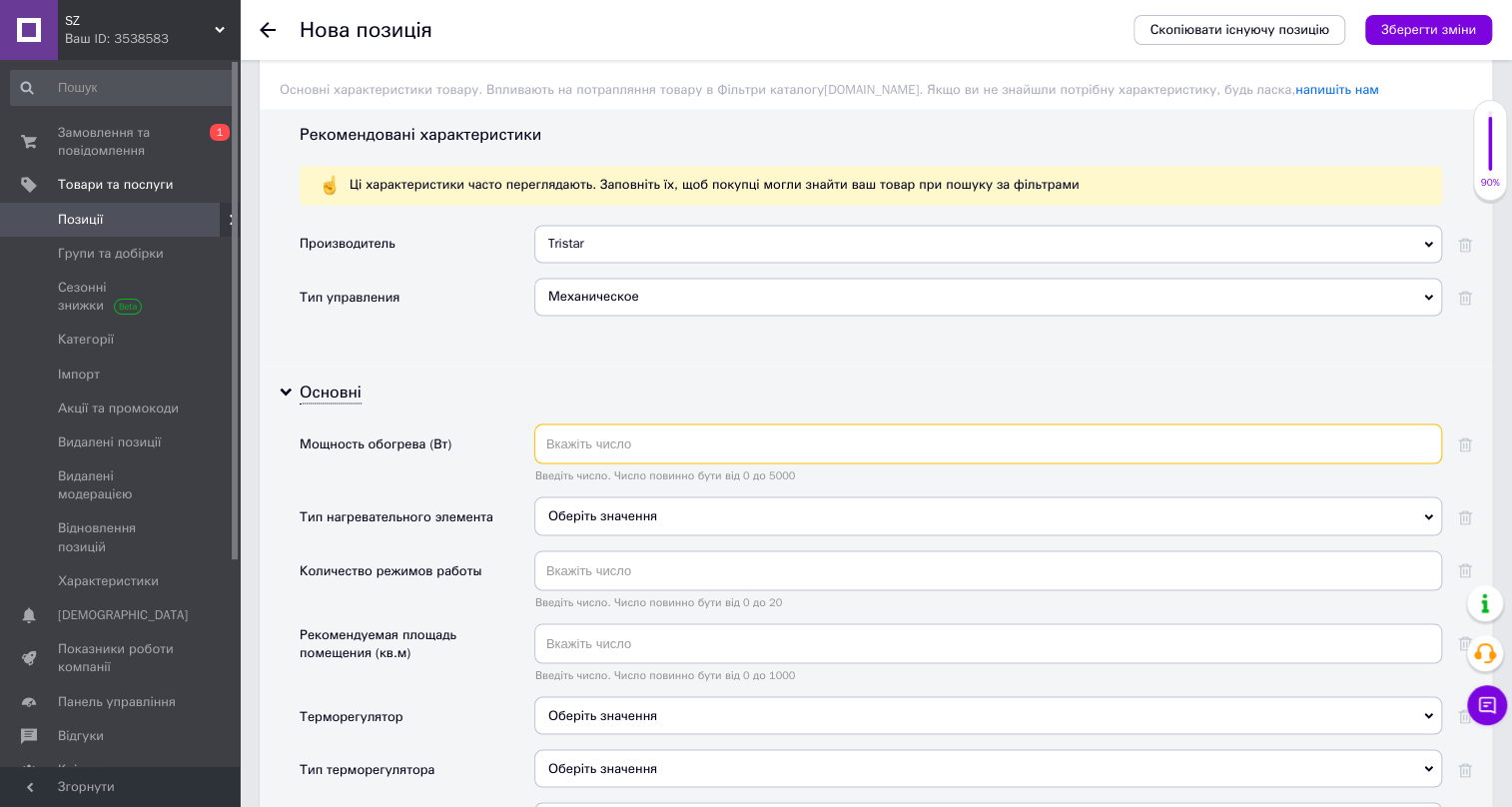 click at bounding box center [988, 443] 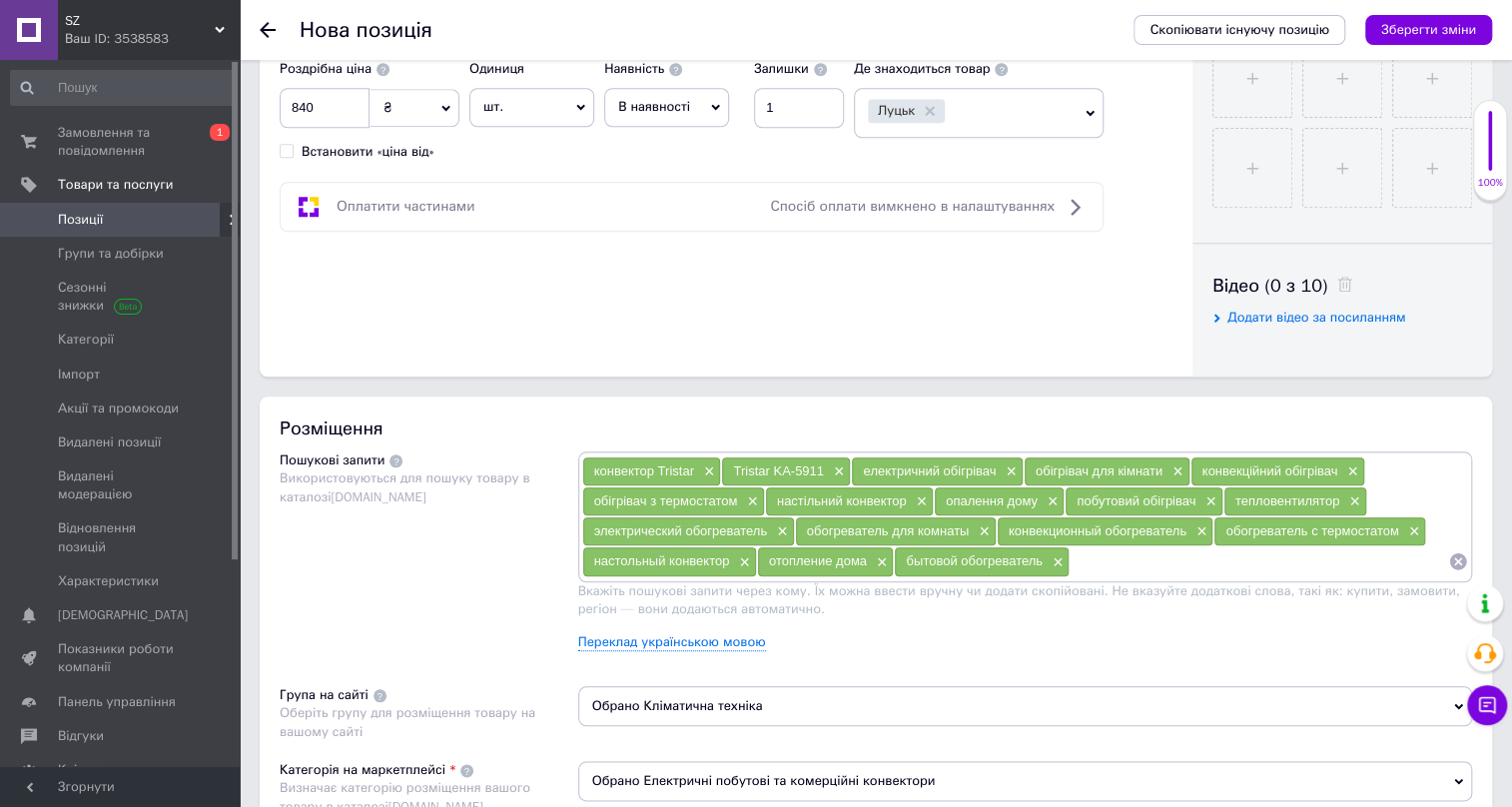 scroll, scrollTop: 817, scrollLeft: 0, axis: vertical 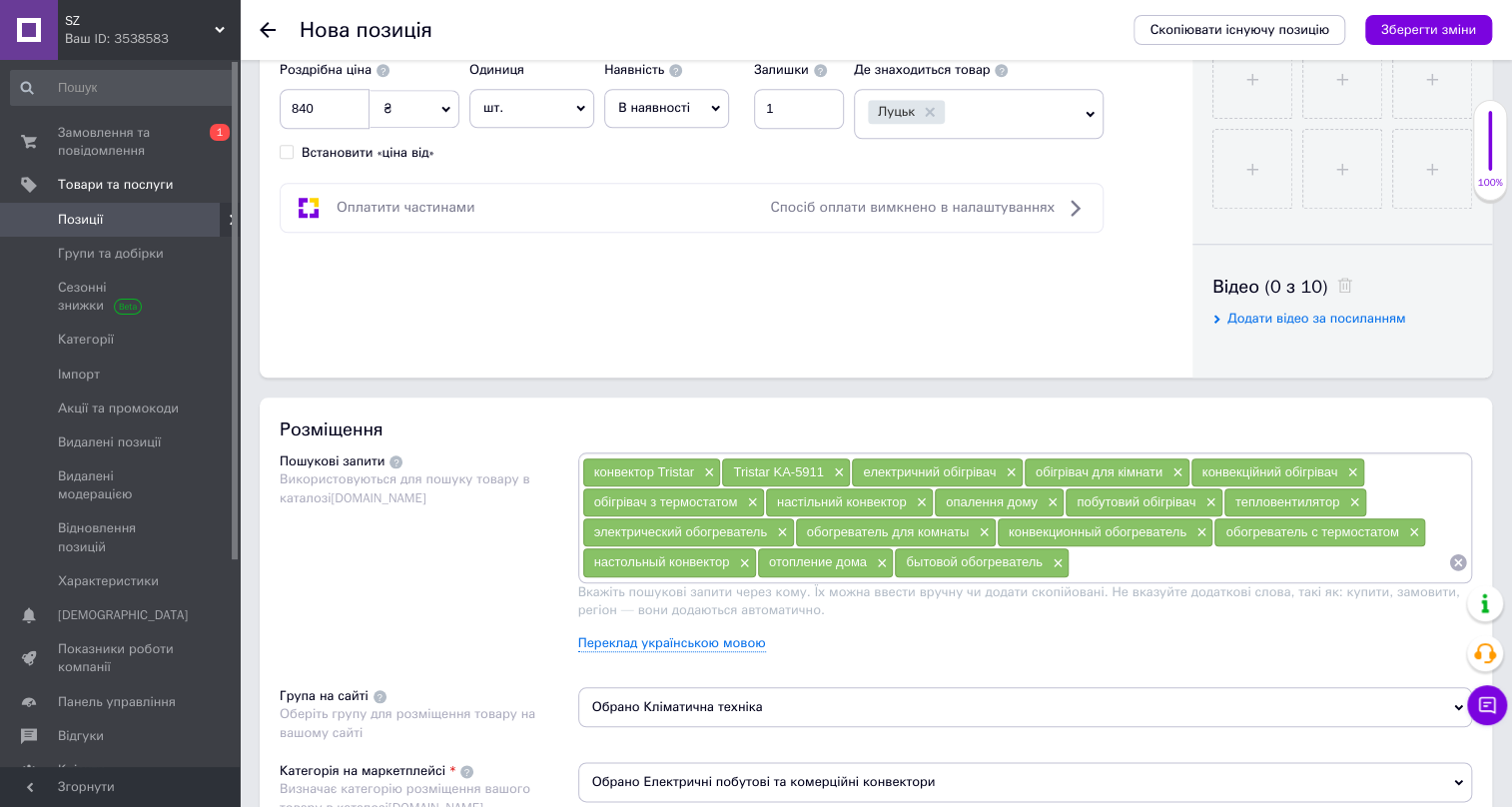 type on "1500" 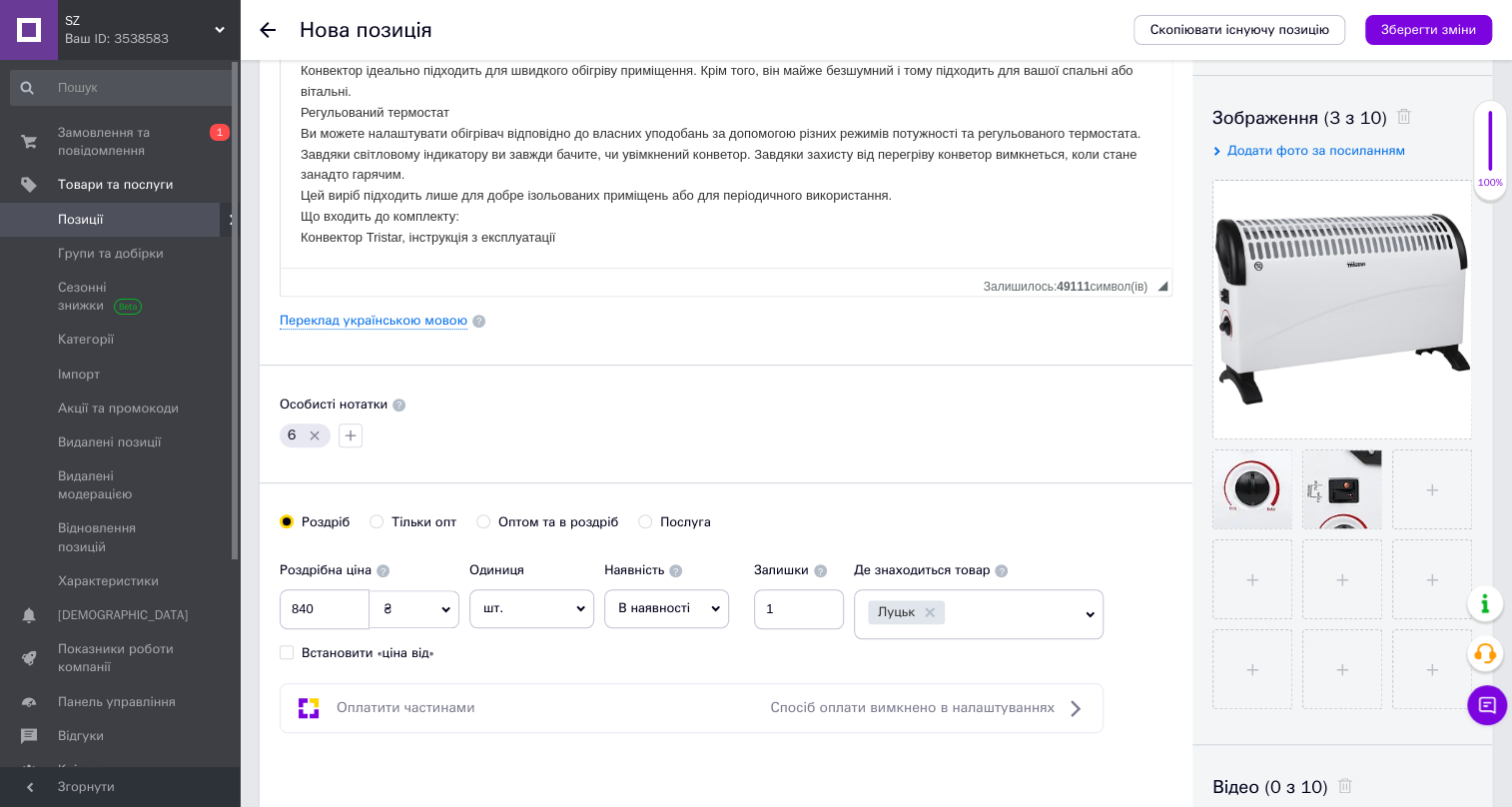 scroll, scrollTop: 90, scrollLeft: 0, axis: vertical 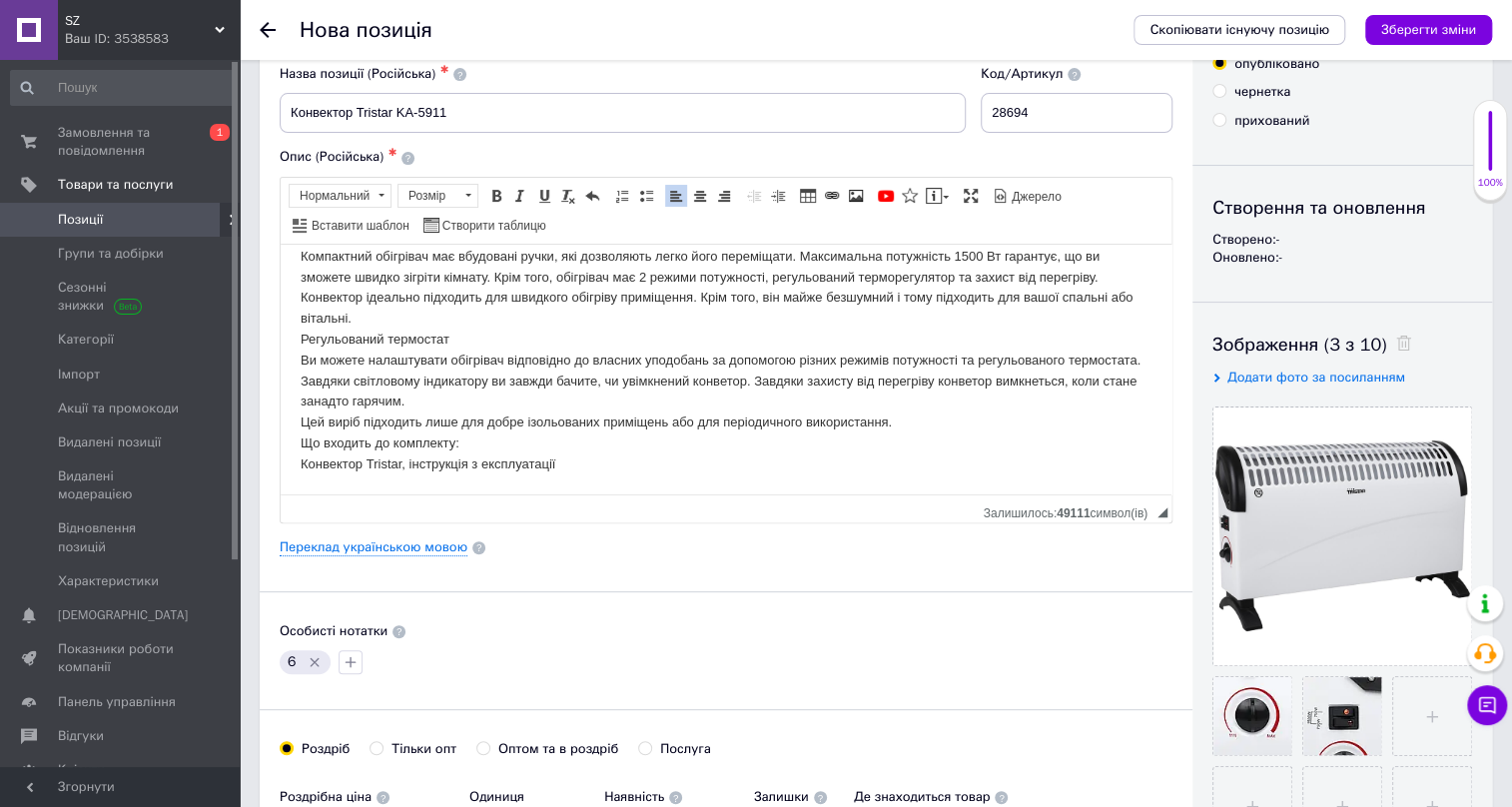 click on "Компактний обігрівач має вбудовані ручки, які дозволяють легко його переміщати. Максимальна потужність 1500 Вт гарантує, що ви зможете швидко зігріти кімнату. Крім того, обігрівач має 2 режими потужності, регульований терморегулятор та захист від перегріву. Конвектор ідеально підходить для швидкого обігріву приміщення. Крім того, він майже безшумний і тому підходить для вашої спальні або вітальні. Регульований термостат Цей виріб підходить лише для добре ізольованих приміщень або для періодичного використання. Що входить до комплекту:" at bounding box center [726, 360] 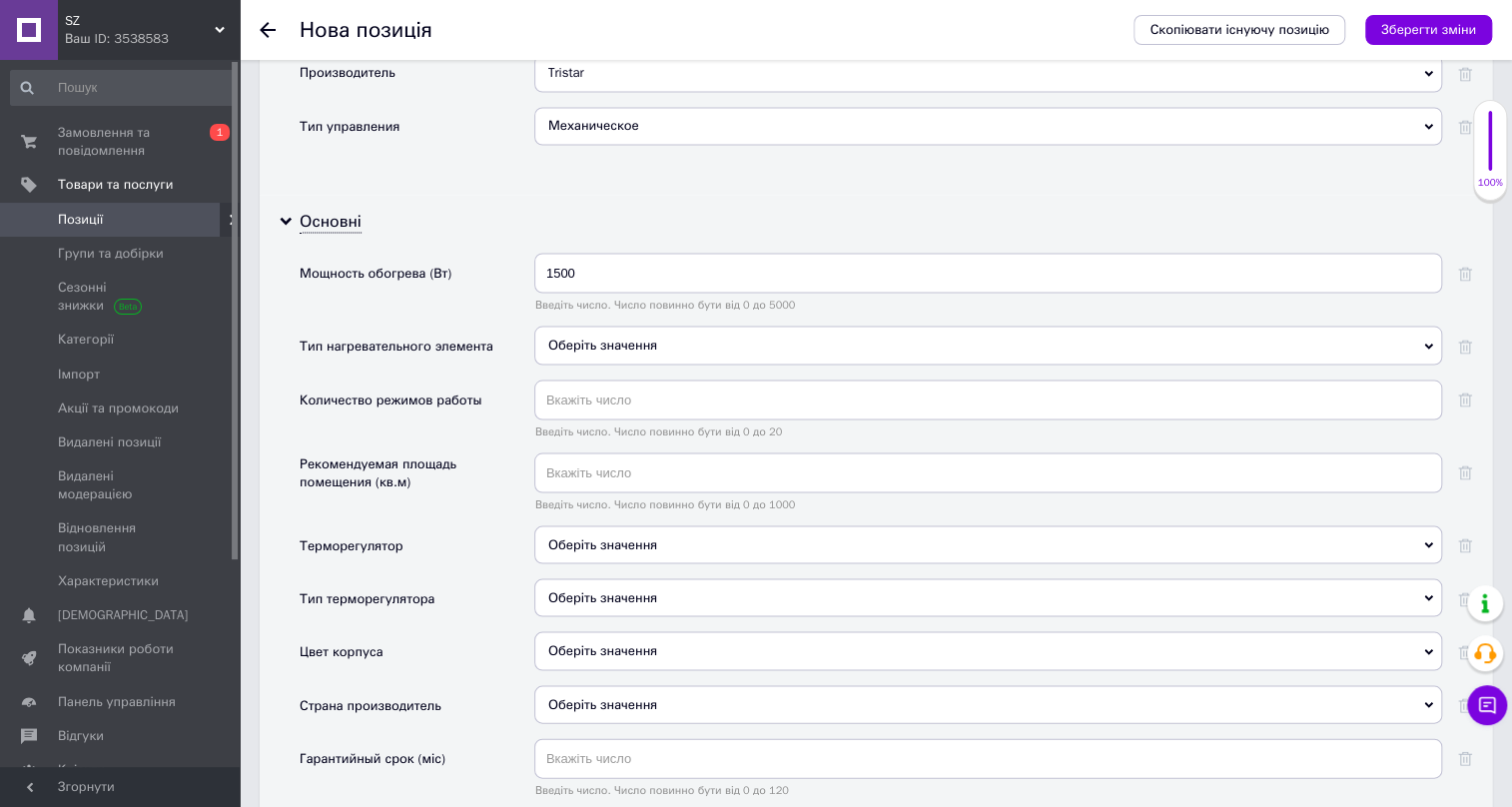 scroll, scrollTop: 1998, scrollLeft: 0, axis: vertical 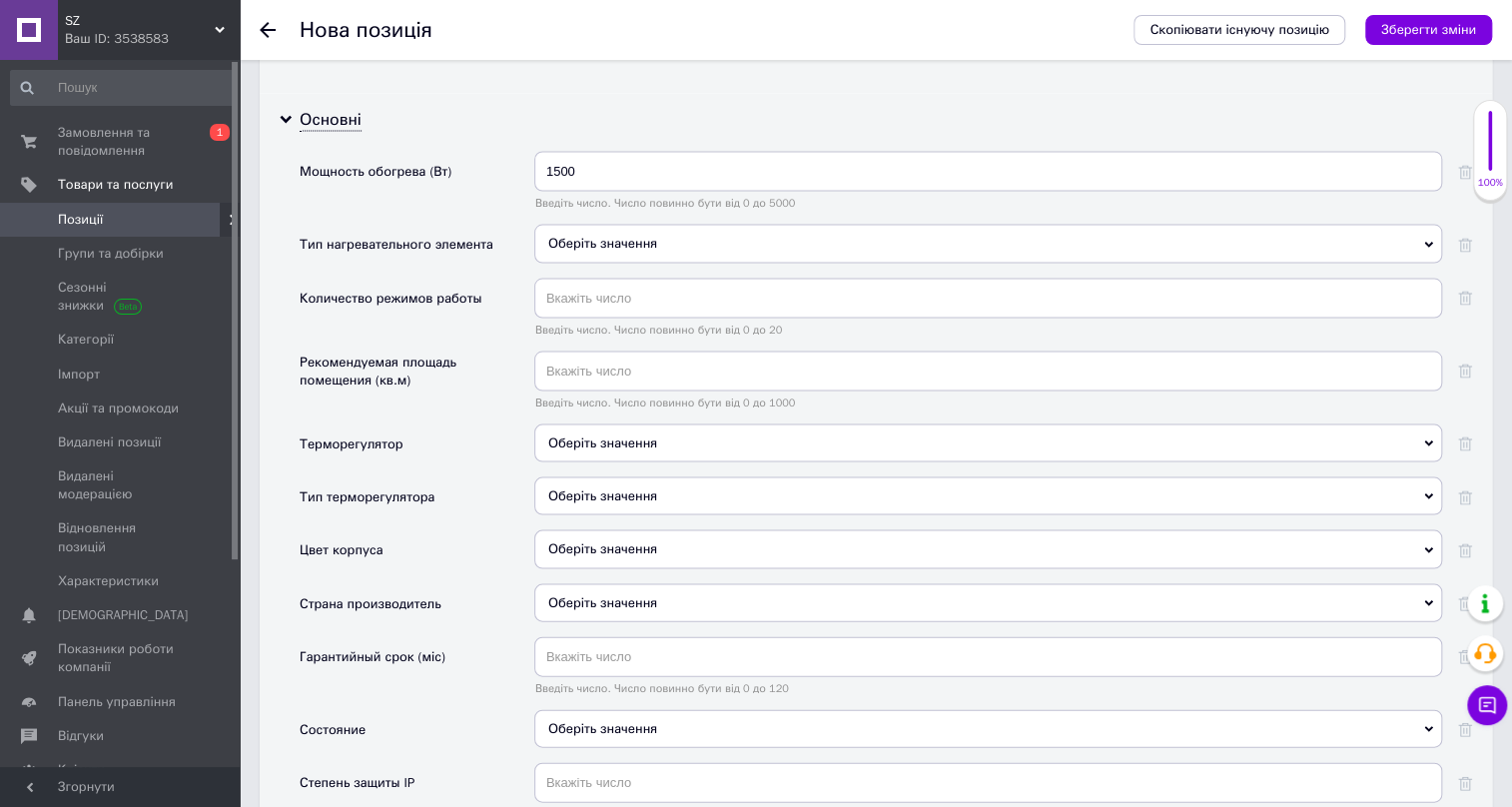 click on "Оберіть значення" at bounding box center (988, 243) 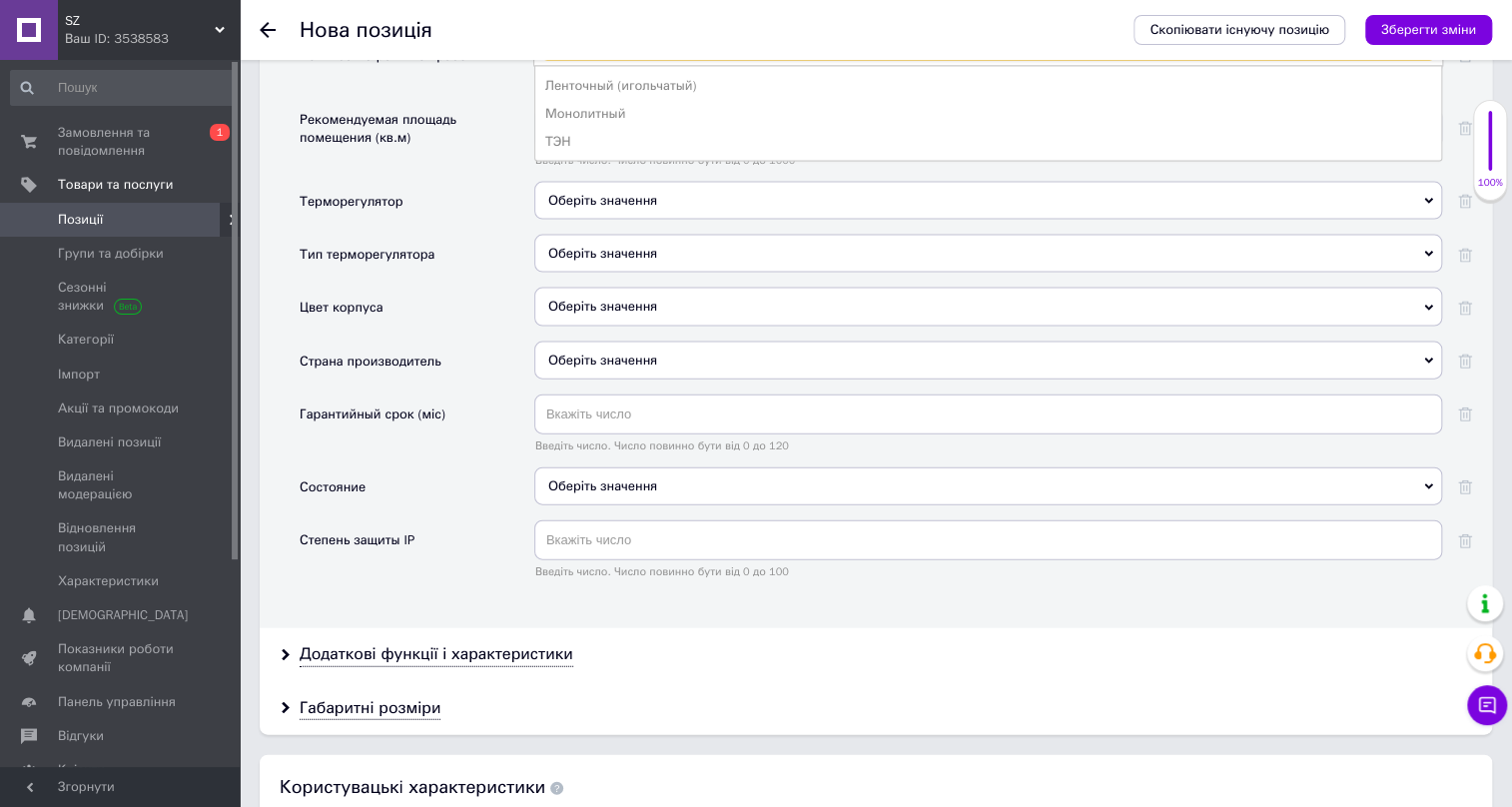 scroll, scrollTop: 2269, scrollLeft: 0, axis: vertical 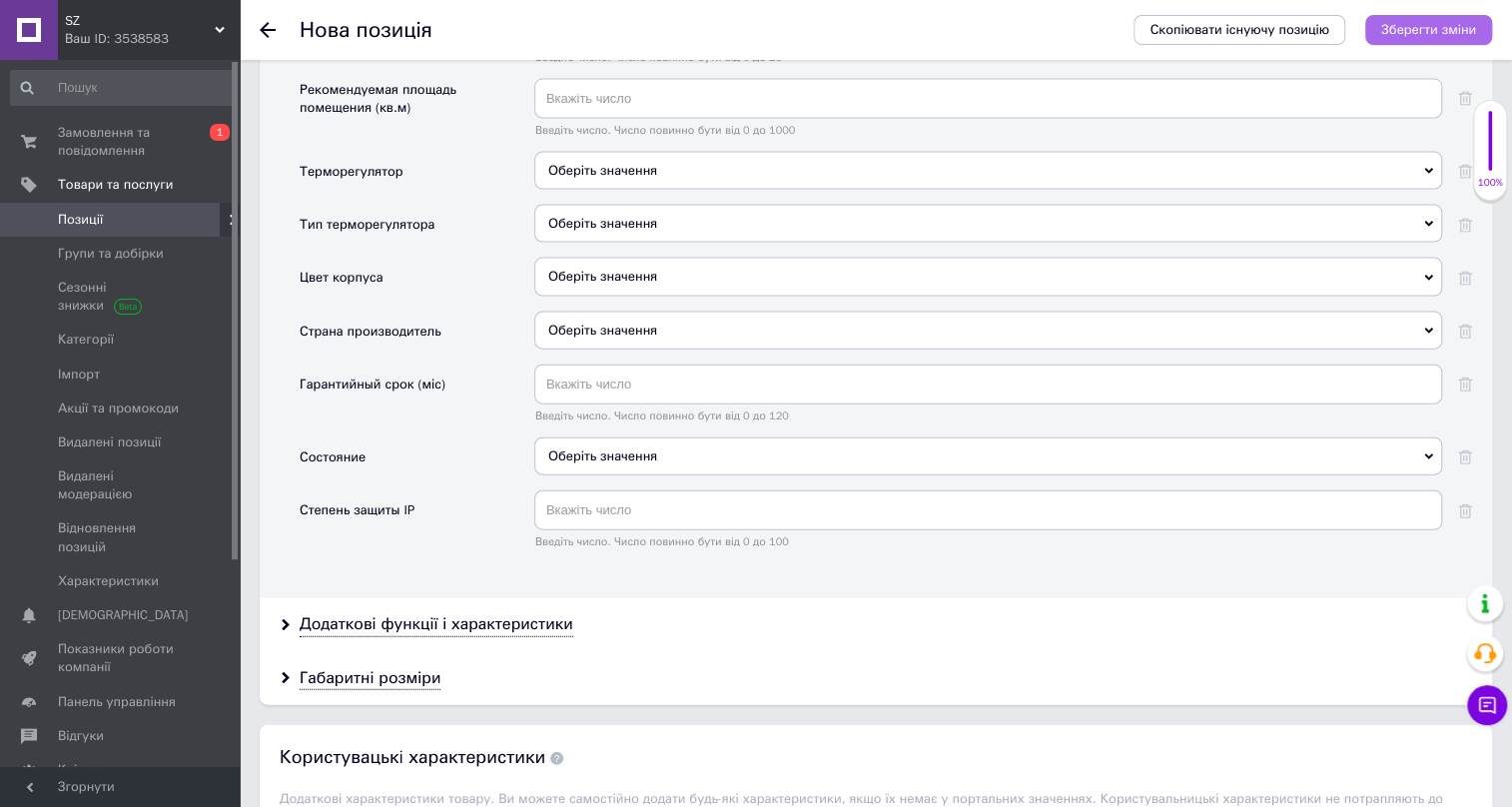click on "Зберегти зміни" at bounding box center (1428, 30) 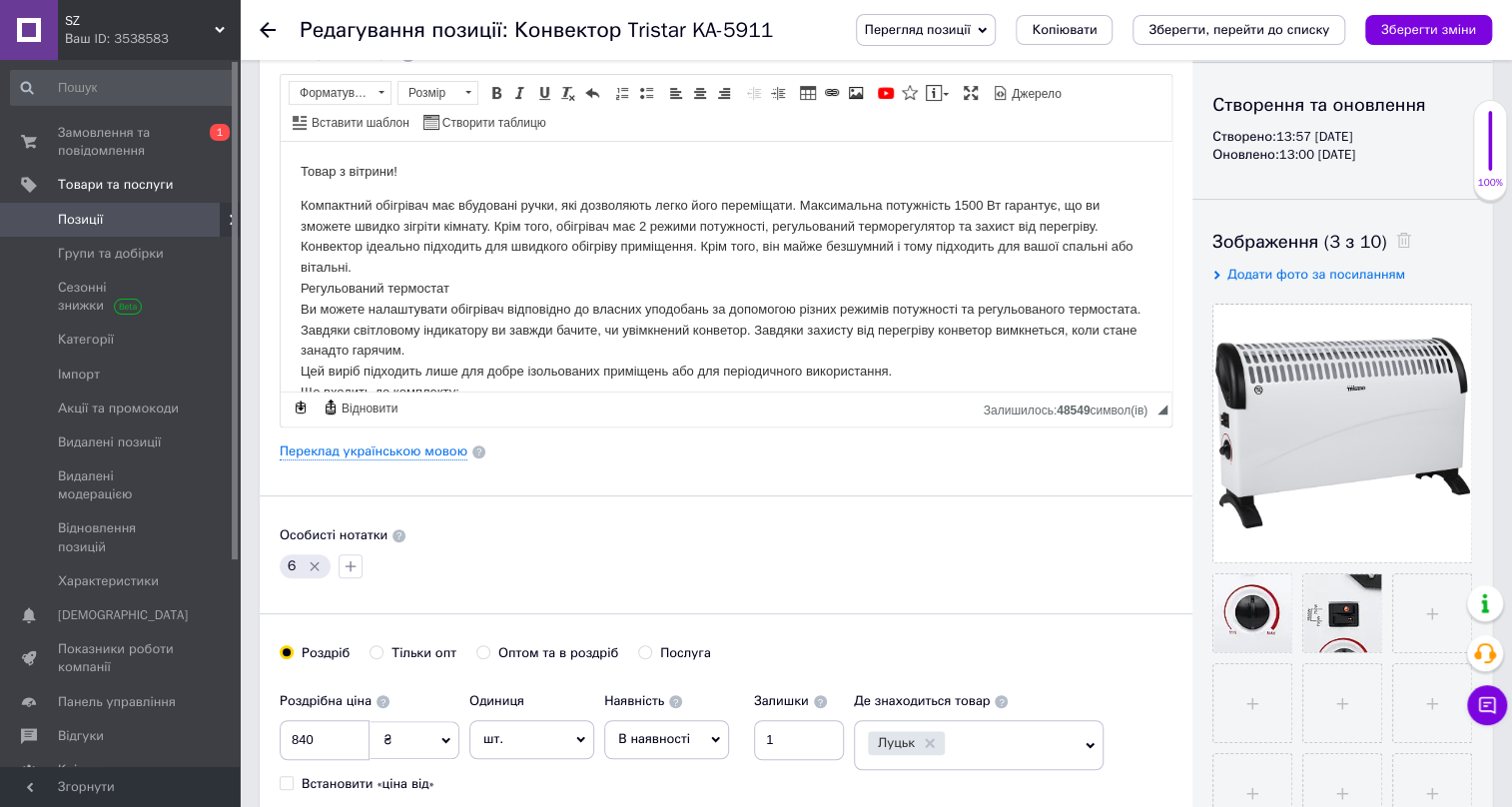 scroll, scrollTop: 0, scrollLeft: 0, axis: both 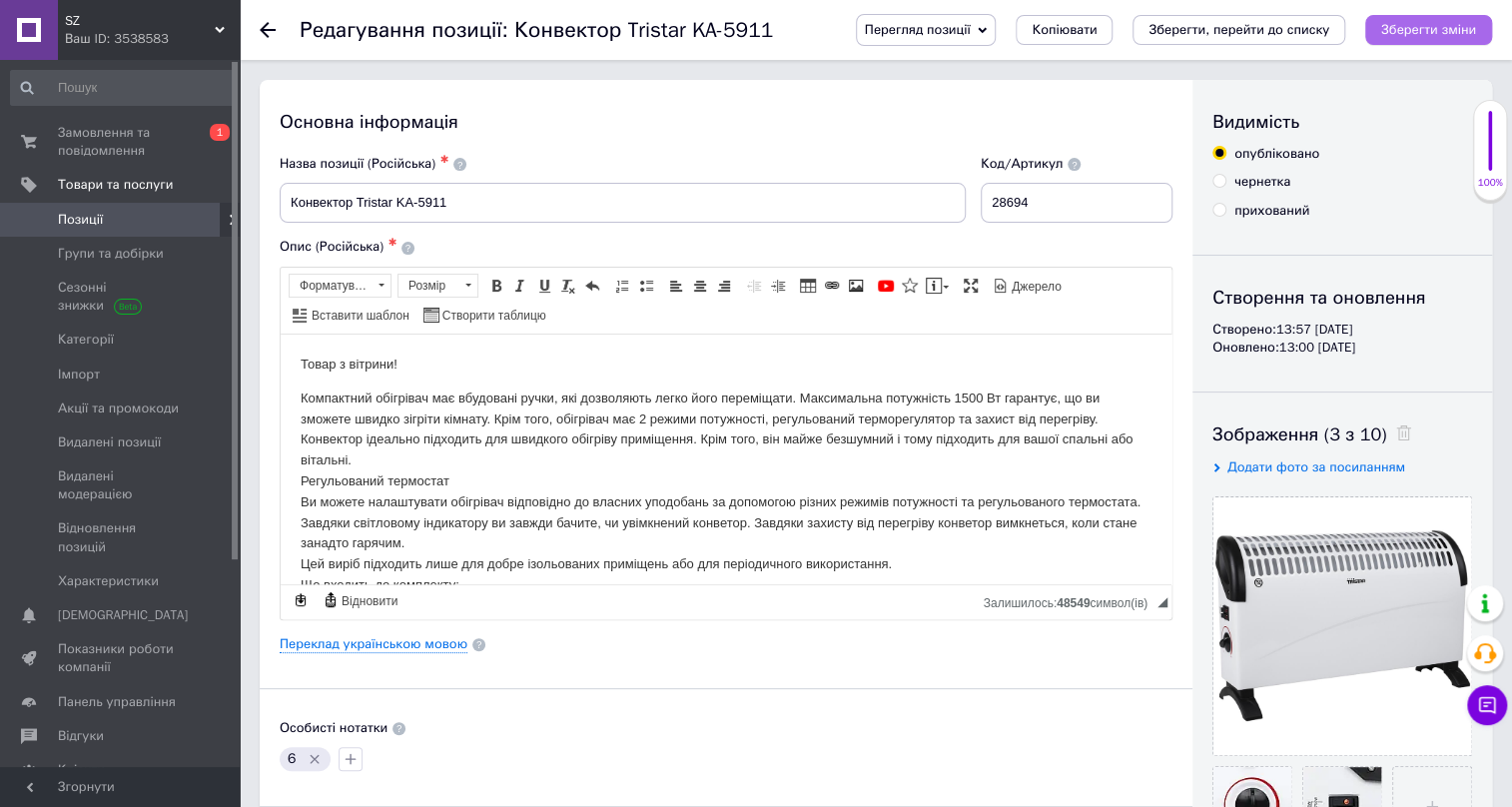 click on "Зберегти зміни" at bounding box center [1428, 30] 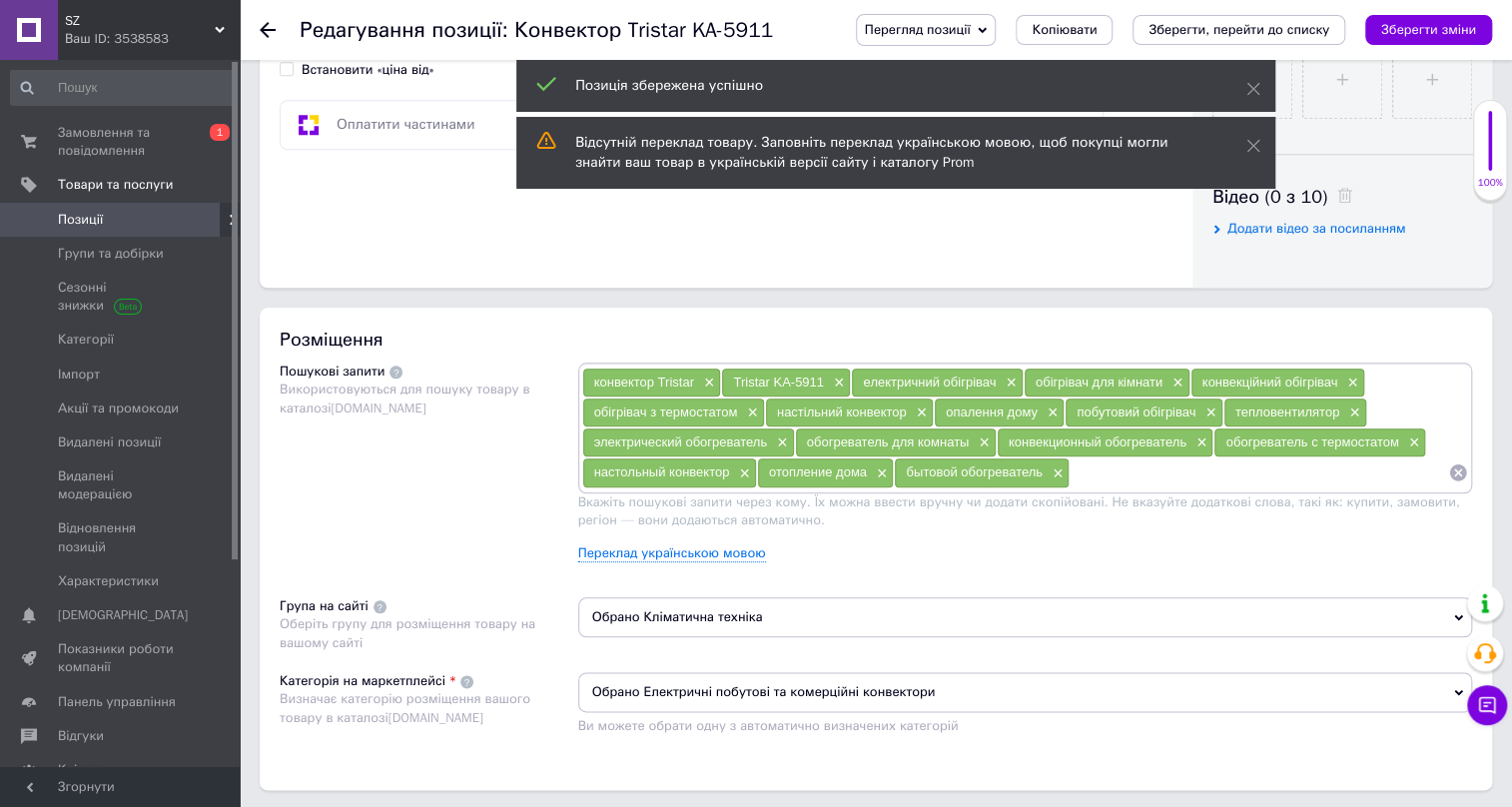scroll, scrollTop: 908, scrollLeft: 0, axis: vertical 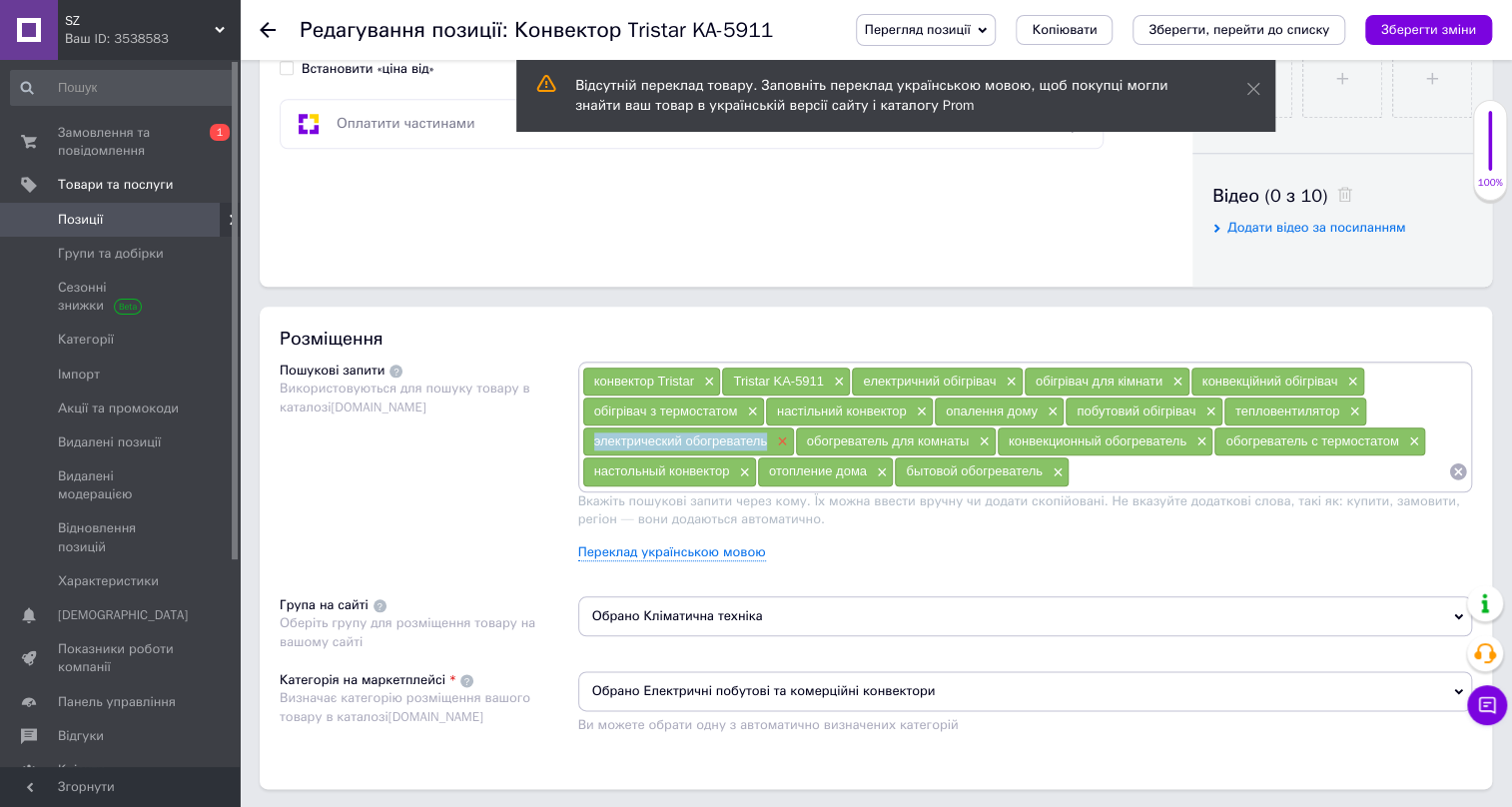 drag, startPoint x: 585, startPoint y: 435, endPoint x: 772, endPoint y: 432, distance: 187.02406 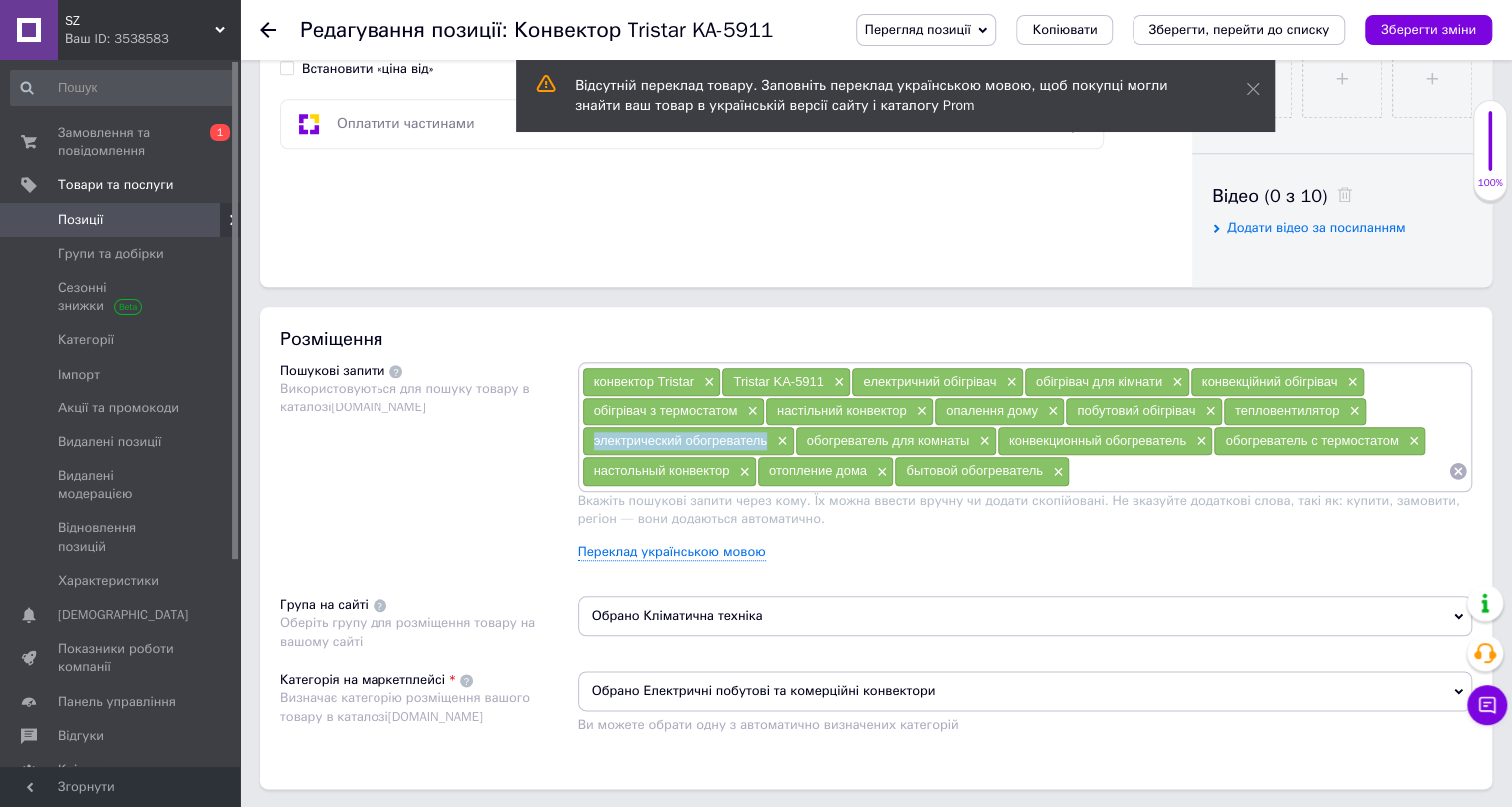 copy on "электрический обогреватель" 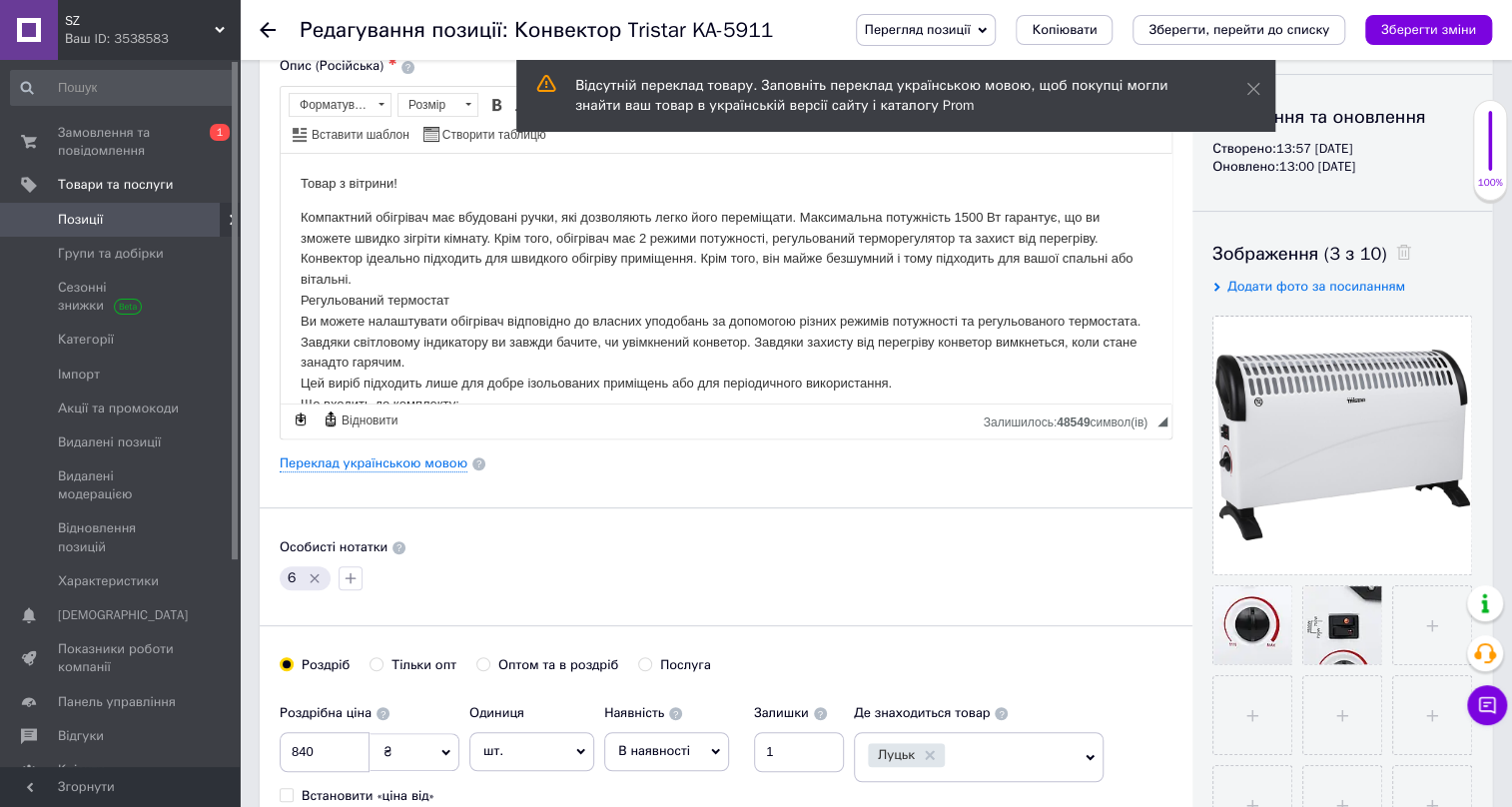 scroll, scrollTop: 0, scrollLeft: 0, axis: both 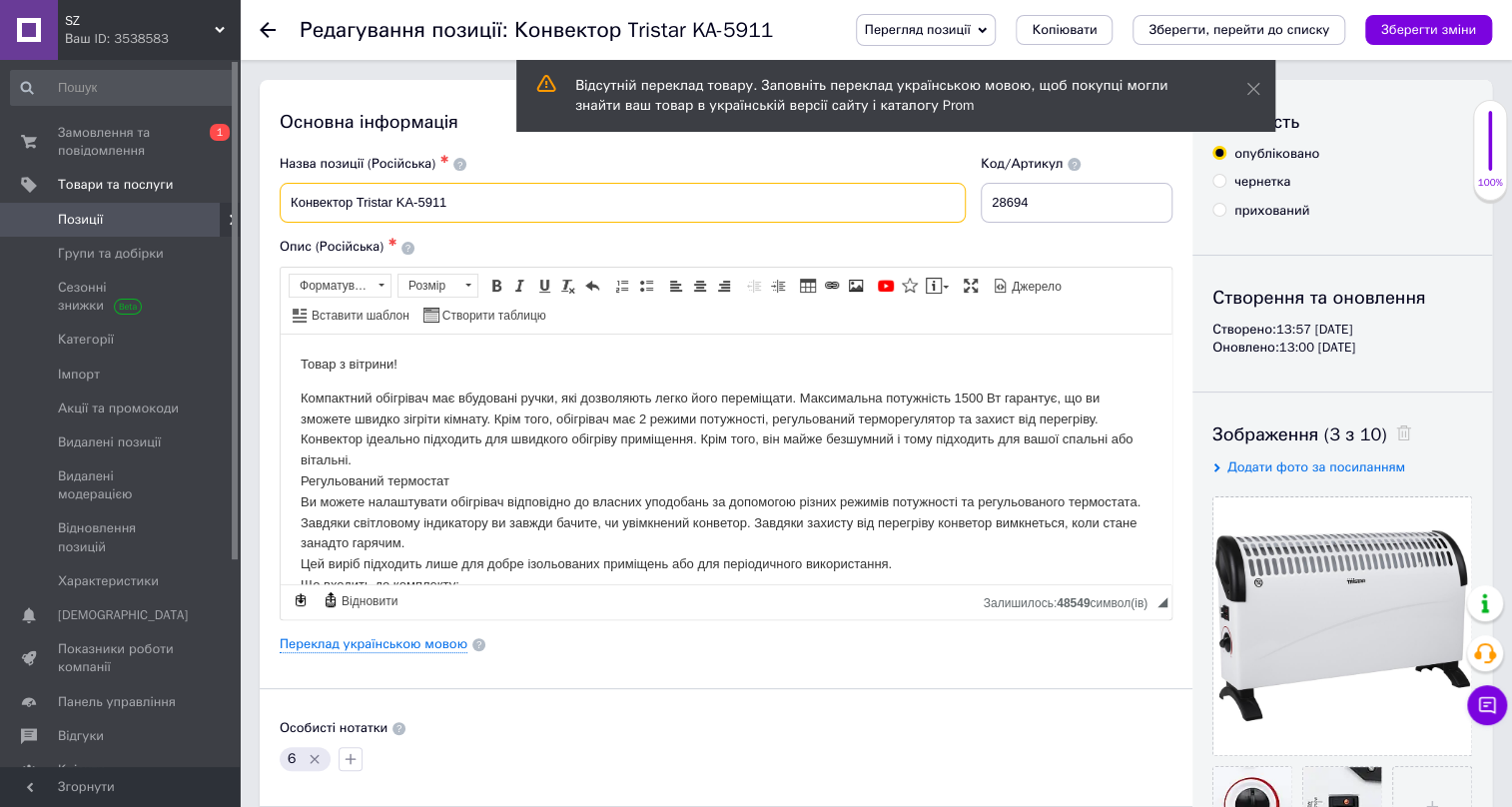 click on "Конвектор Tristar KA-5911" at bounding box center [622, 203] 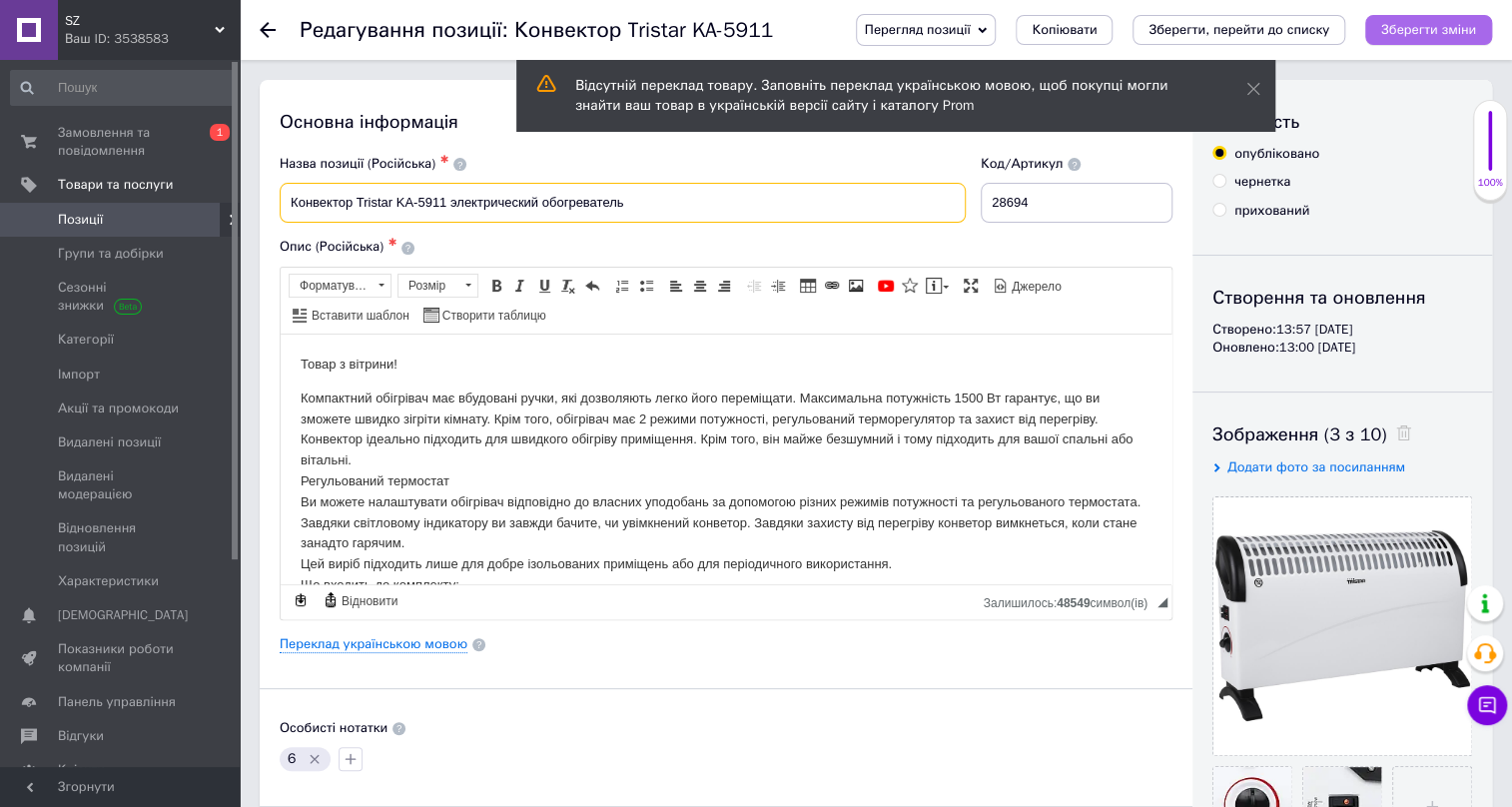 type on "Конвектор Tristar KA-5911 электрический обогреватель" 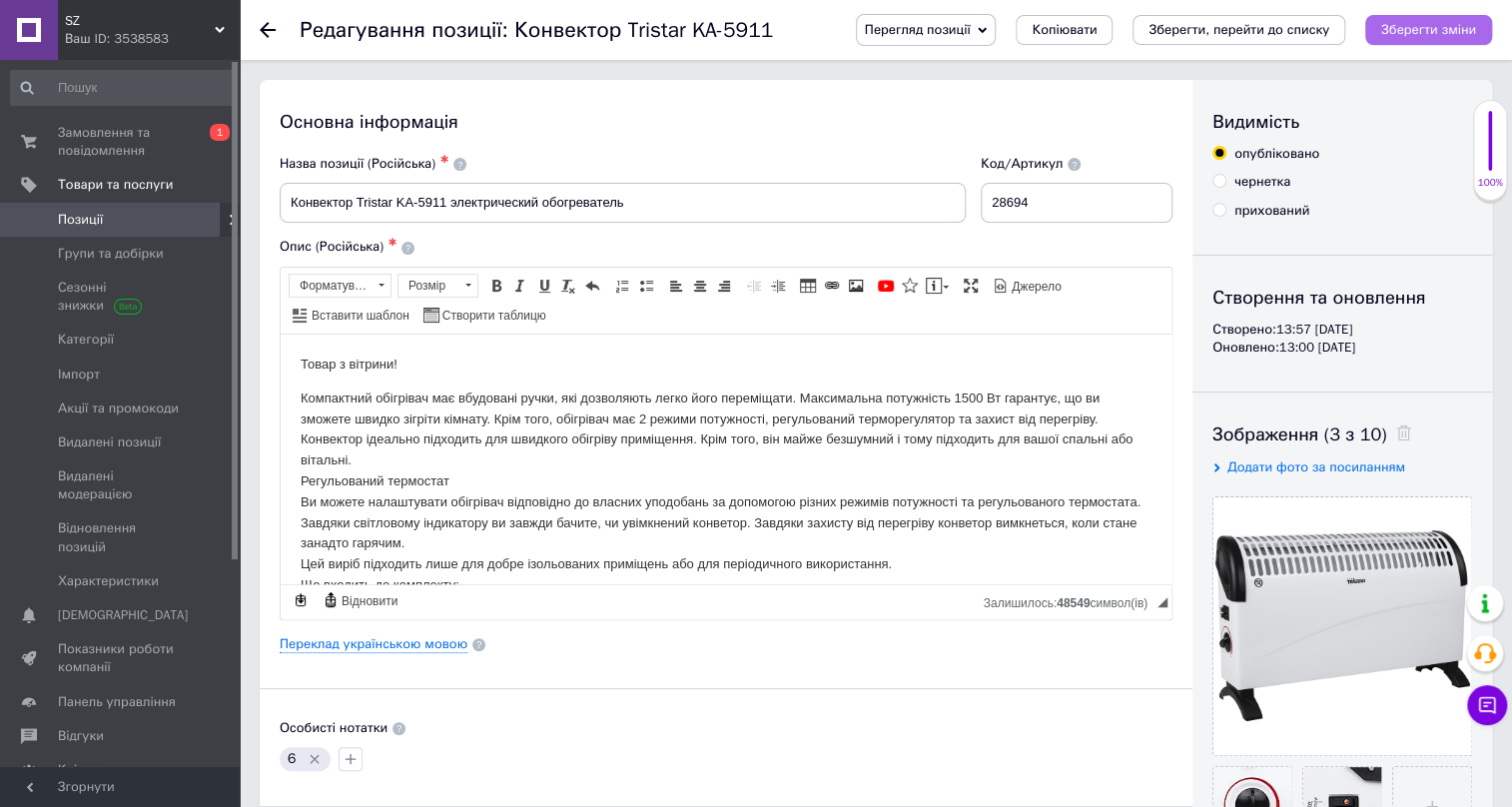 click on "Зберегти зміни" at bounding box center (1428, 30) 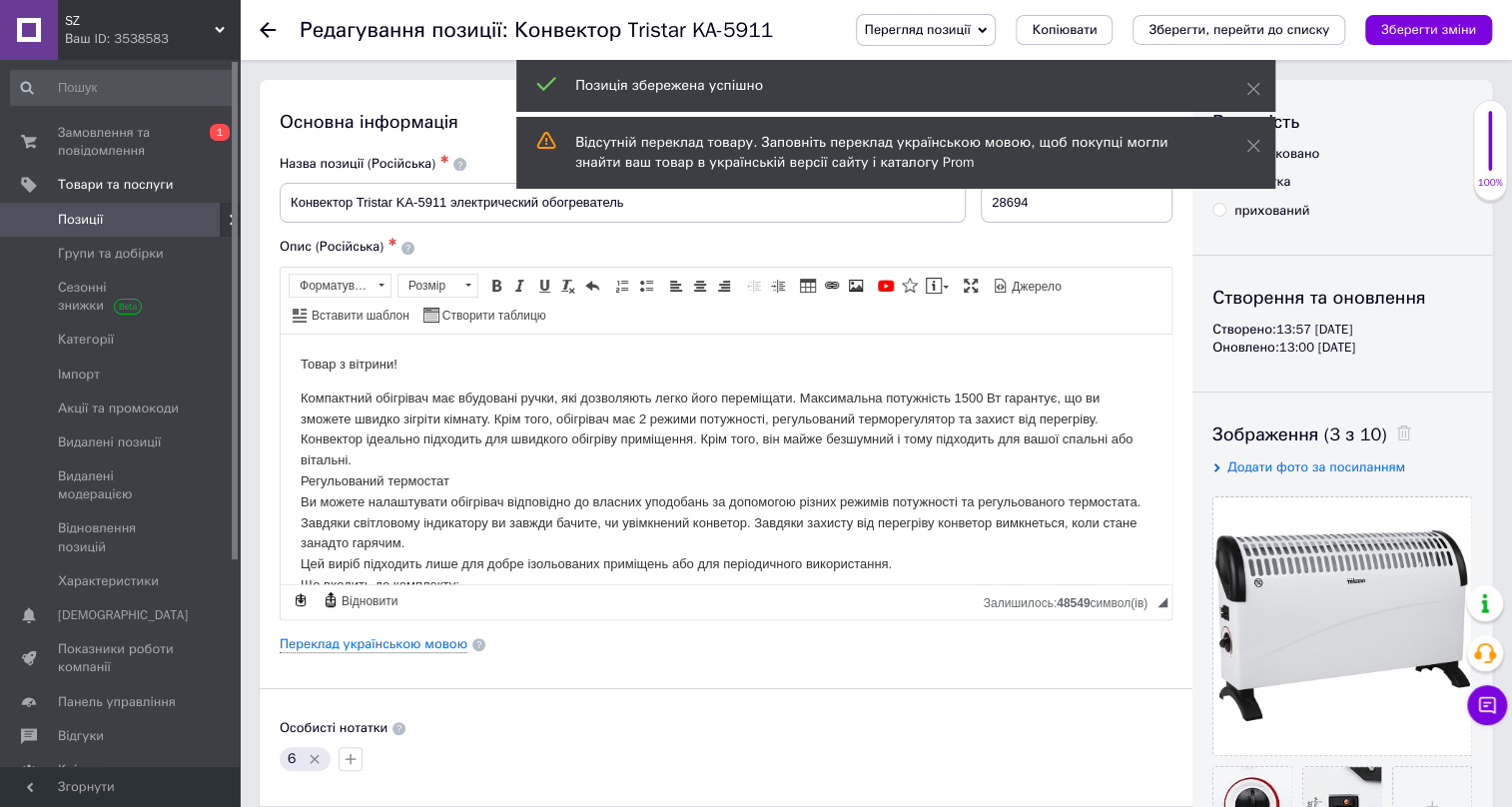 click on "Позиції" at bounding box center [121, 220] 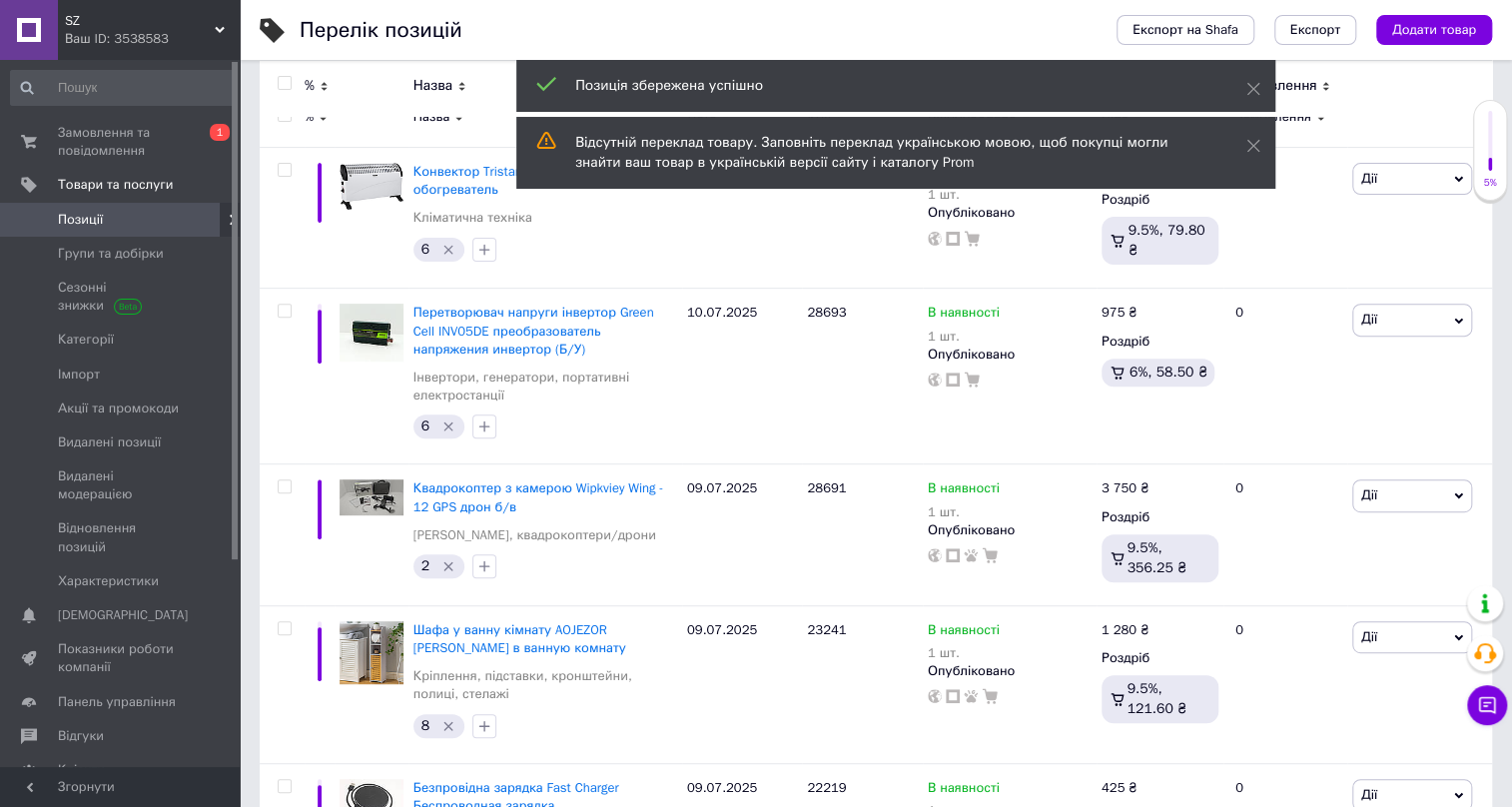 scroll, scrollTop: 453, scrollLeft: 0, axis: vertical 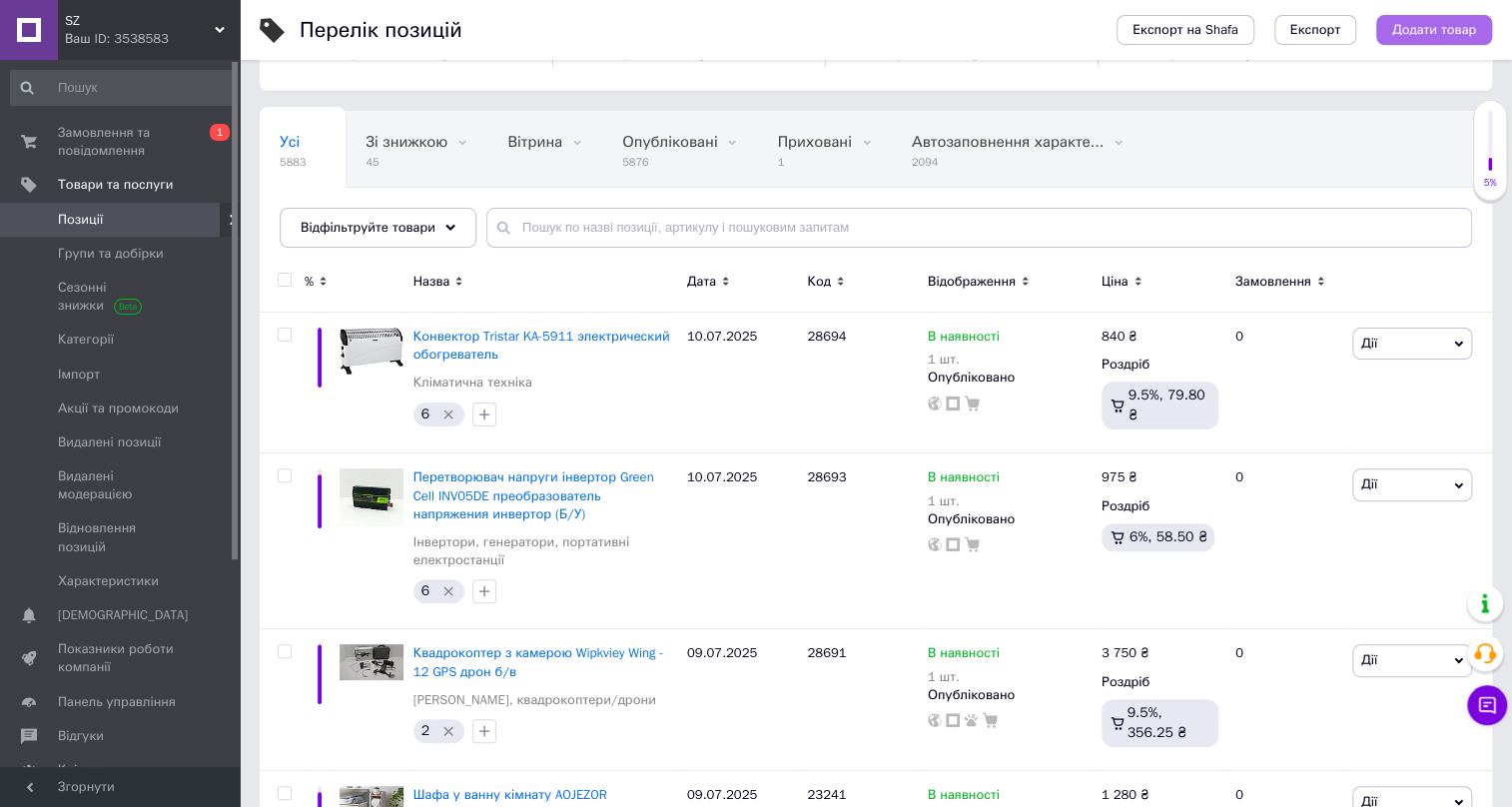 click on "Додати товар" at bounding box center (1434, 30) 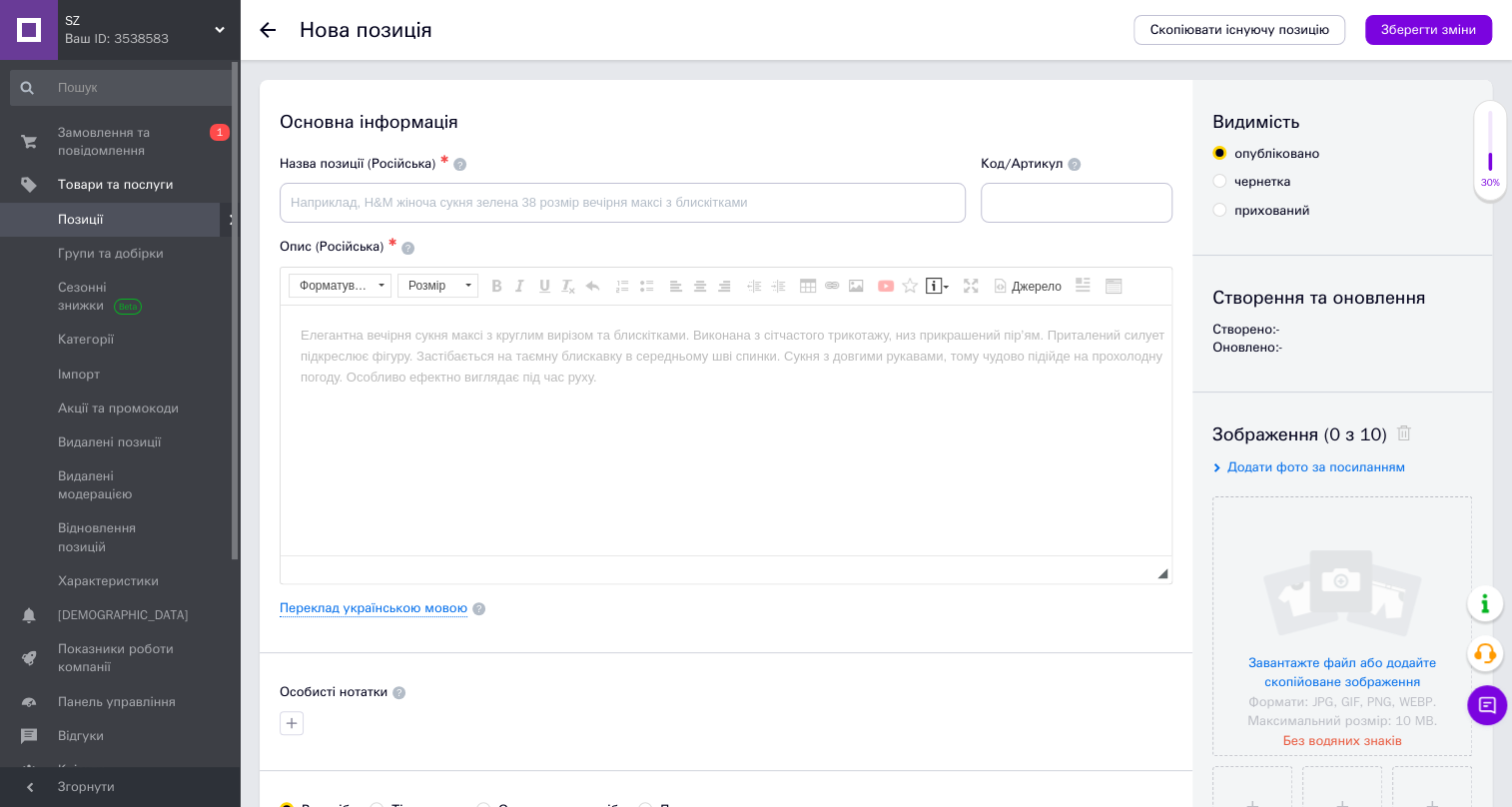 scroll, scrollTop: 0, scrollLeft: 0, axis: both 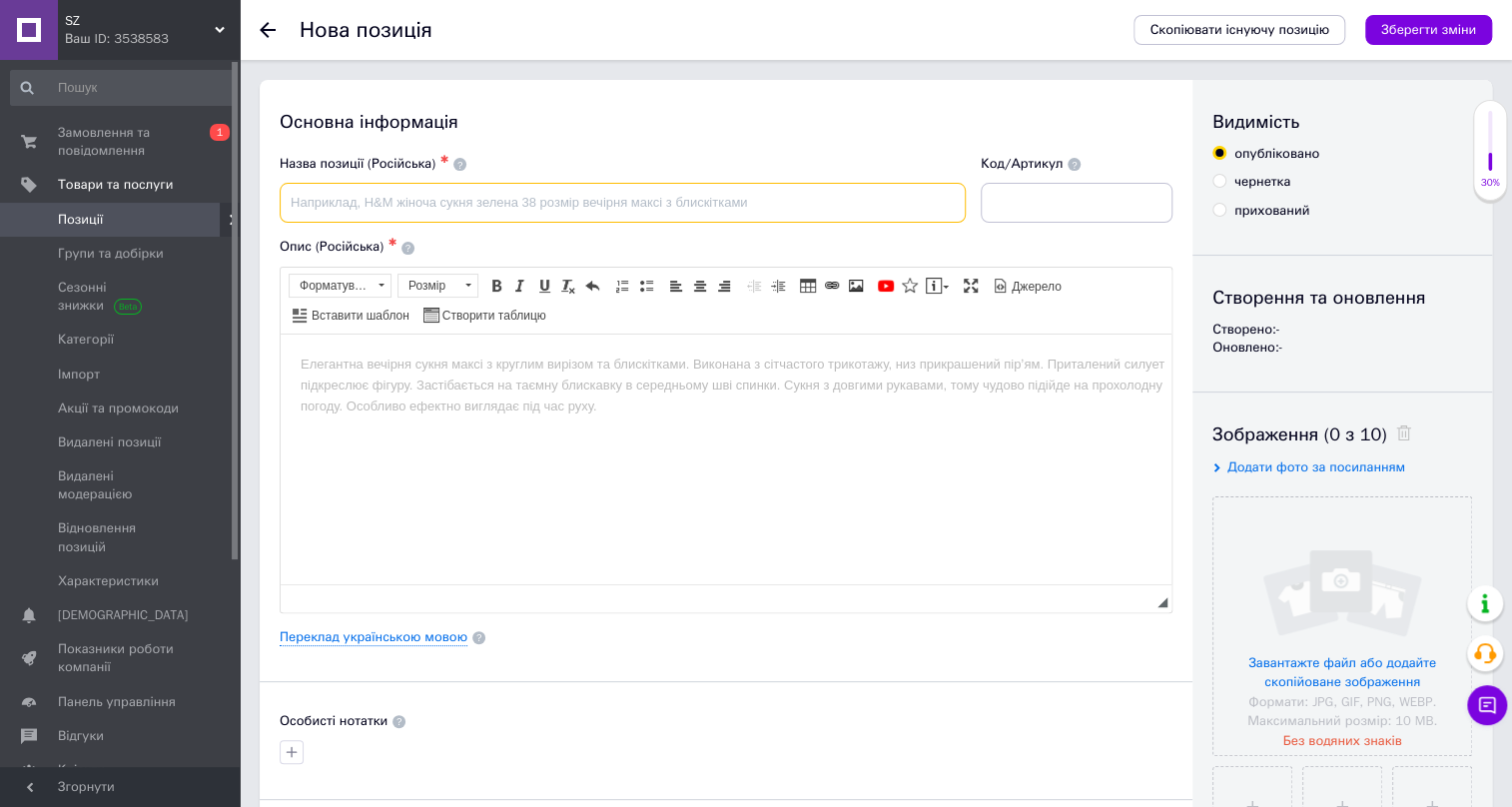 click at bounding box center (622, 203) 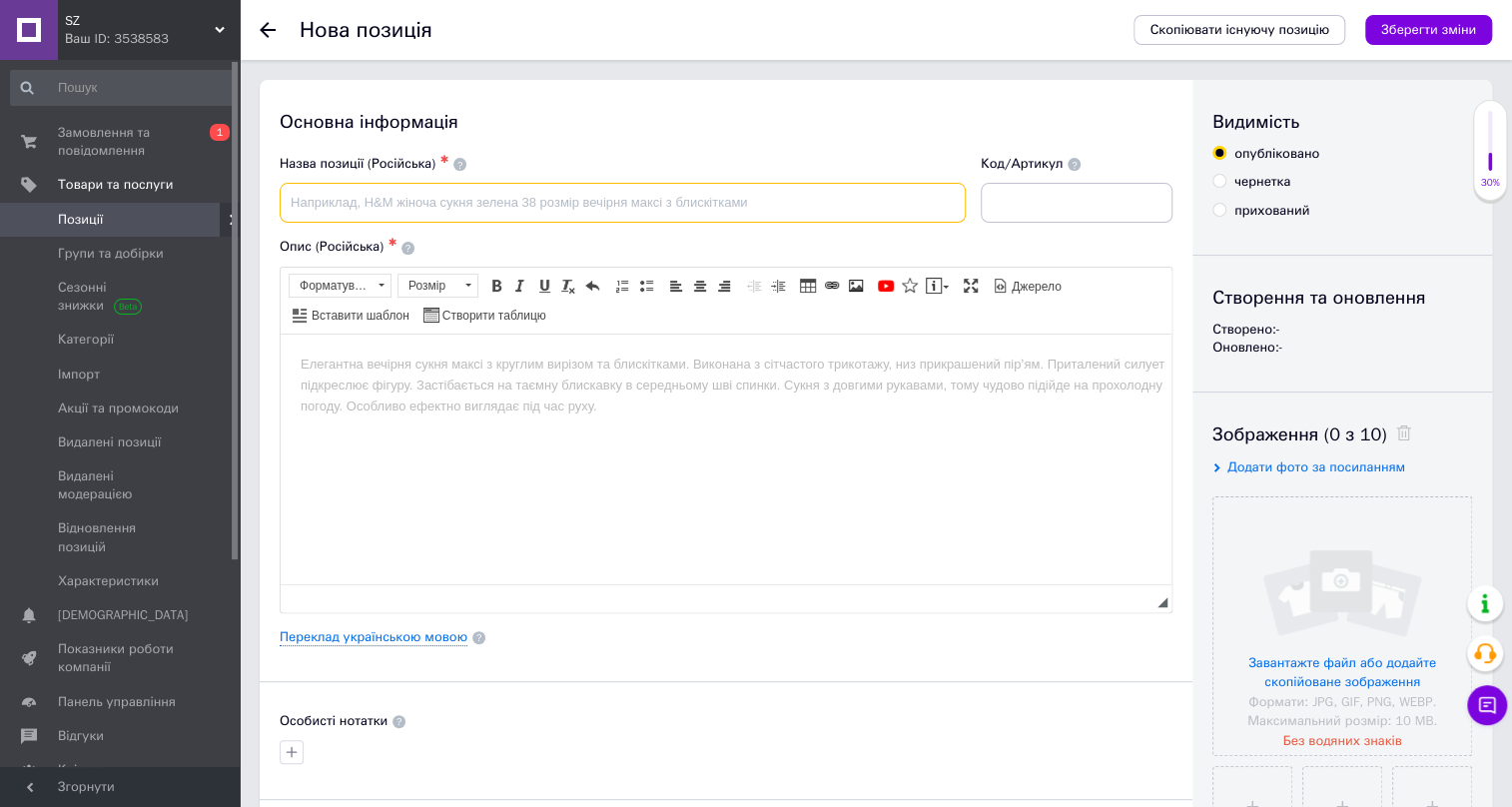 paste on "Портативна зарядна станція Mannesmann 4 в 1 12V" 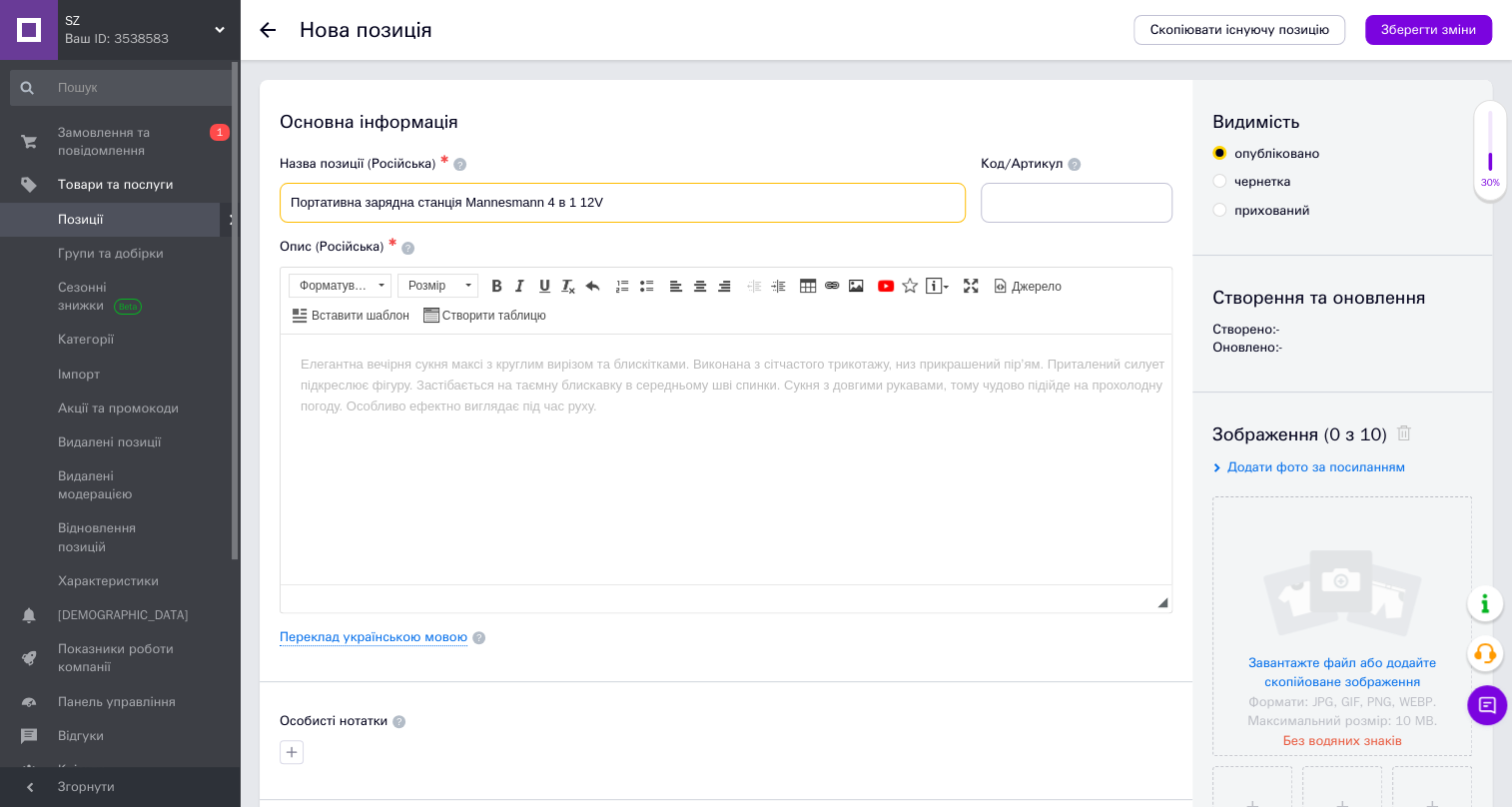 type on "Портативна зарядна станція Mannesmann 4 в 1 12V" 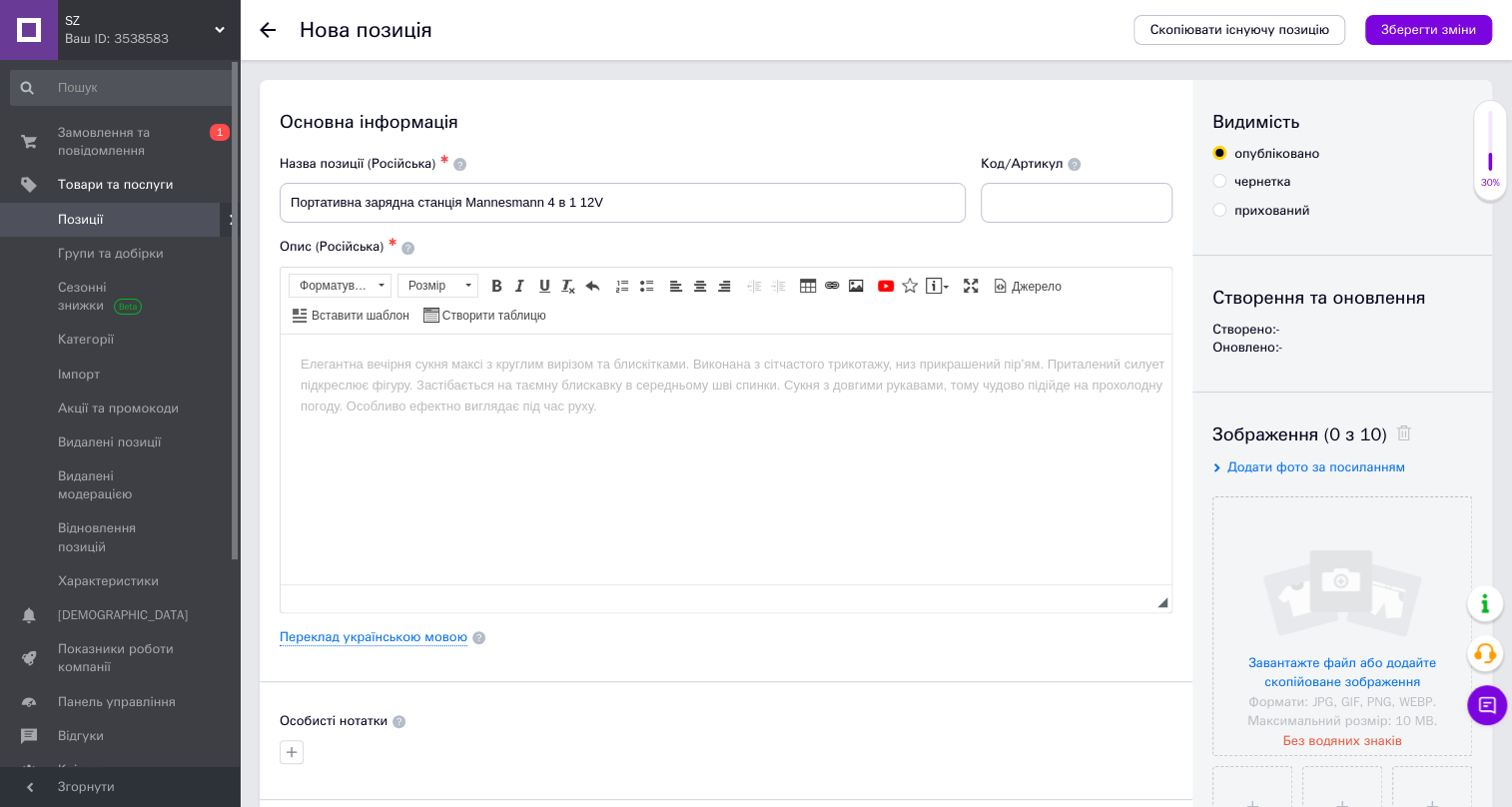 click at bounding box center (726, 364) 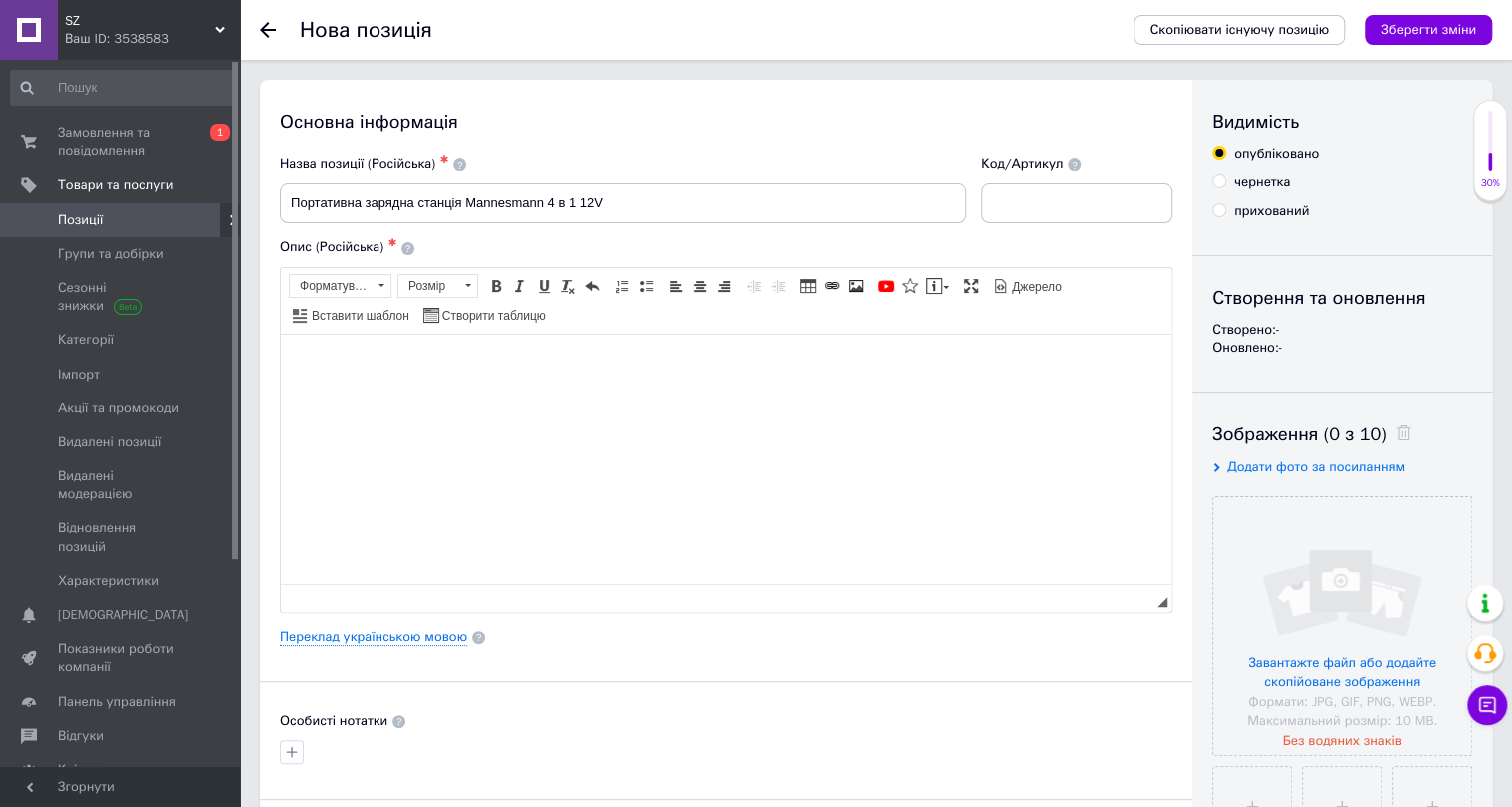 type 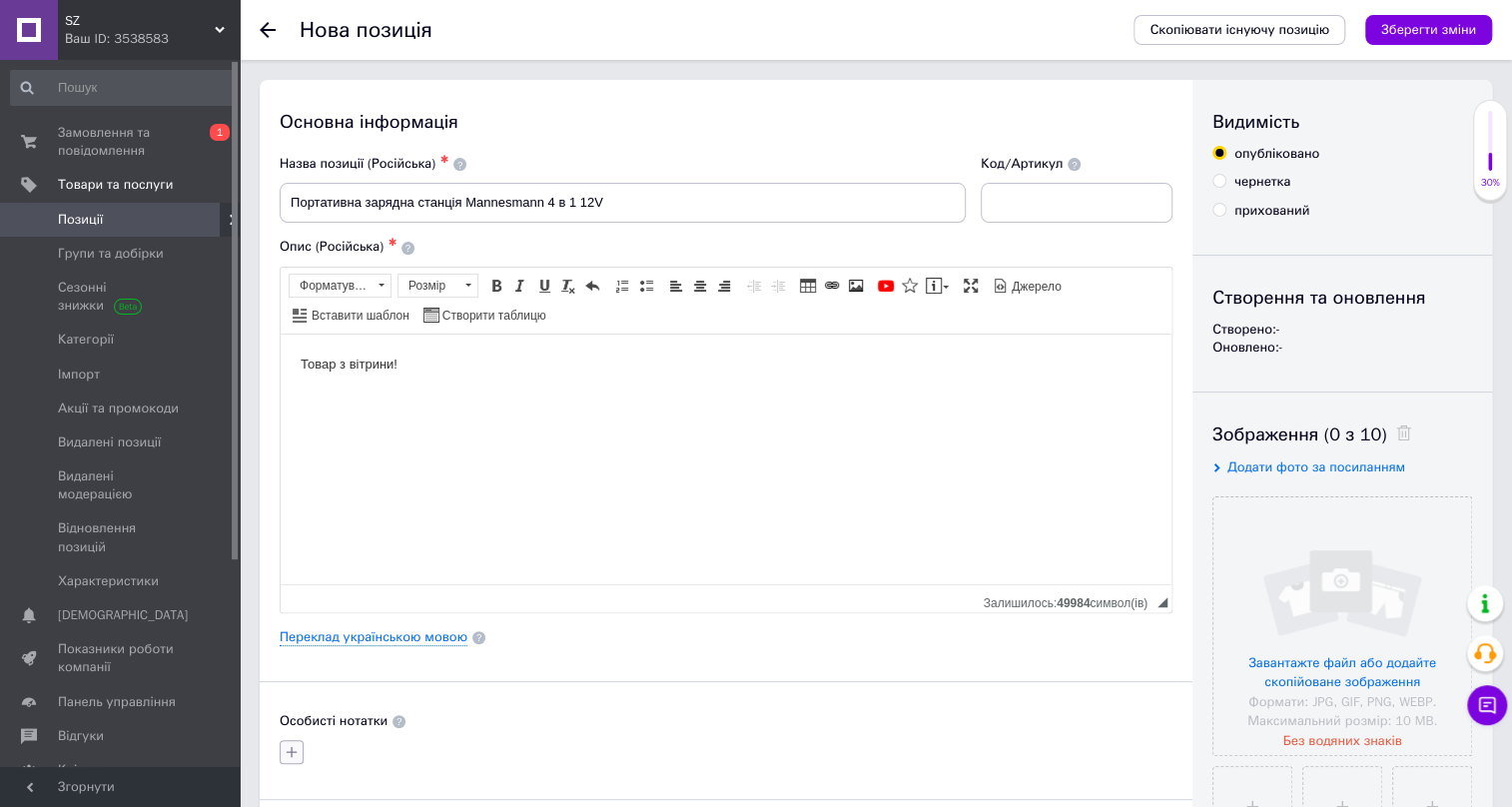 click 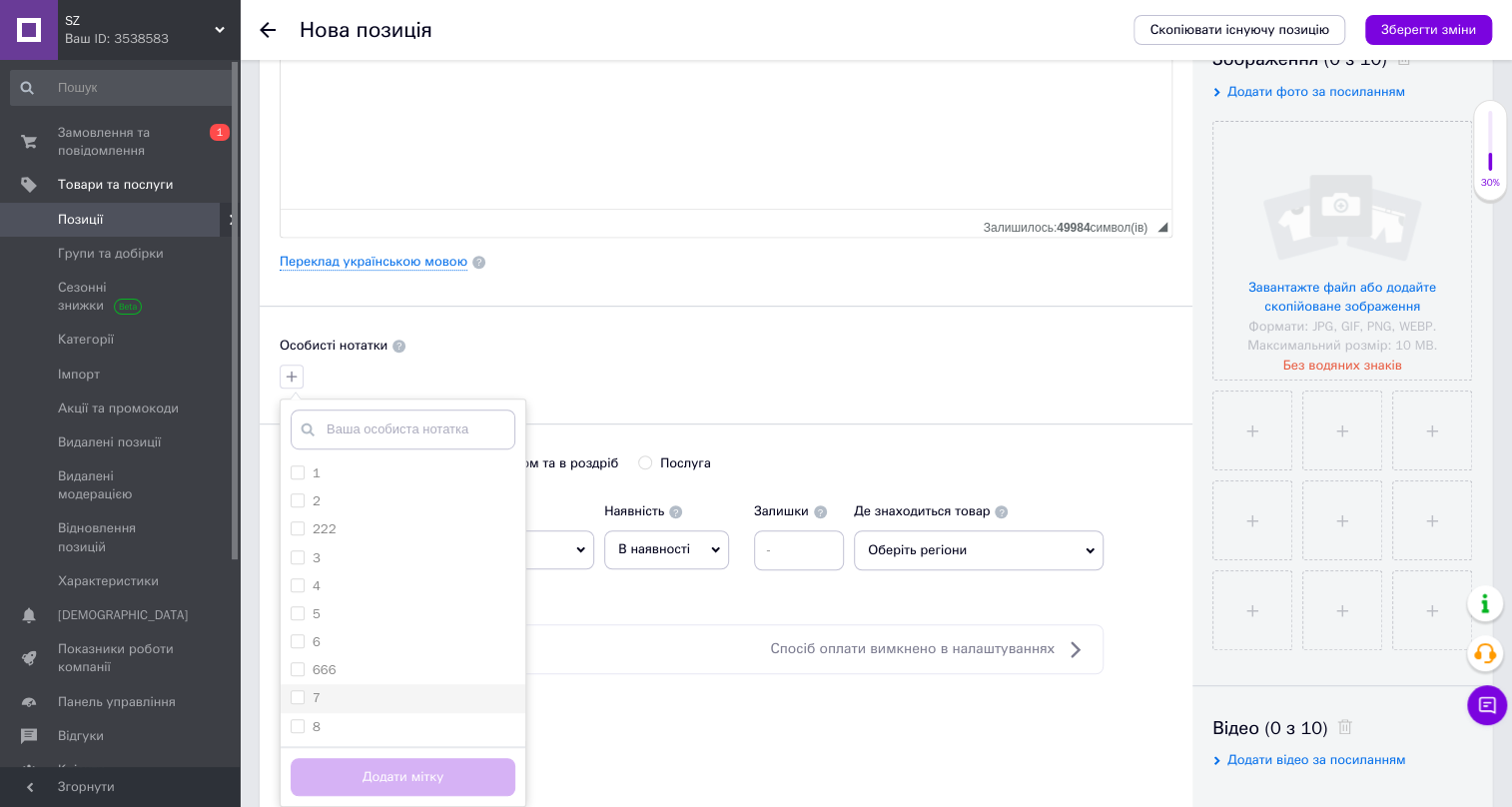 scroll, scrollTop: 380, scrollLeft: 0, axis: vertical 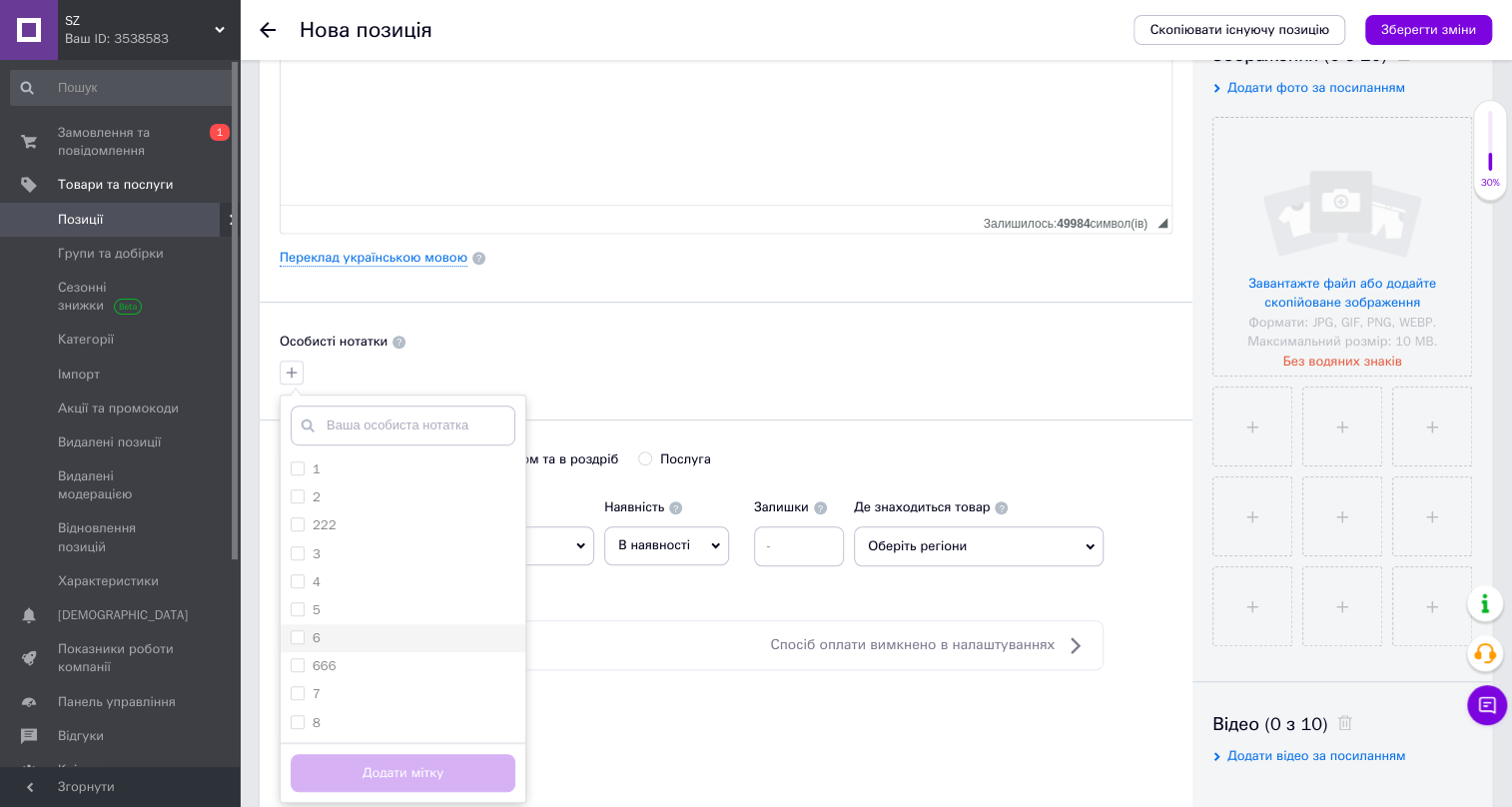 drag, startPoint x: 296, startPoint y: 633, endPoint x: 334, endPoint y: 699, distance: 76.15773 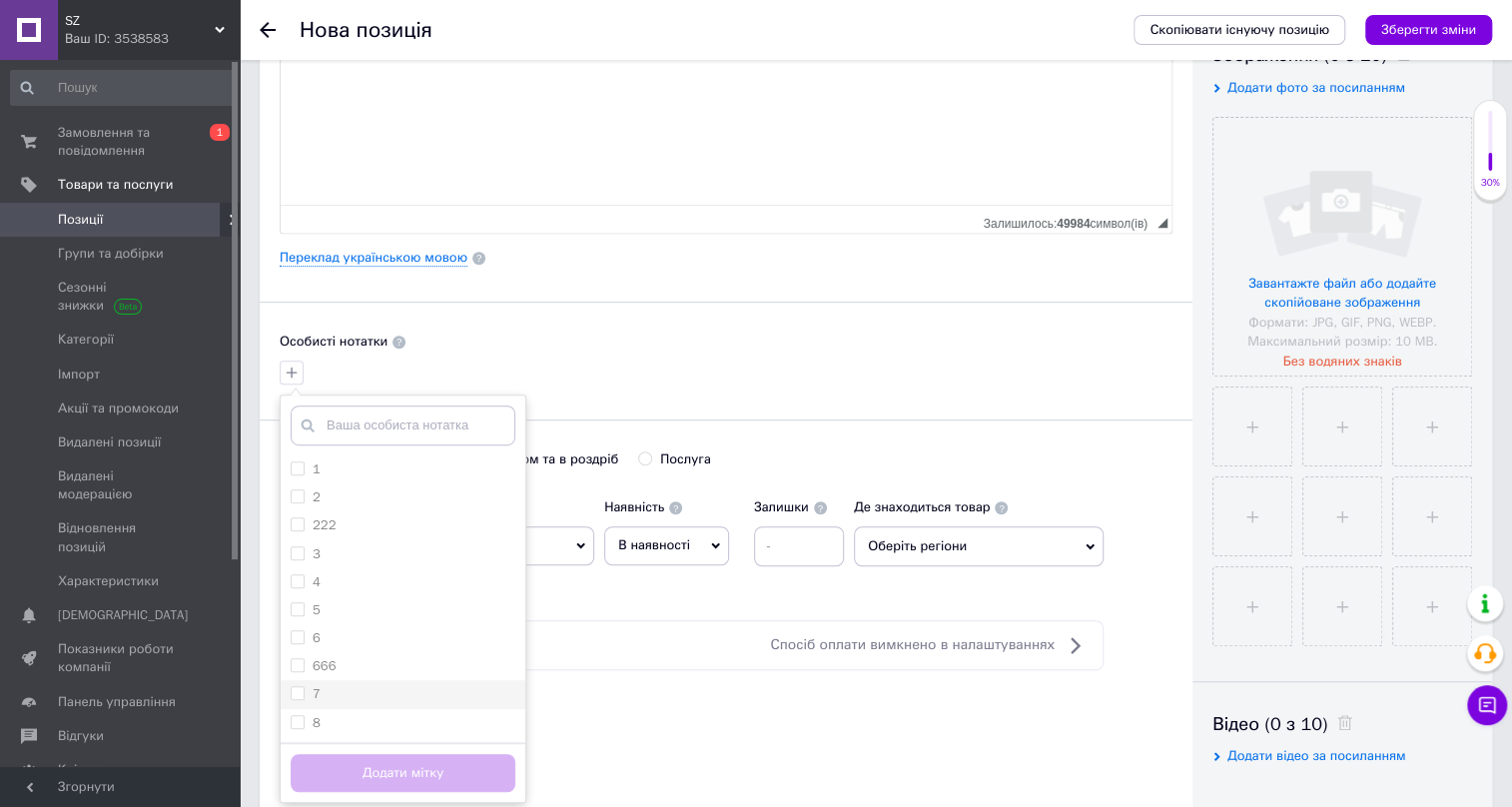 click on "6" at bounding box center [297, 636] 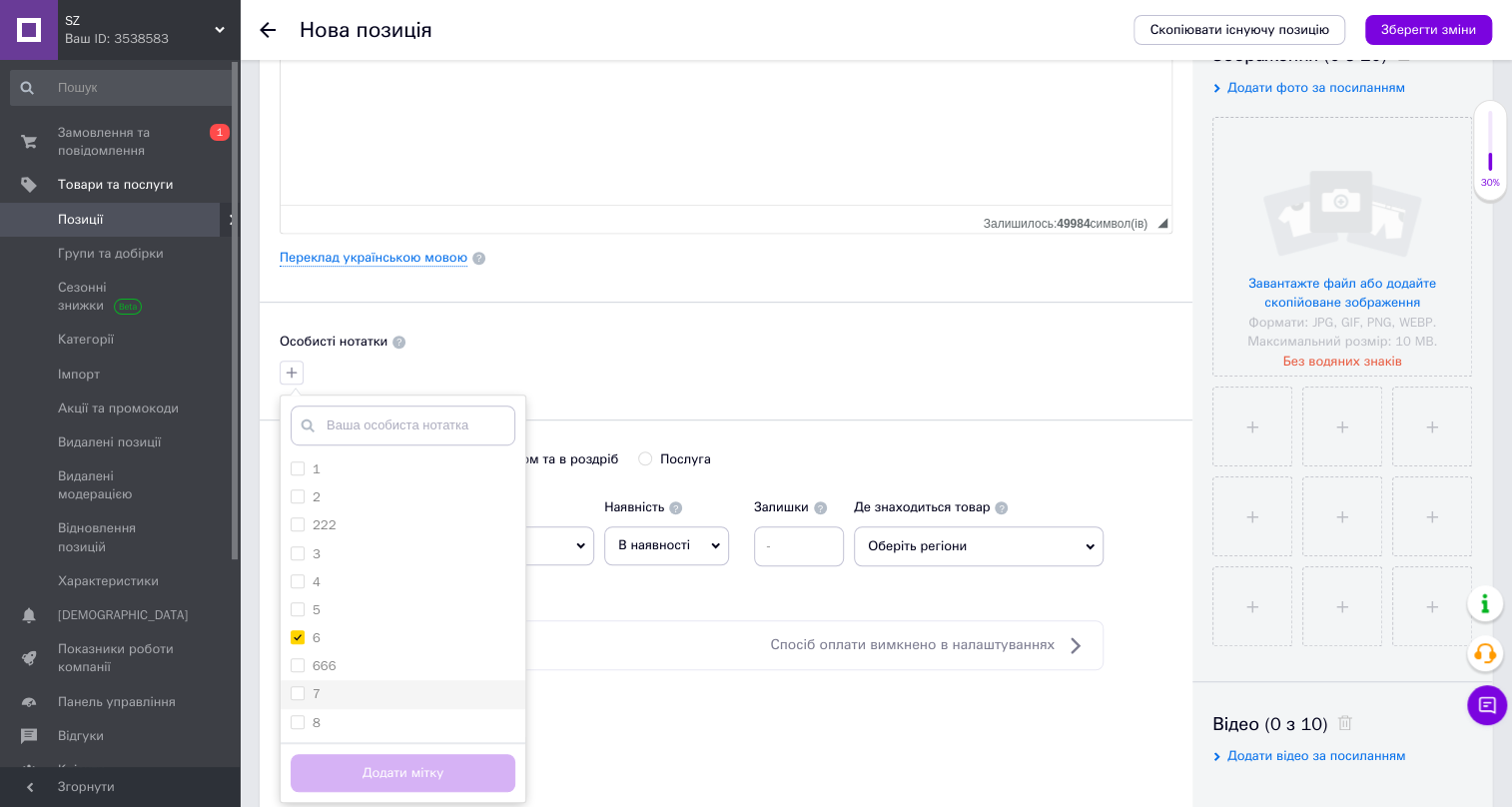 checkbox on "true" 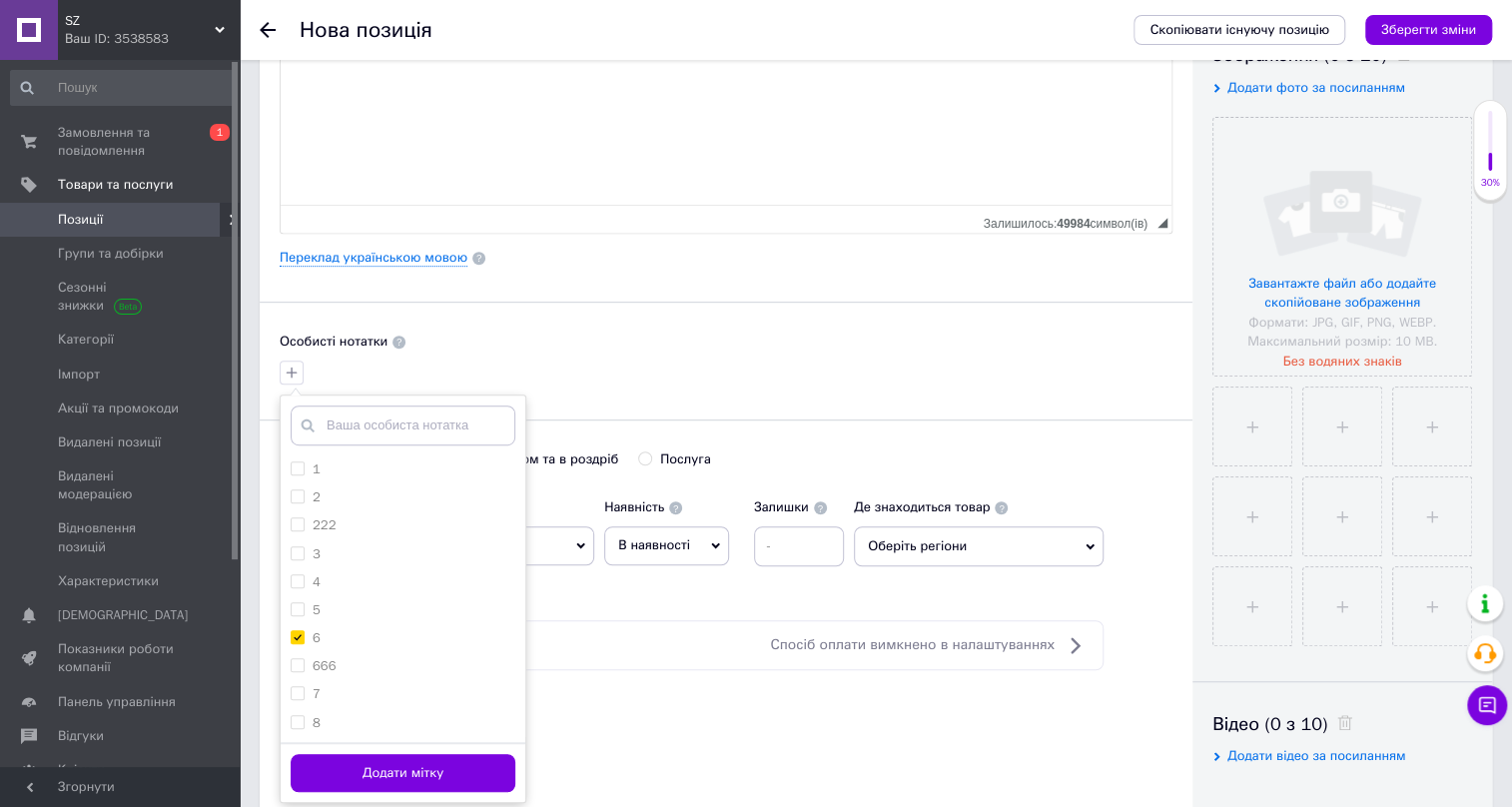 click on "Додати мітку" at bounding box center (402, 773) 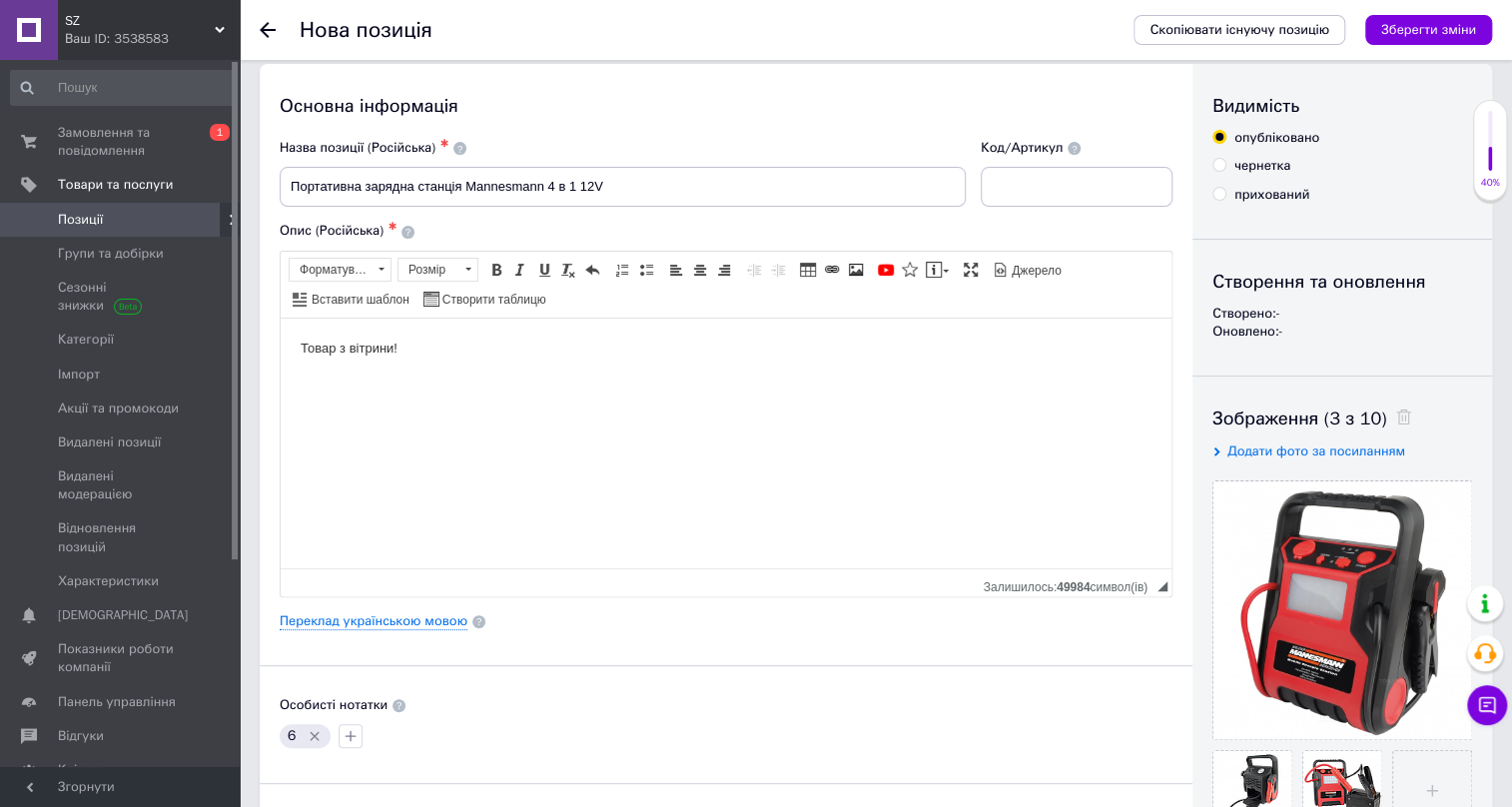 scroll, scrollTop: 0, scrollLeft: 0, axis: both 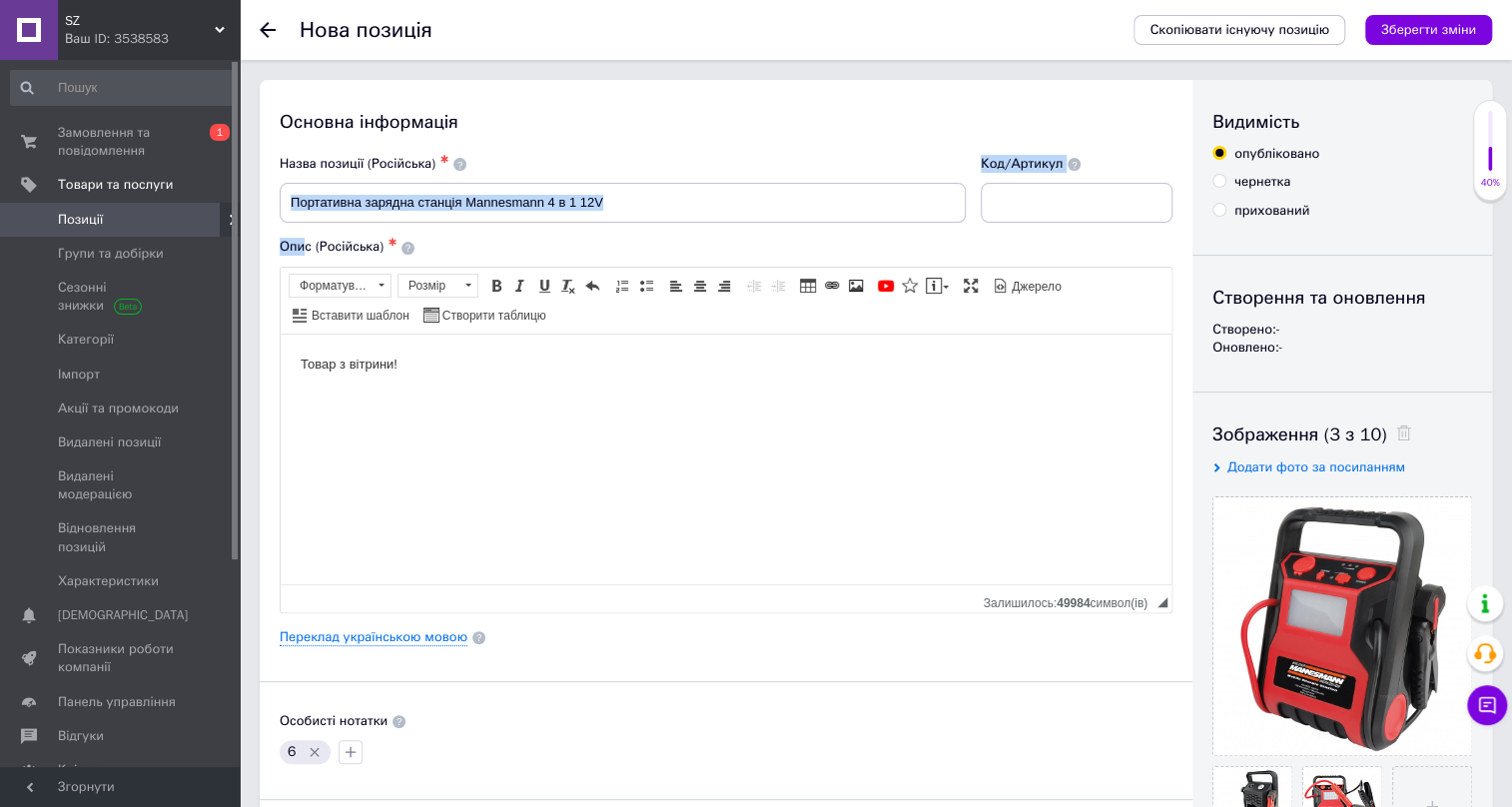 drag, startPoint x: 636, startPoint y: 180, endPoint x: 307, endPoint y: 238, distance: 334.0733 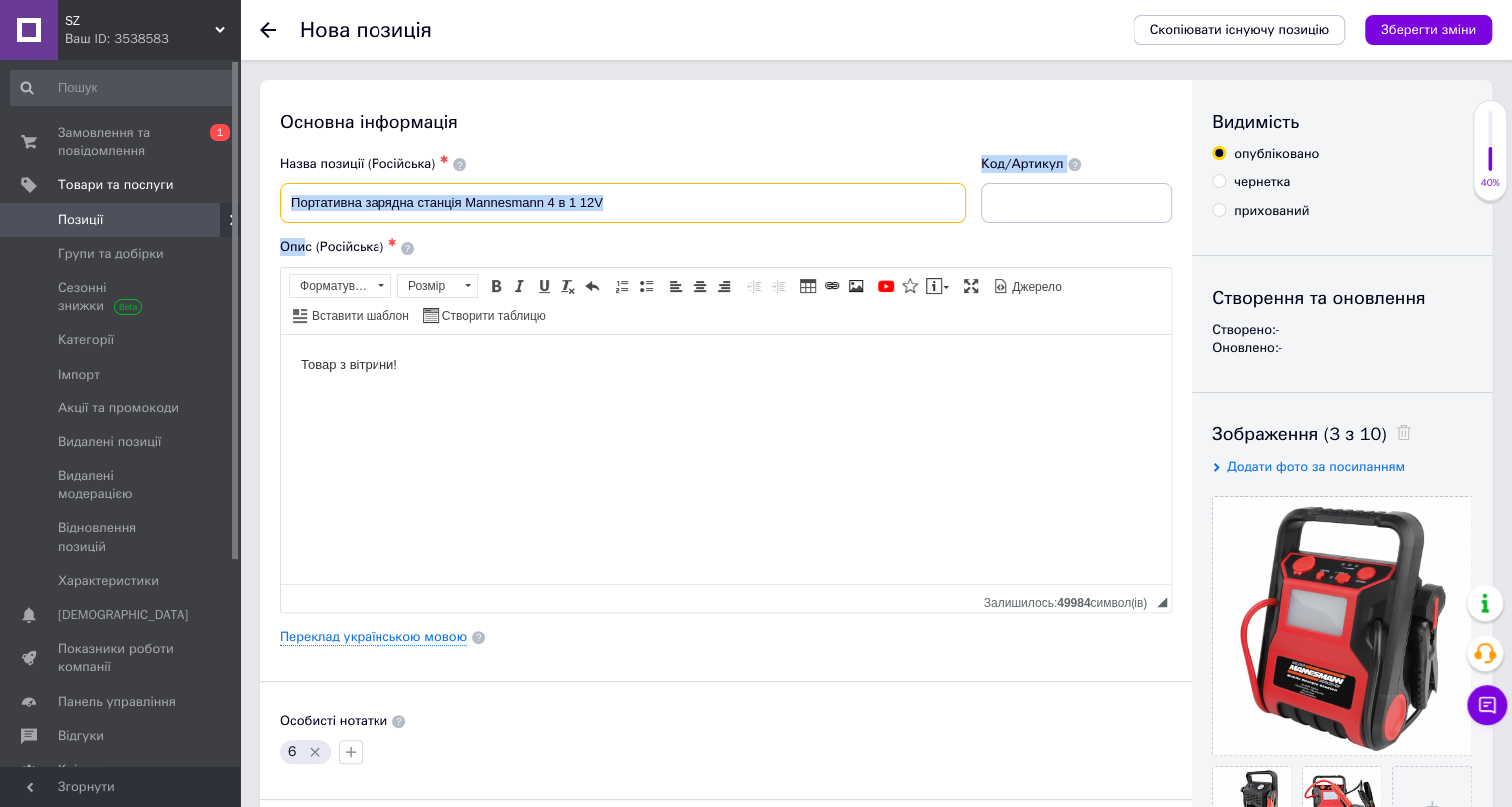 click on "Портативна зарядна станція Mannesmann 4 в 1 12V" at bounding box center [622, 203] 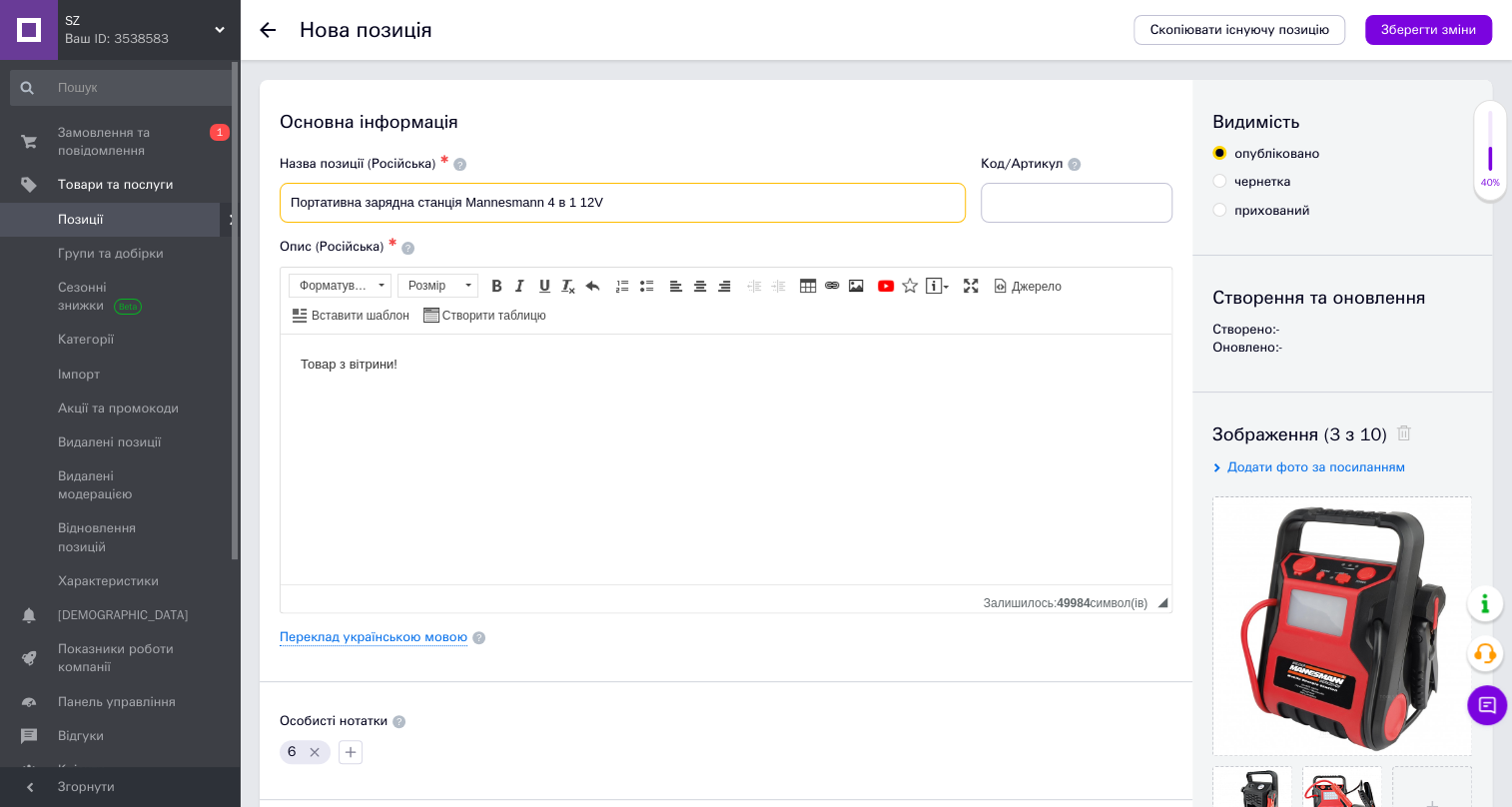 click on "Портативна зарядна станція Mannesmann 4 в 1 12V" at bounding box center (622, 203) 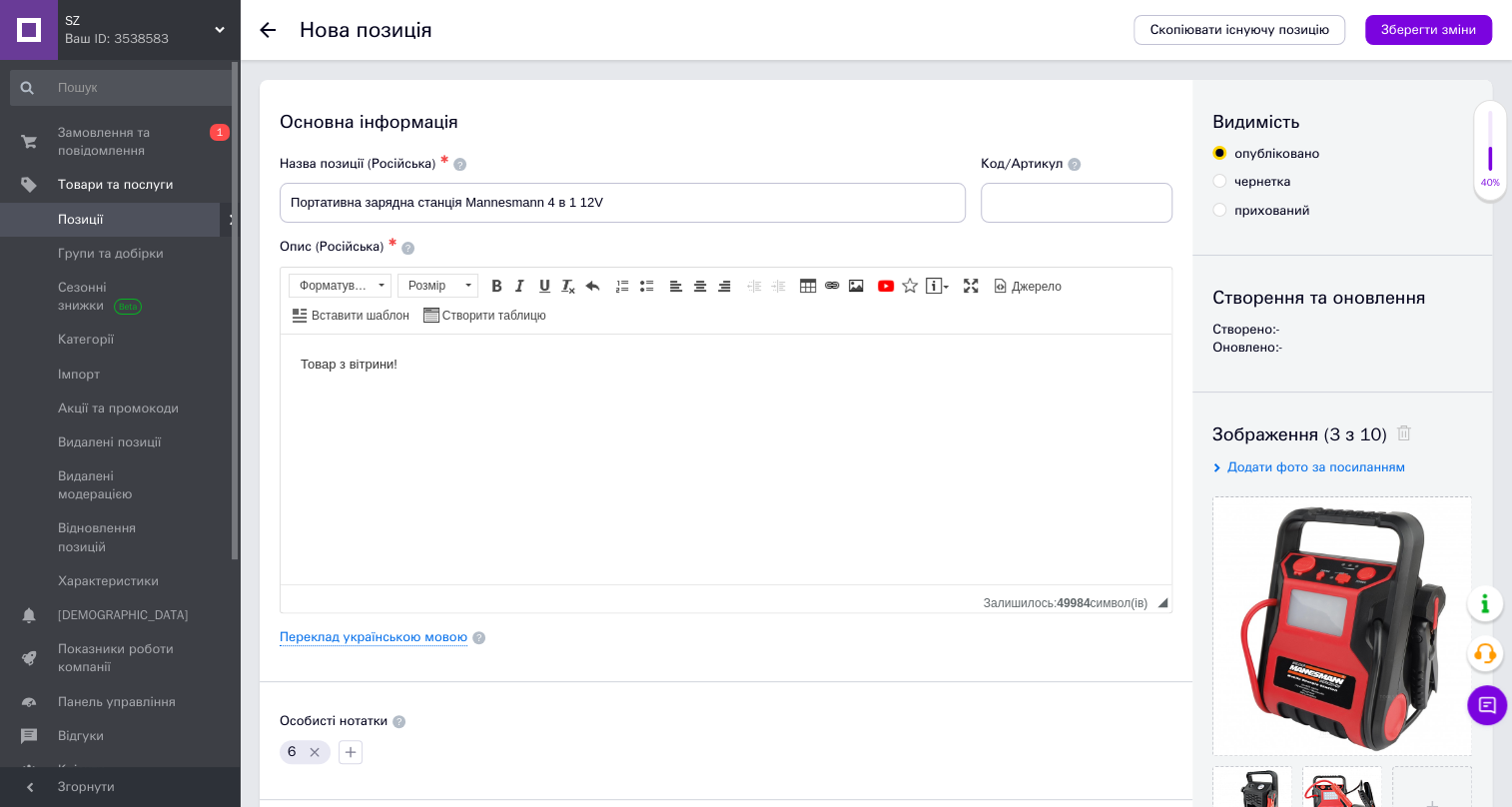 click on "Товар з вітрини!" at bounding box center (726, 364) 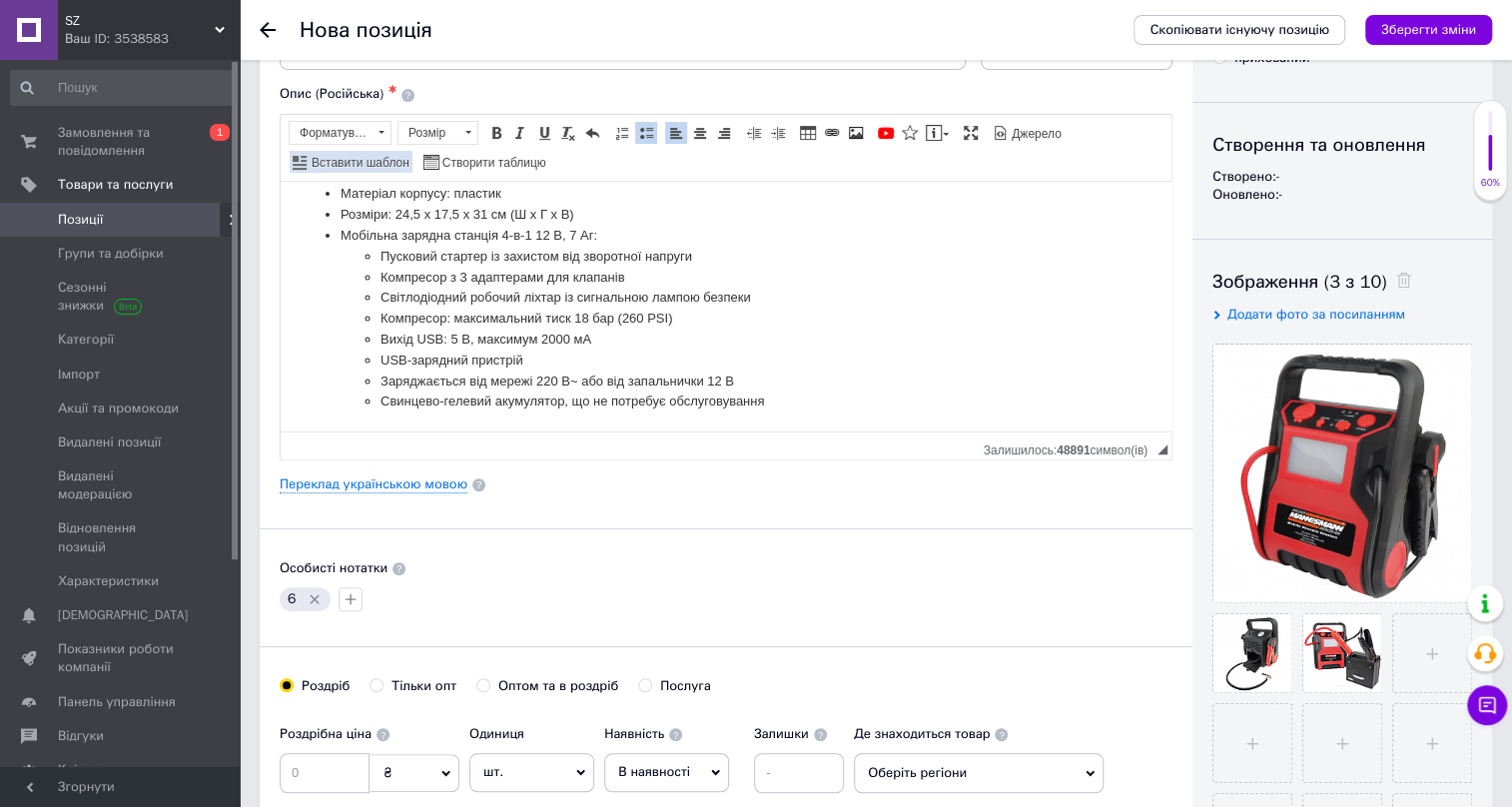 scroll, scrollTop: 0, scrollLeft: 0, axis: both 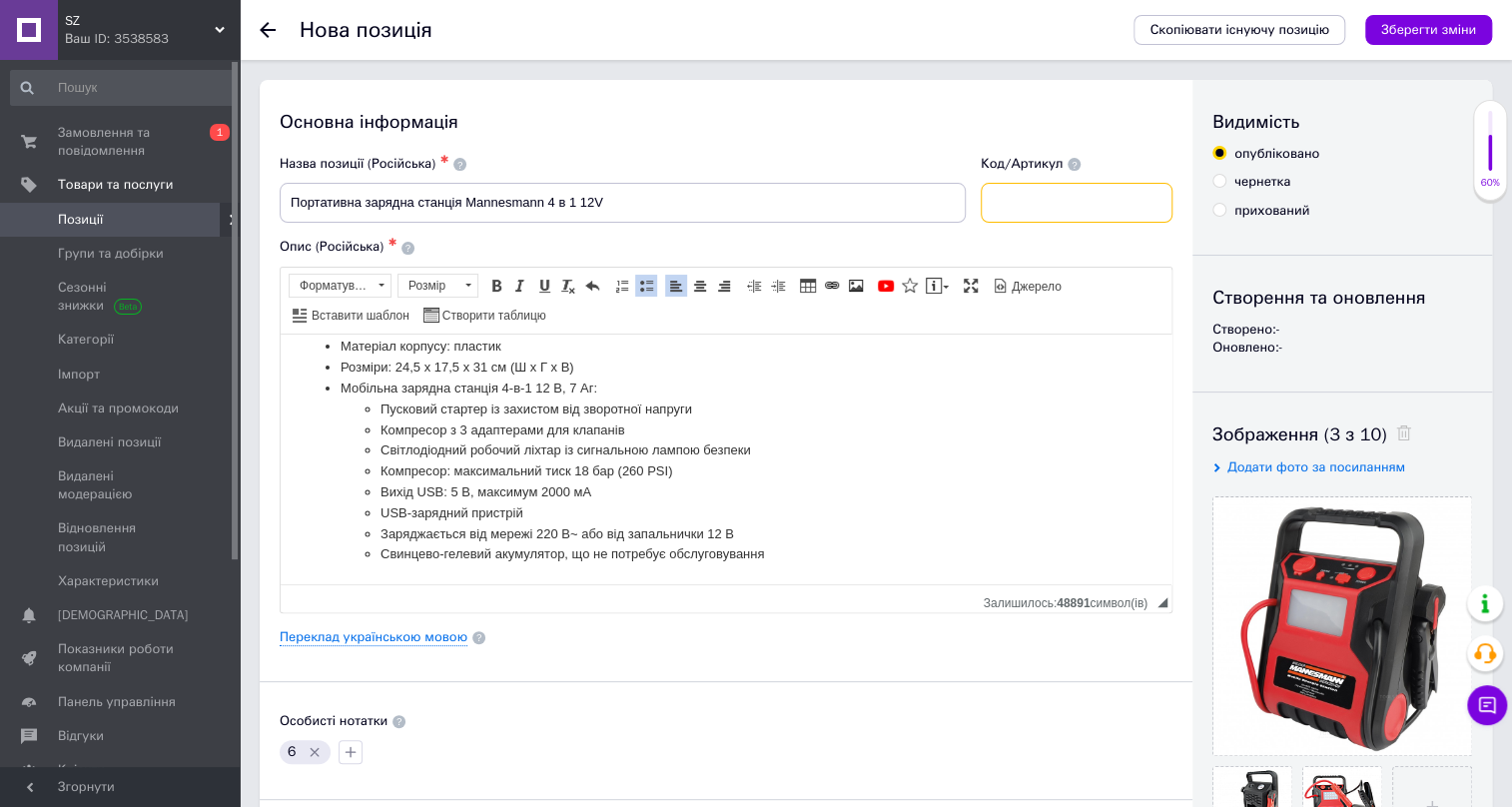 click at bounding box center [1077, 203] 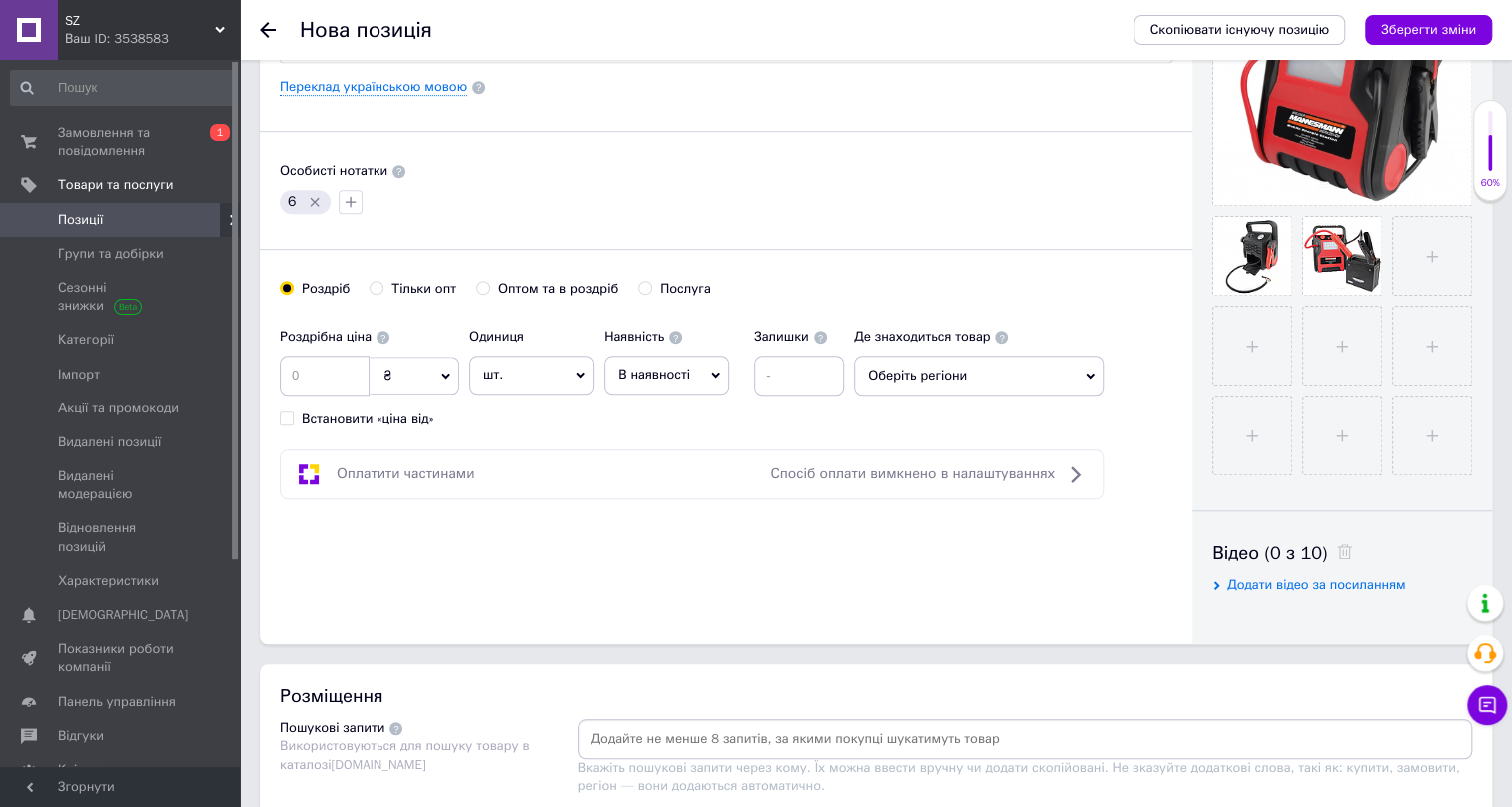 scroll, scrollTop: 635, scrollLeft: 0, axis: vertical 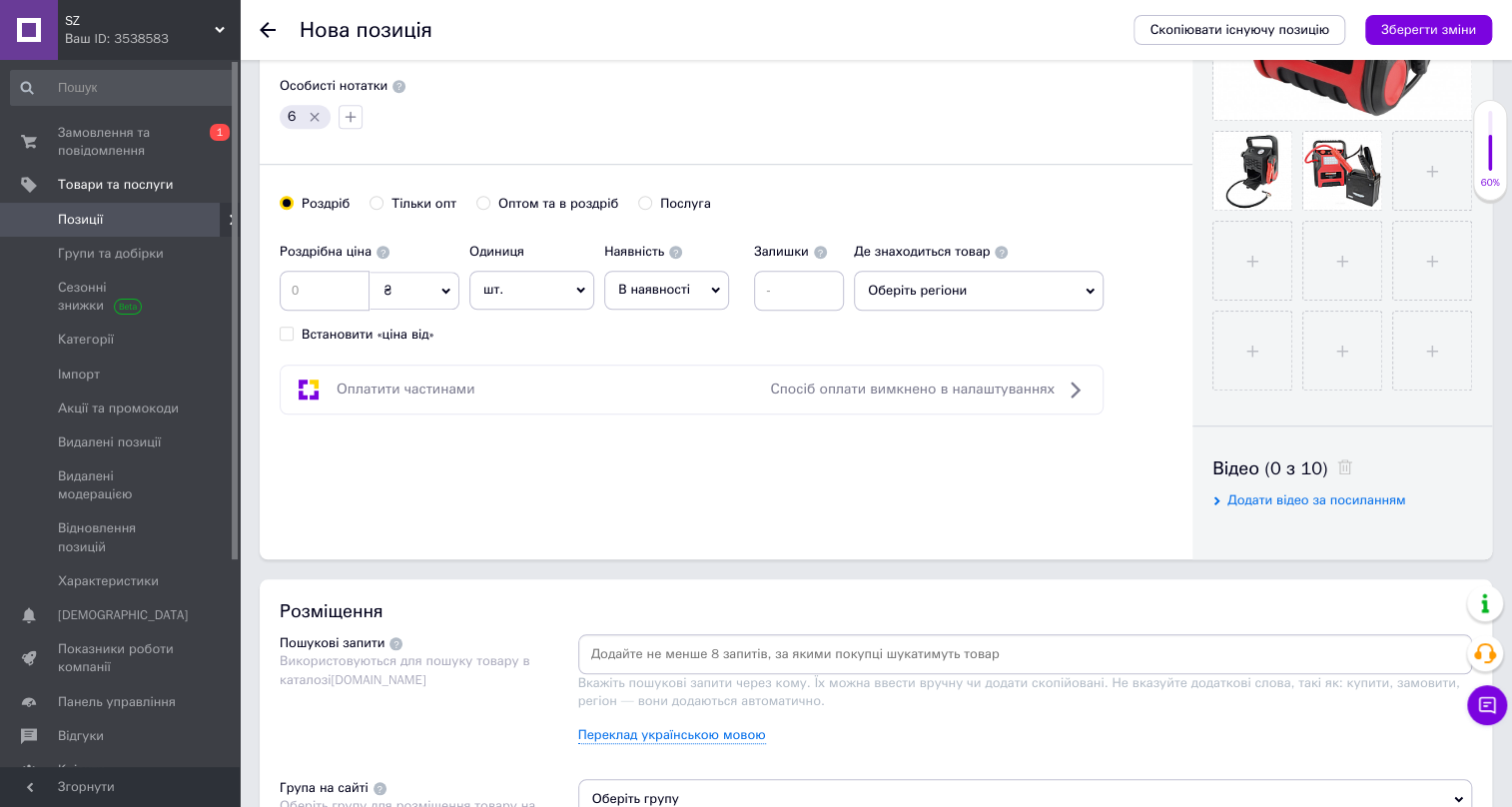 type on "28695" 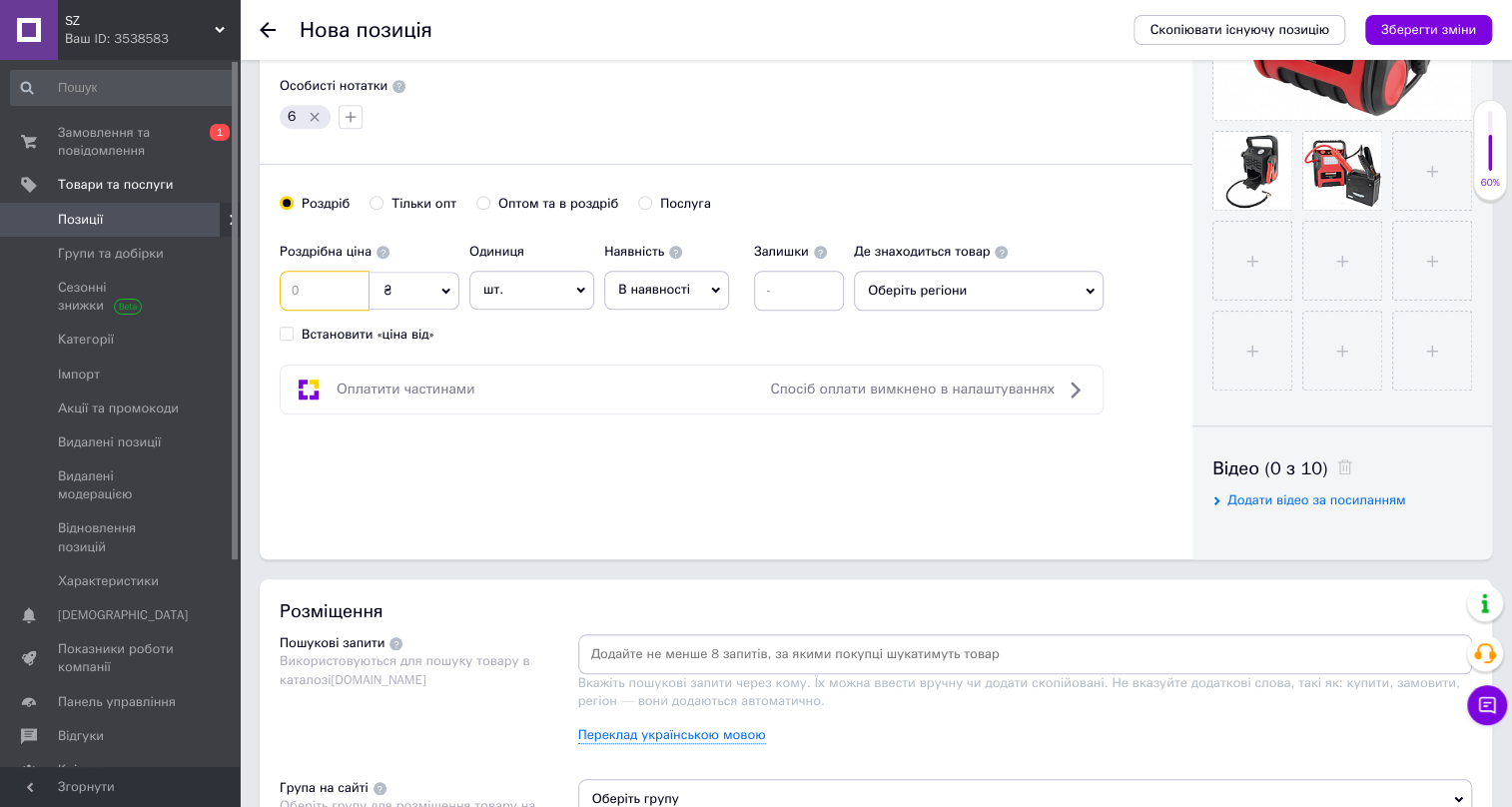 click on "SZ Ваш ID: 3538583 Сайт SZ Кабінет покупця Перевірити стан системи Сторінка на порталі Довідка Вийти Замовлення та повідомлення 0 1 Товари та послуги Позиції Групи та добірки Сезонні знижки Категорії Імпорт Акції та промокоди Видалені позиції Видалені модерацією Відновлення позицій Характеристики Сповіщення 0 0 Показники роботи компанії Панель управління Відгуки Клієнти Каталог ProSale Аналітика Інструменти веб-майстра та SEO Управління сайтом Гаманець компанії [PERSON_NAME] Тарифи та рахунки Prom топ Згорнути
Нова позиція Зберегти зміни" at bounding box center [756, 472] 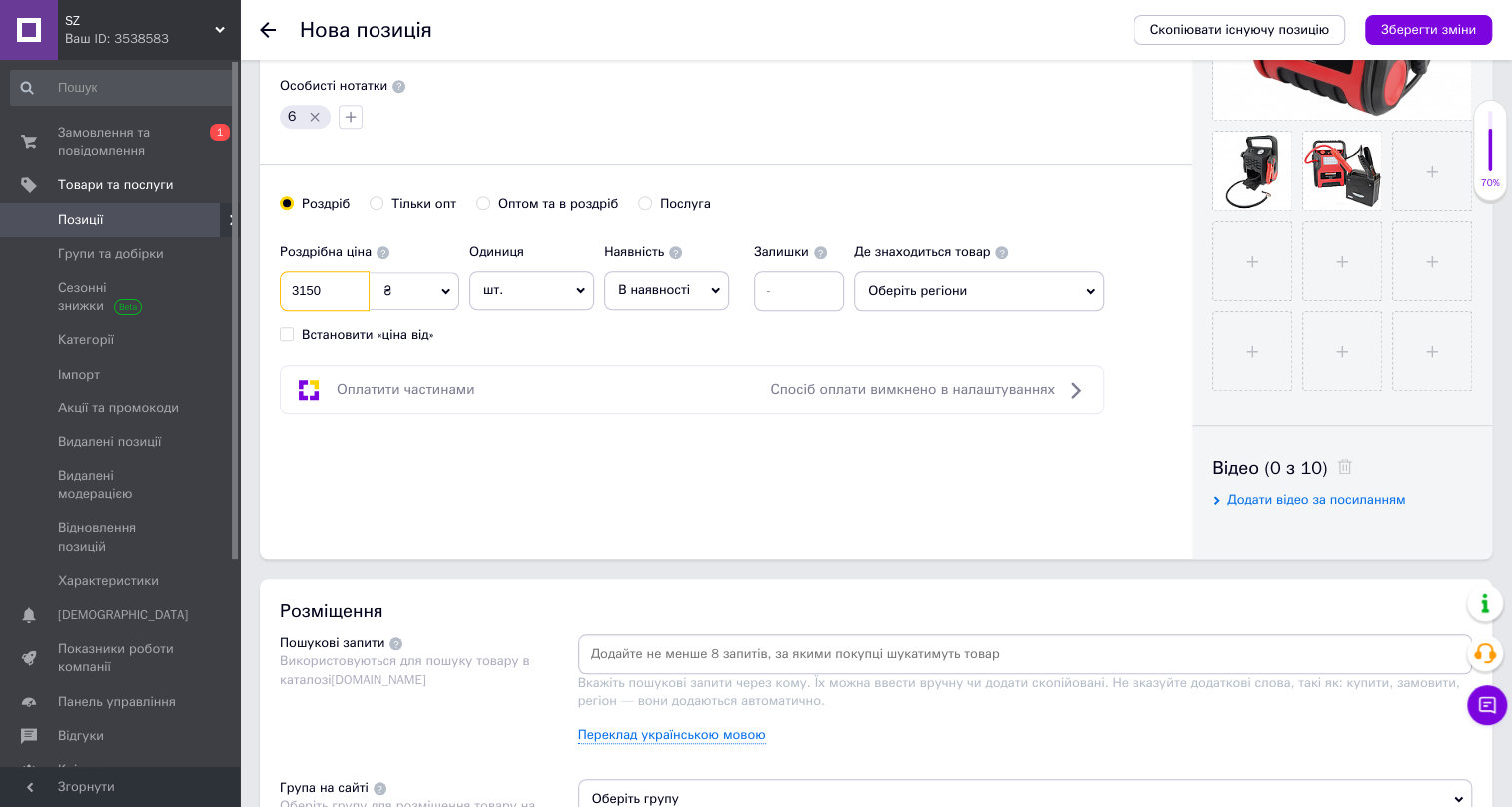 type on "3150" 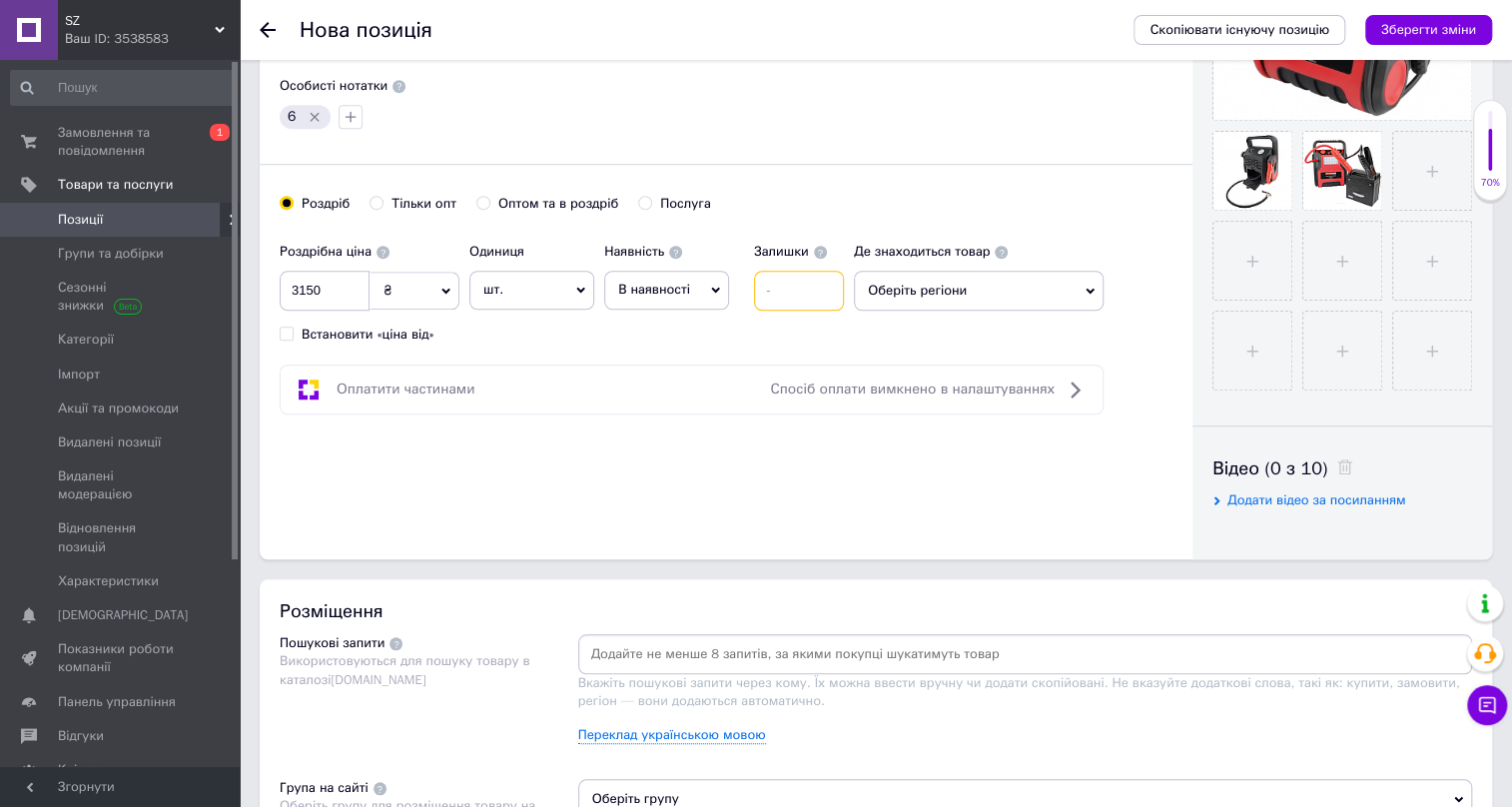 click at bounding box center (799, 291) 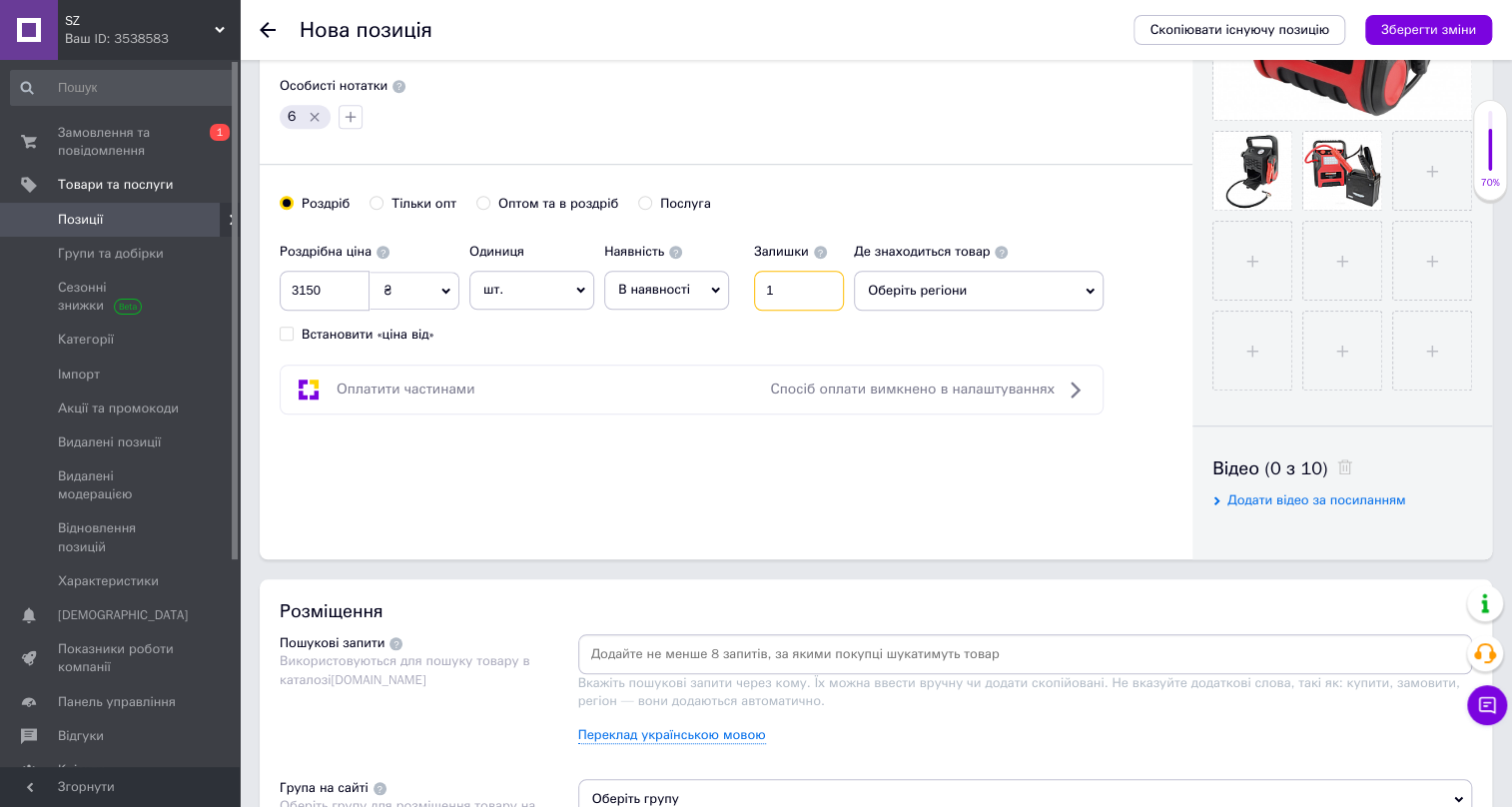 type on "1" 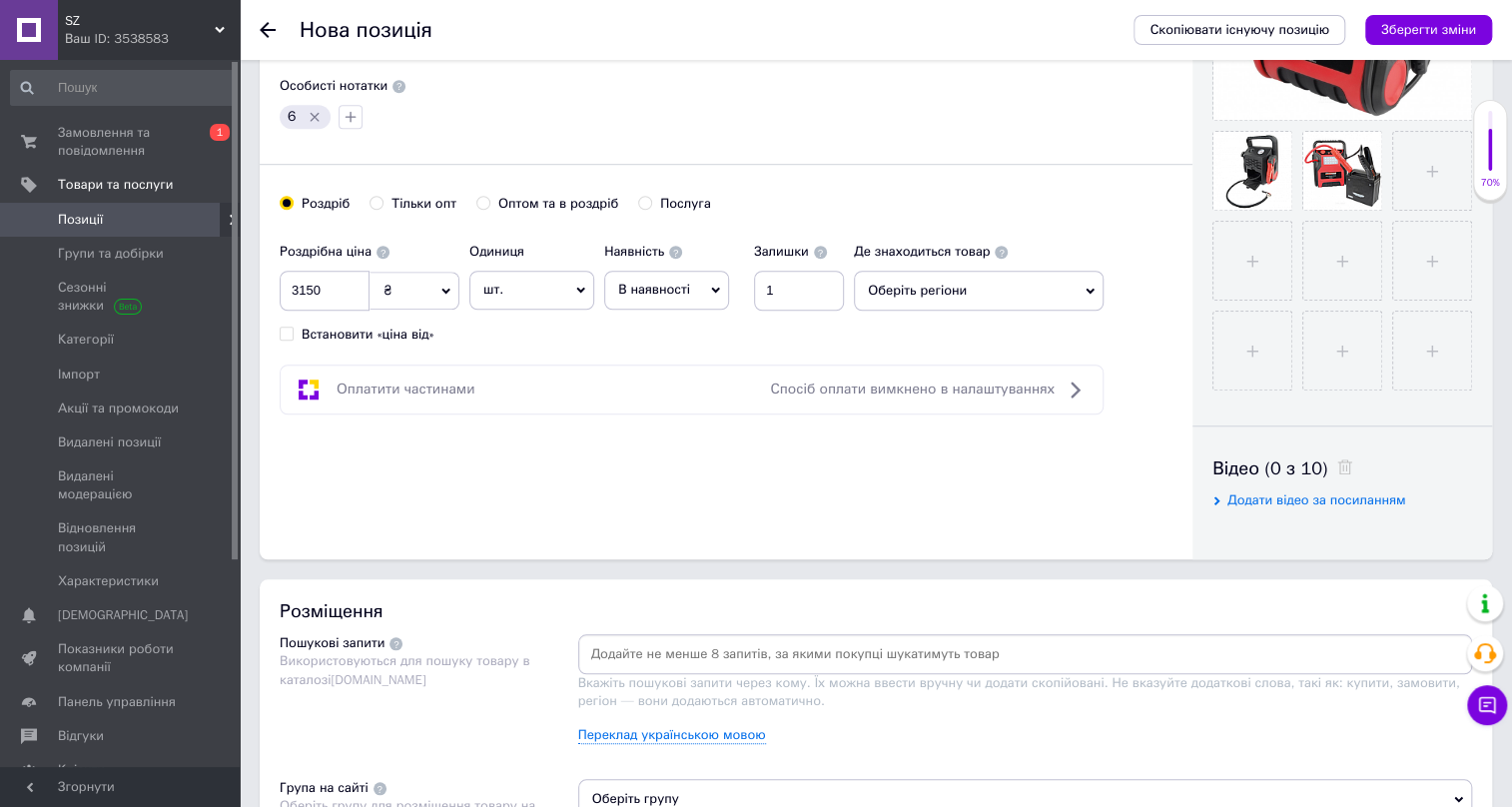 click on "Оберіть регіони" at bounding box center (979, 291) 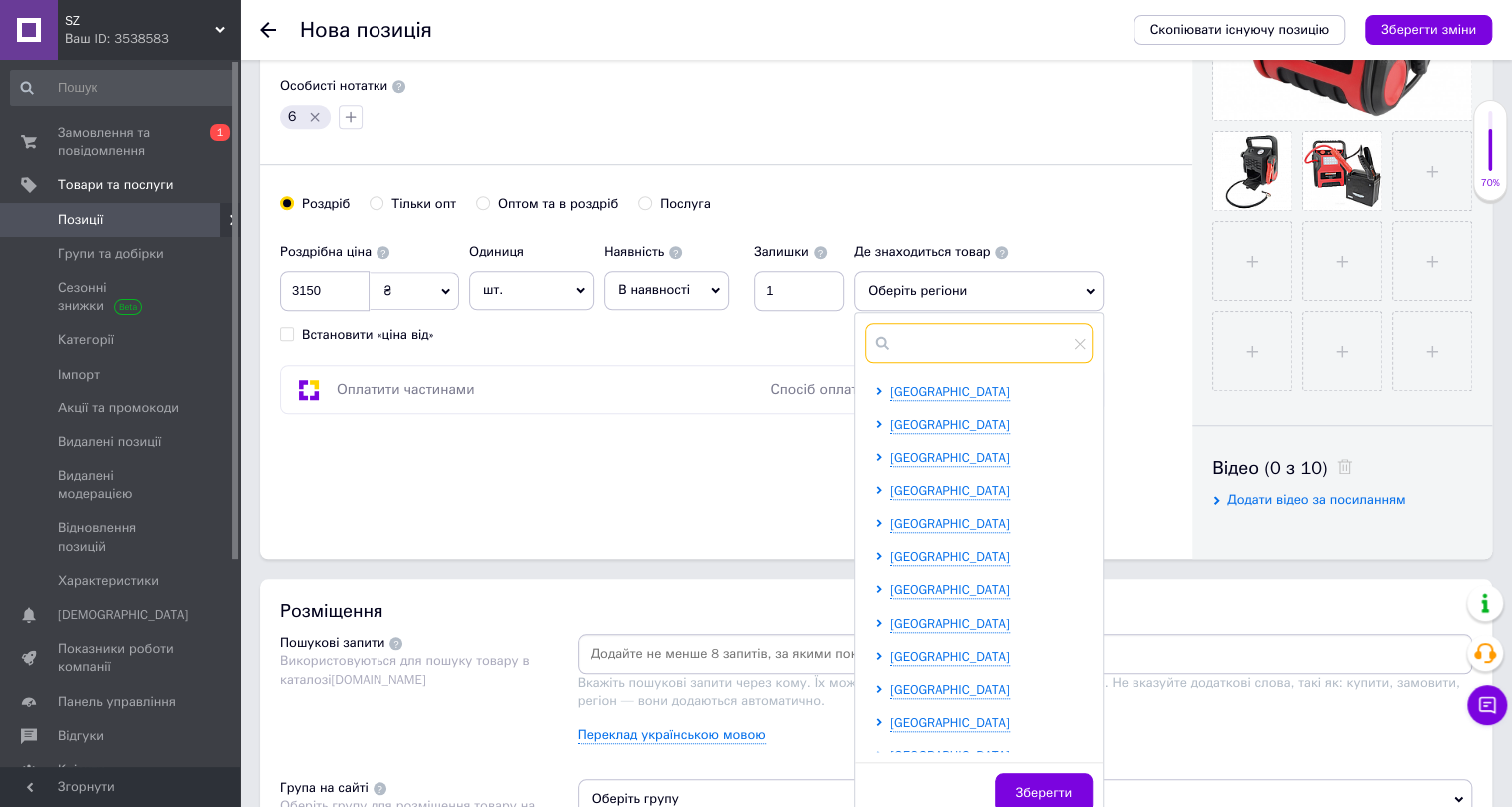 click at bounding box center (979, 343) 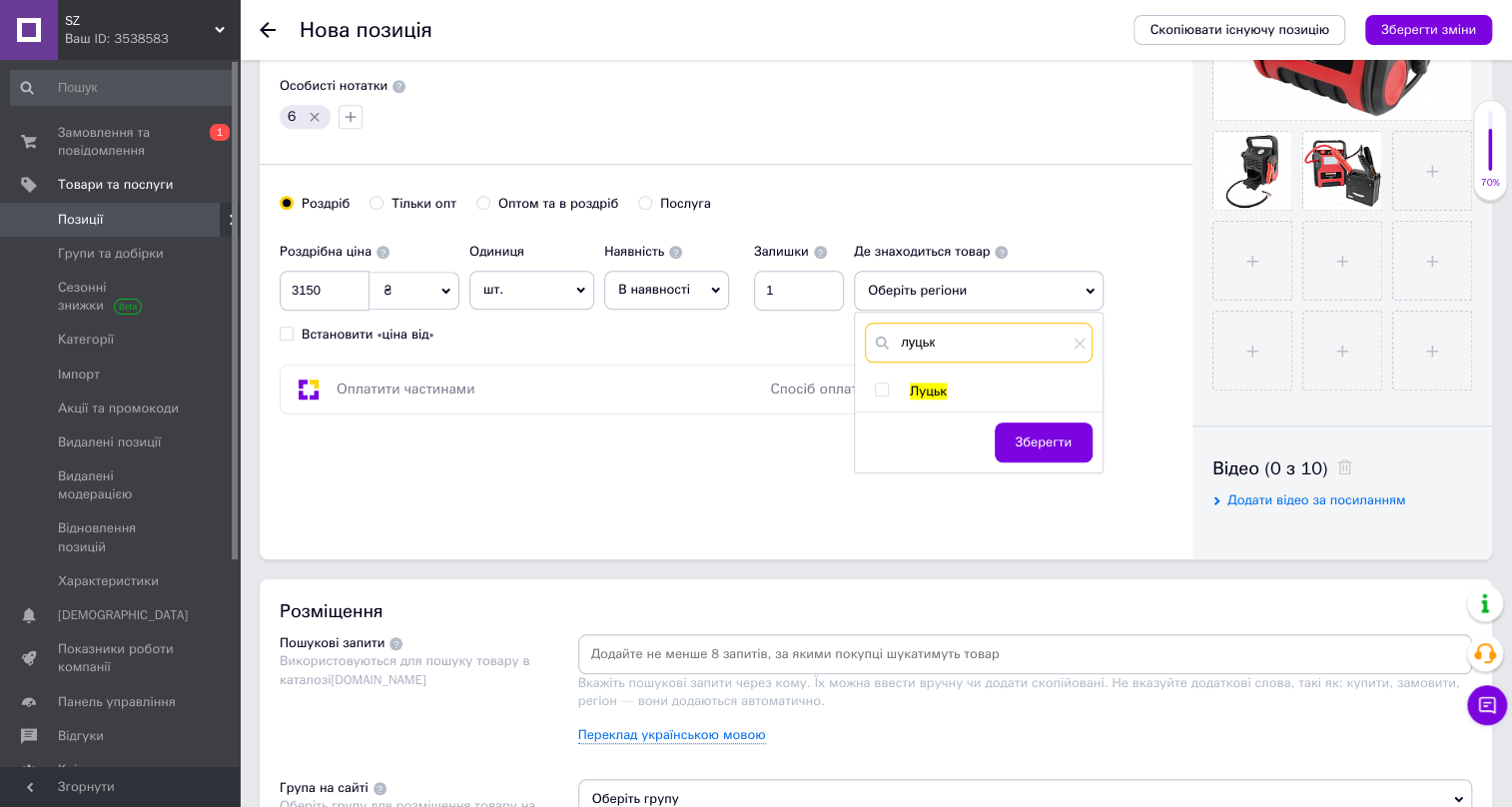 type on "луцьк" 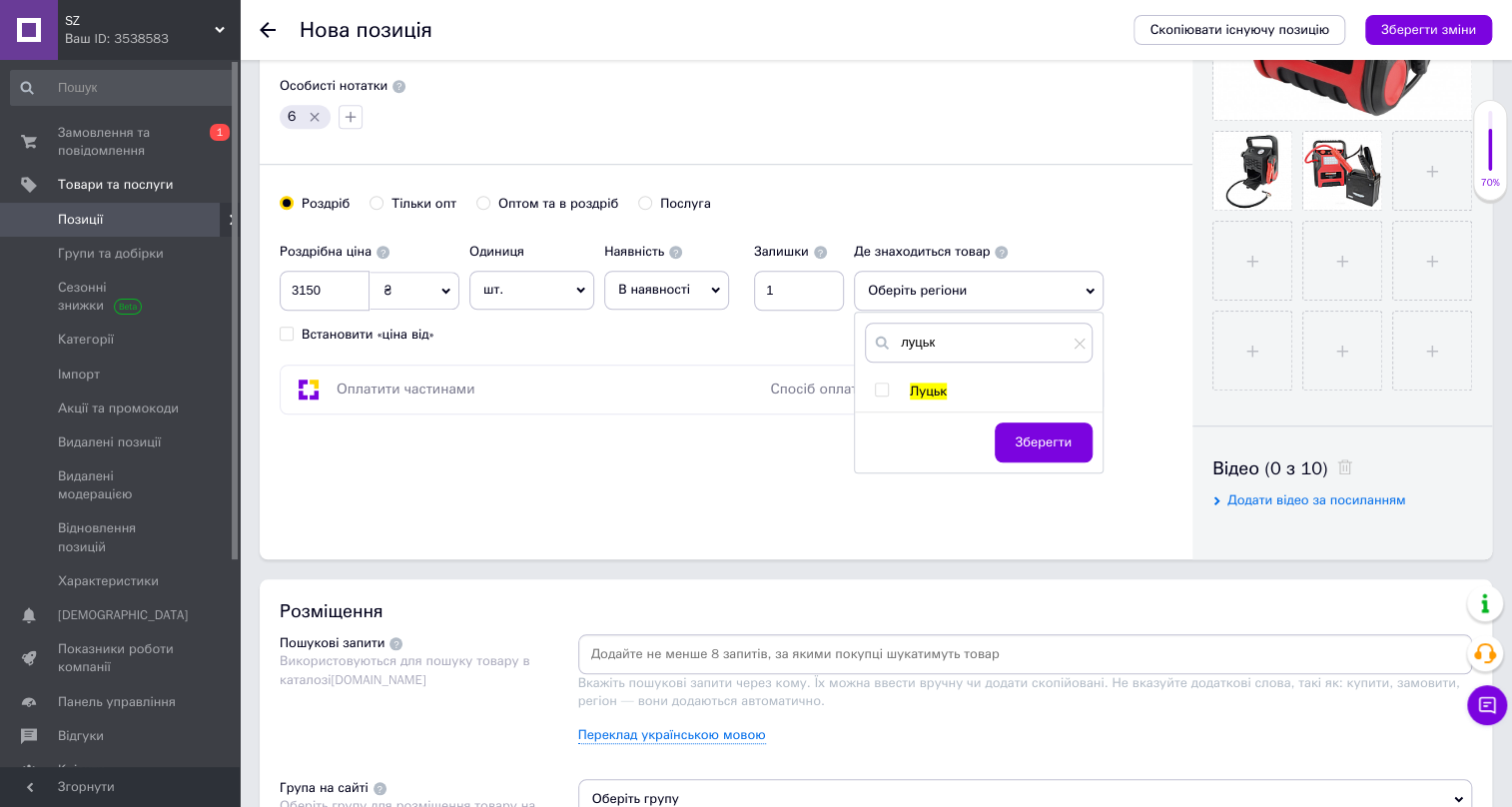 click at bounding box center [881, 390] 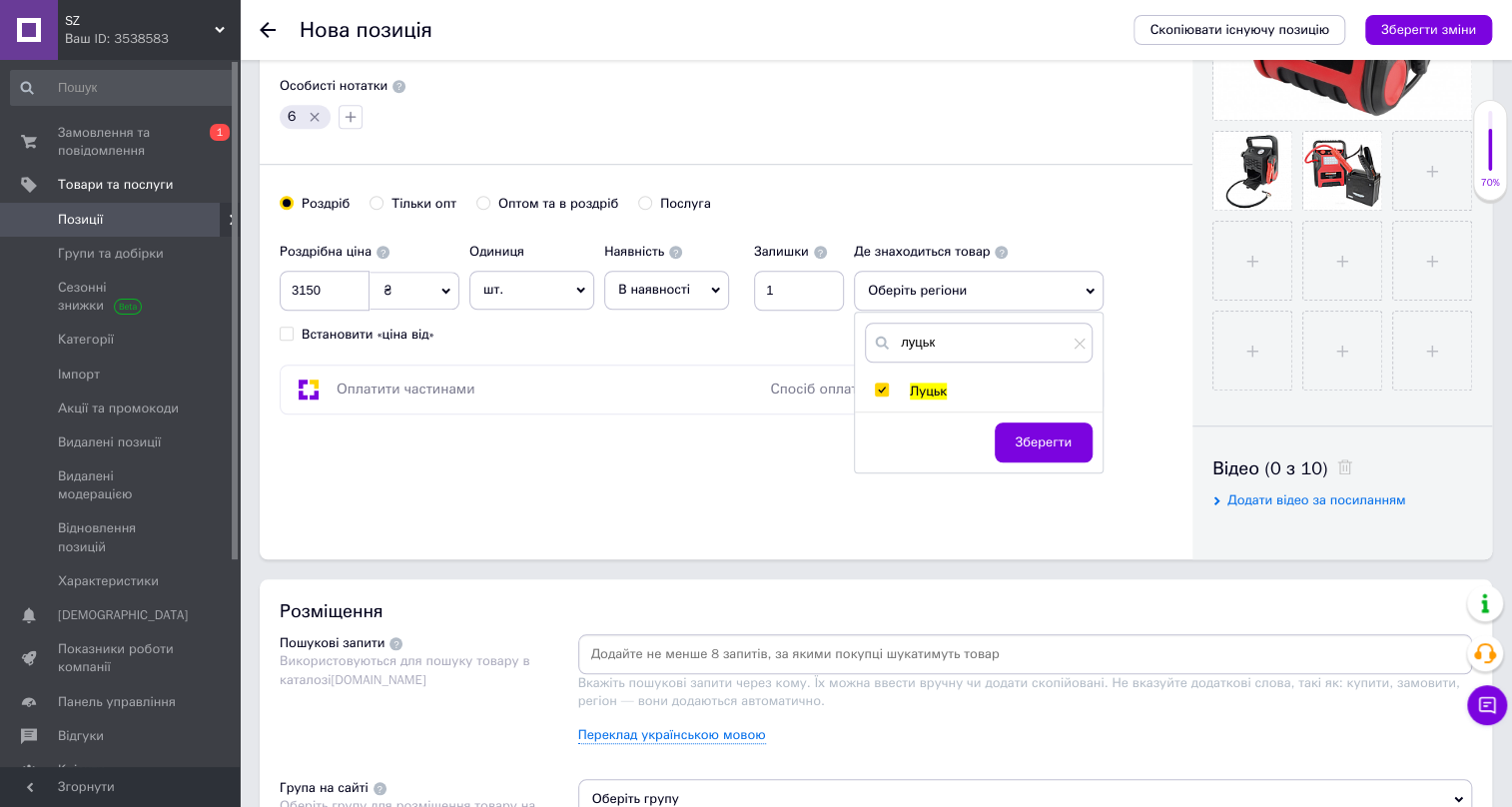 checkbox on "true" 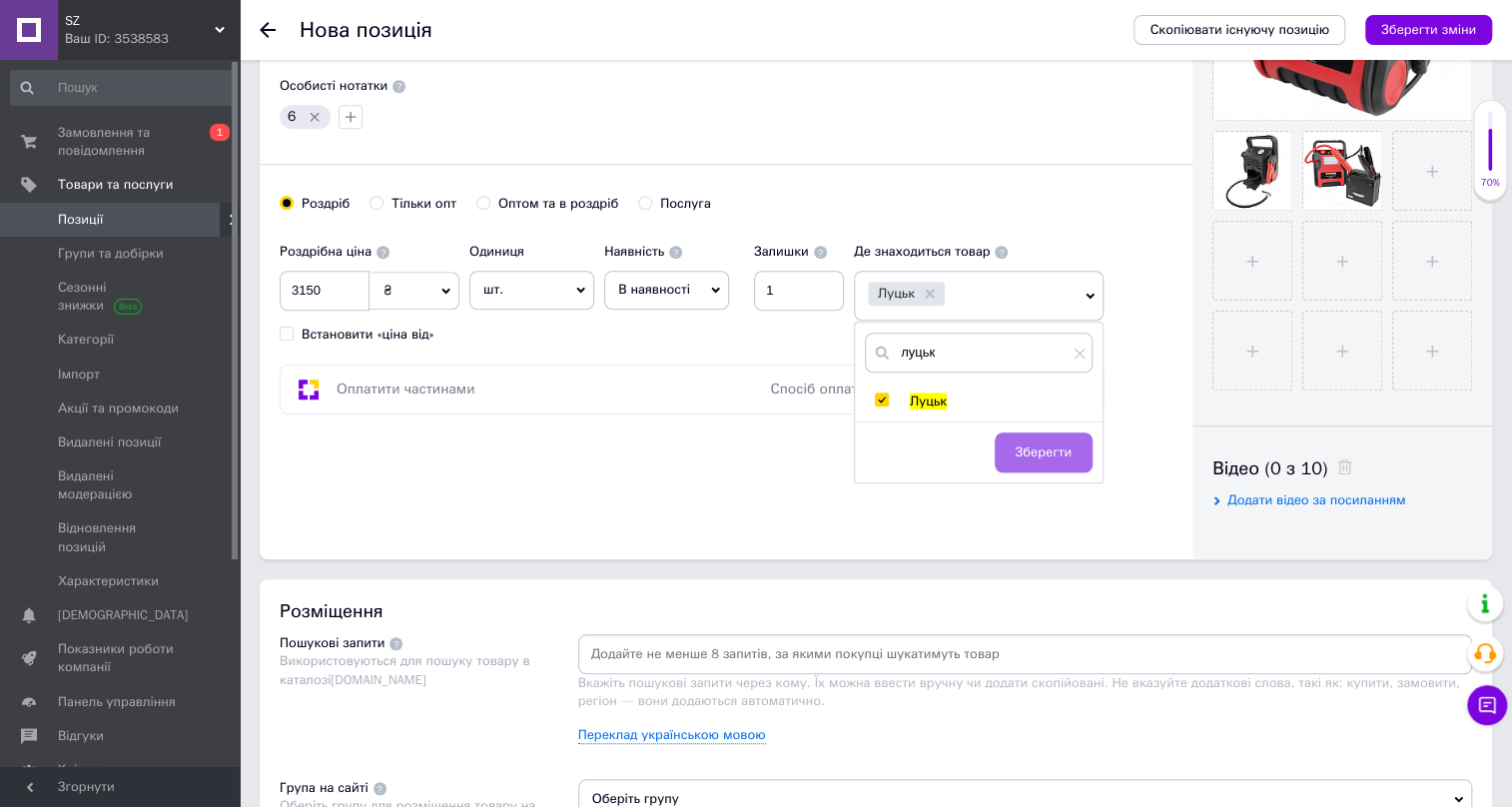 click on "Зберегти" at bounding box center (1044, 452) 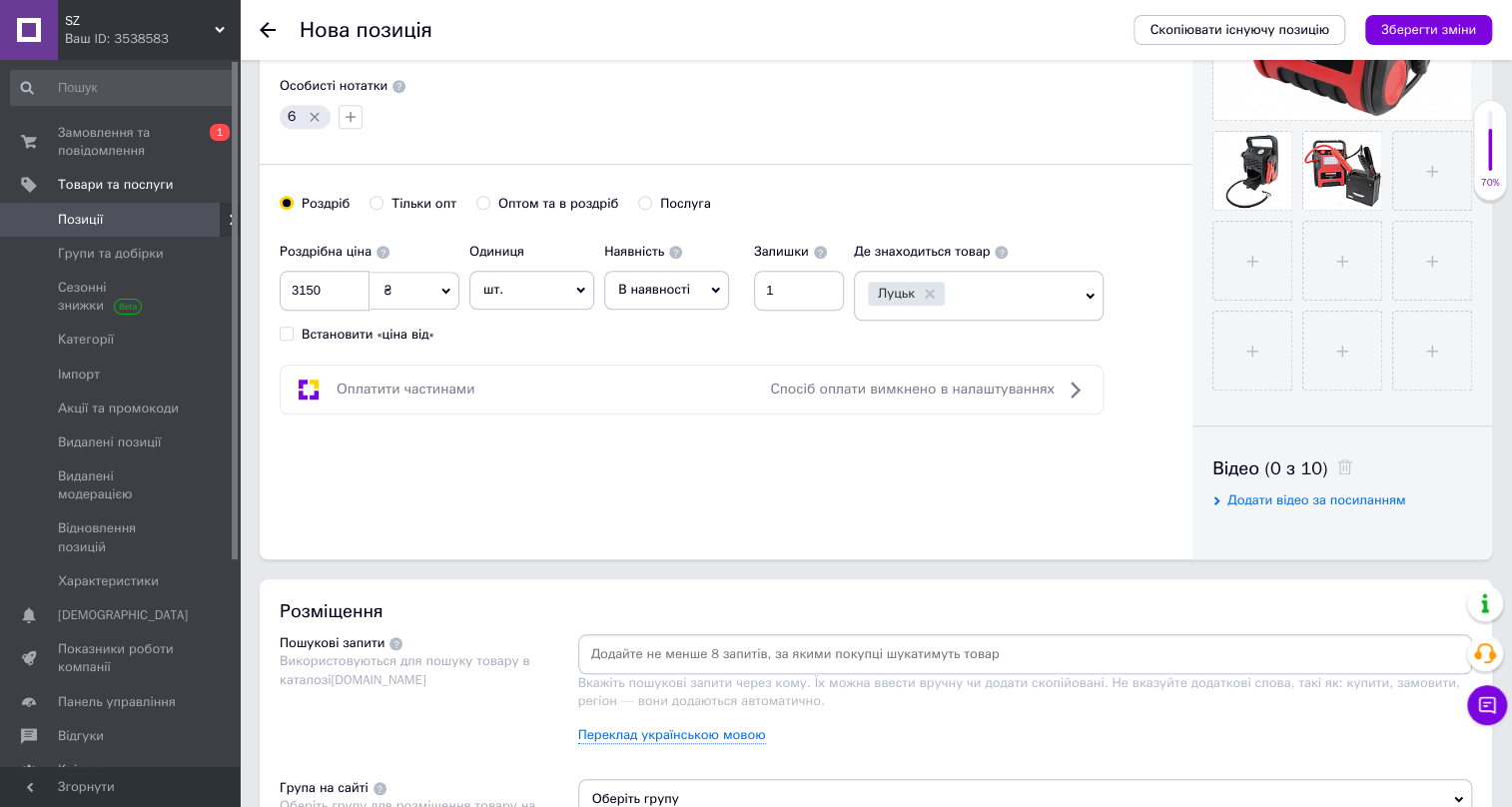click at bounding box center [1026, 654] 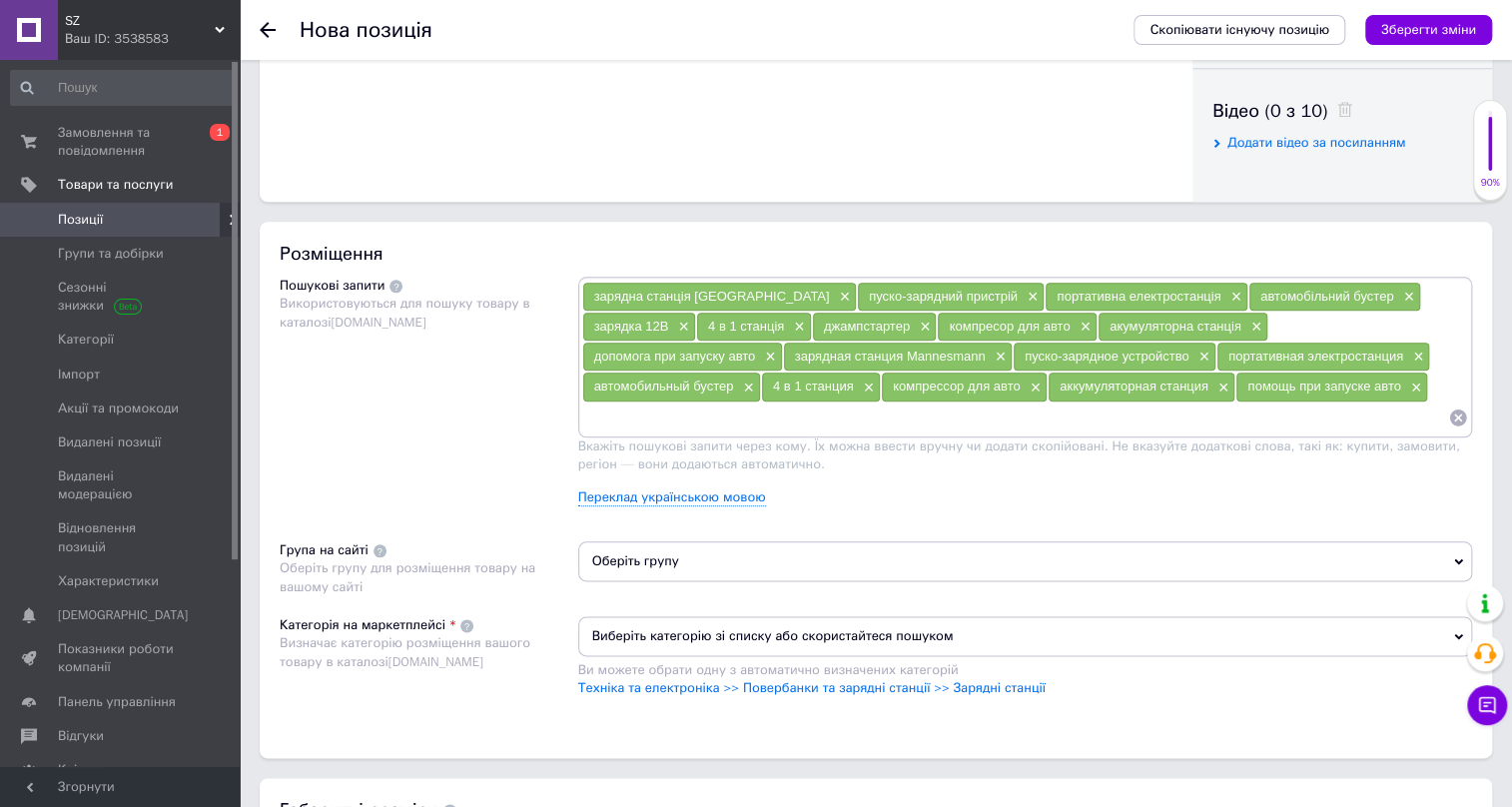 scroll, scrollTop: 999, scrollLeft: 0, axis: vertical 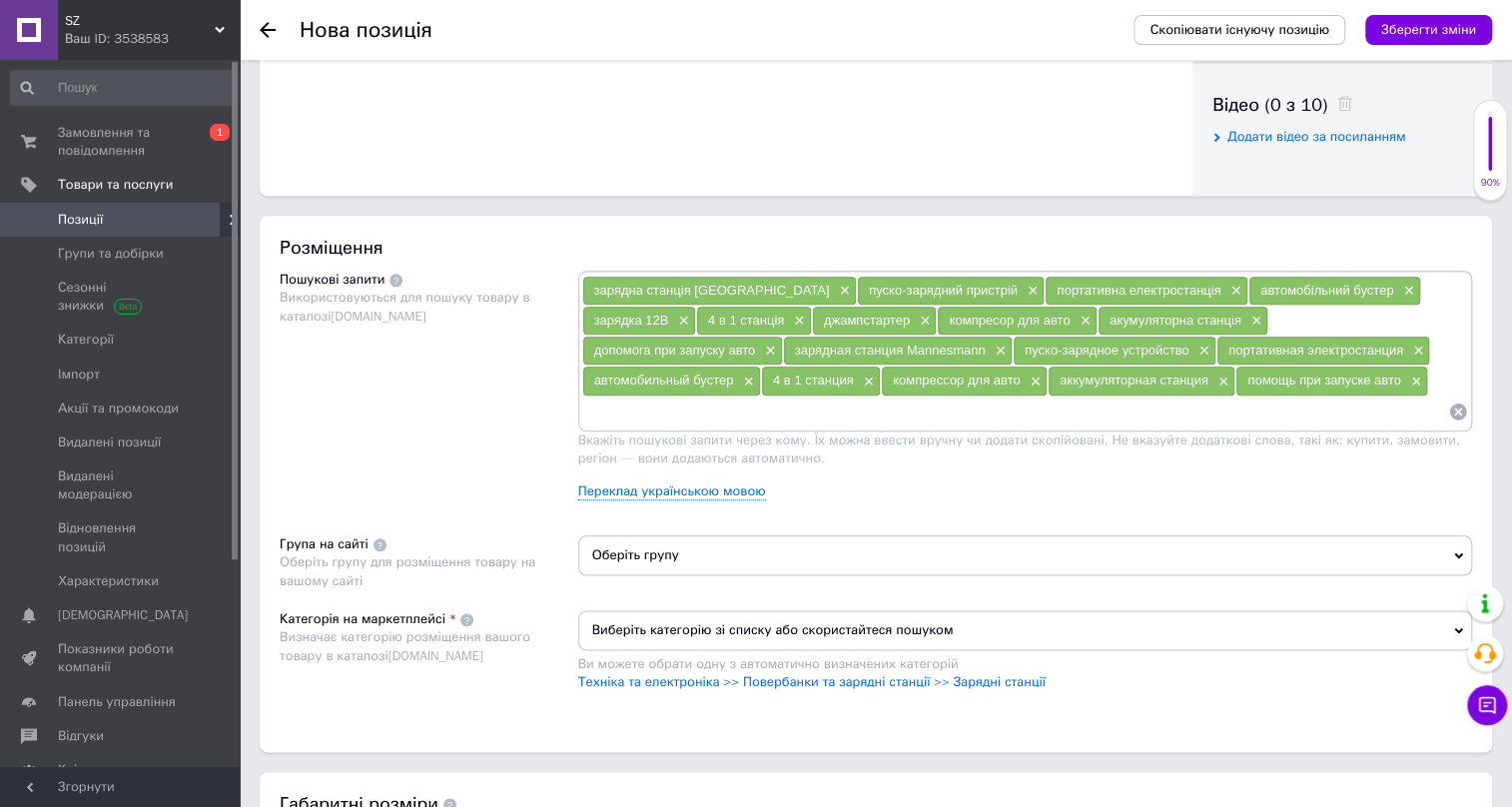 click on "Оберіть групу" at bounding box center (1026, 555) 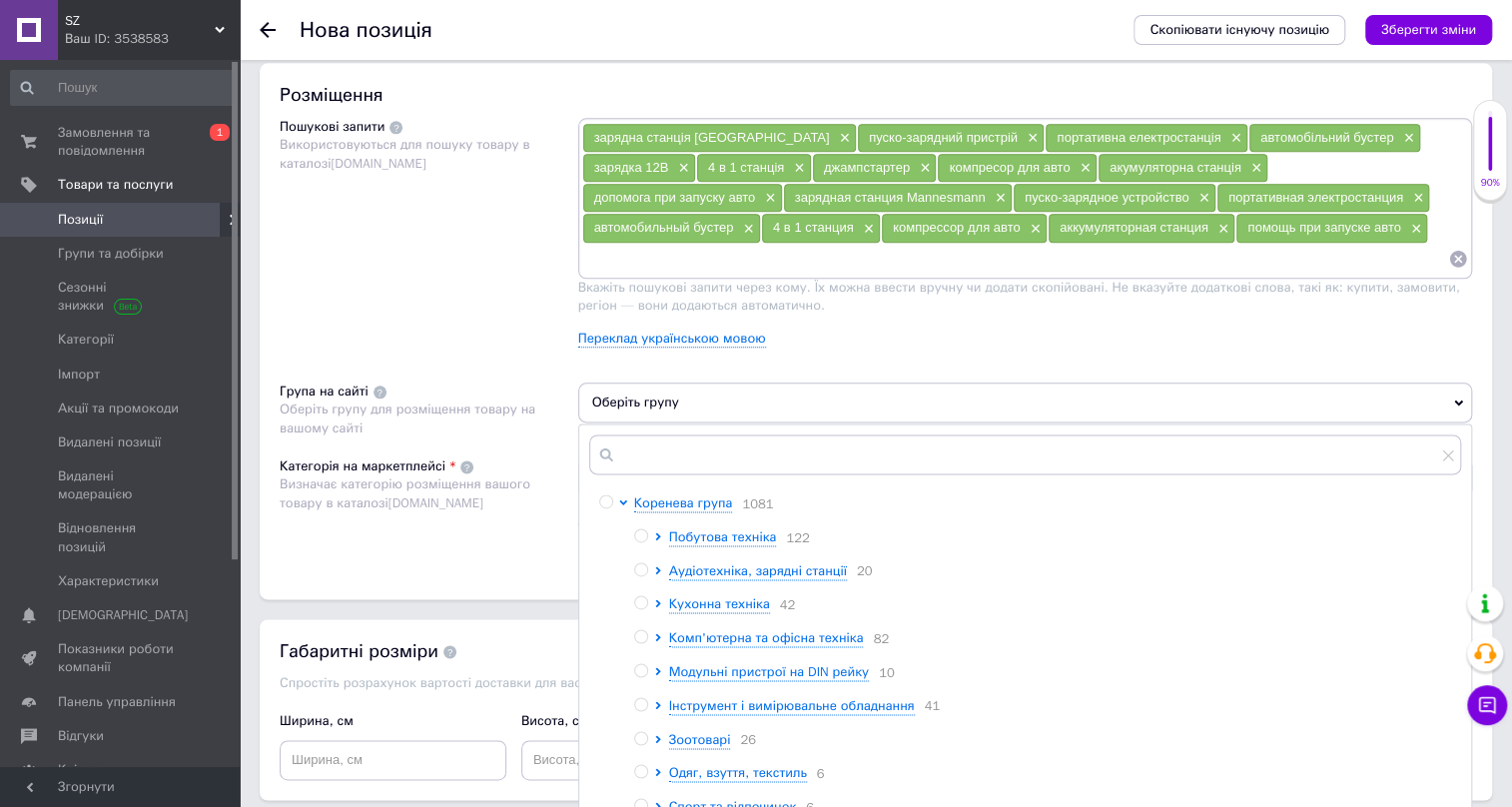 scroll, scrollTop: 1180, scrollLeft: 0, axis: vertical 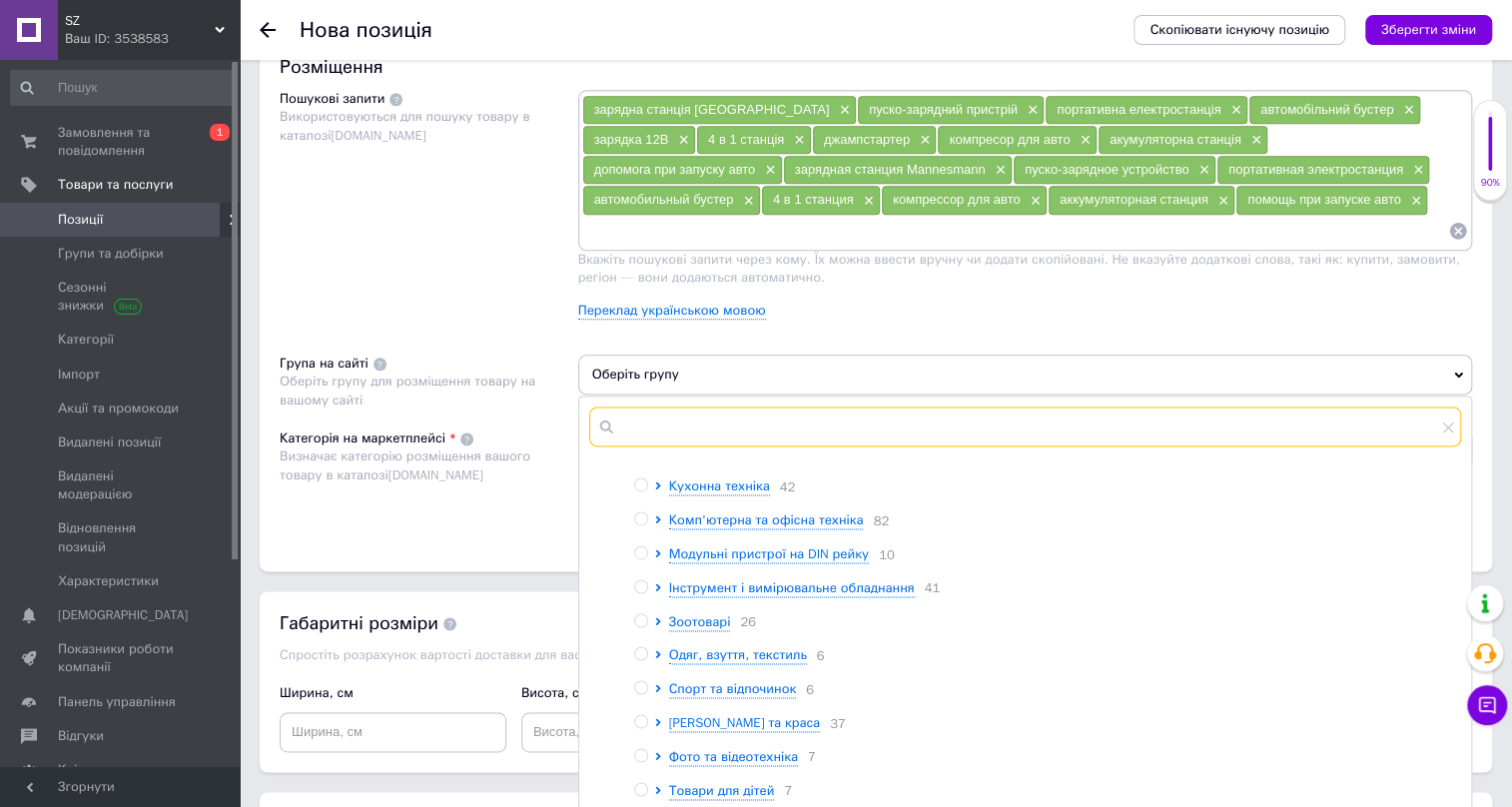 click at bounding box center (1026, 426) 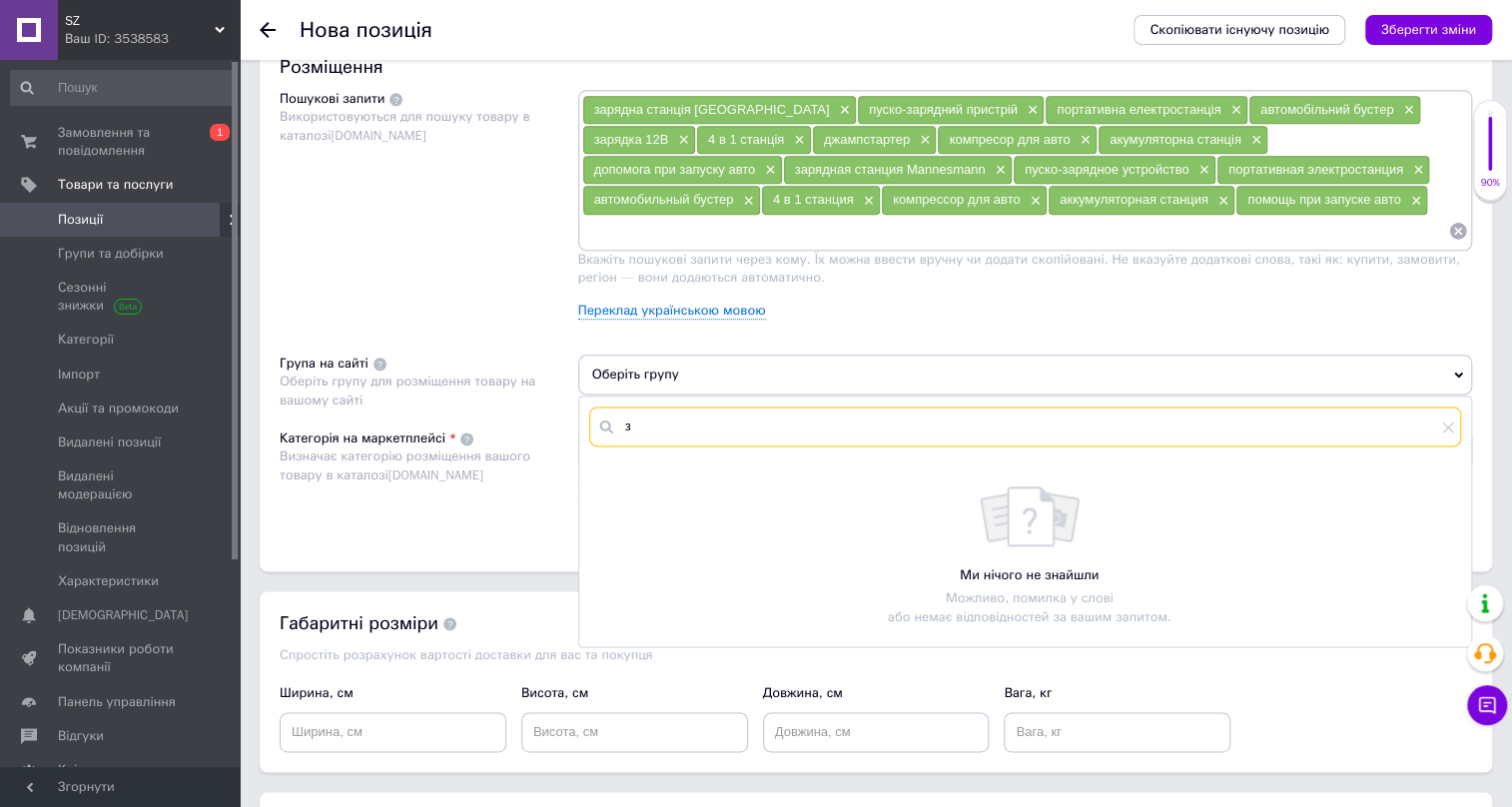 scroll, scrollTop: 0, scrollLeft: 0, axis: both 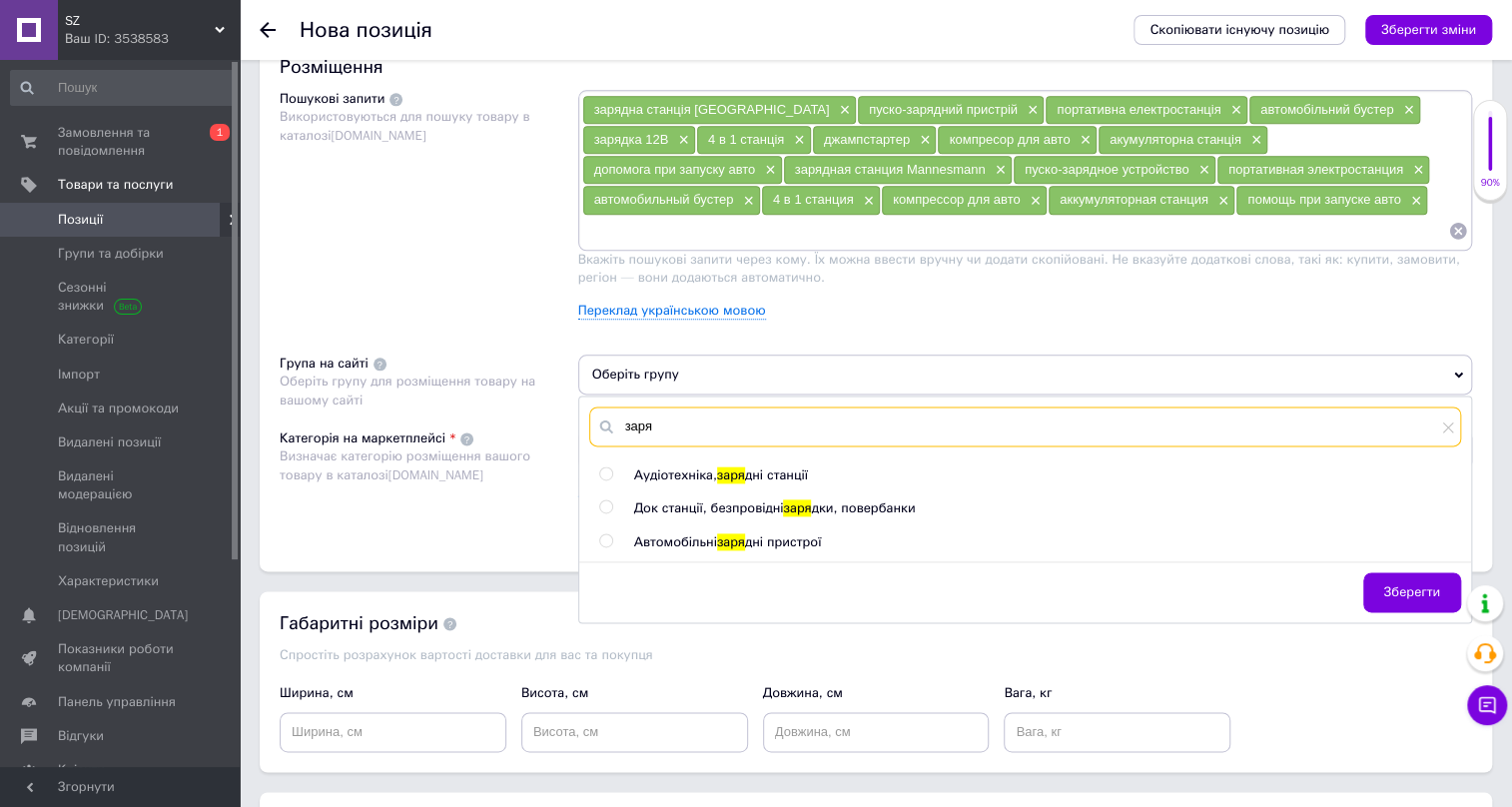 type on "заря" 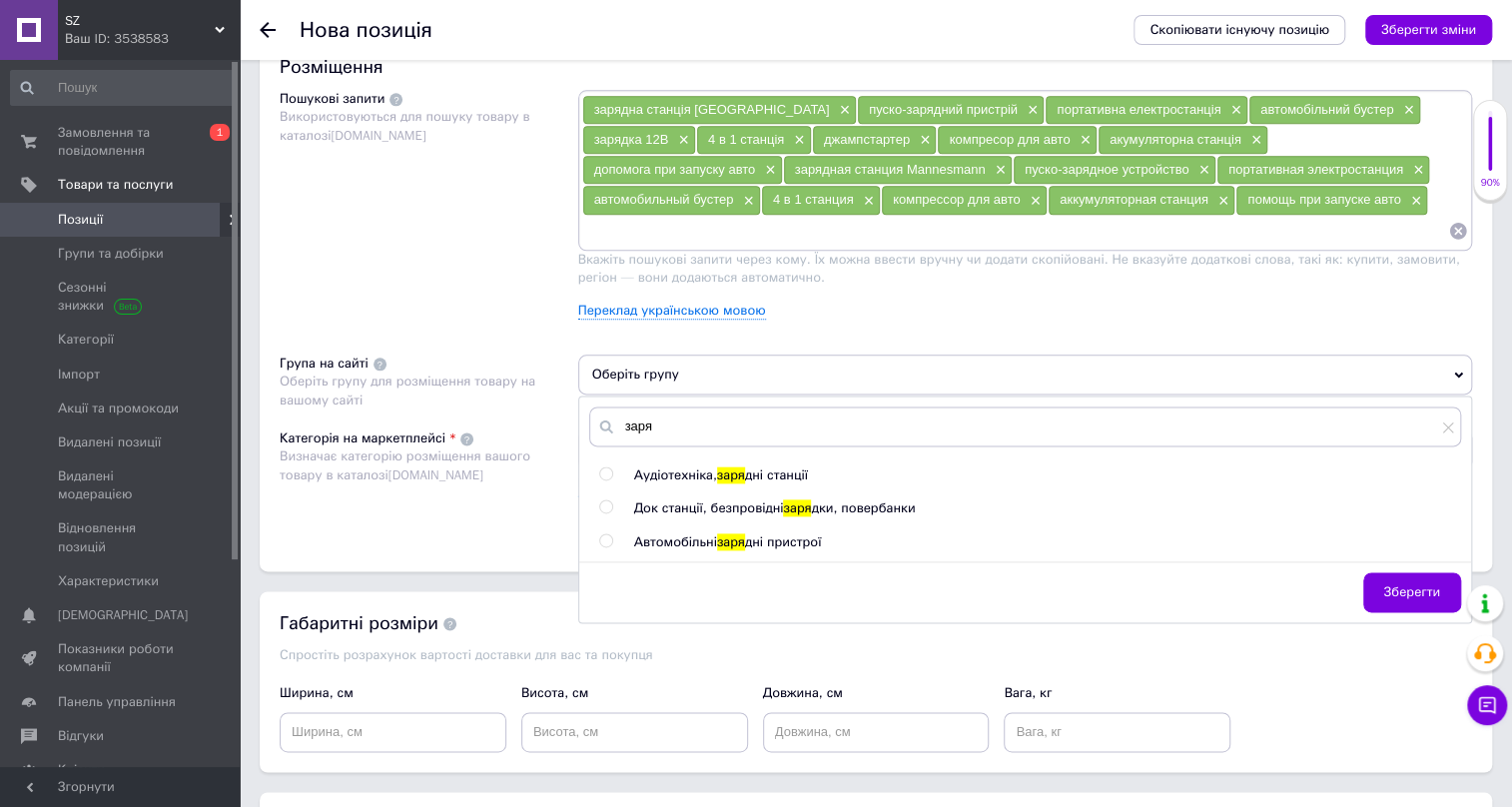 drag, startPoint x: 604, startPoint y: 503, endPoint x: 759, endPoint y: 527, distance: 156.84706 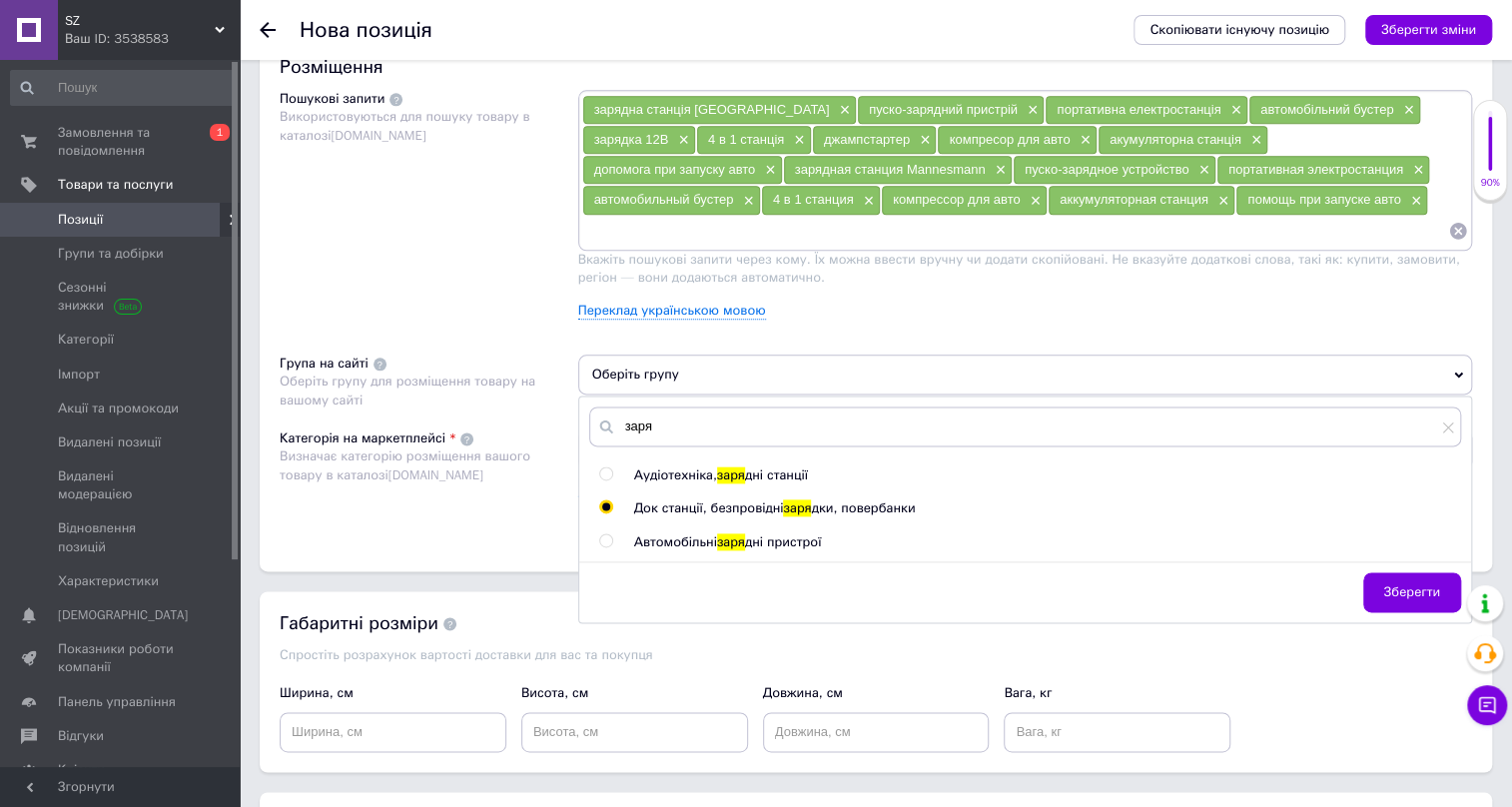 radio on "true" 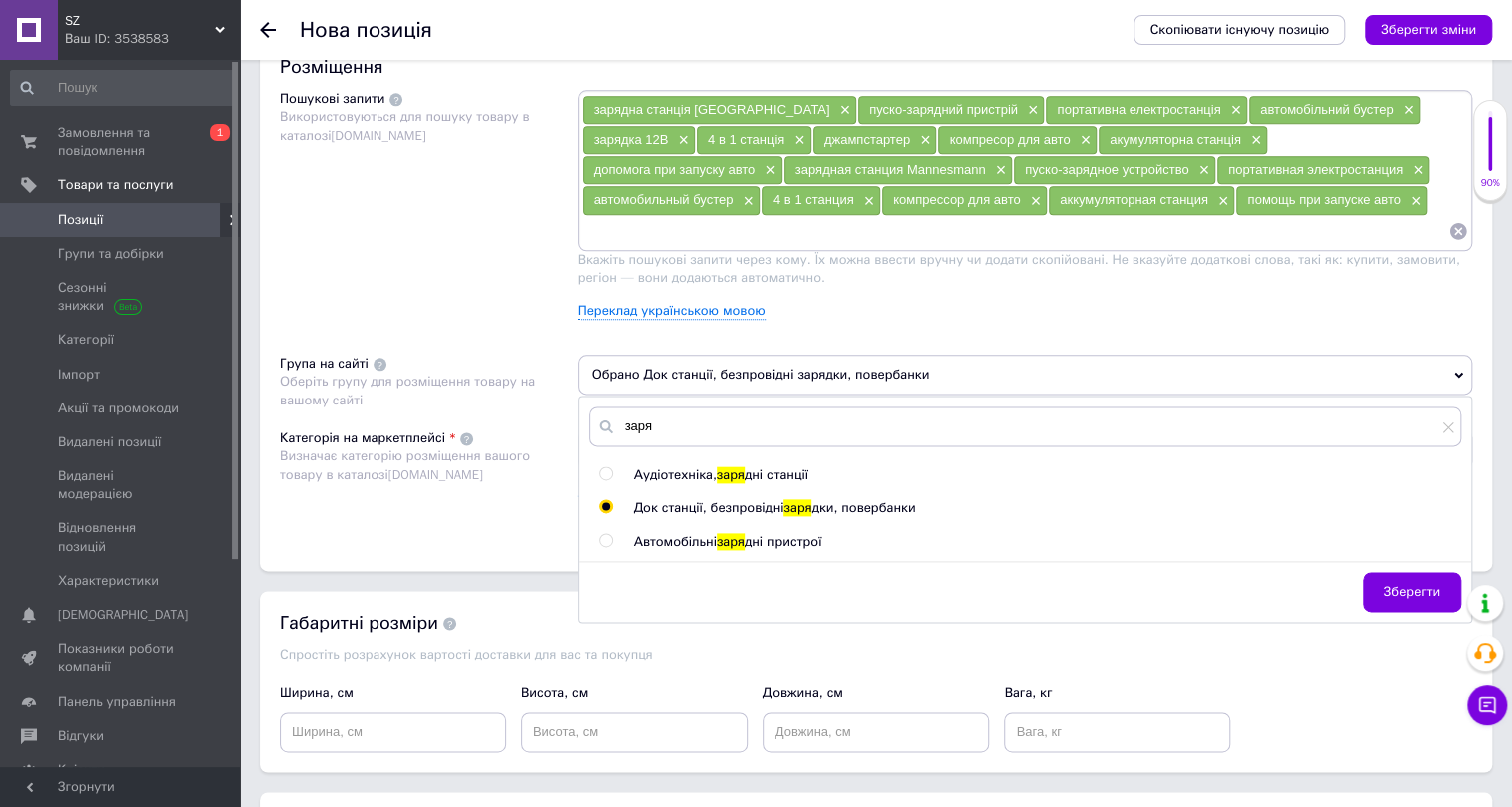 click at bounding box center [605, 506] 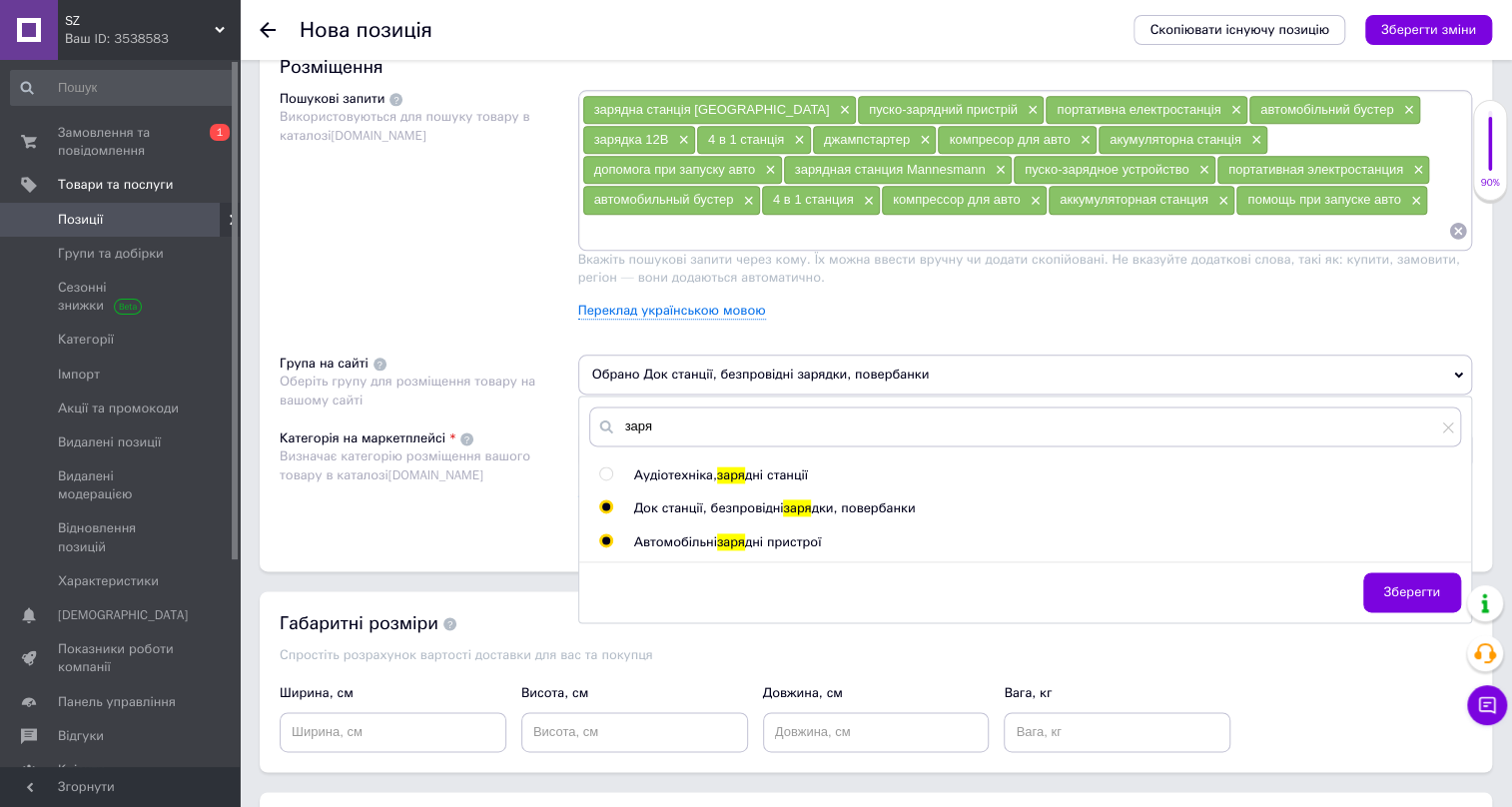 radio on "true" 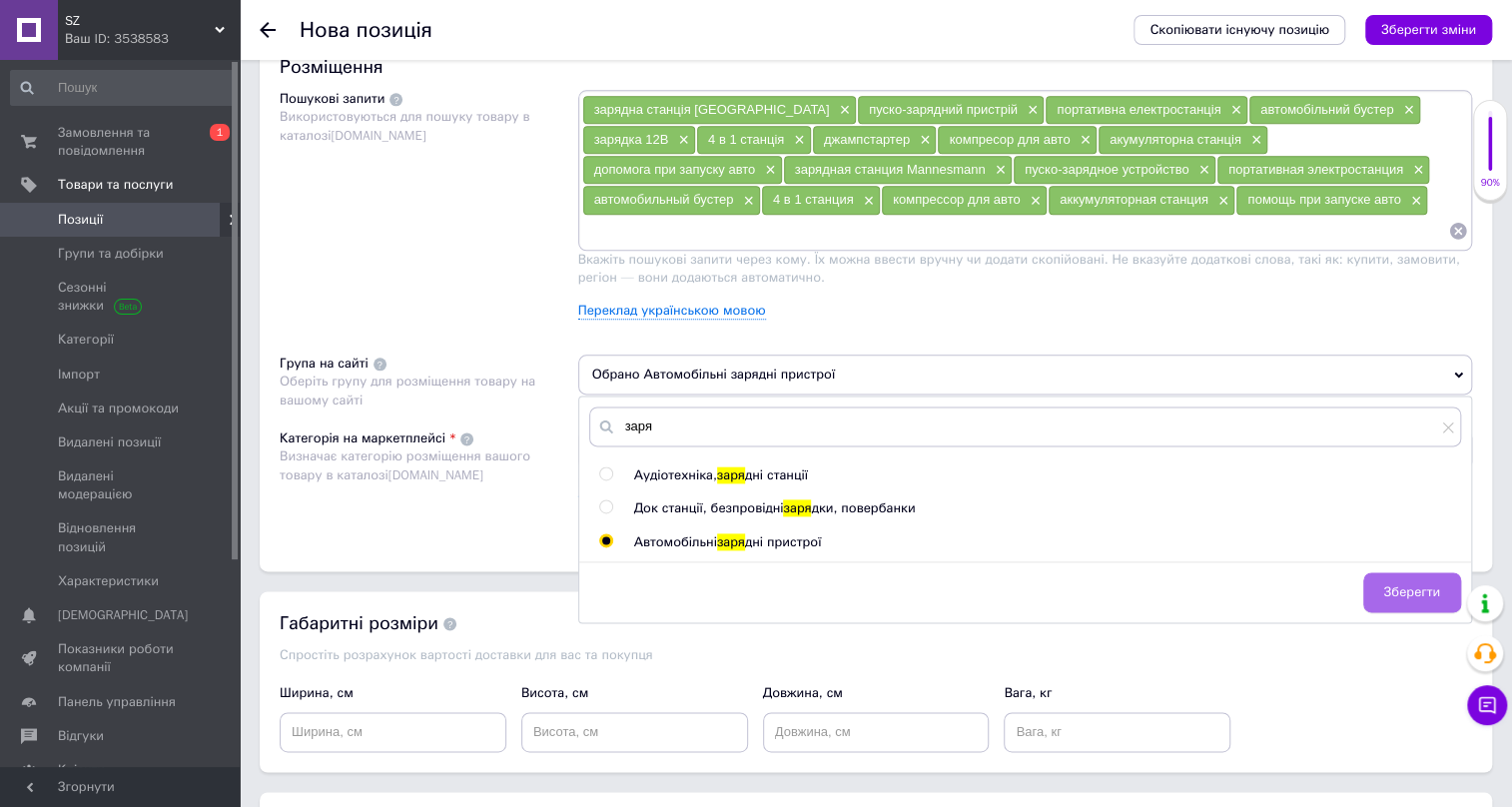 click on "Зберегти" at bounding box center [1412, 592] 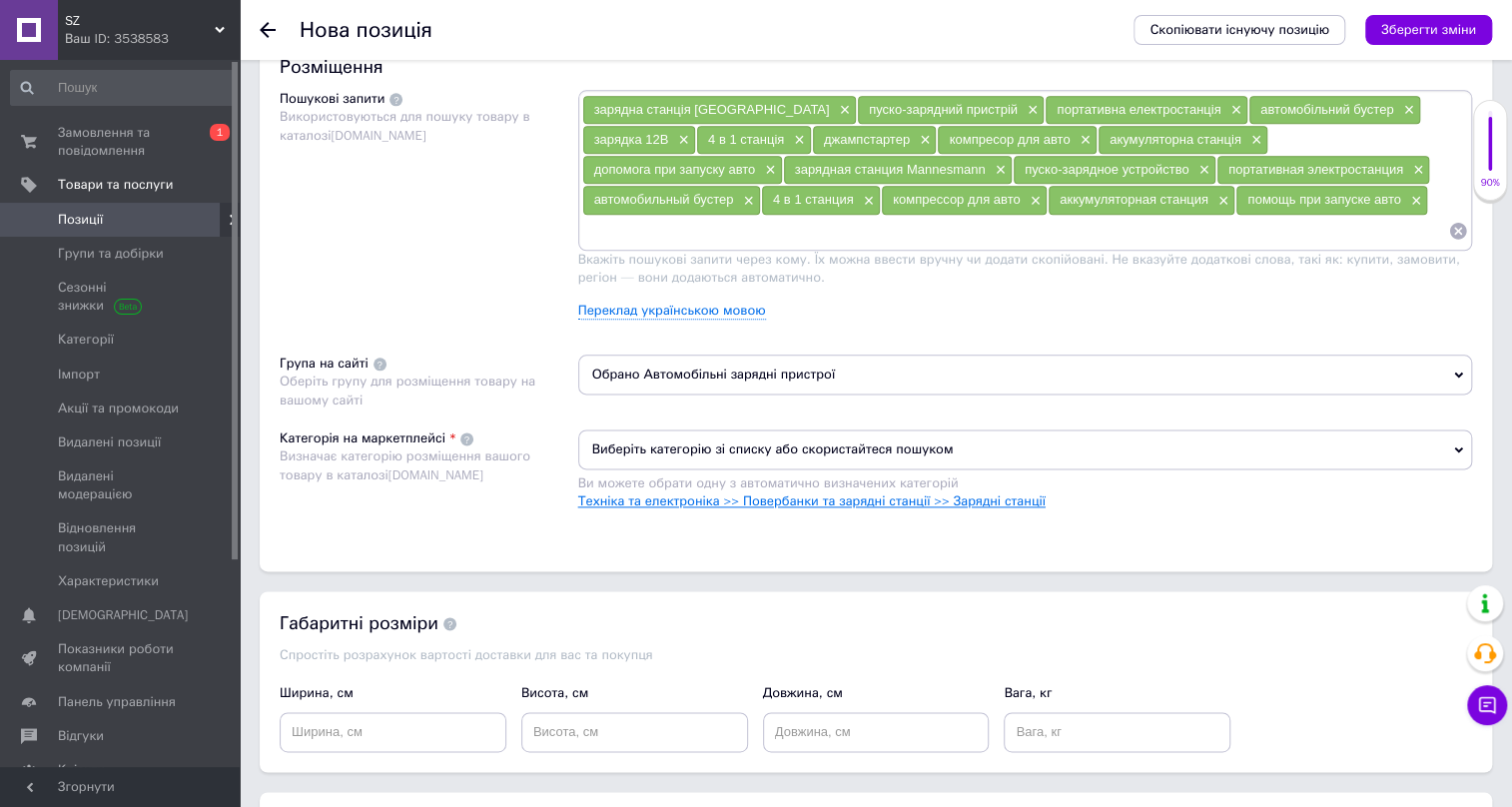 click on "Техніка та електроніка >> Повербанки та зарядні станції >> Зарядні станції" at bounding box center [812, 500] 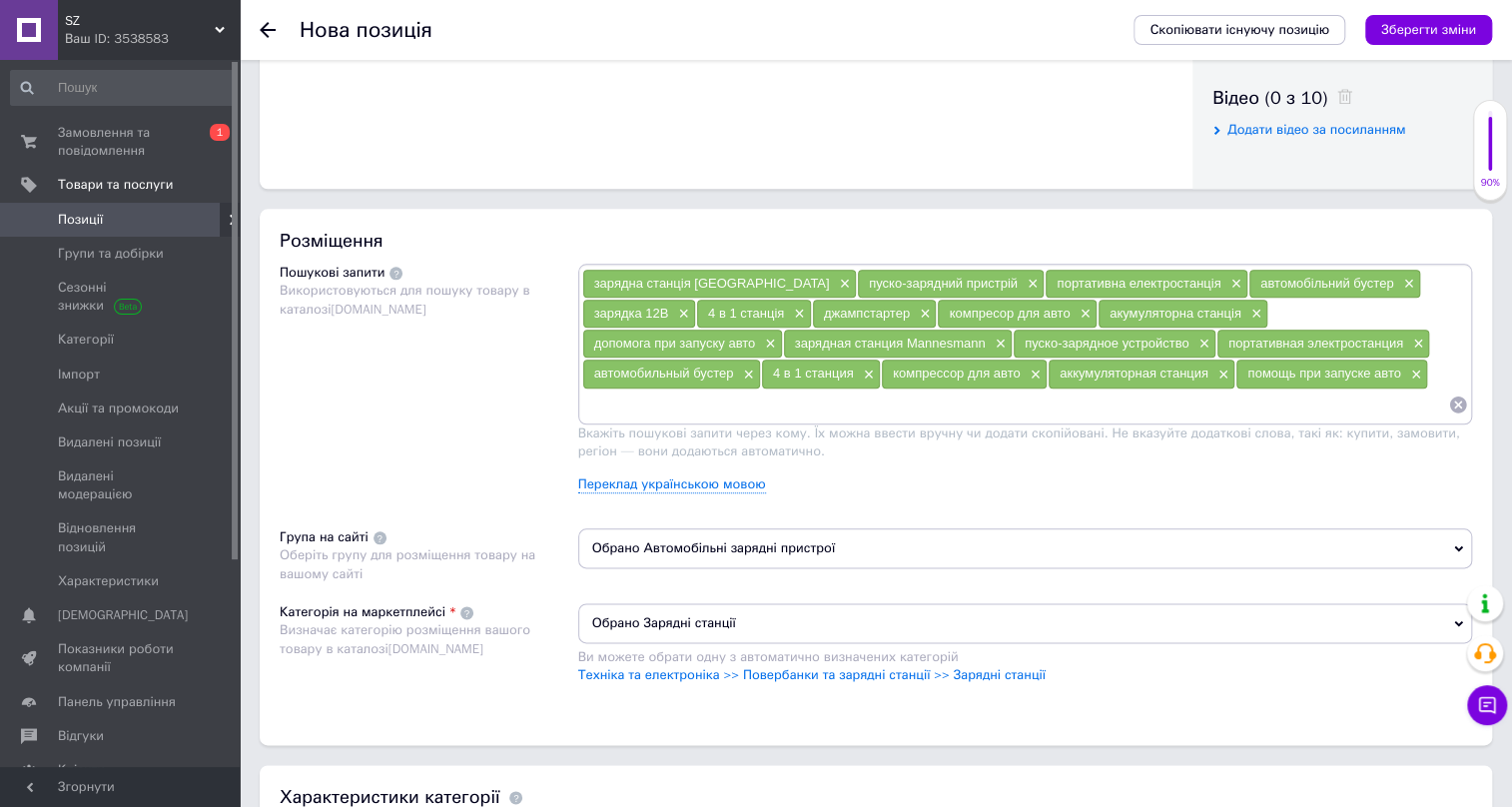 scroll, scrollTop: 999, scrollLeft: 0, axis: vertical 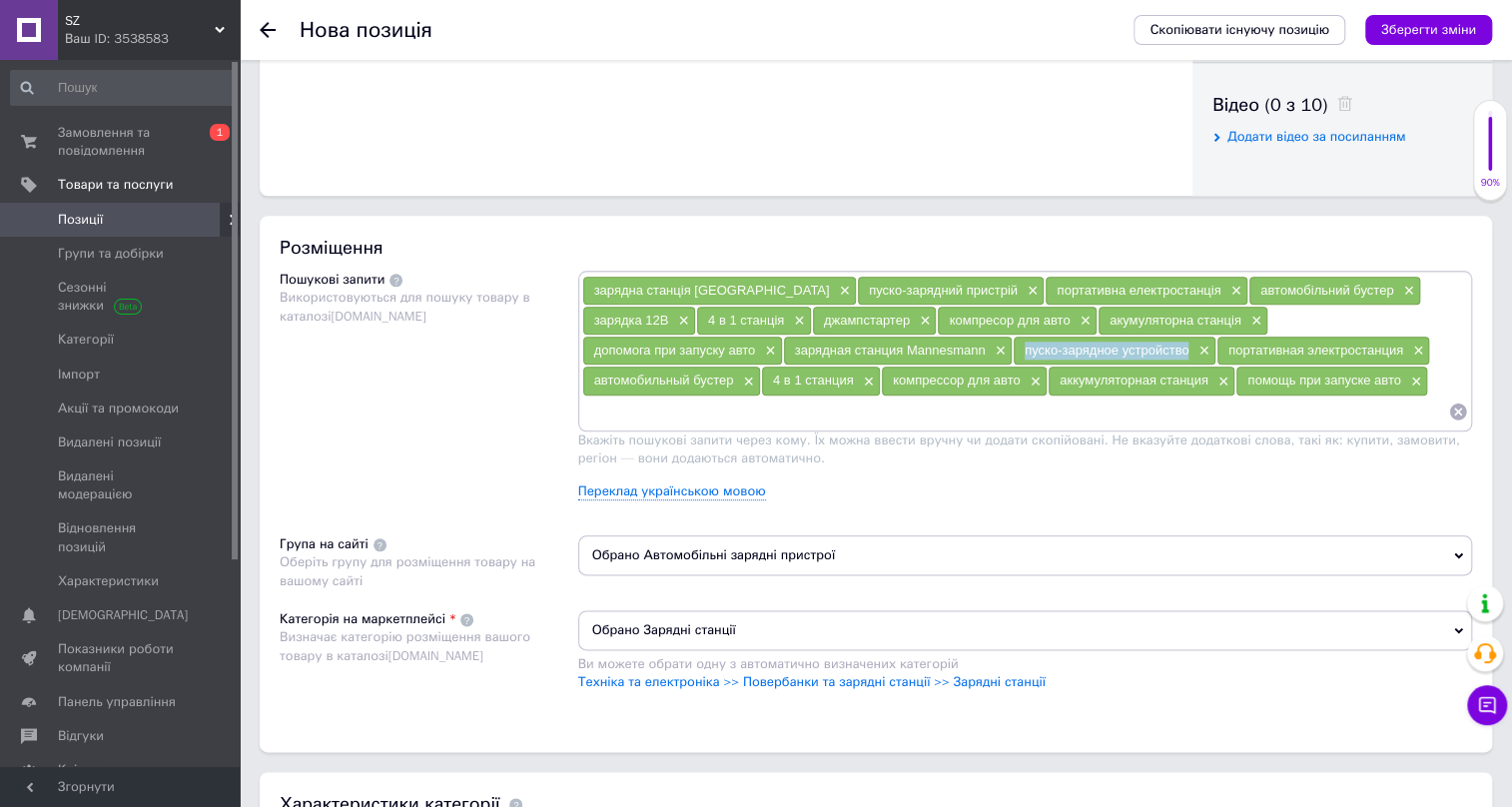drag, startPoint x: 1022, startPoint y: 348, endPoint x: 1187, endPoint y: 340, distance: 165.19383 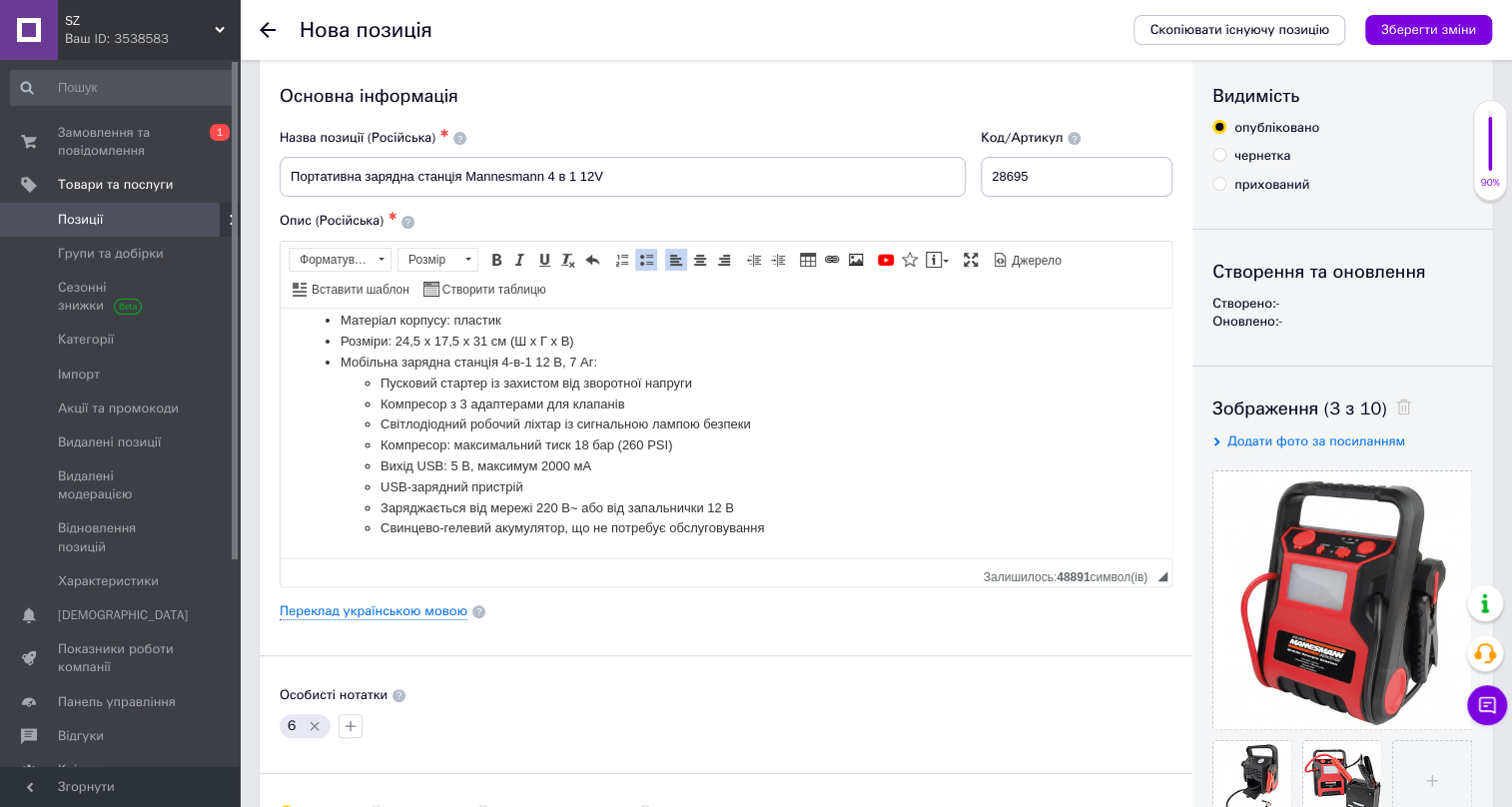 scroll, scrollTop: 0, scrollLeft: 0, axis: both 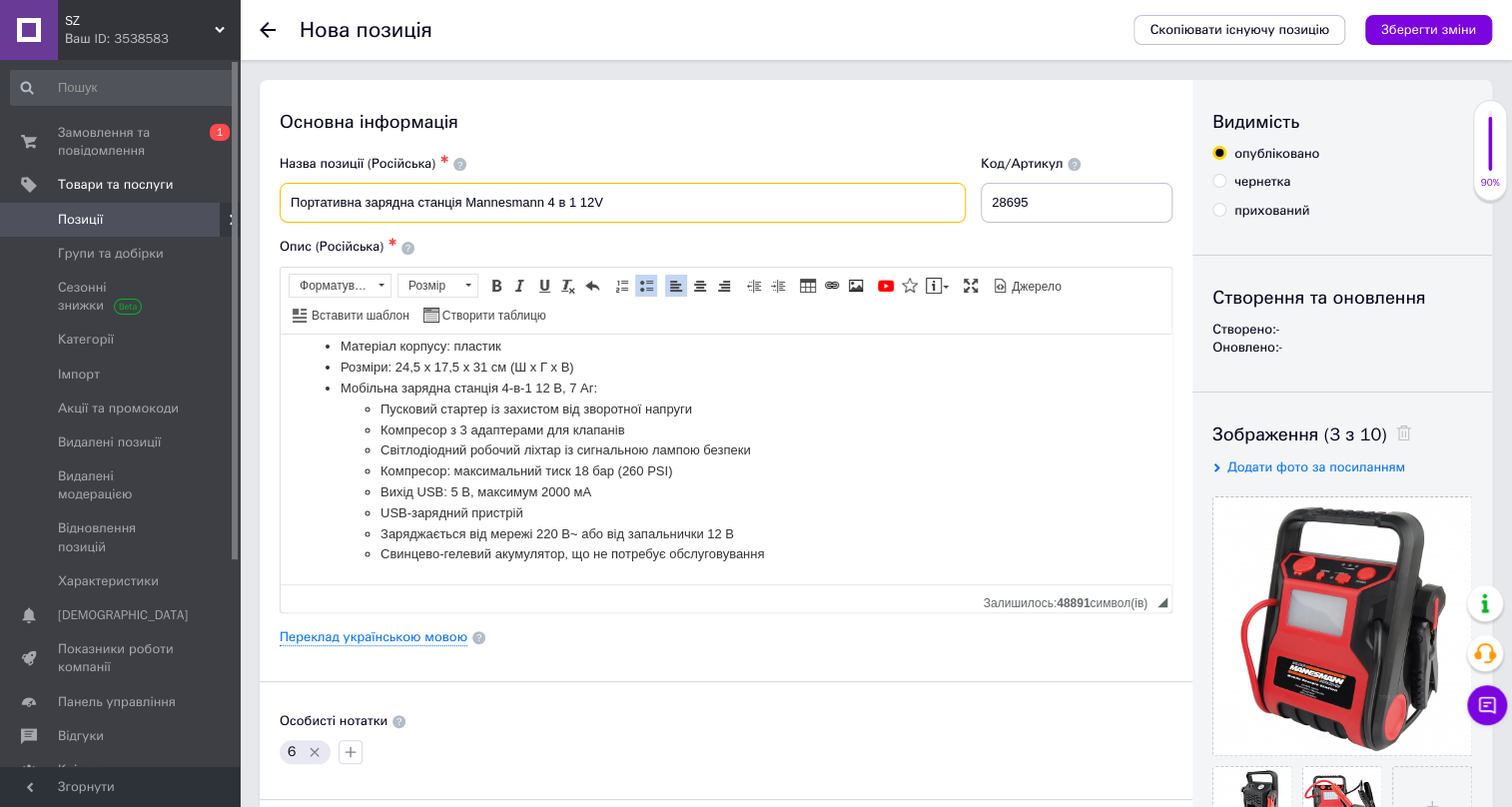 click on "Портативна зарядна станція Mannesmann 4 в 1 12V" at bounding box center (622, 203) 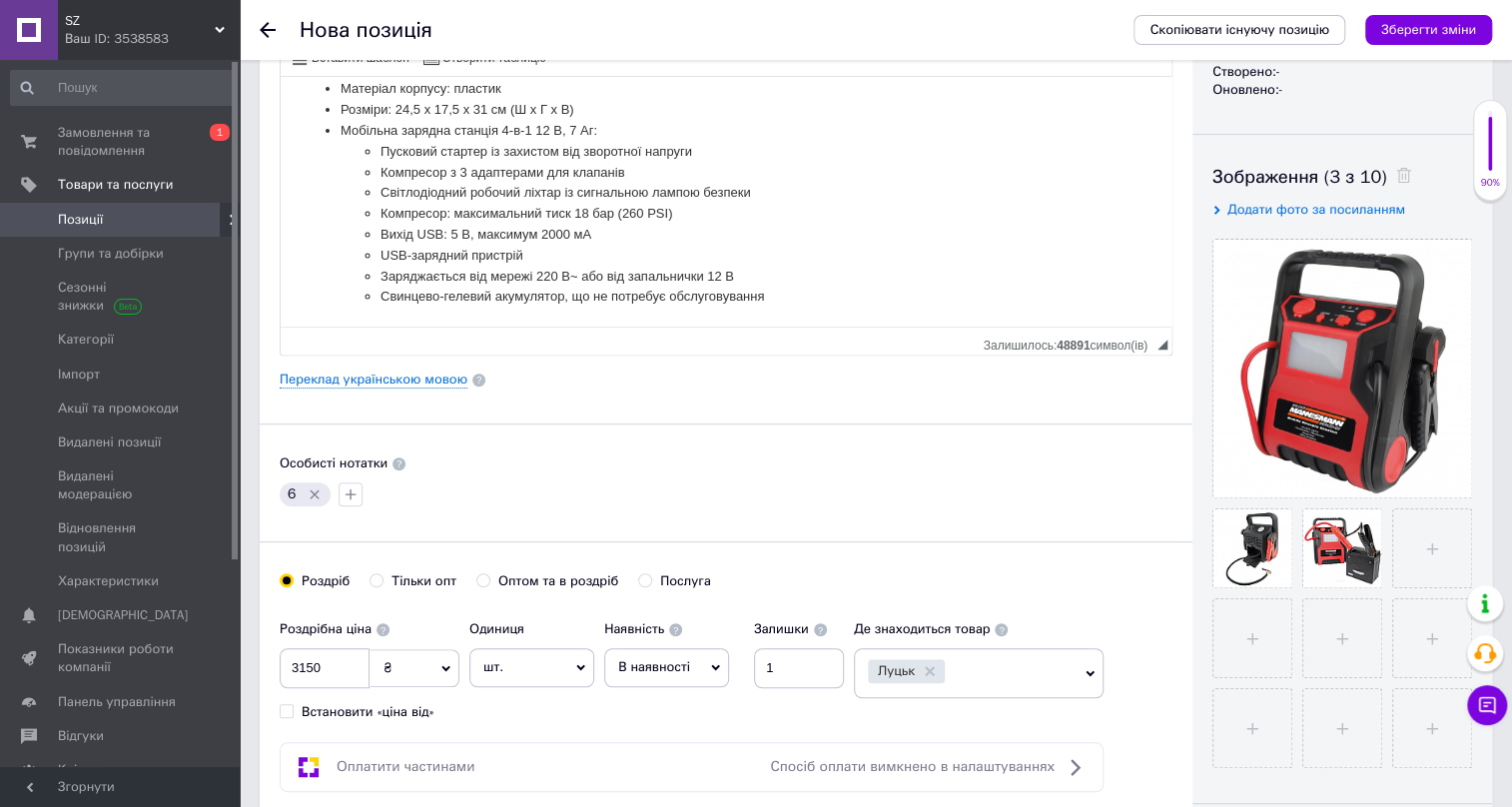 scroll, scrollTop: 0, scrollLeft: 0, axis: both 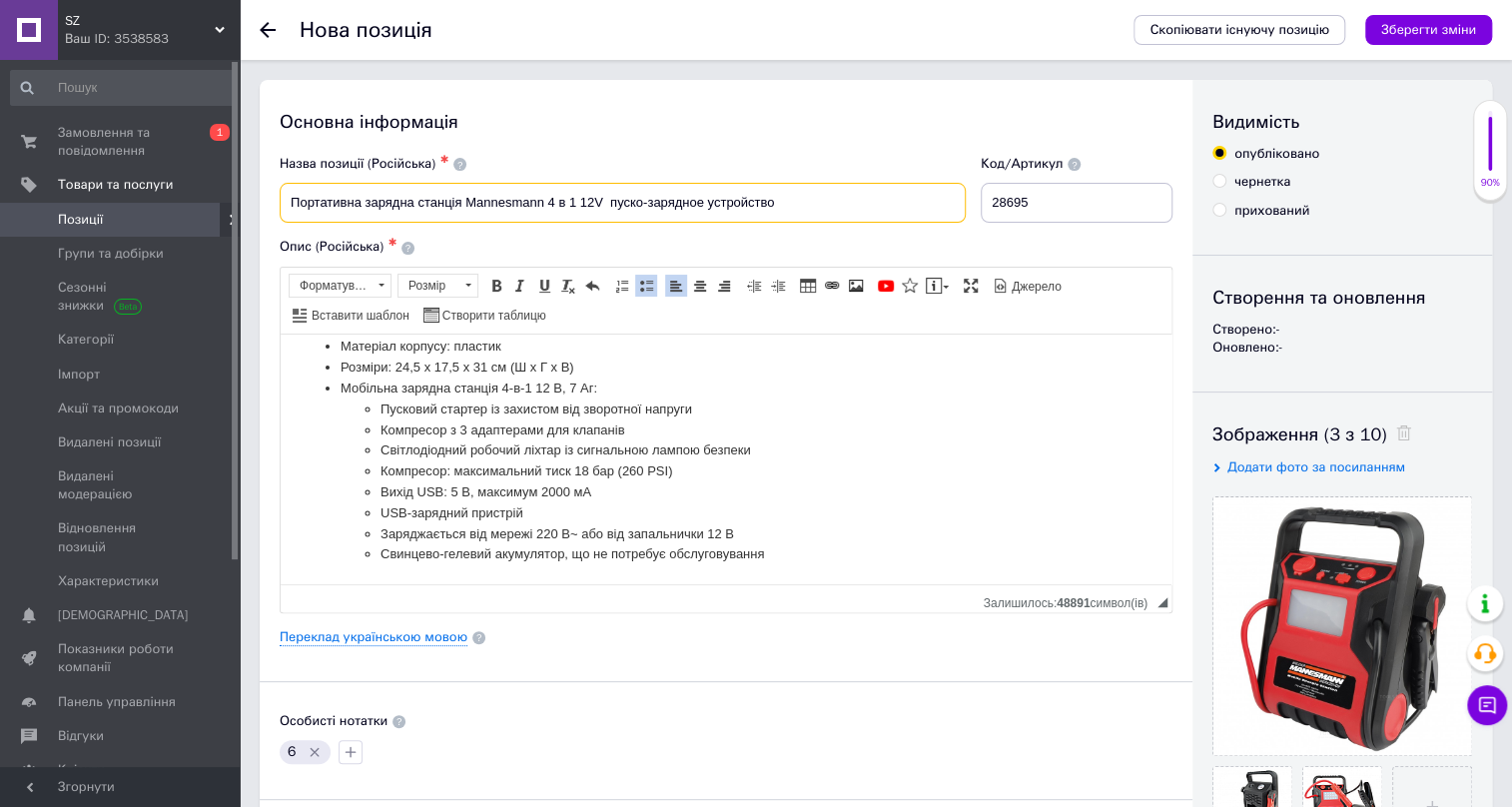 click on "Портативна зарядна станція Mannesmann 4 в 1 12V  пуско-зарядное устройство" at bounding box center (622, 203) 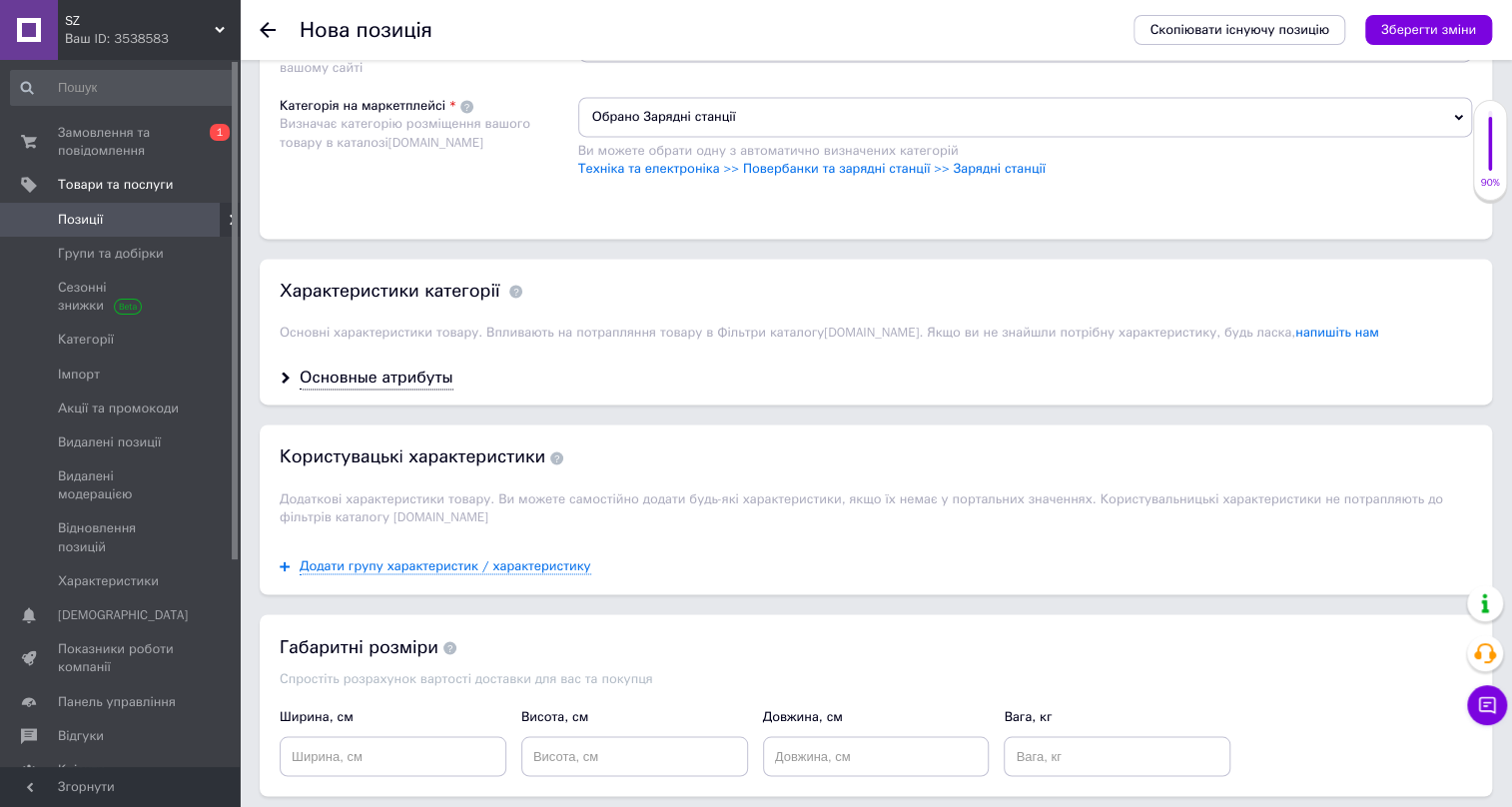 scroll, scrollTop: 1361, scrollLeft: 0, axis: vertical 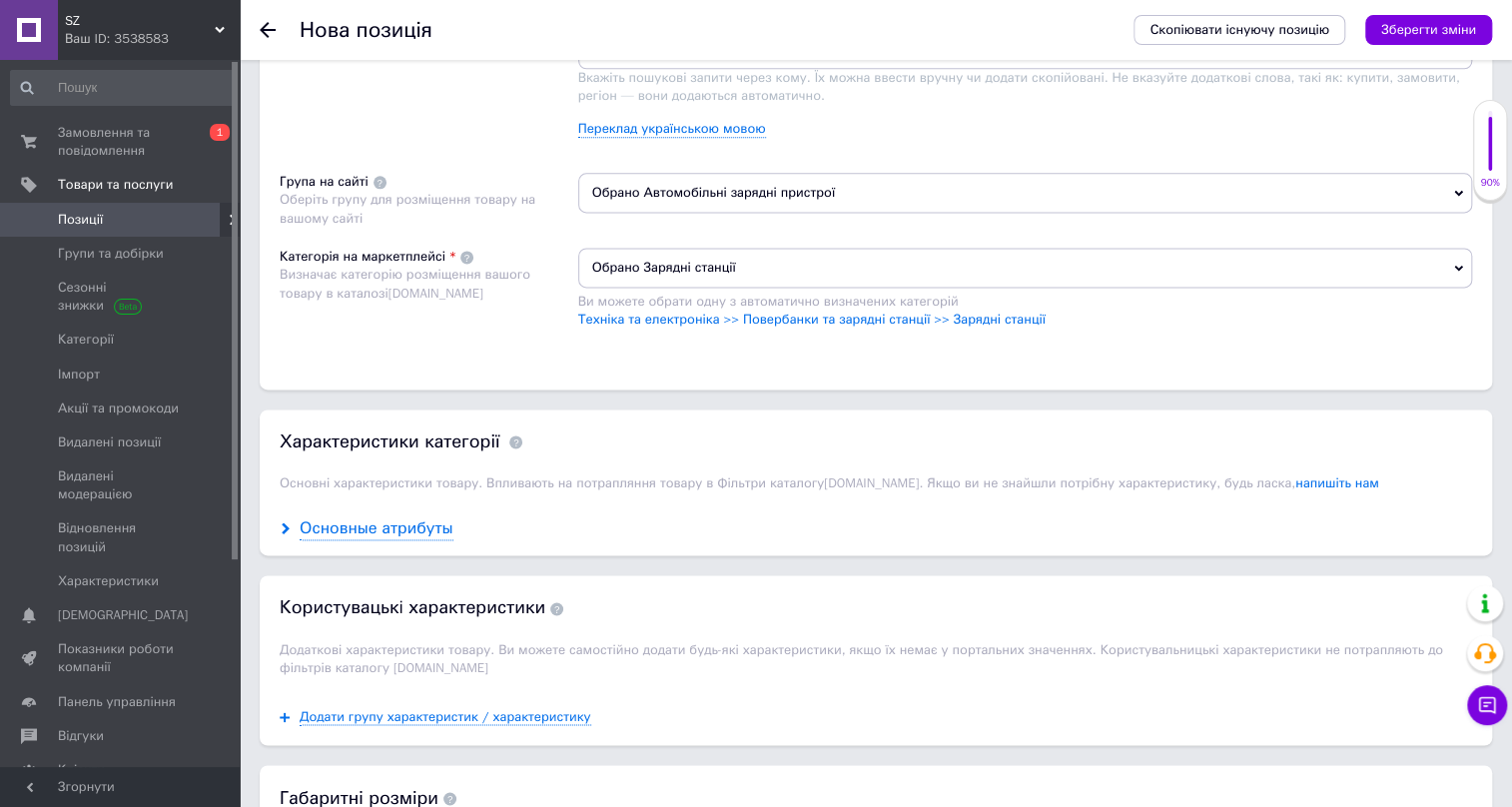 type on "Портативна зарядна станція Mannesmann 4 в 1 12V  пуско-зарядное устройство" 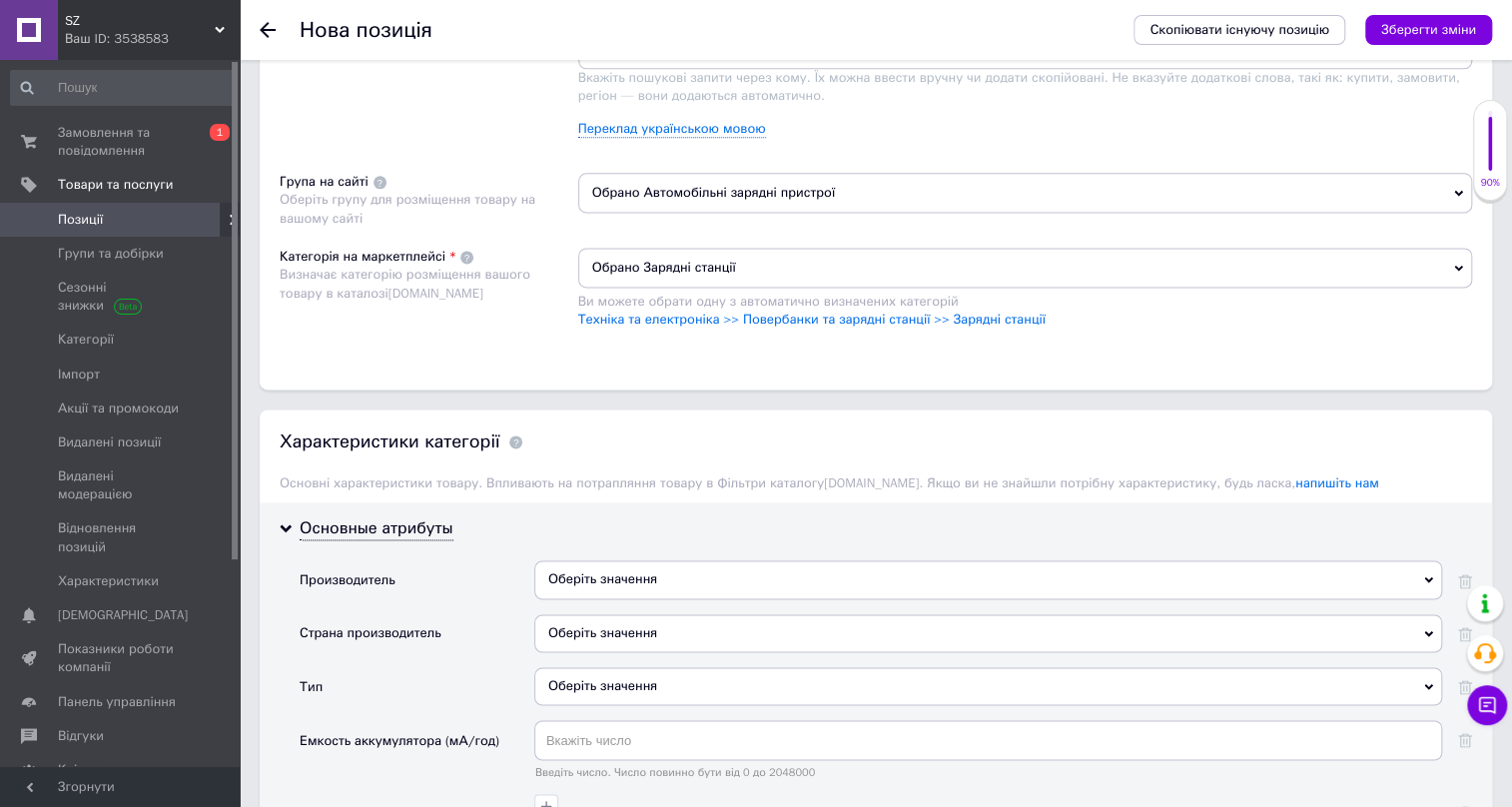 click on "Оберіть значення" at bounding box center (988, 579) 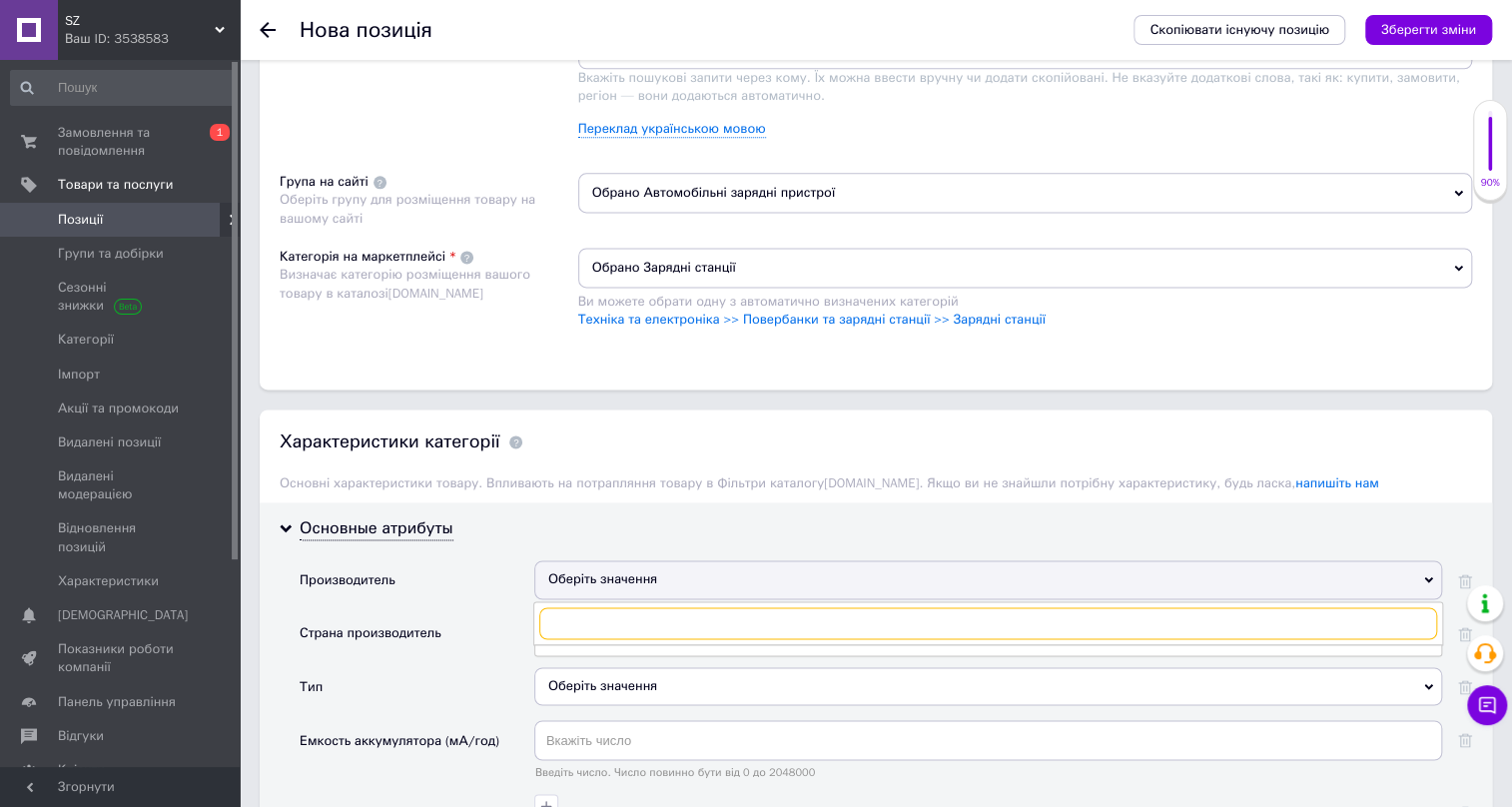 paste on "[PERSON_NAME]" 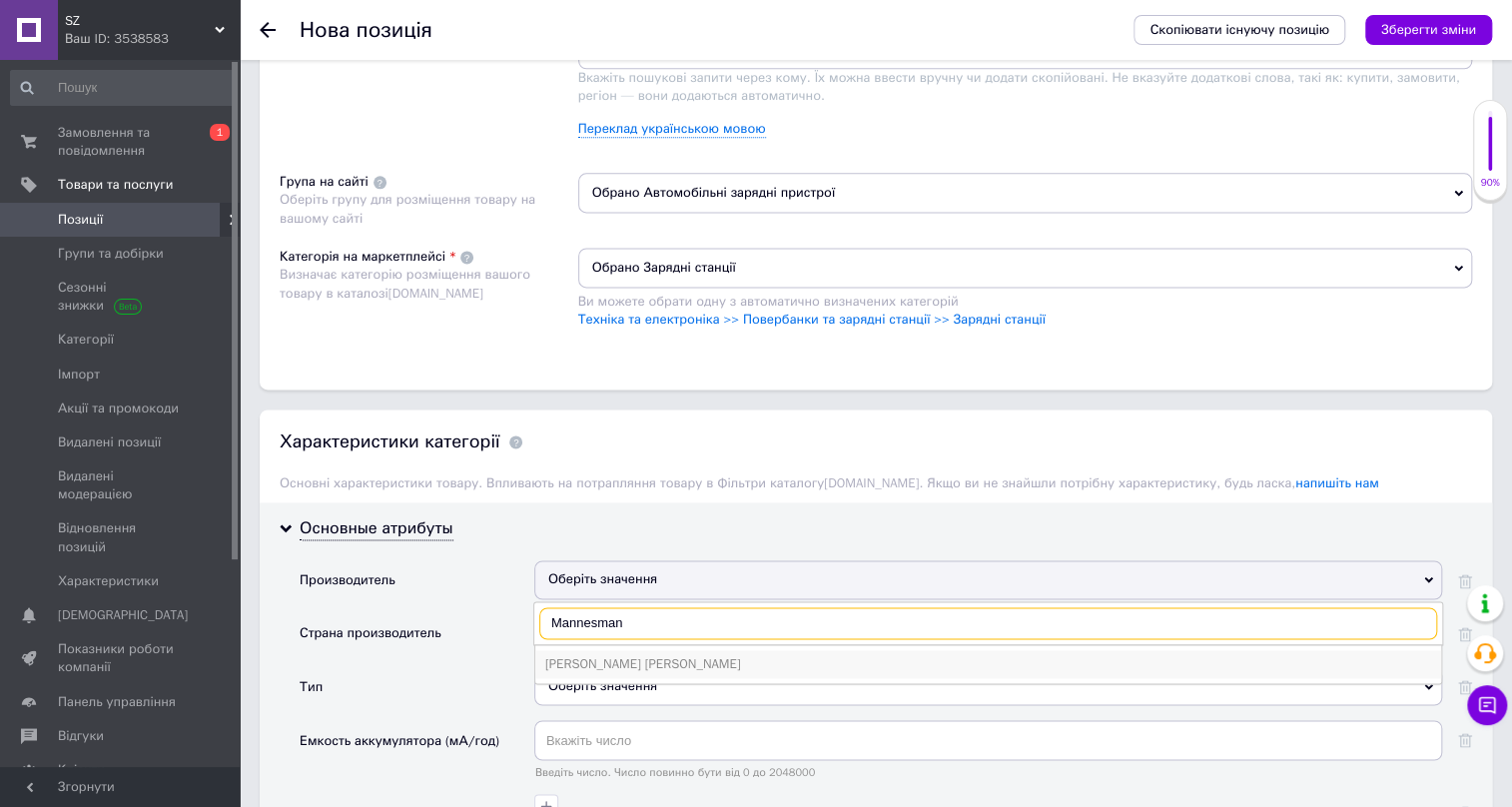 type on "Mannesman" 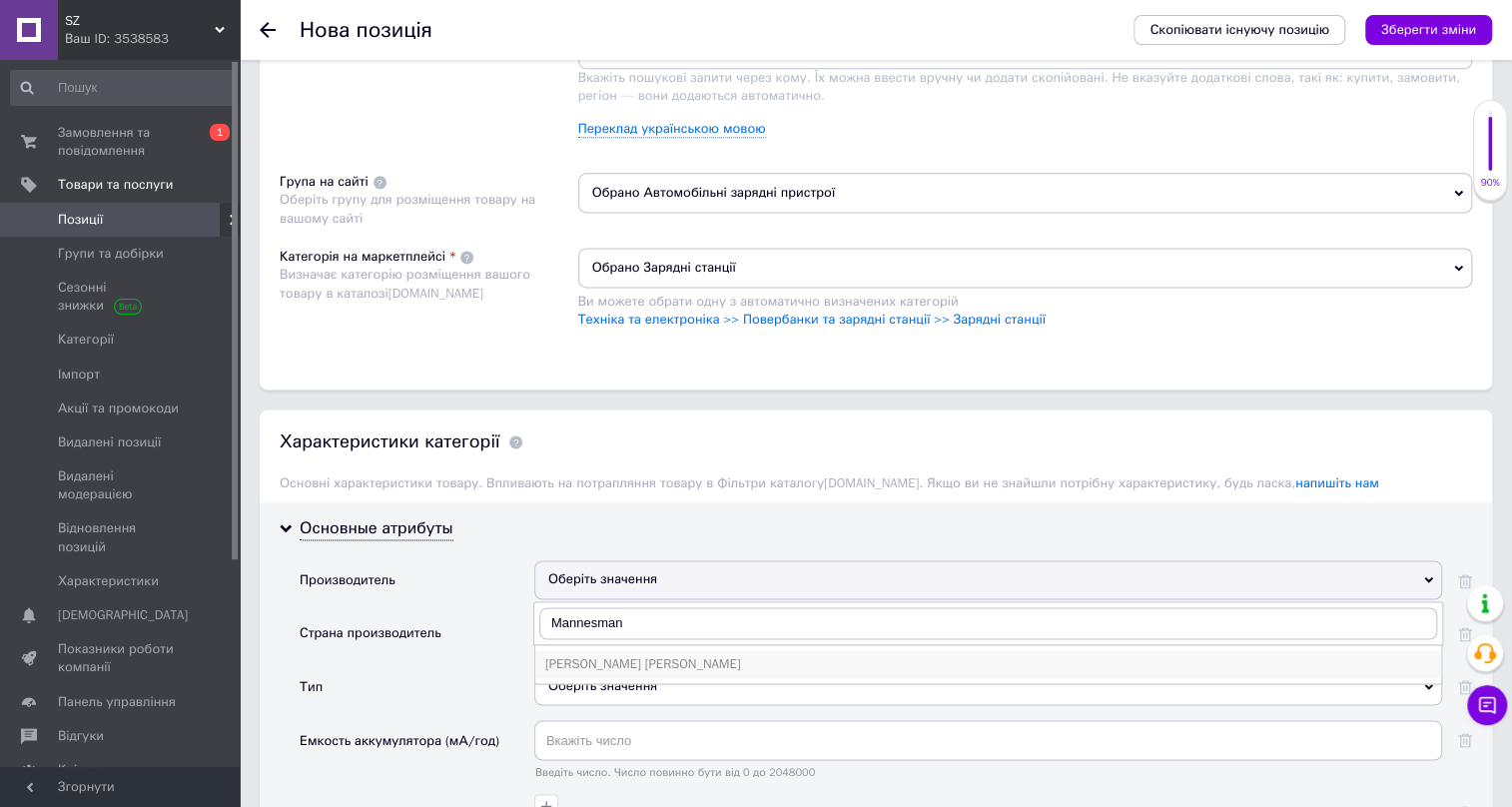 click on "[PERSON_NAME] [PERSON_NAME]" at bounding box center [988, 664] 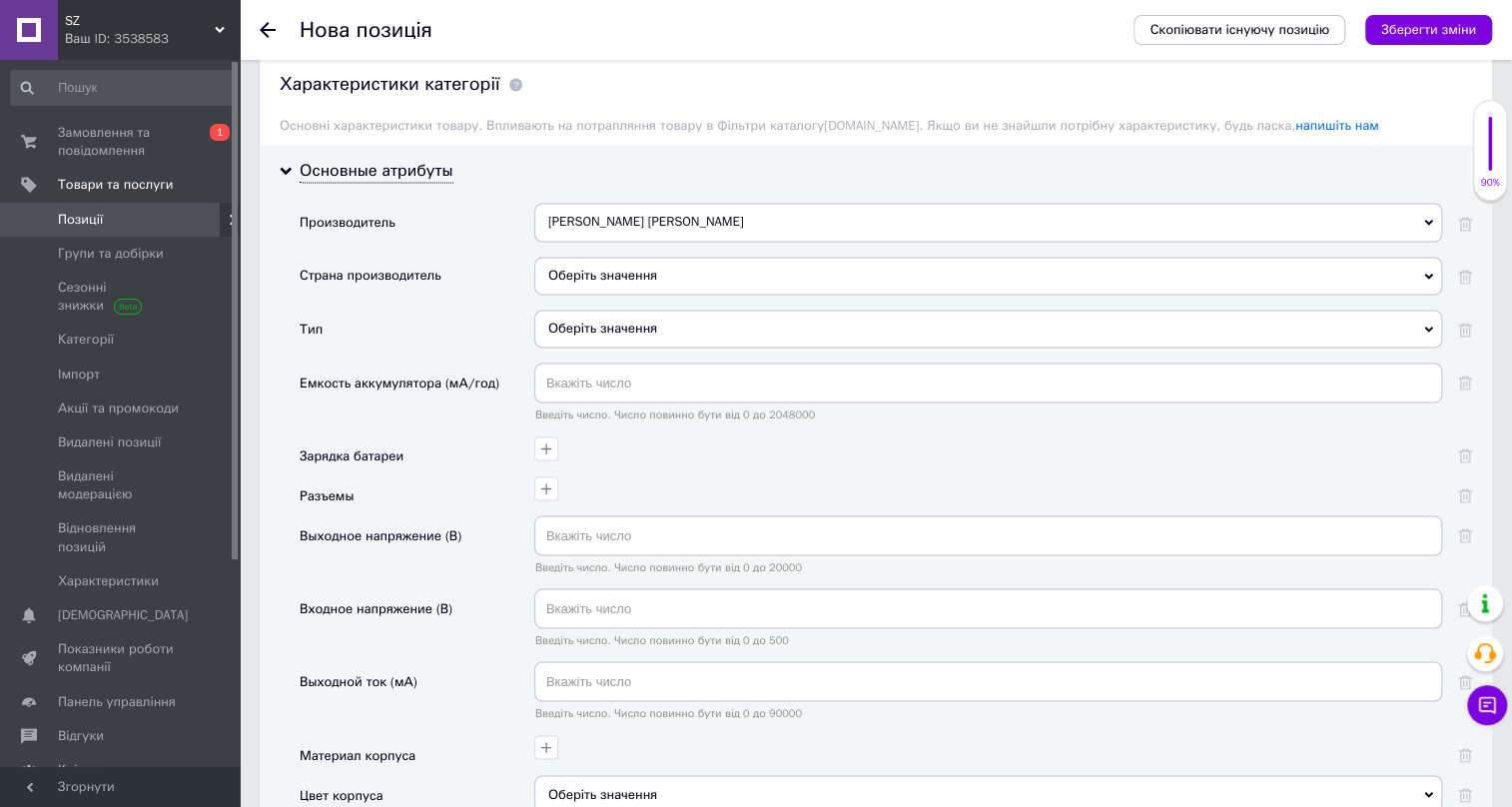 scroll, scrollTop: 1725, scrollLeft: 0, axis: vertical 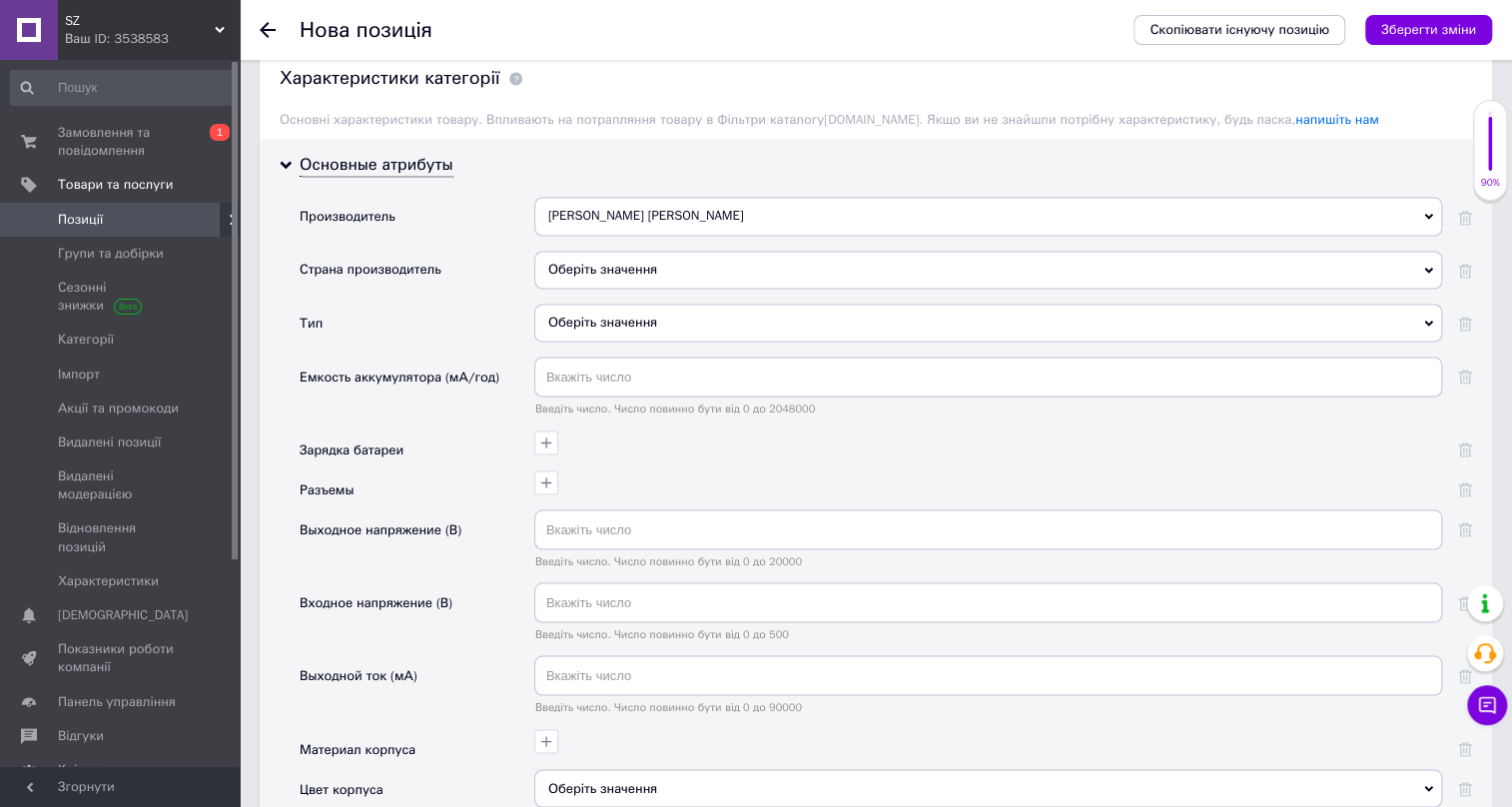 click on "Оберіть значення" at bounding box center (988, 323) 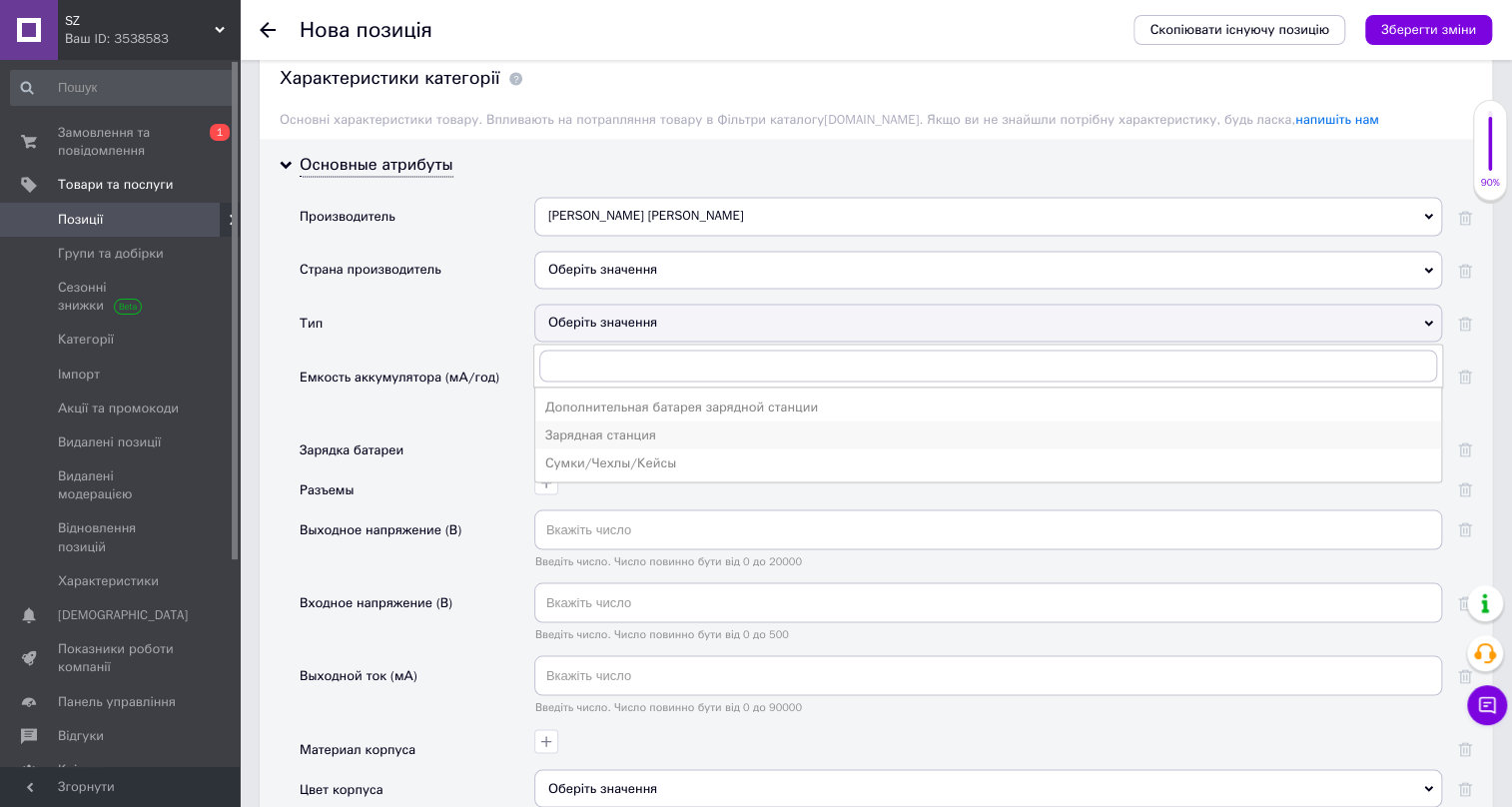 click on "Зарядная станция" at bounding box center [988, 434] 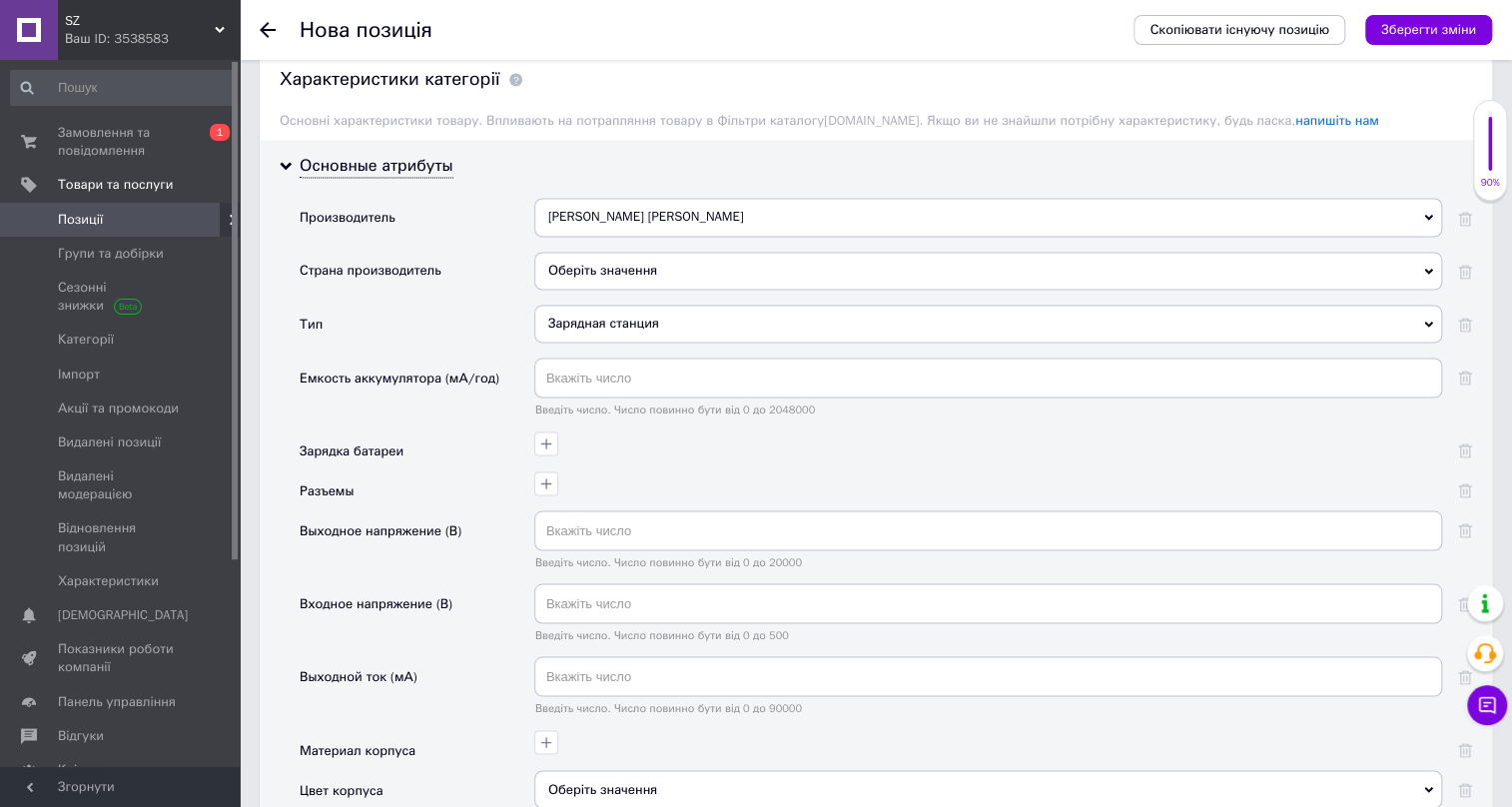 scroll, scrollTop: 1725, scrollLeft: 0, axis: vertical 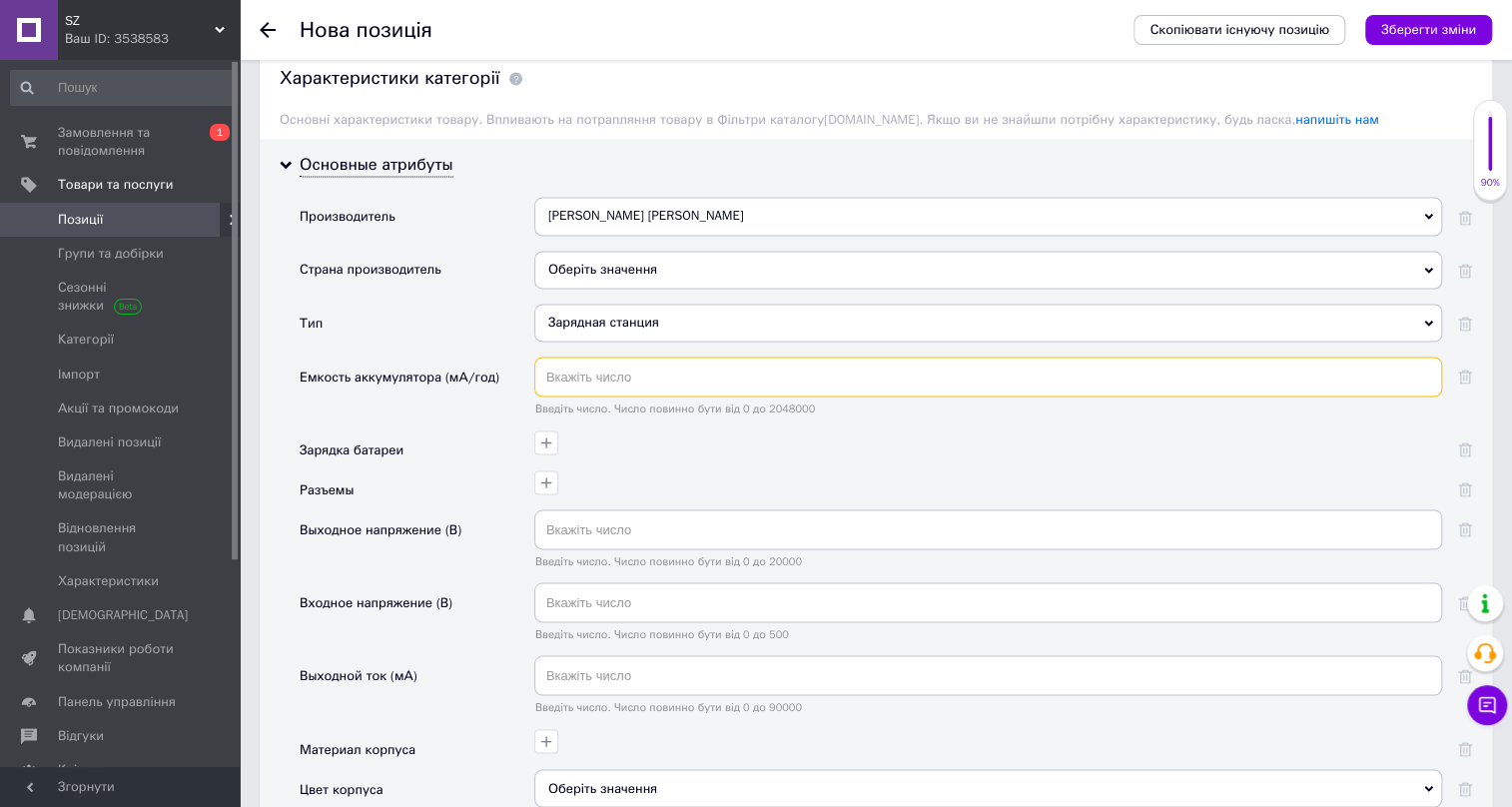 click at bounding box center [988, 377] 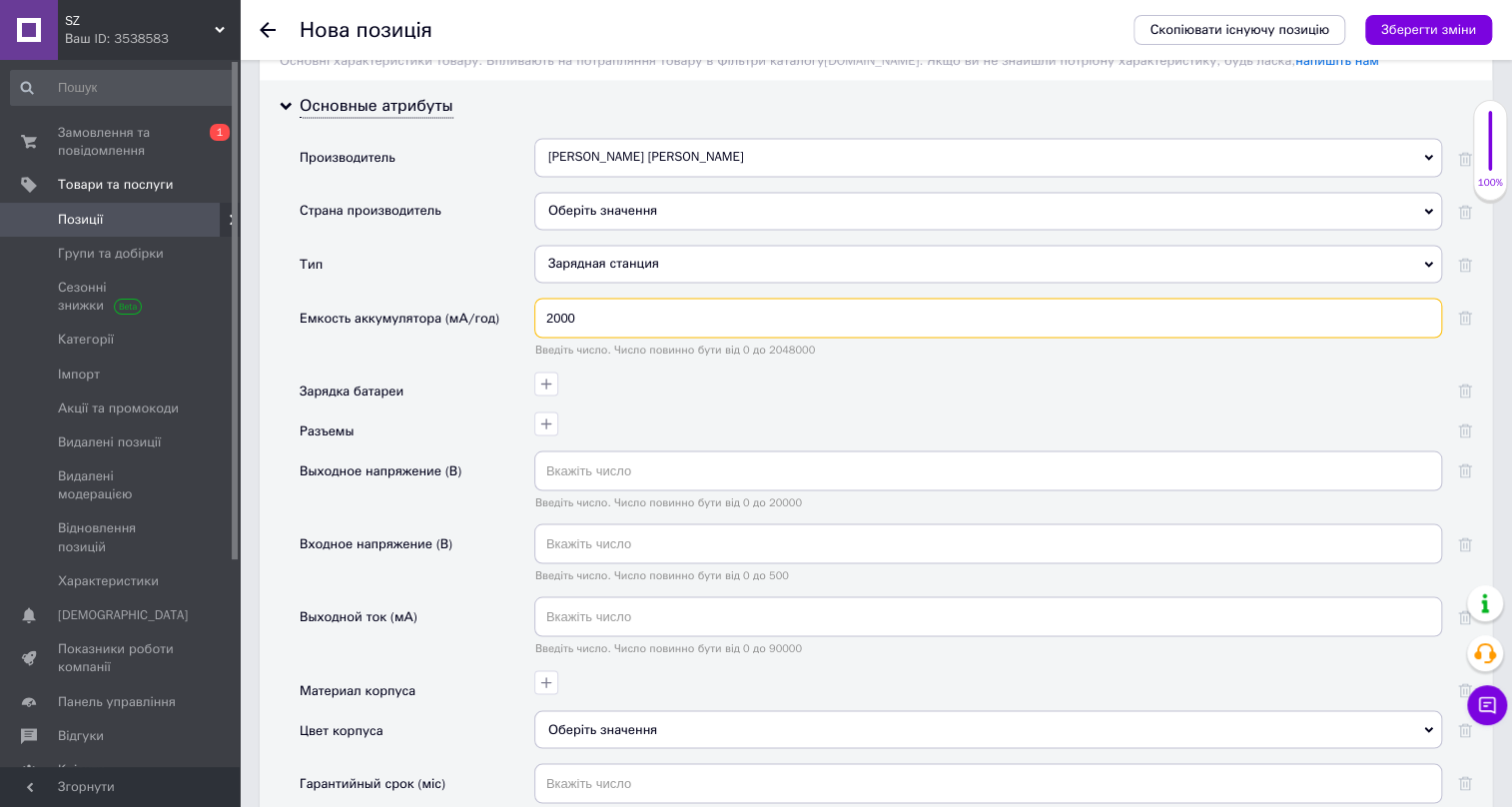 scroll, scrollTop: 1816, scrollLeft: 0, axis: vertical 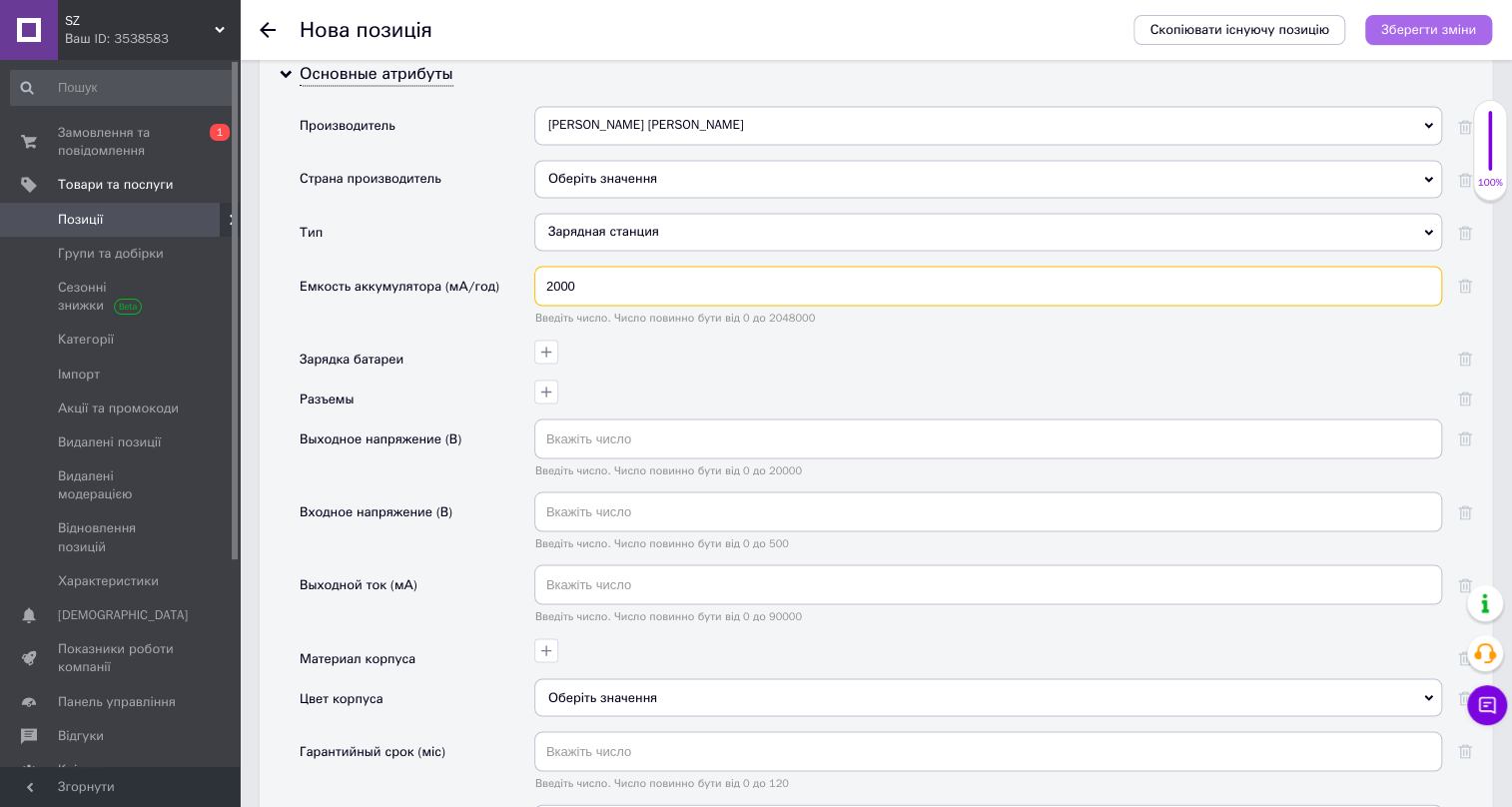 type on "2000" 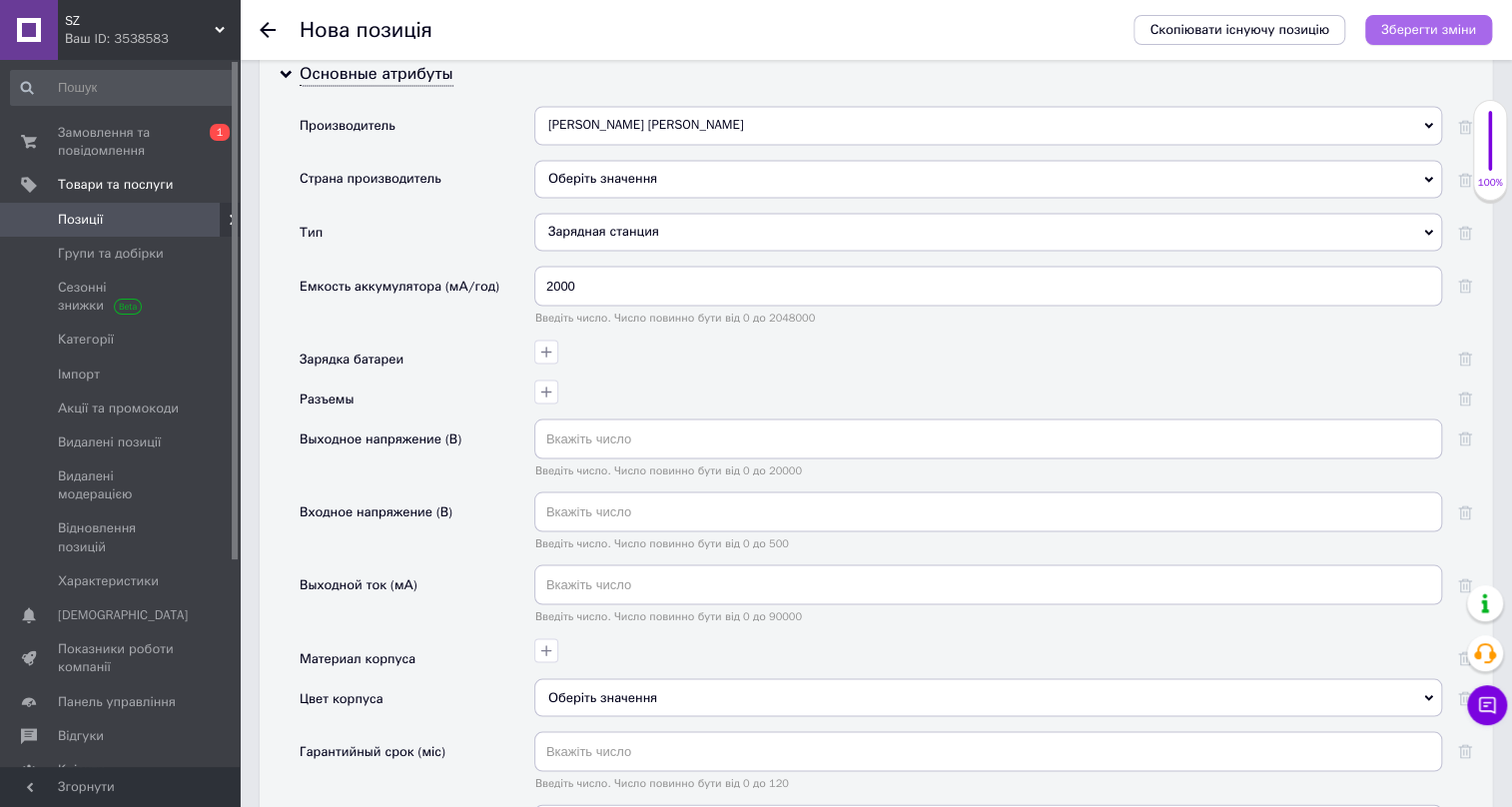 click on "Зберегти зміни" at bounding box center [1428, 29] 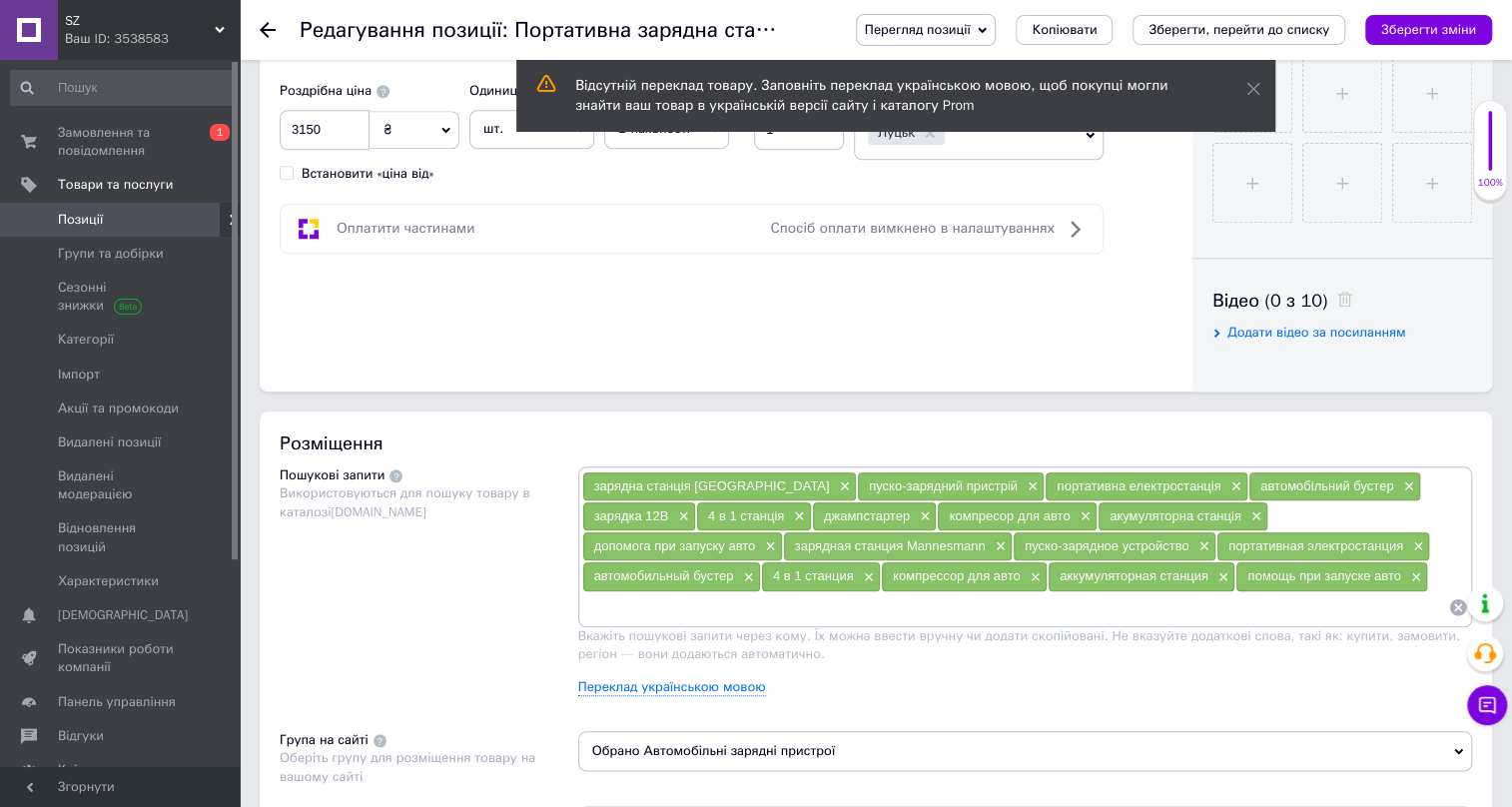 scroll, scrollTop: 908, scrollLeft: 0, axis: vertical 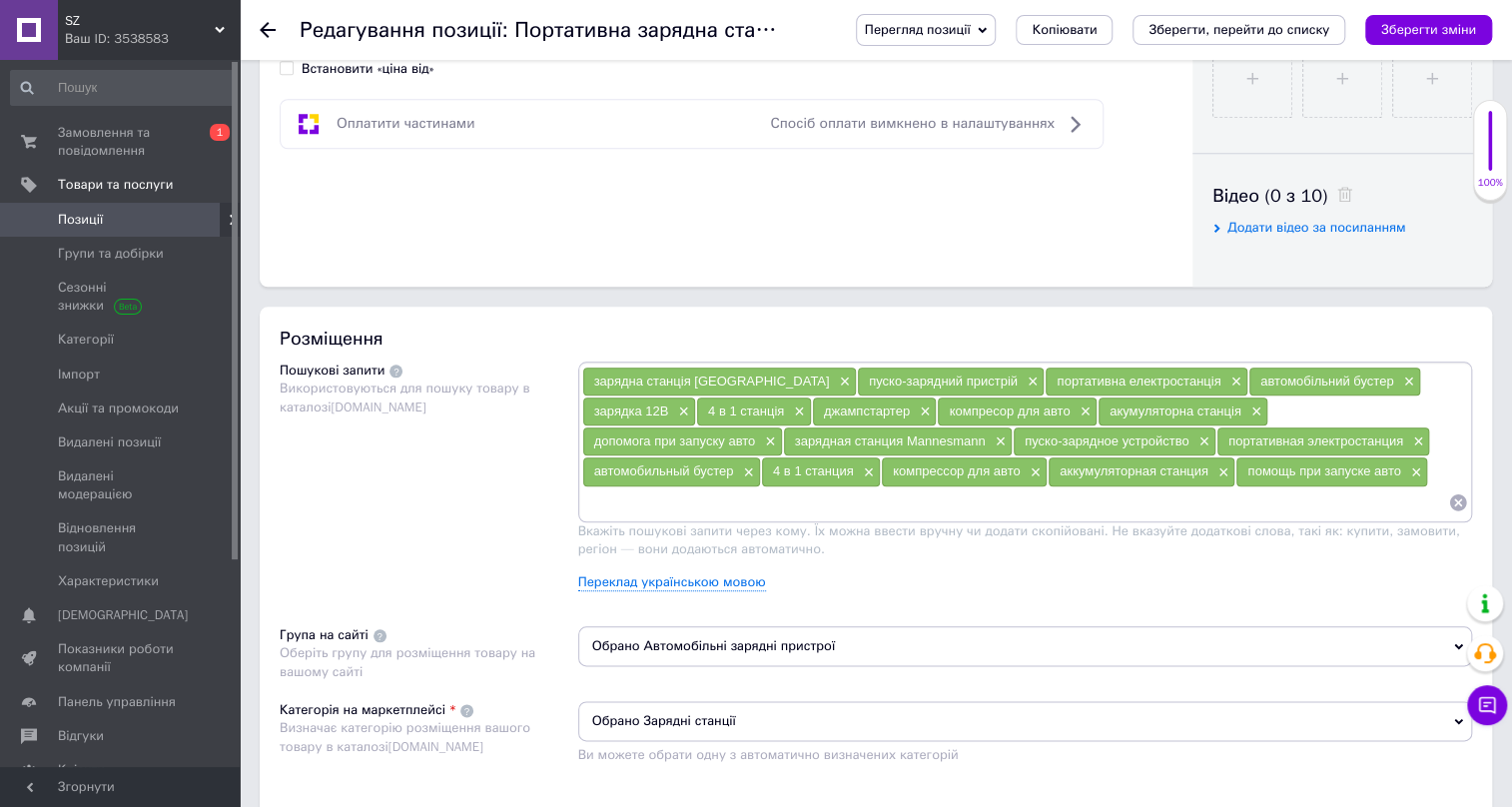 click on "Позиції" at bounding box center [80, 220] 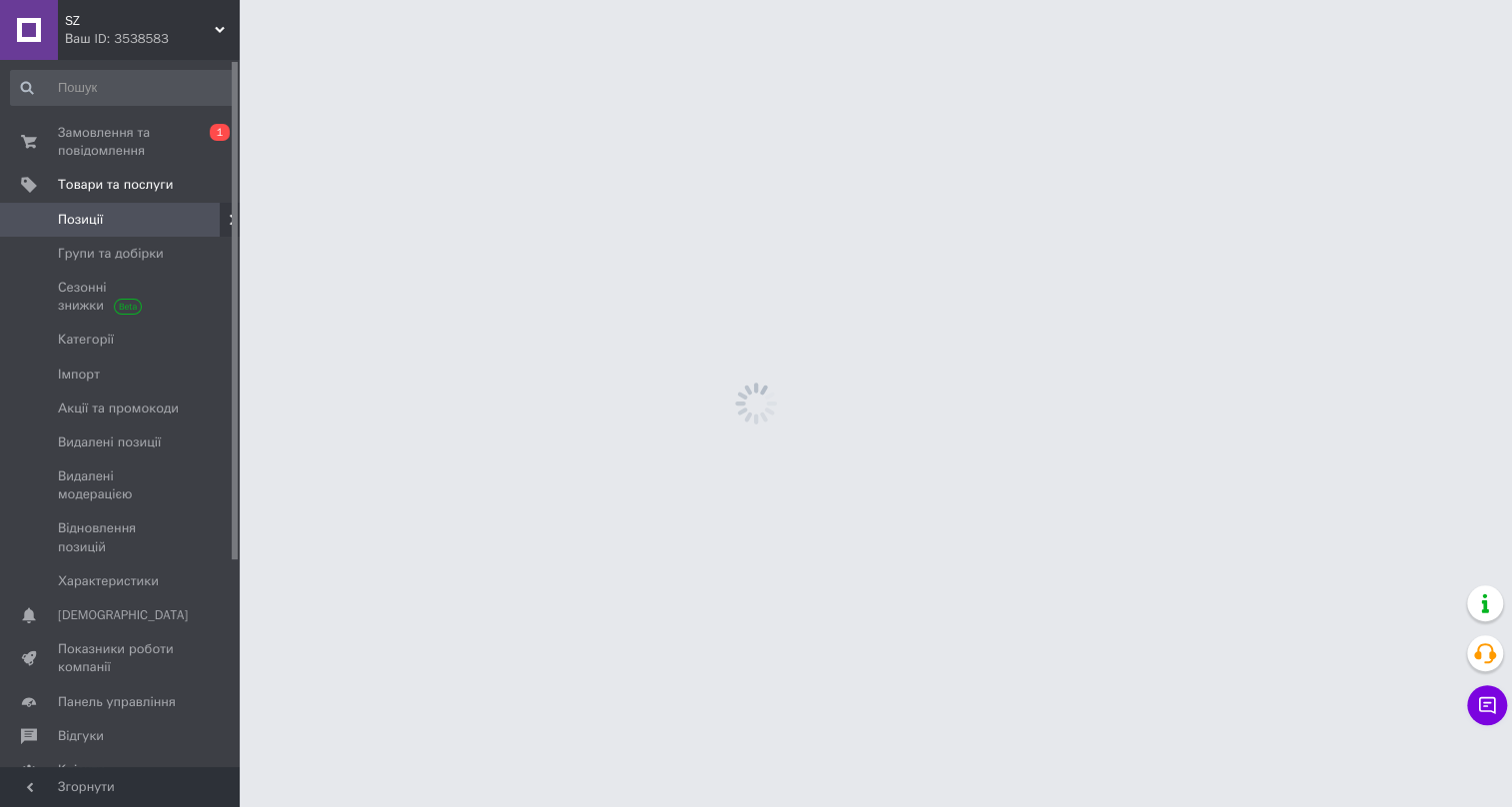 scroll, scrollTop: 0, scrollLeft: 0, axis: both 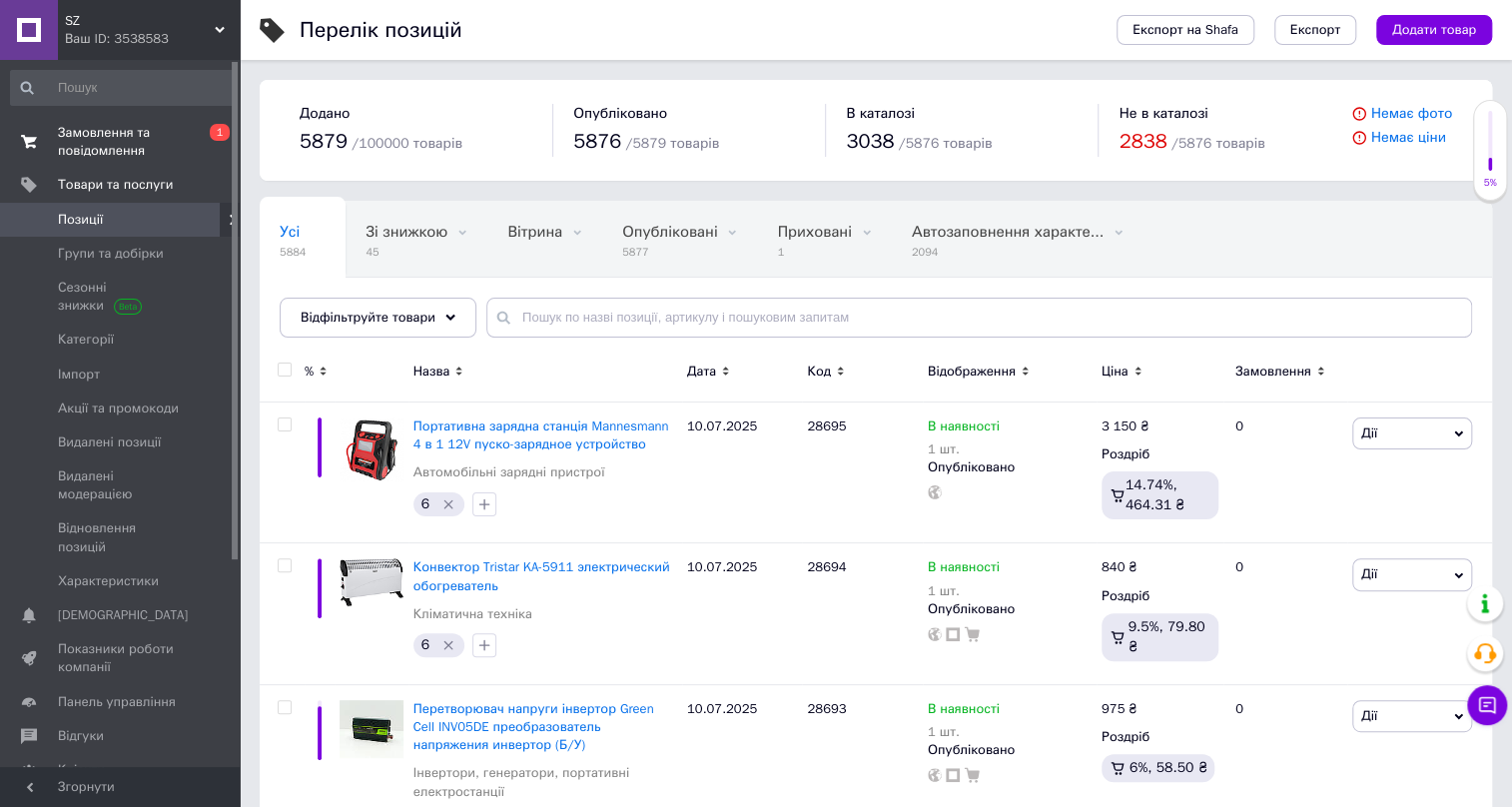 click on "Замовлення та повідомлення" at bounding box center (121, 142) 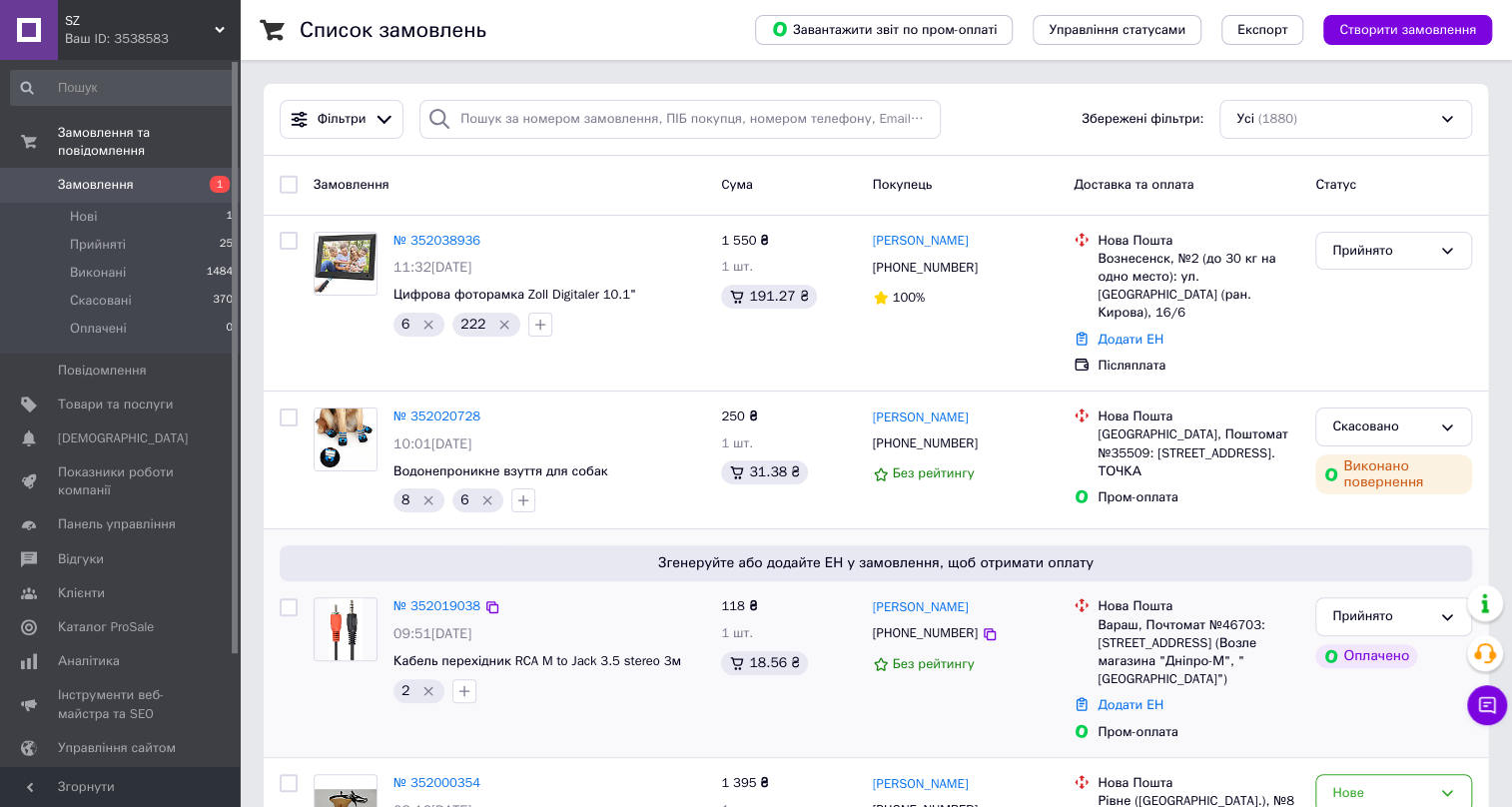 scroll, scrollTop: 181, scrollLeft: 0, axis: vertical 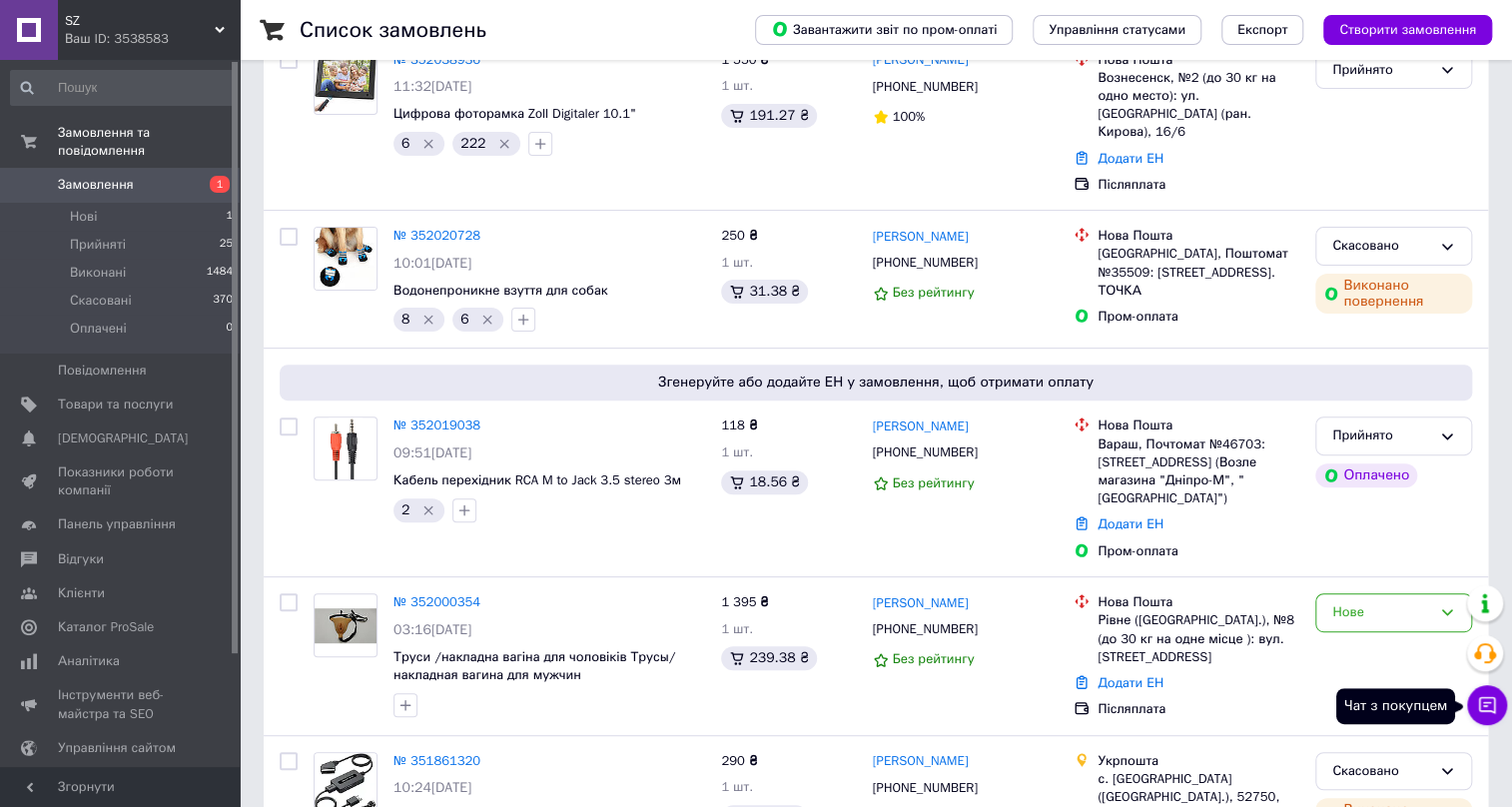 click on "Чат з покупцем" at bounding box center (1487, 705) 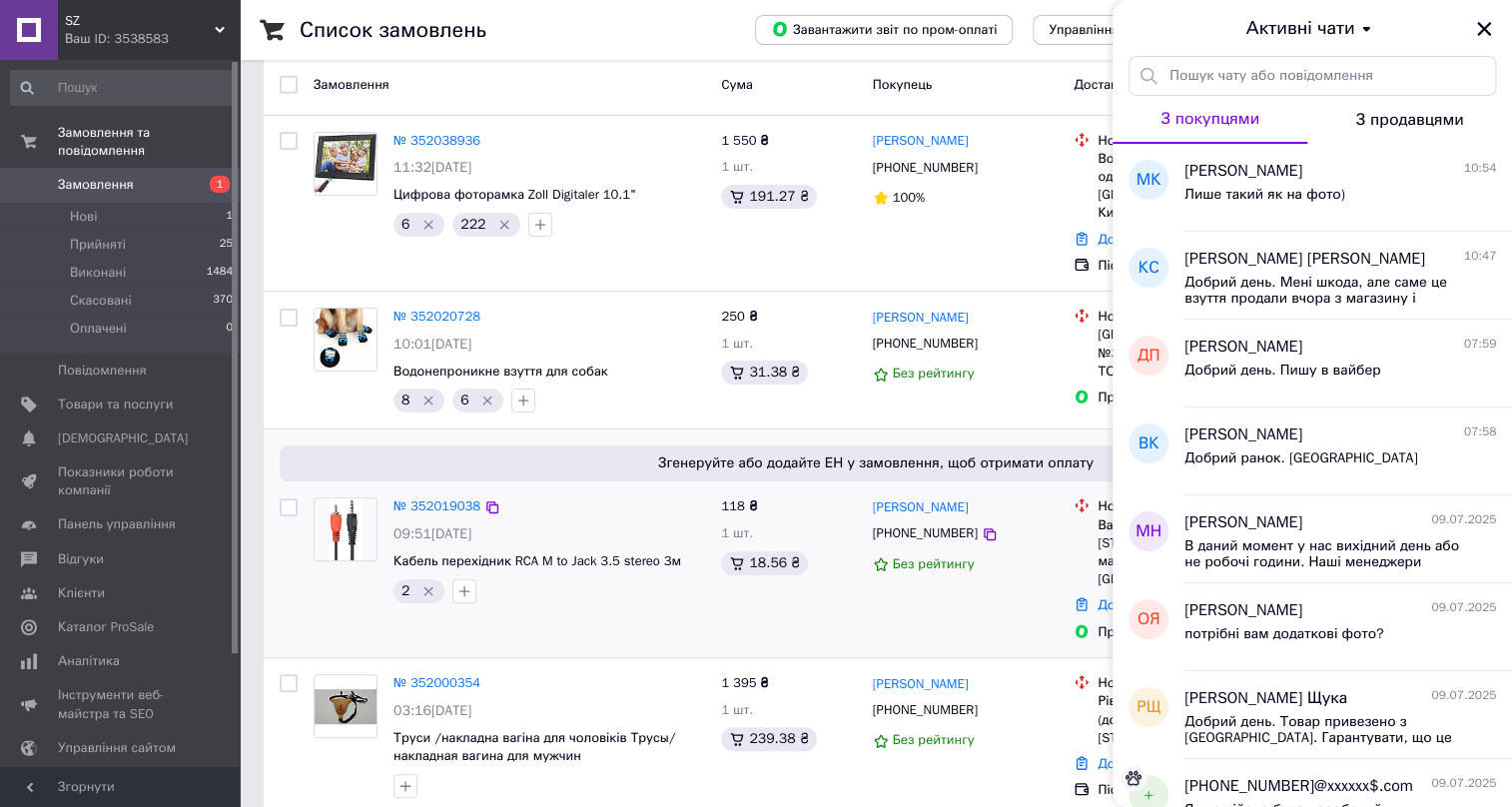 scroll, scrollTop: 0, scrollLeft: 0, axis: both 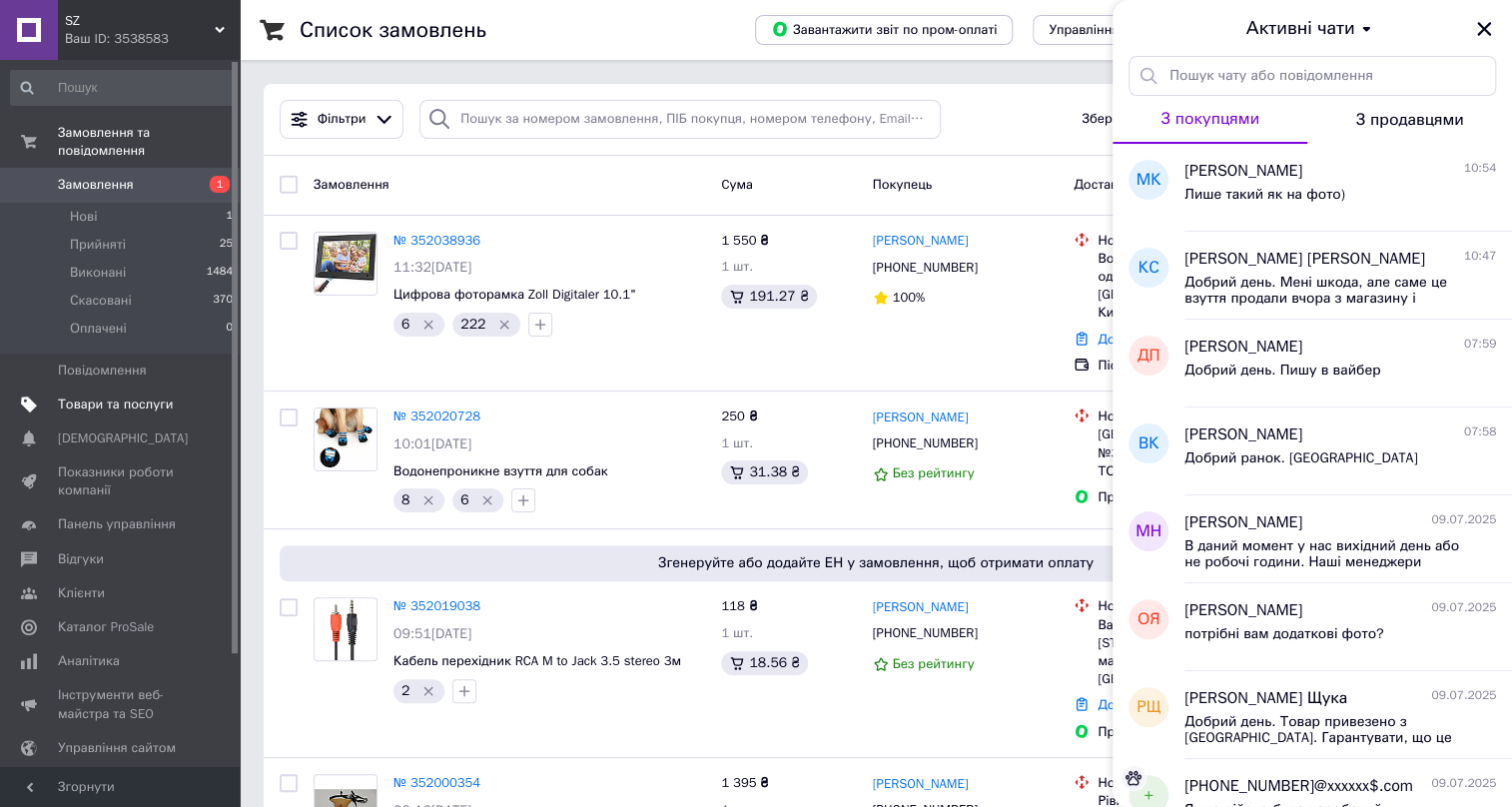 click on "Товари та послуги" at bounding box center (115, 404) 